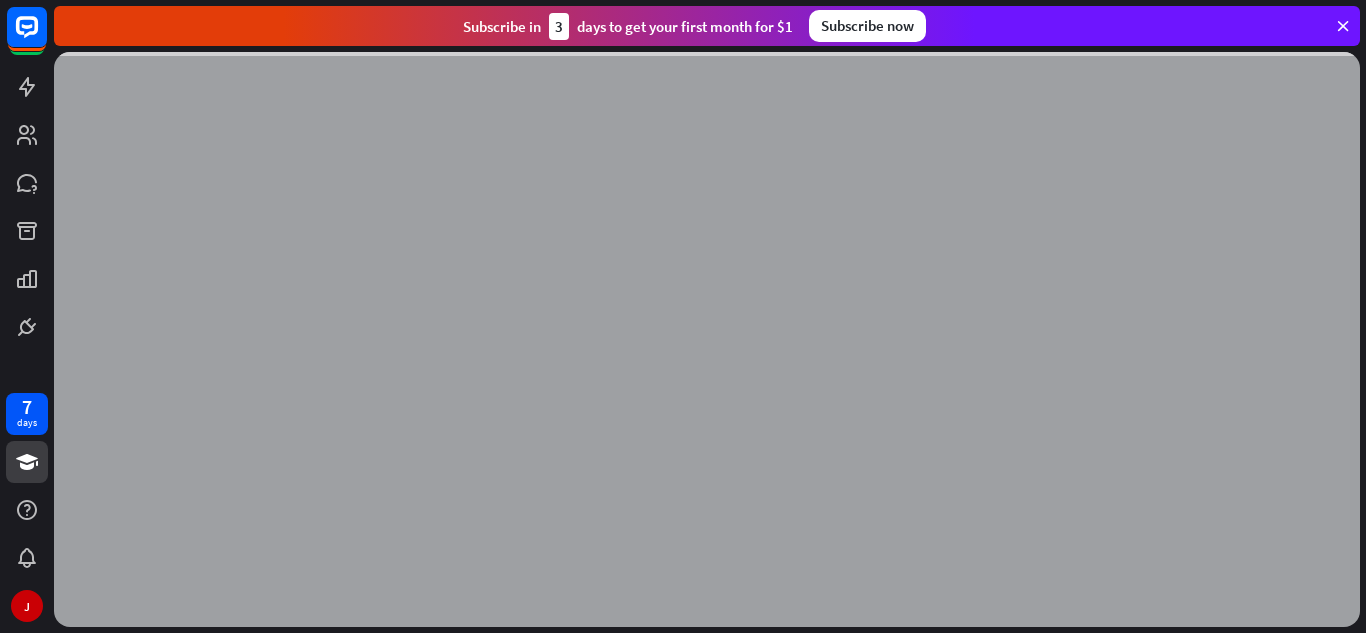 scroll, scrollTop: 0, scrollLeft: 0, axis: both 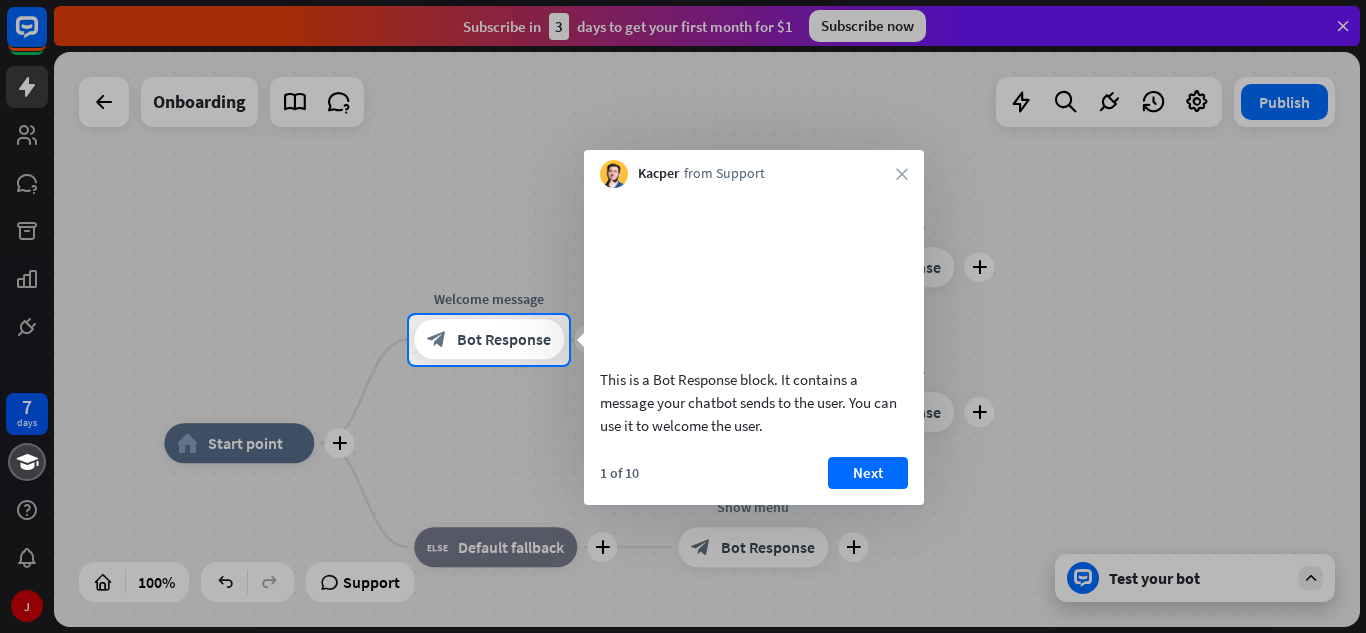 click at bounding box center [683, 157] 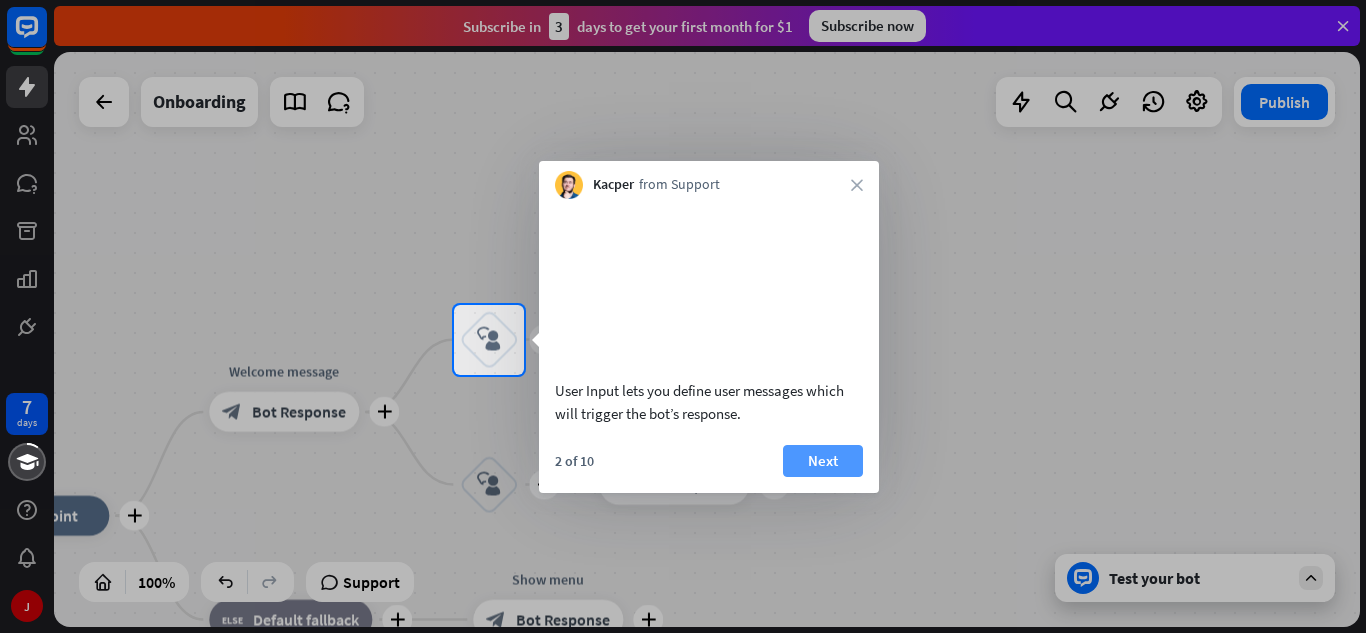 click on "Next" at bounding box center [823, 461] 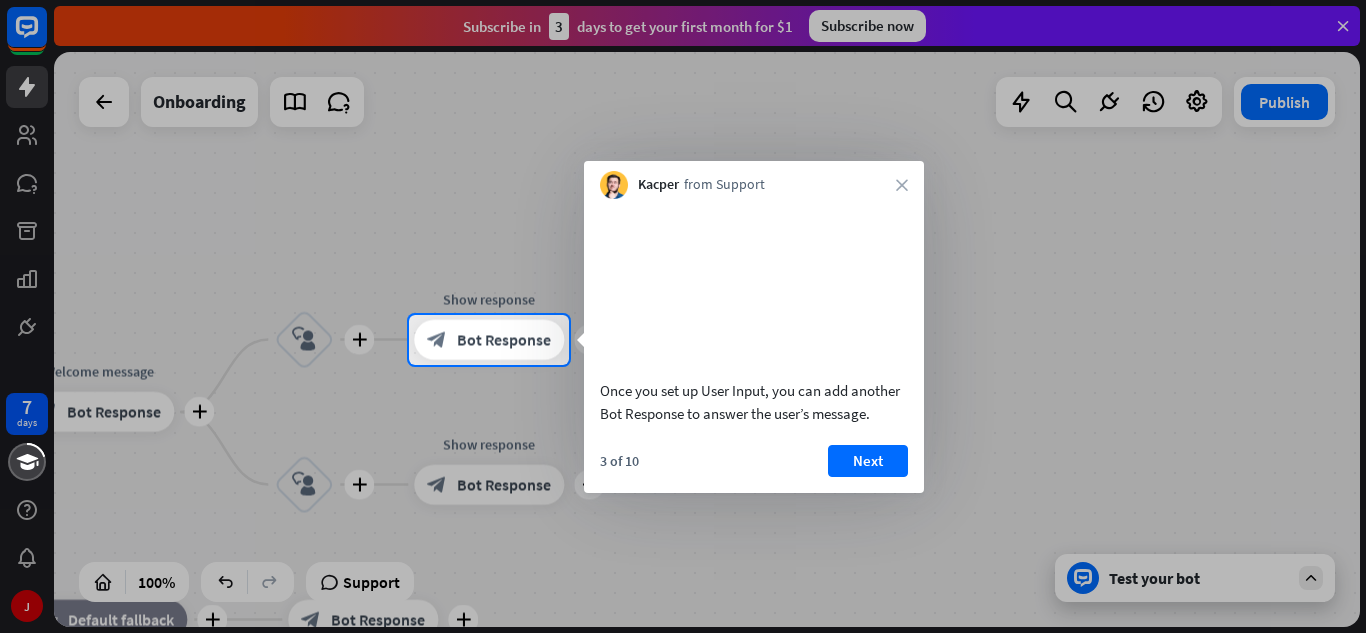 click on "Next" at bounding box center (868, 461) 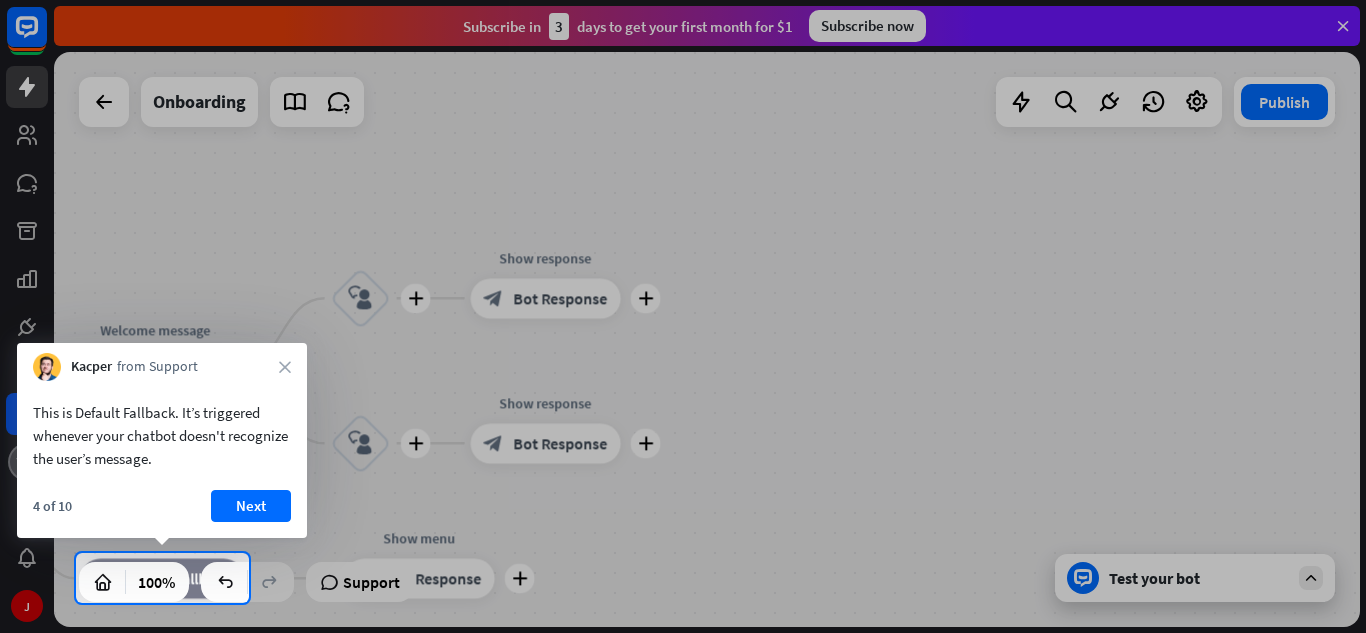 drag, startPoint x: 801, startPoint y: 512, endPoint x: 983, endPoint y: 321, distance: 263.8276 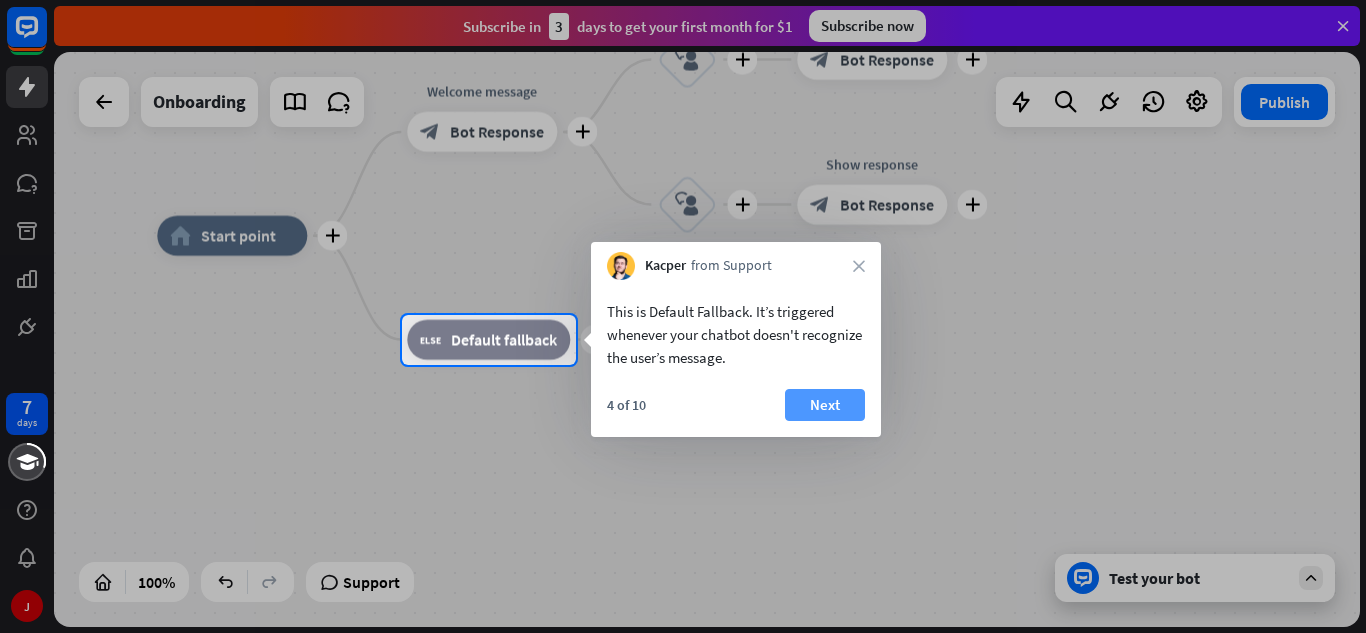 click on "Next" at bounding box center (825, 405) 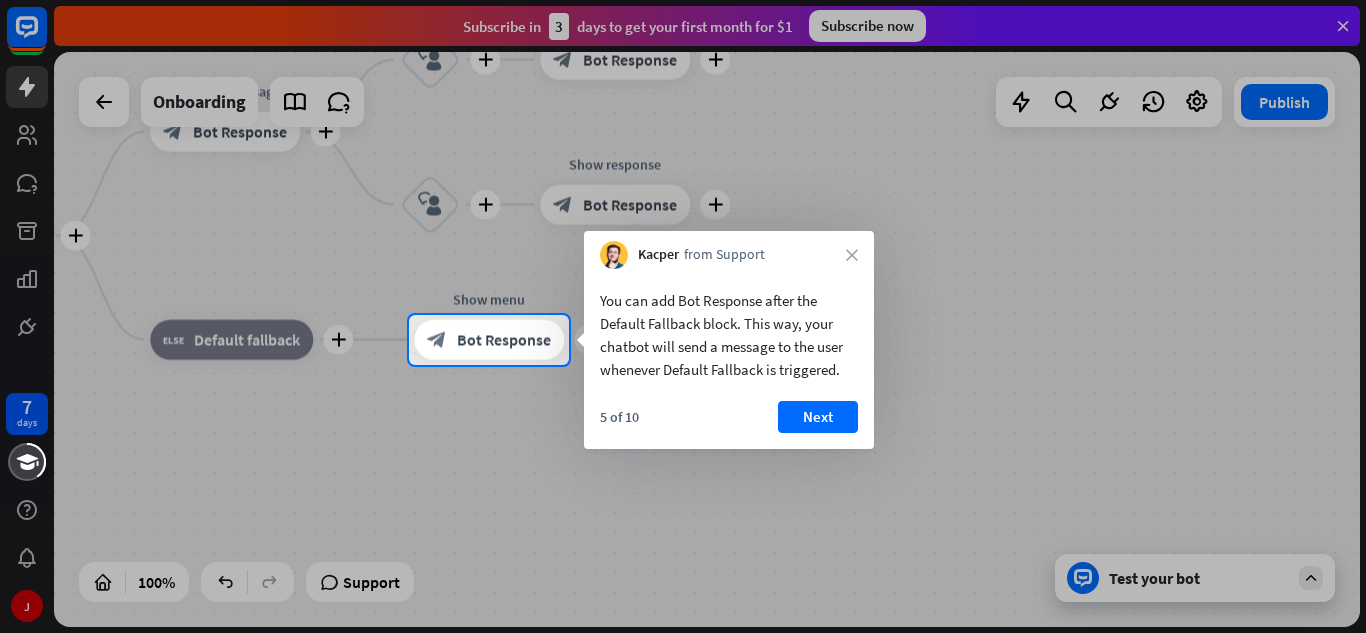 click on "5 of 10
Next" at bounding box center [729, 425] 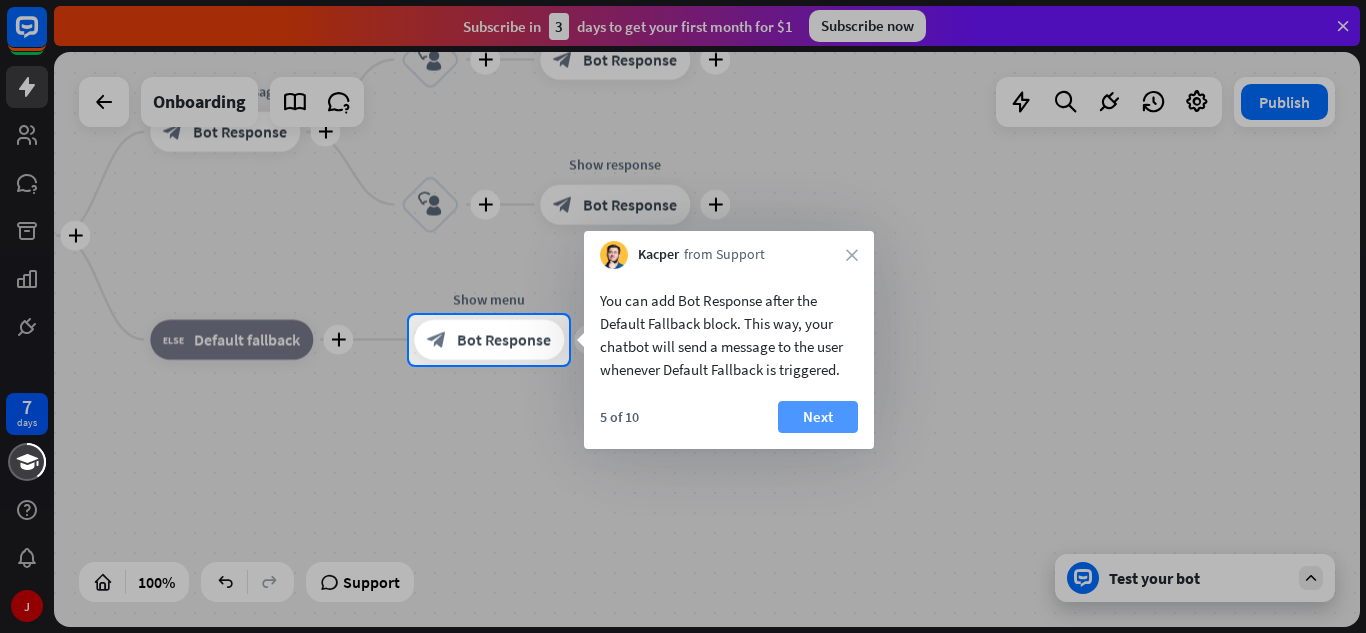 click on "Next" at bounding box center [818, 417] 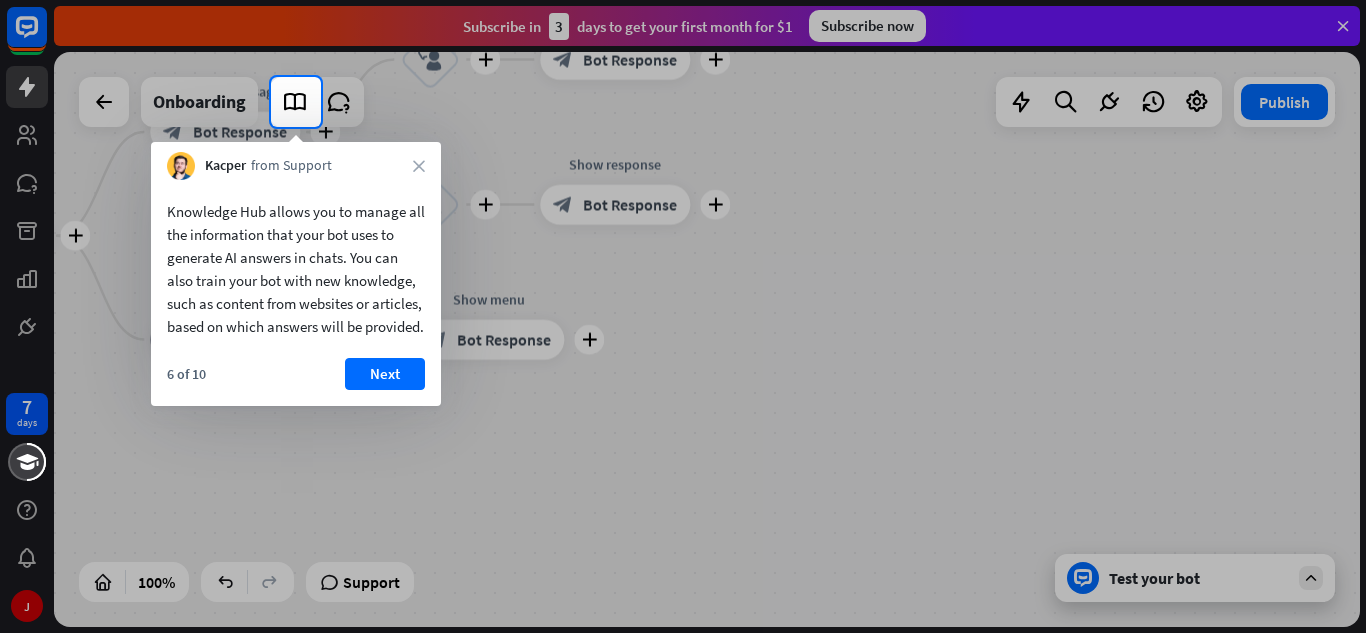 click at bounding box center [683, 380] 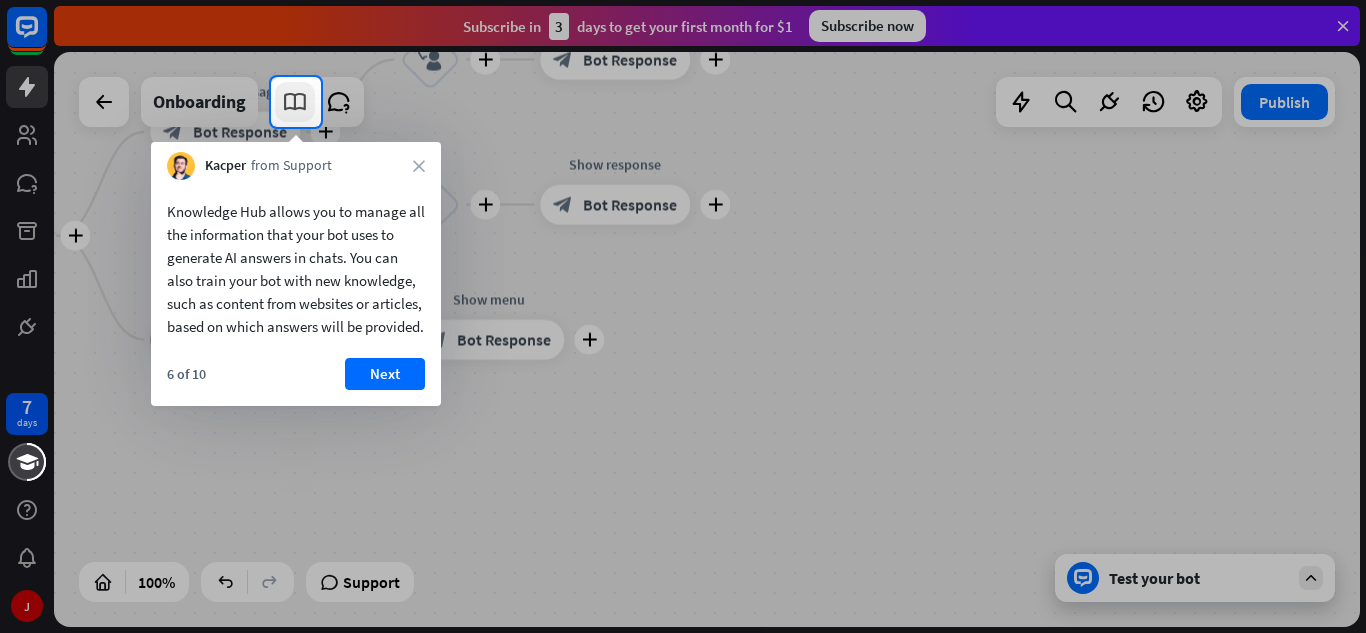 click at bounding box center [295, 102] 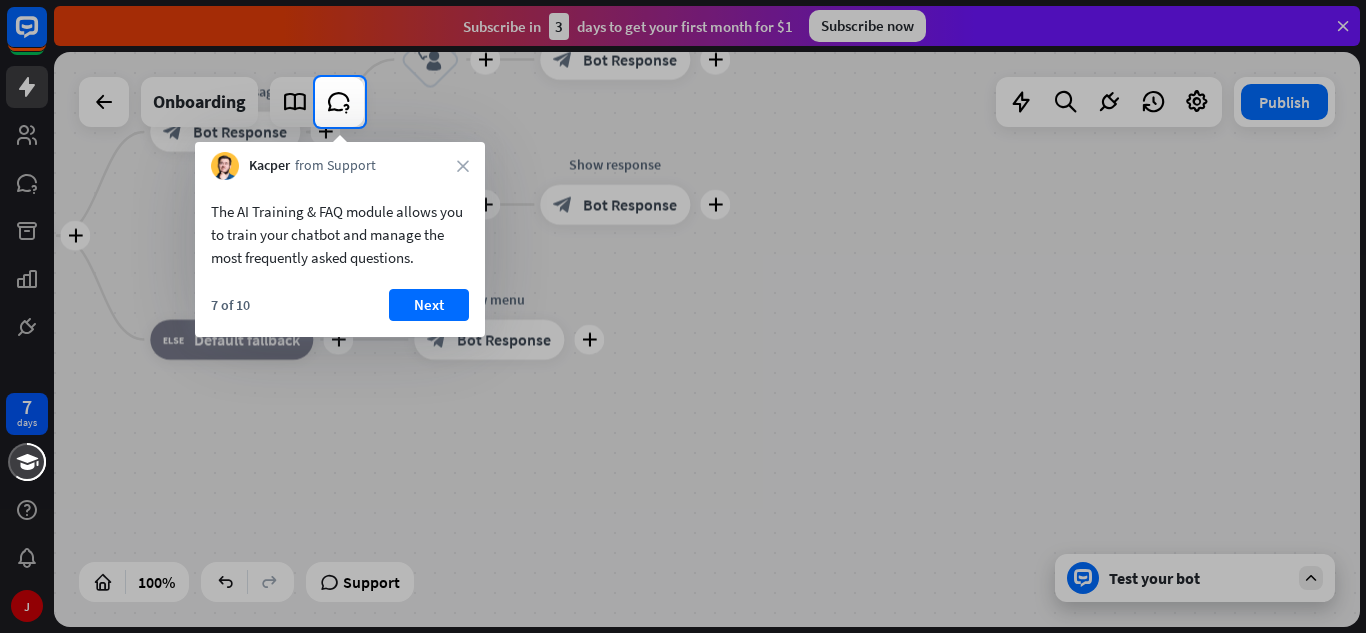 click on "Kacper
from Support
close" at bounding box center (340, 161) 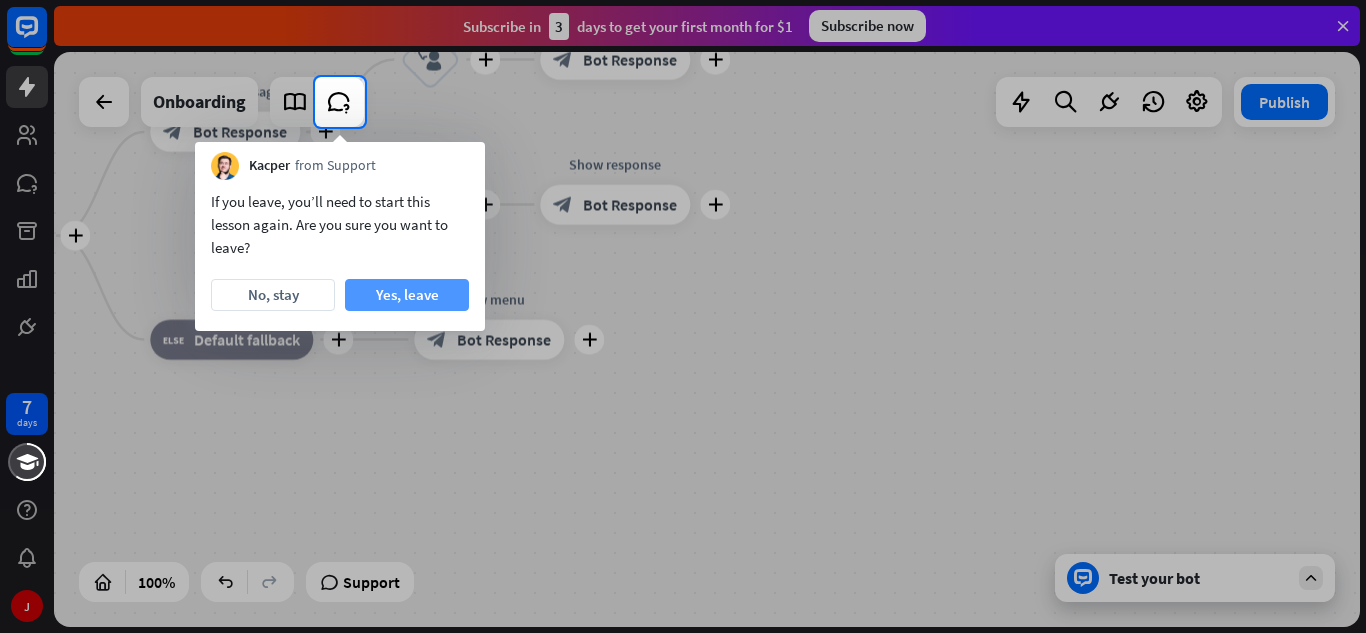click on "Yes, leave" at bounding box center (407, 295) 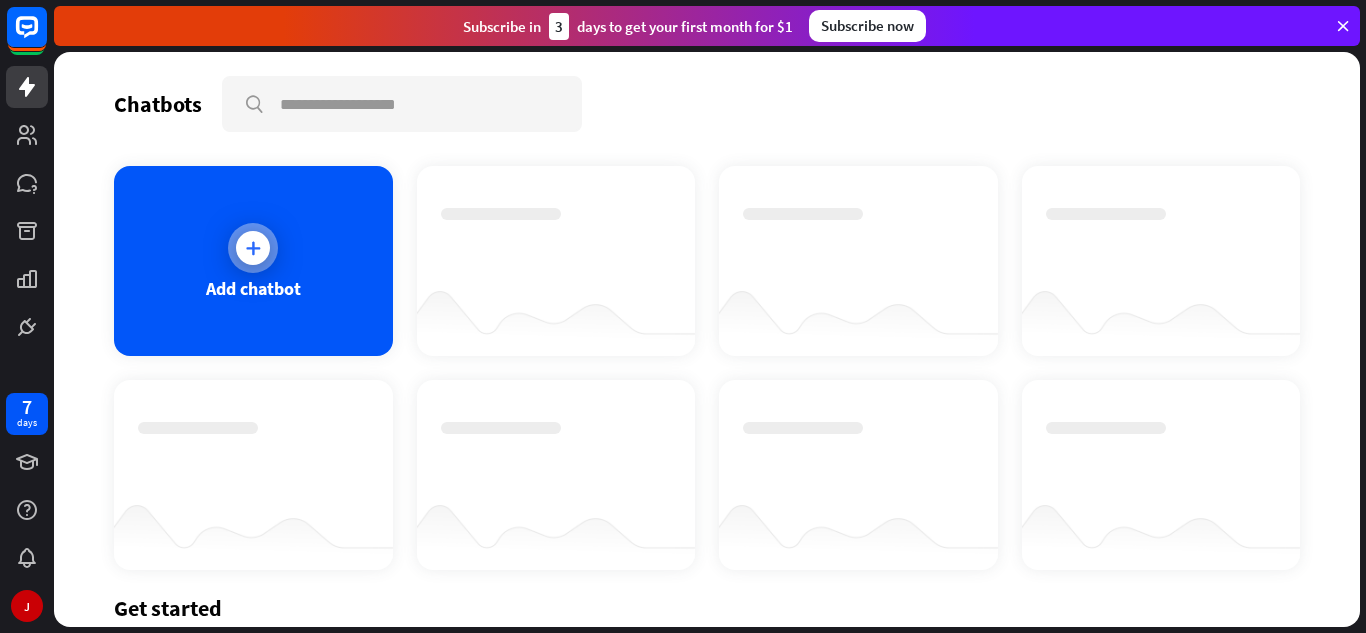 click at bounding box center [253, 248] 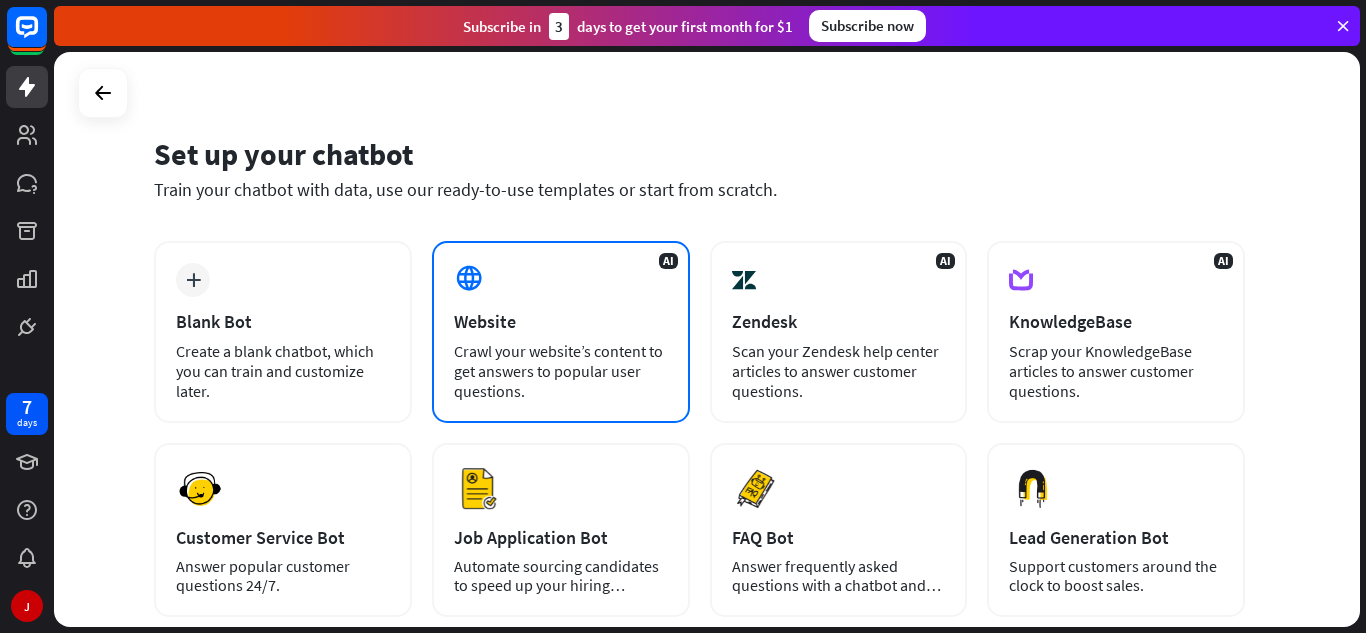scroll, scrollTop: 0, scrollLeft: 0, axis: both 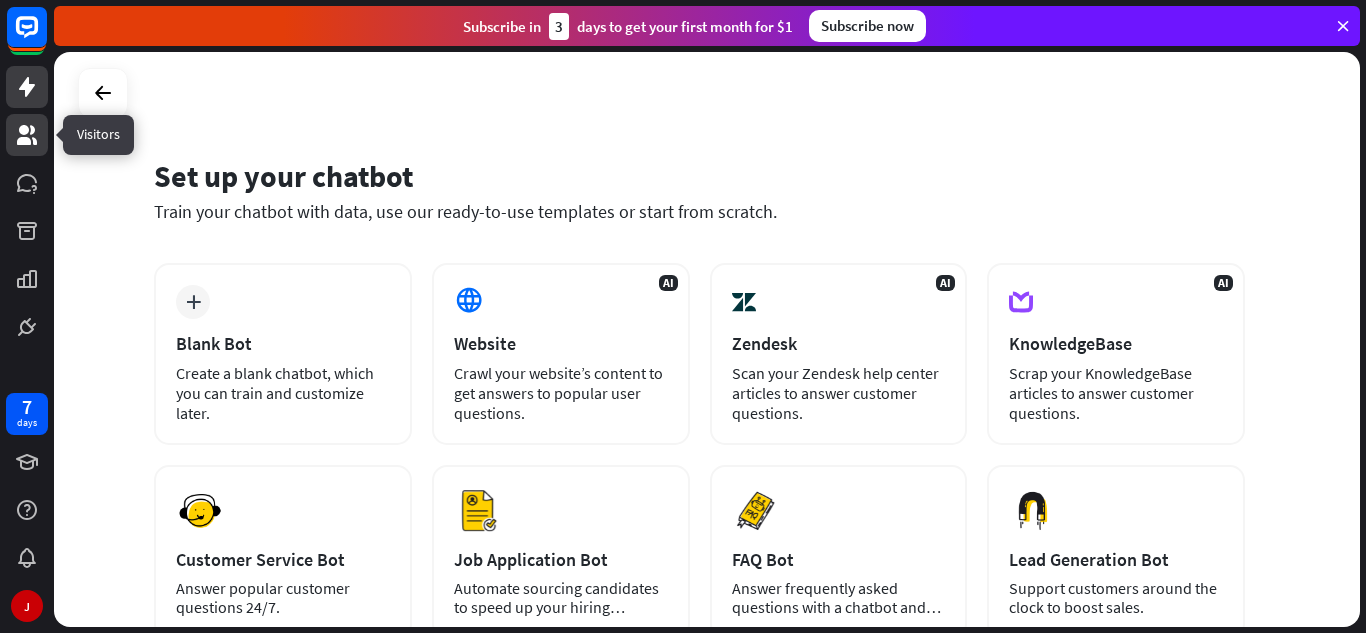 click 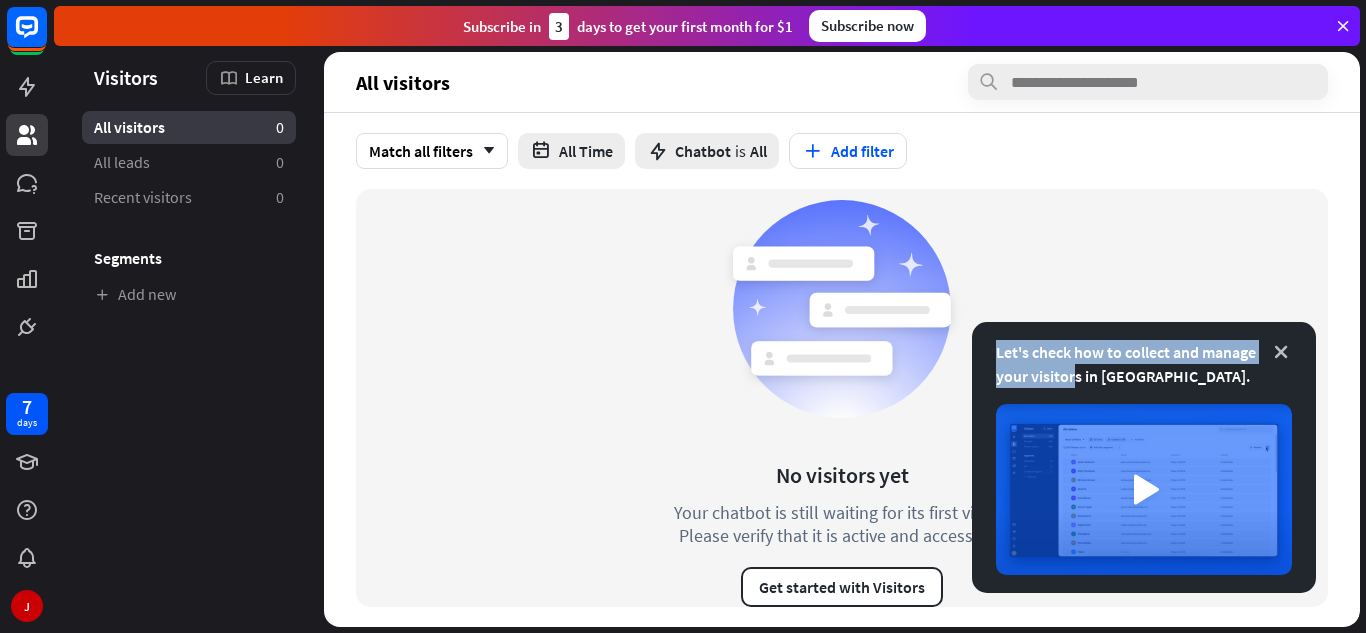 click on "Let's check how to collect and manage your visitors in [GEOGRAPHIC_DATA]." at bounding box center [1144, 457] 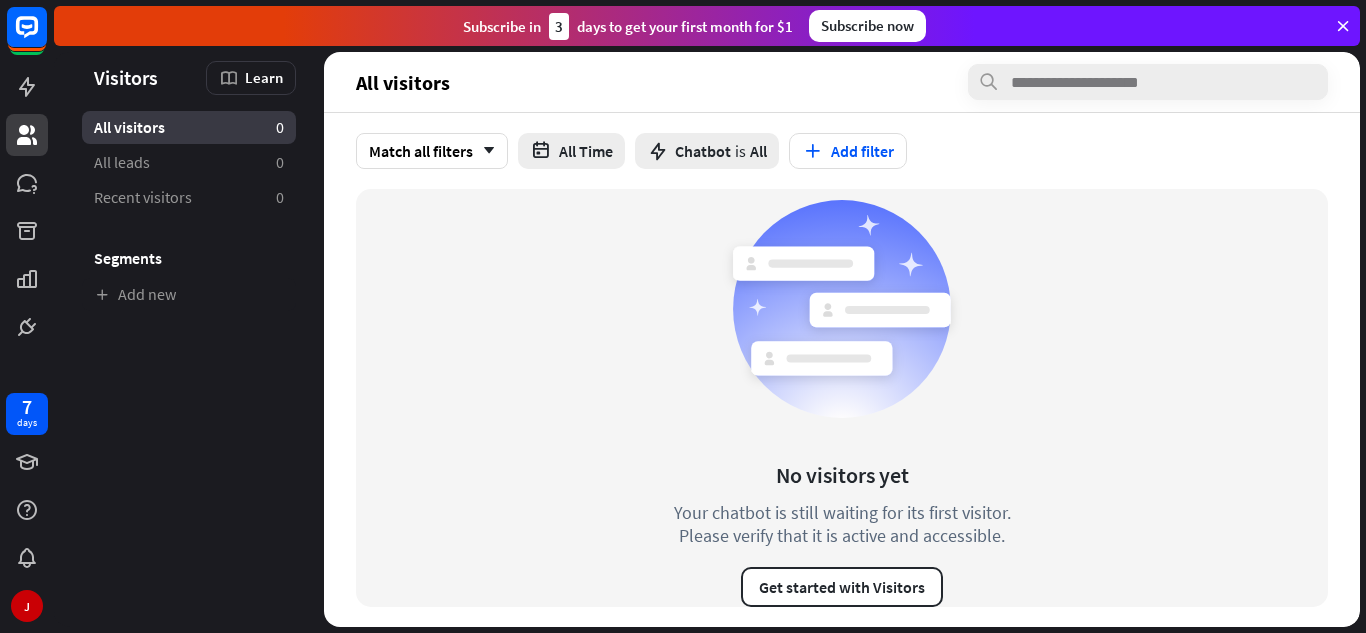 click at bounding box center (27, 174) 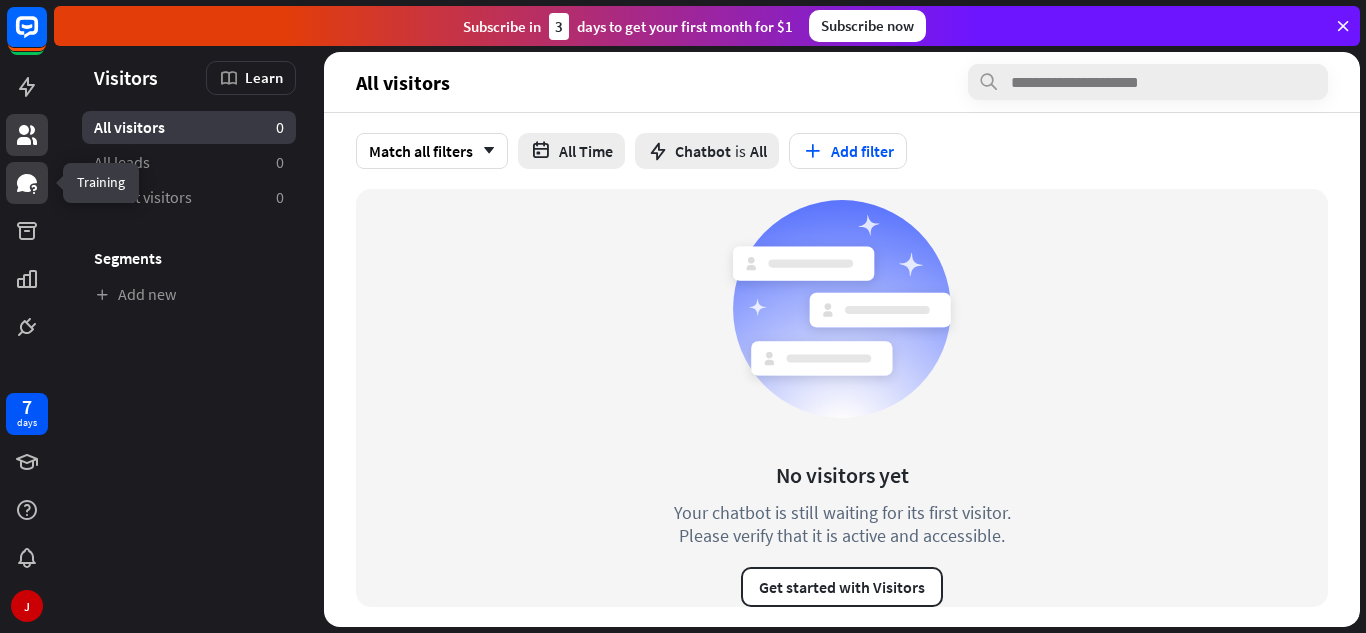 click at bounding box center (27, 183) 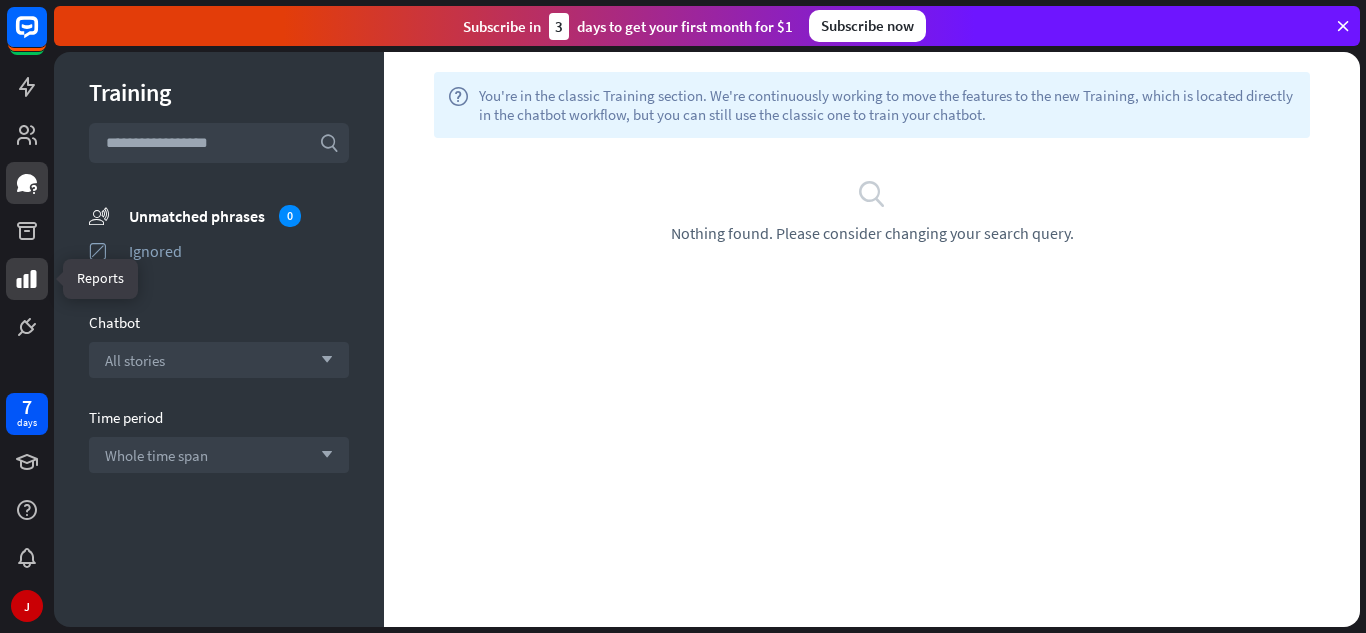 click 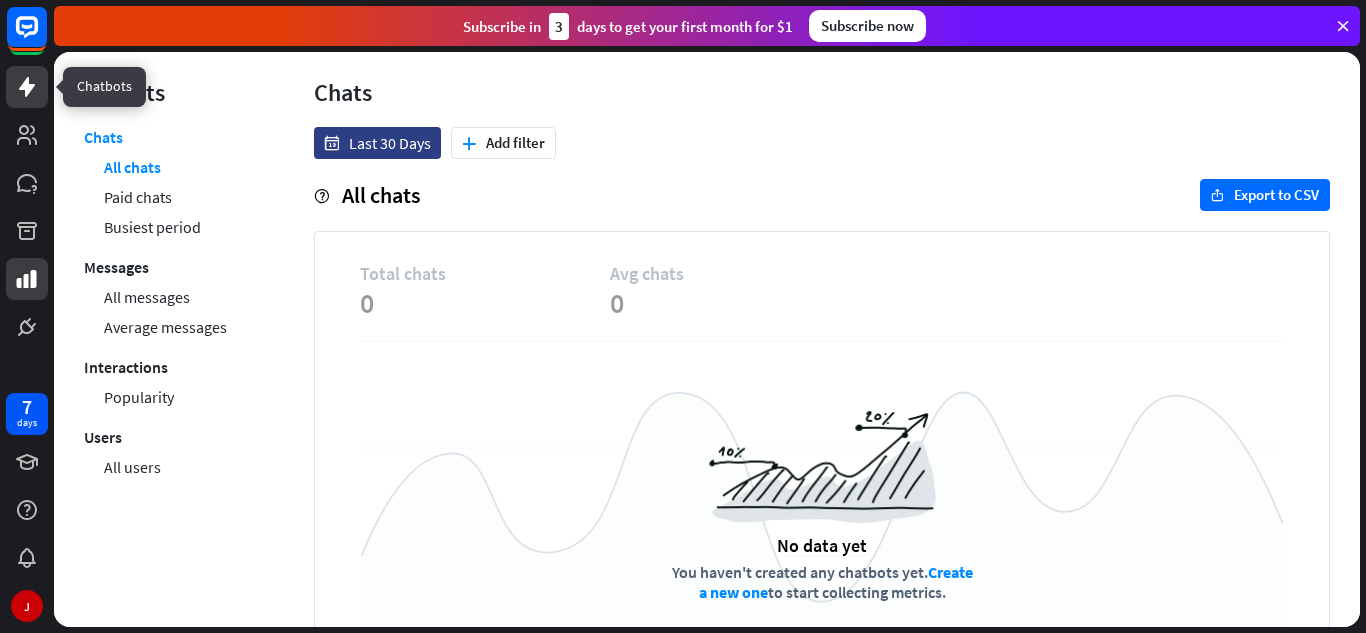 click 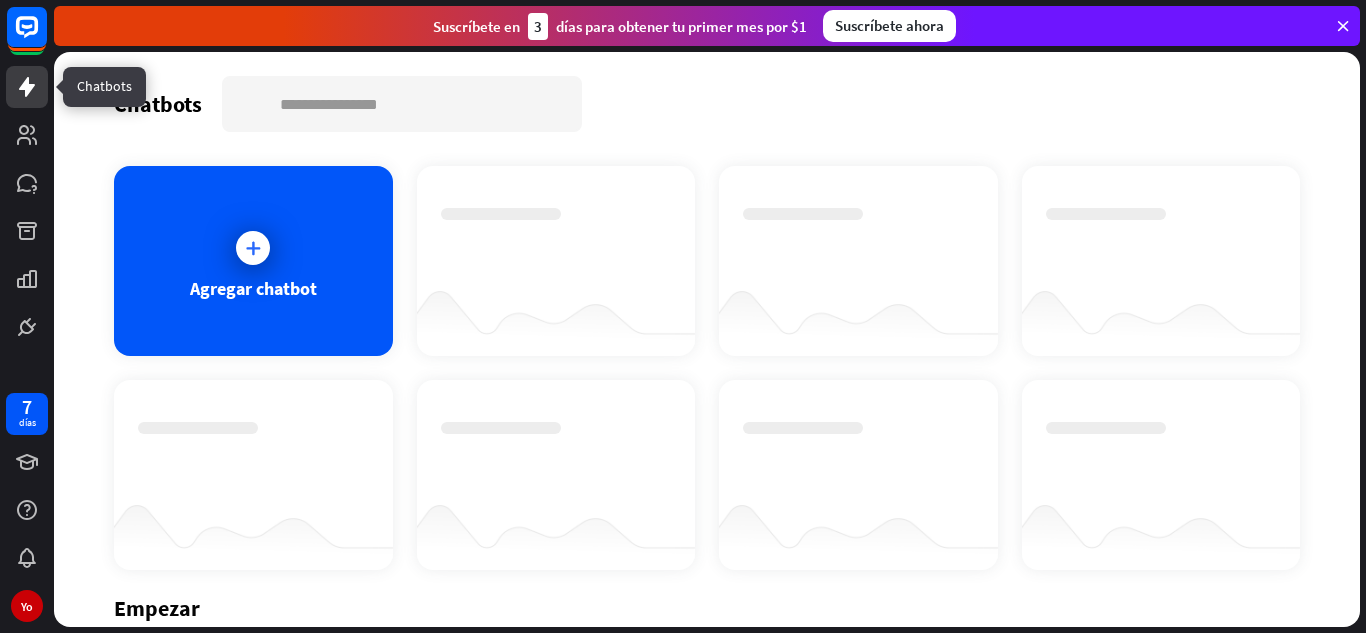 click 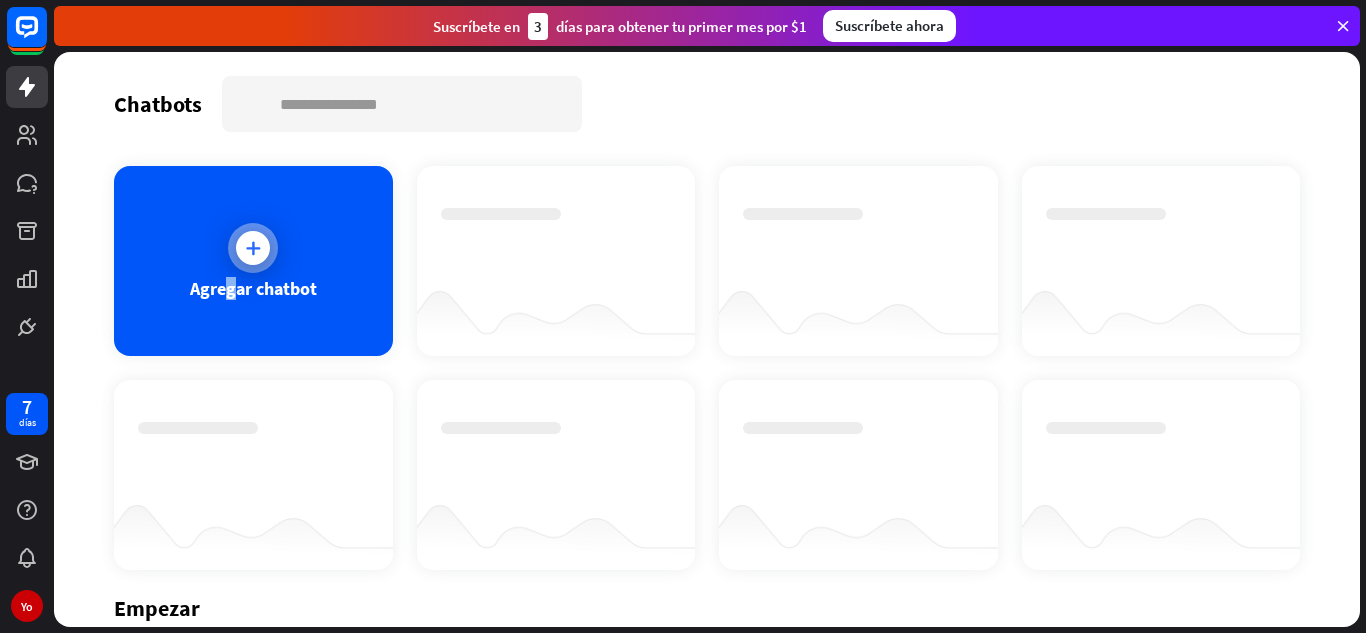 click on "Agregar chatbot" at bounding box center [253, 288] 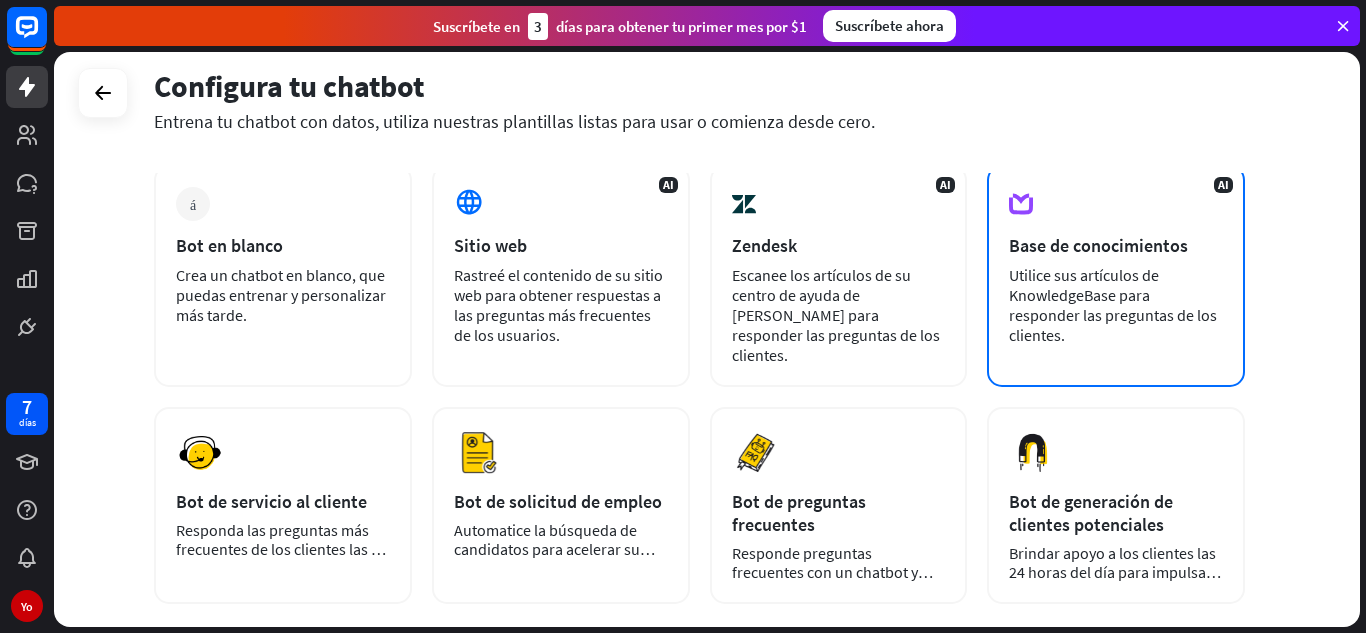 scroll, scrollTop: 100, scrollLeft: 0, axis: vertical 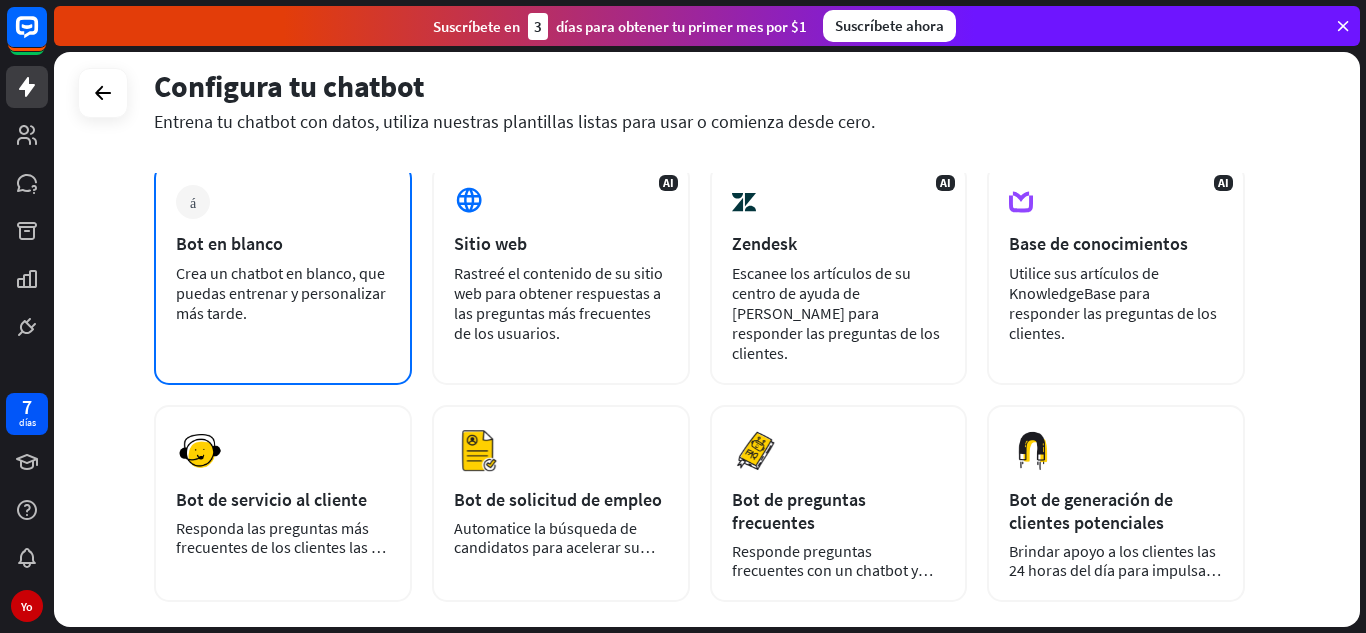 click on "más   Bot en blanco
Crea un chatbot en blanco, que puedas entrenar y personalizar más tarde." at bounding box center (283, 274) 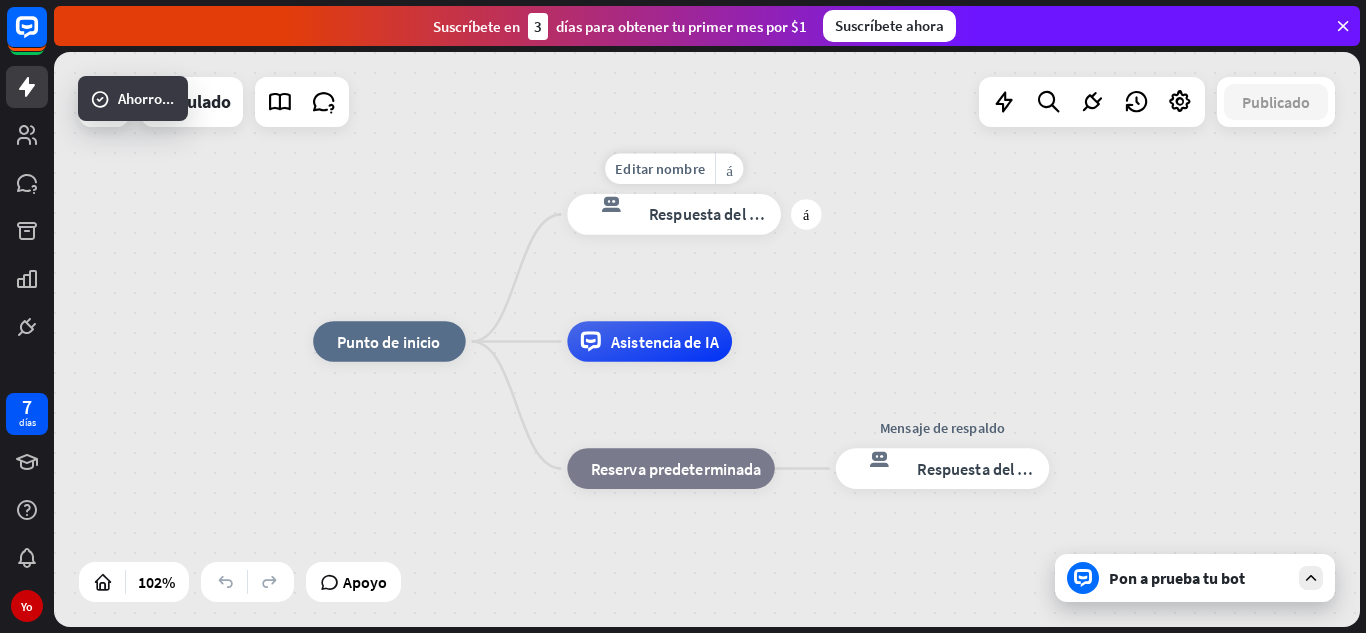 click on "Respuesta del bot" at bounding box center [711, 214] 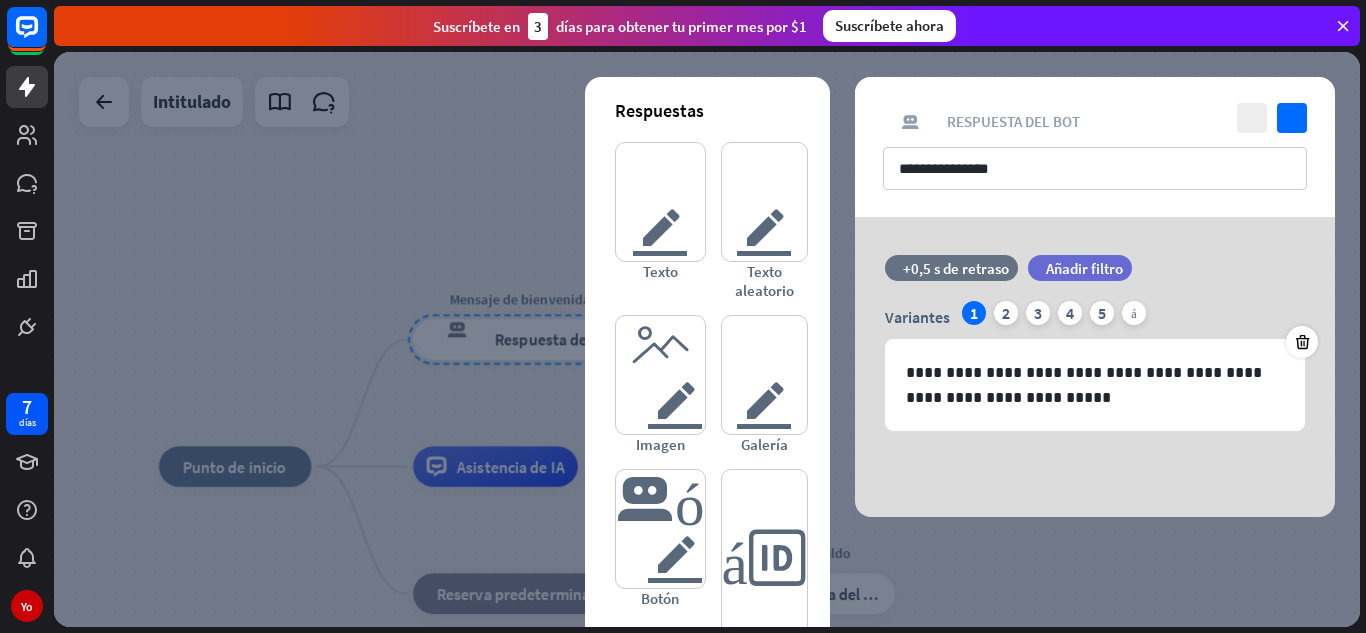 click at bounding box center [707, 339] 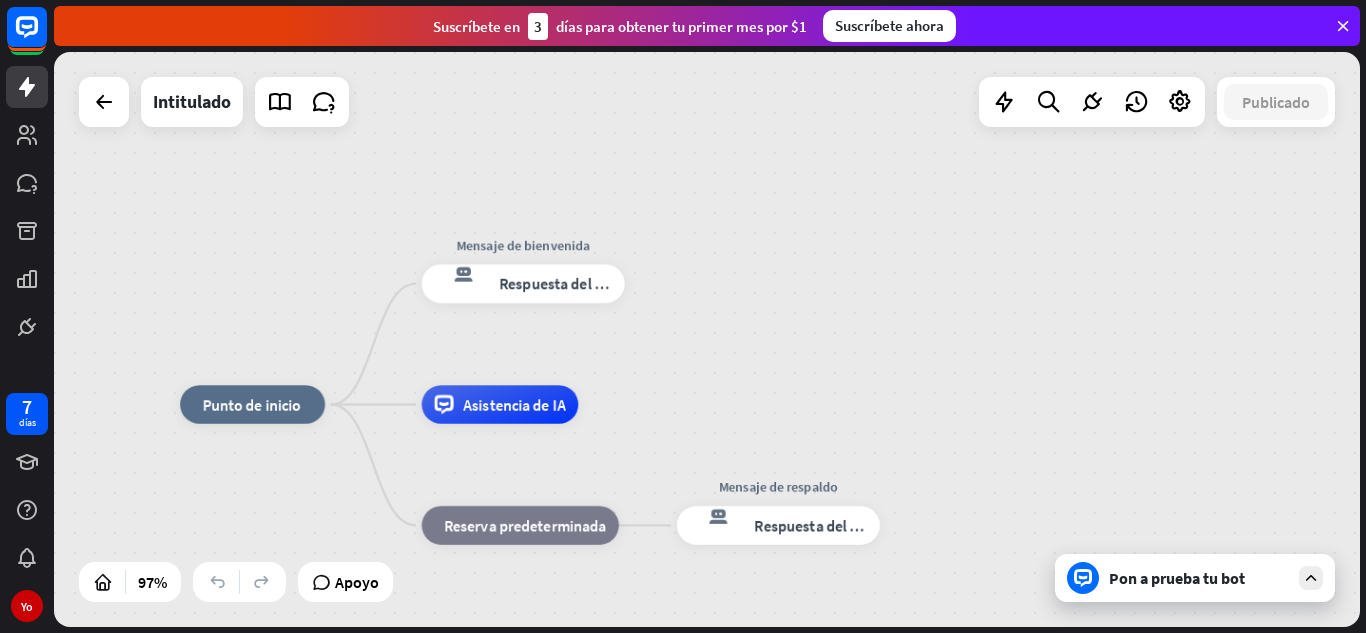 drag, startPoint x: 728, startPoint y: 409, endPoint x: 713, endPoint y: 327, distance: 83.360664 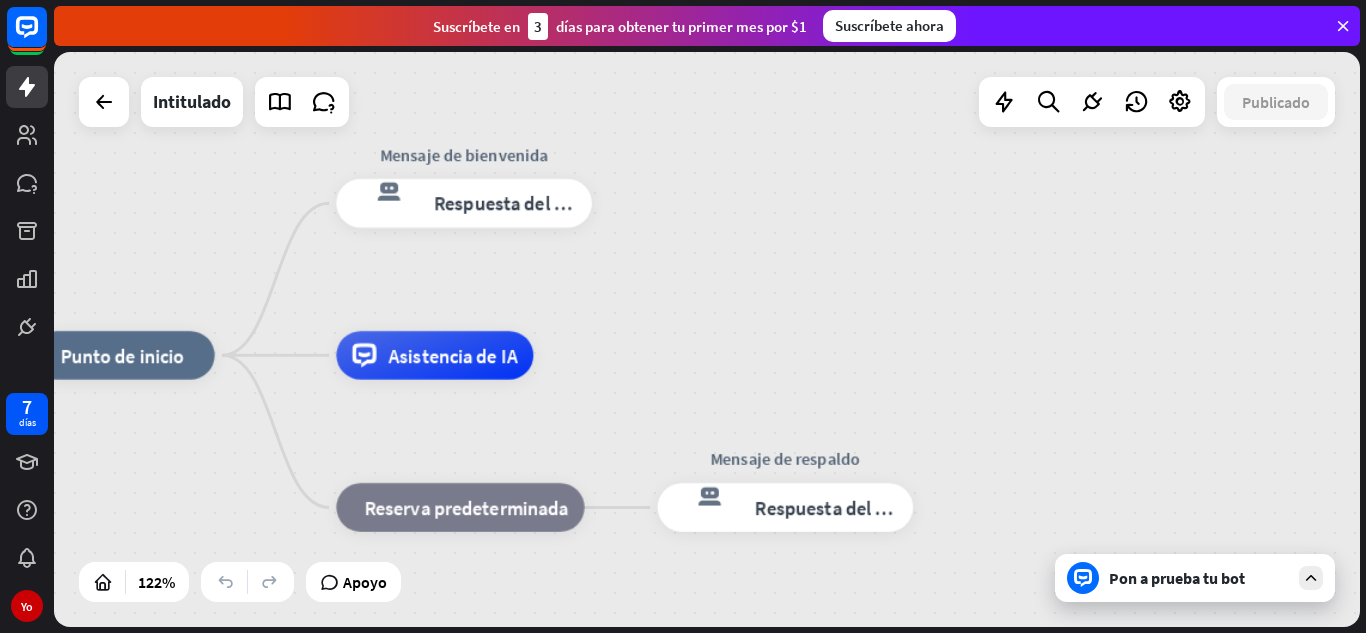 drag, startPoint x: 659, startPoint y: 267, endPoint x: 627, endPoint y: 213, distance: 62.76942 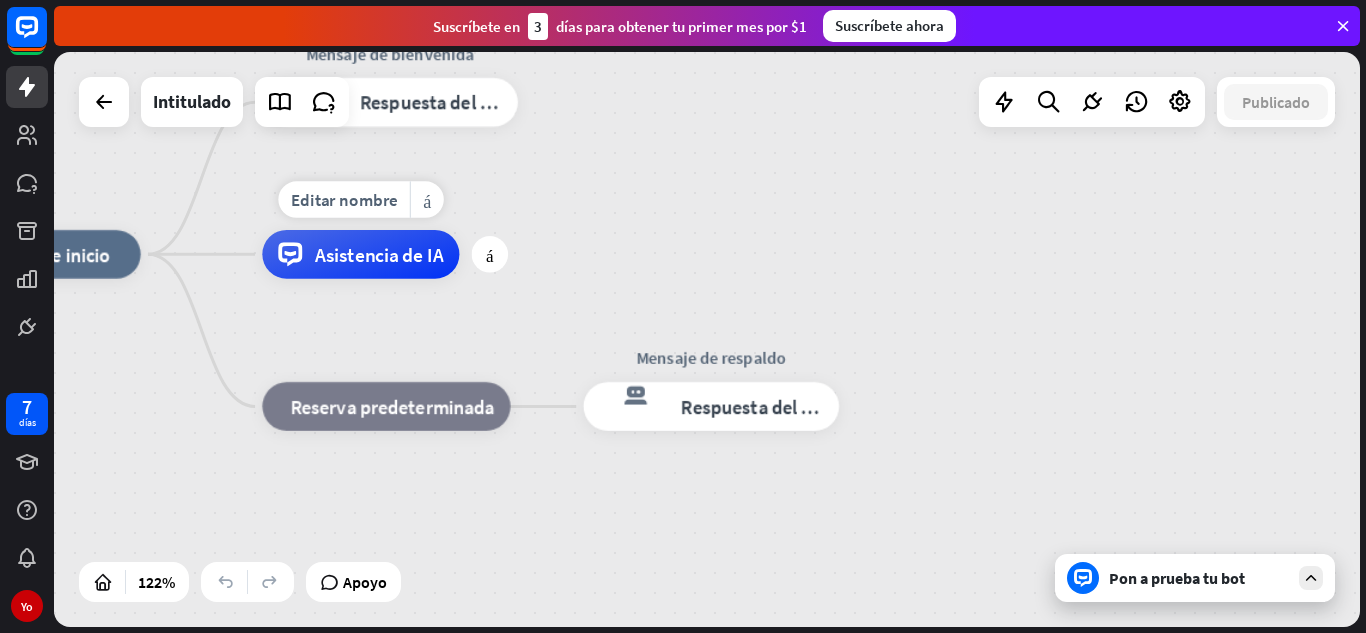 click on "Asistencia de IA" at bounding box center (379, 254) 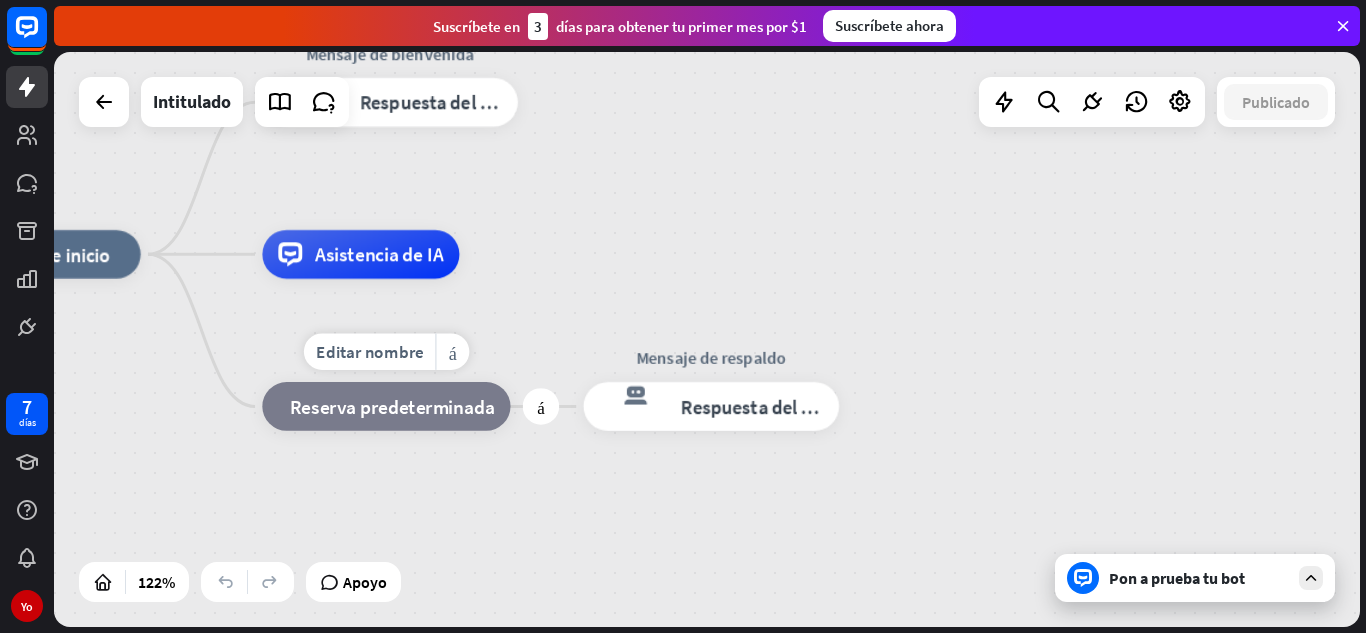 click on "Editar nombre   más_amarillo         más     bloque_de_retroceso   Reserva predeterminada" at bounding box center [386, 406] 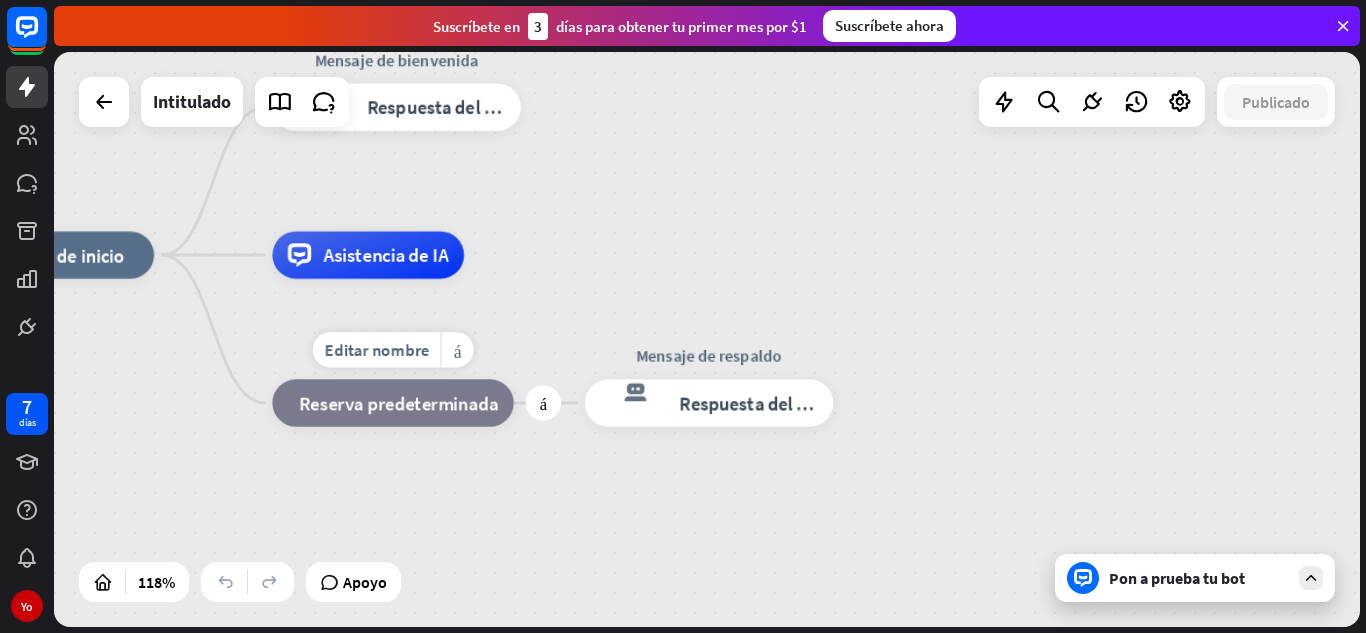 click on "bloque_de_retroceso   Reserva predeterminada" at bounding box center [392, 402] 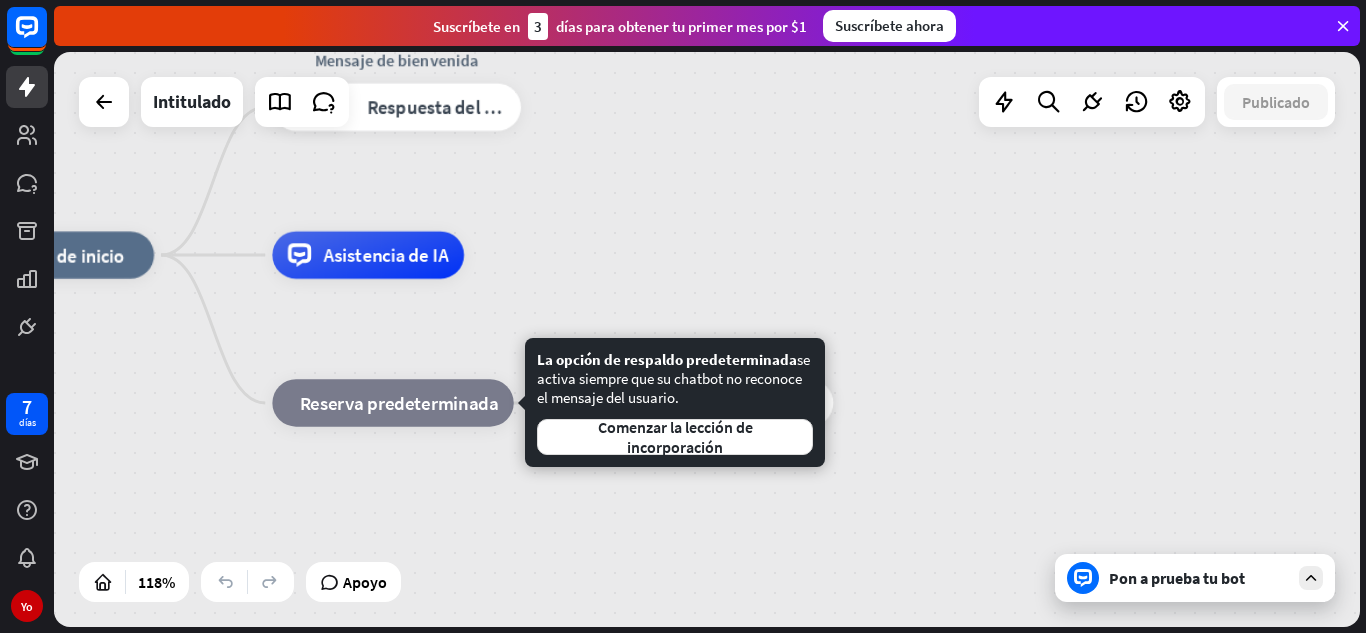 click on "inicio_2   Punto de inicio                 Mensaje de bienvenida   respuesta del bot de bloqueo   Respuesta del bot                     Asistencia de IA                   bloque_de_retroceso   Reserva predeterminada                 Fallback message   respuesta del bot de bloqueo   Respuesta del bot" at bounding box center [749, 595] 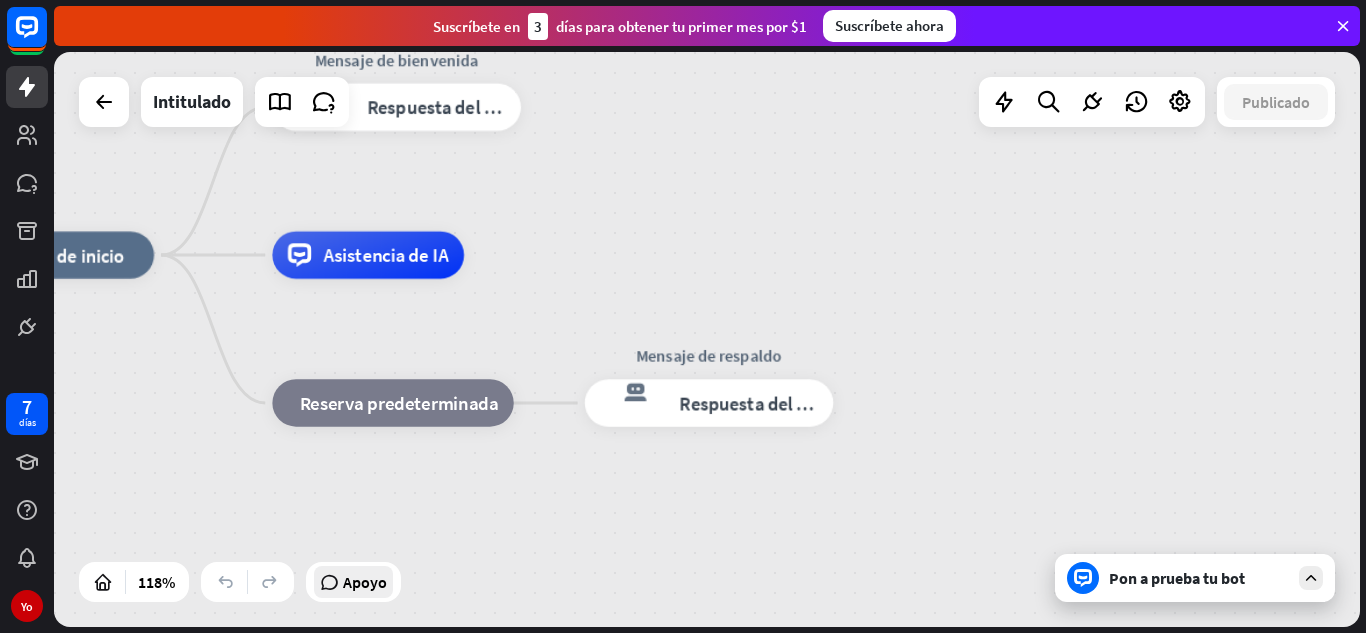 click on "Apoyo" at bounding box center (365, 582) 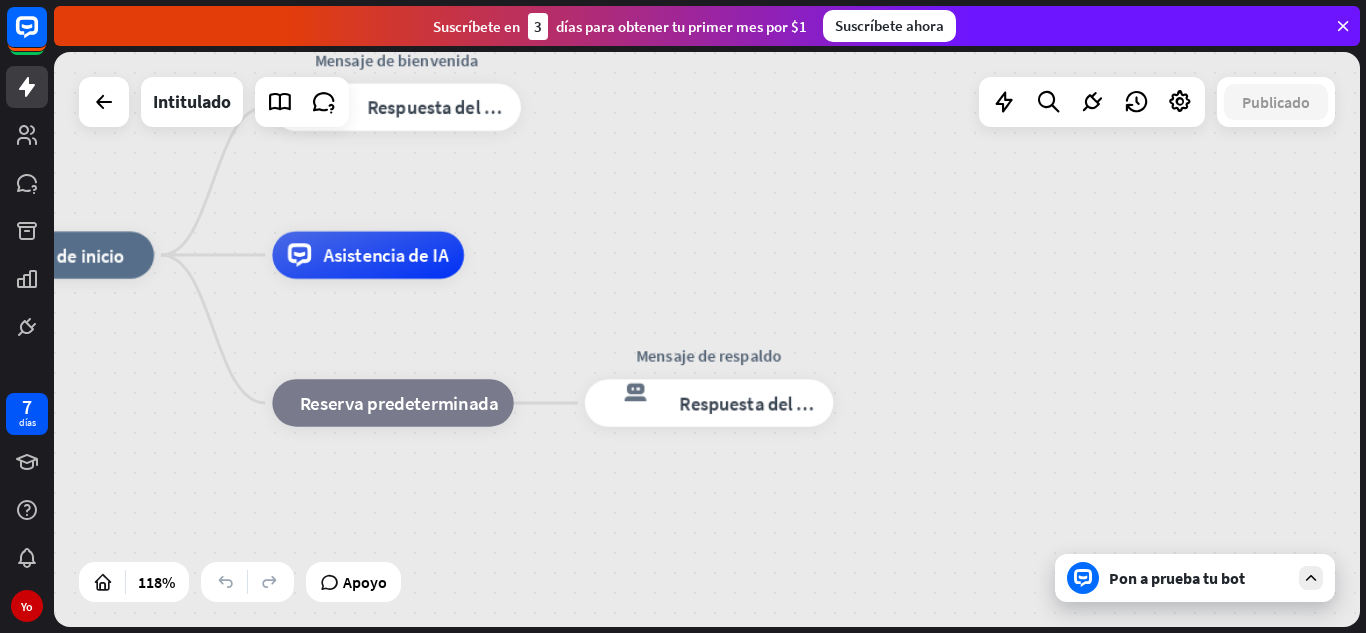 click on "inicio_2   Punto de inicio                 Mensaje de bienvenida   respuesta del bot de bloqueo   Respuesta del bot                     Asistencia de IA                   bloque_de_retroceso   Reserva predeterminada                 Mensaje de respaldo   respuesta del bot de bloqueo   Respuesta del bot" at bounding box center (707, 339) 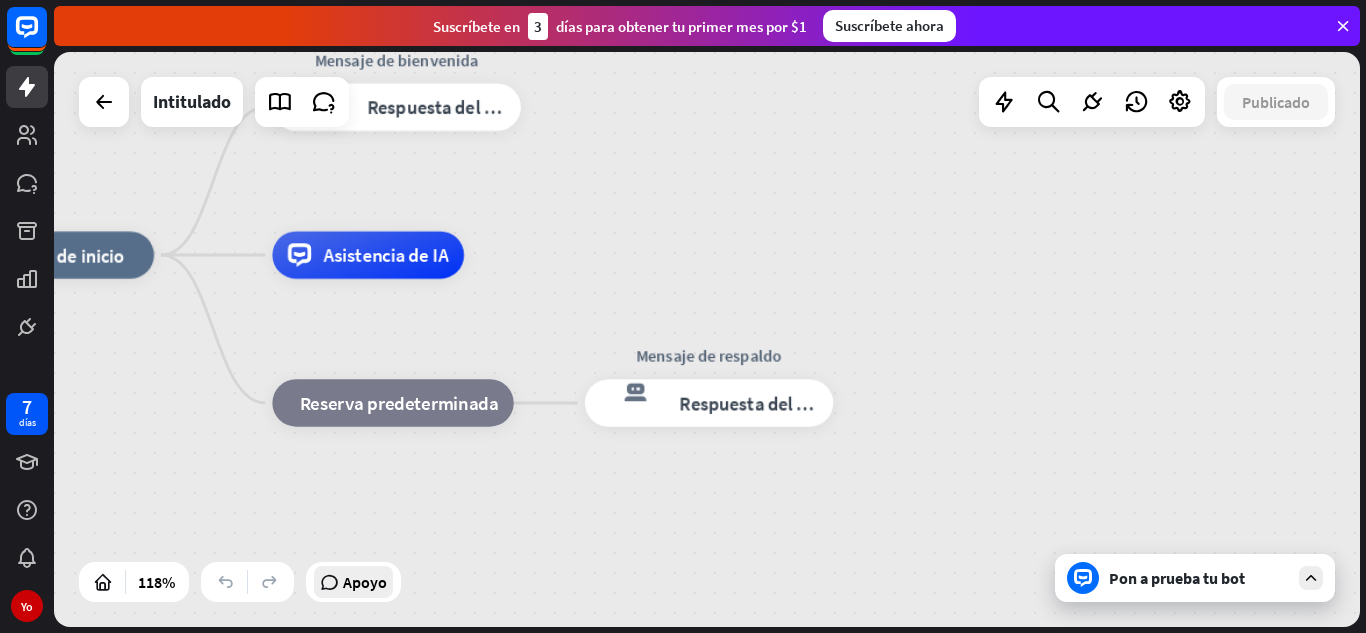 click on "Apoyo" at bounding box center (353, 582) 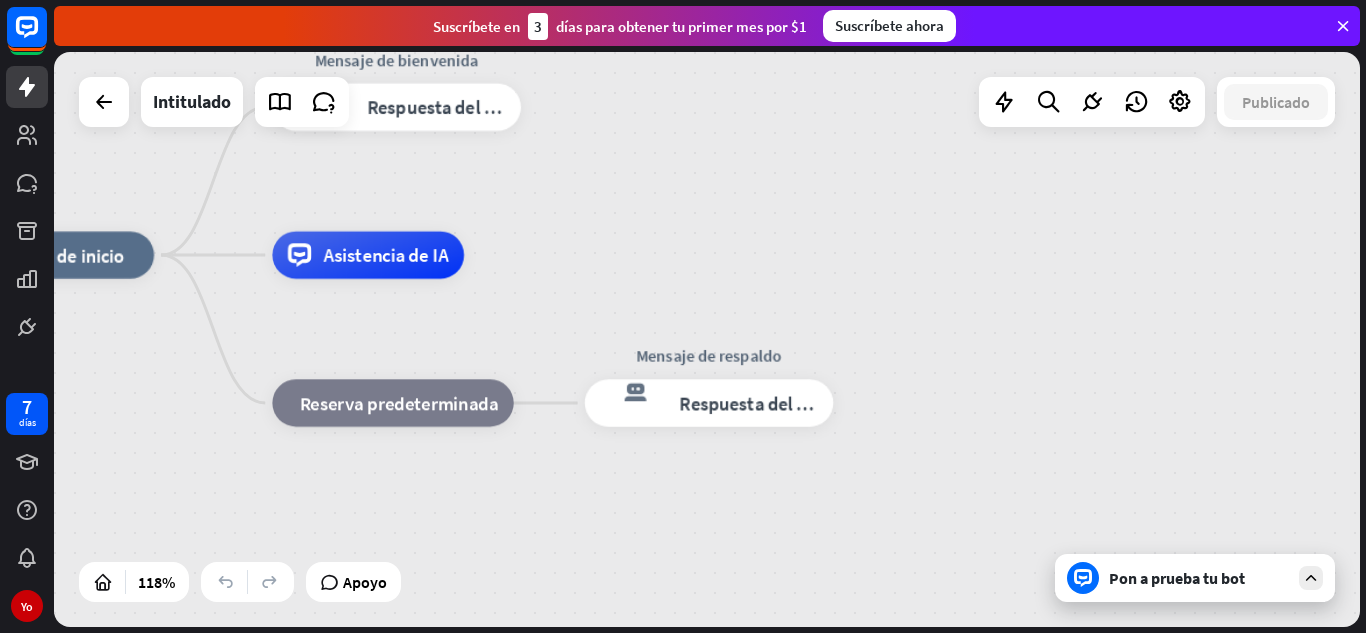 click on "inicio_2   Punto de inicio                 Mensaje de bienvenida   respuesta del bot de bloqueo   Respuesta del bot                     Asistencia de IA       Editar nombre   más_amarillo             bloque_de_retroceso   Reserva predeterminada                 Mensaje de respaldo   respuesta del bot de bloqueo   Respuesta del bot" at bounding box center [749, 595] 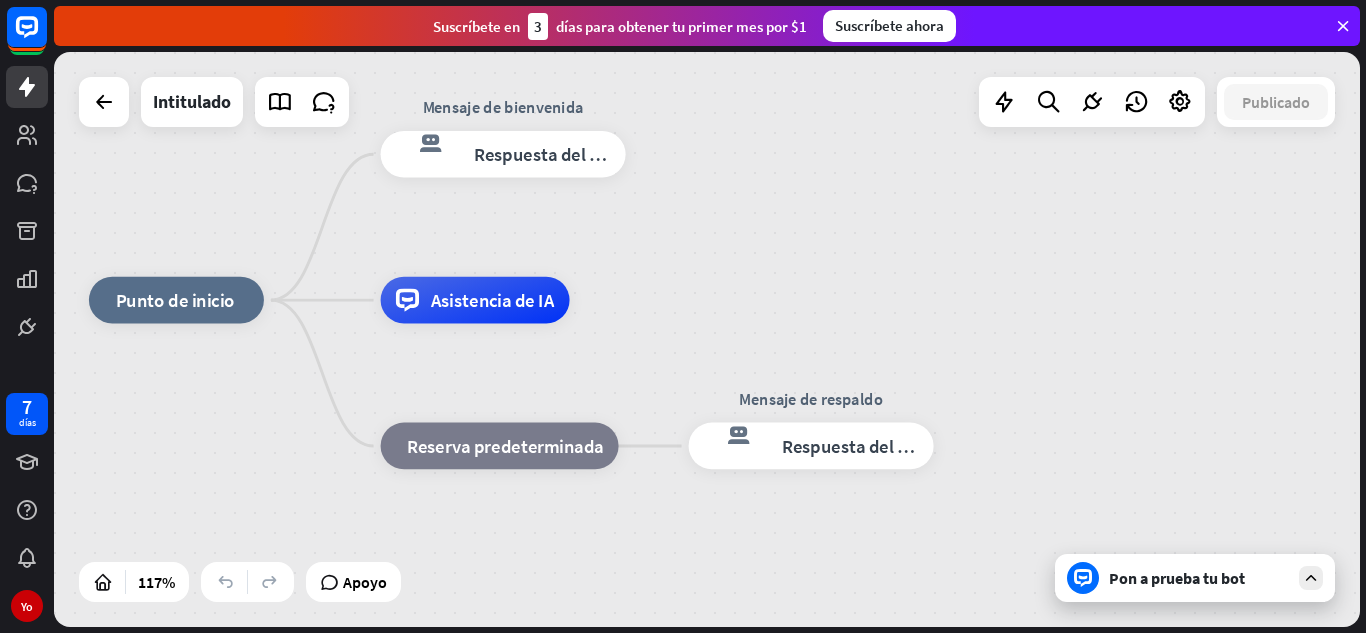 drag, startPoint x: 593, startPoint y: 232, endPoint x: 775, endPoint y: 298, distance: 193.59752 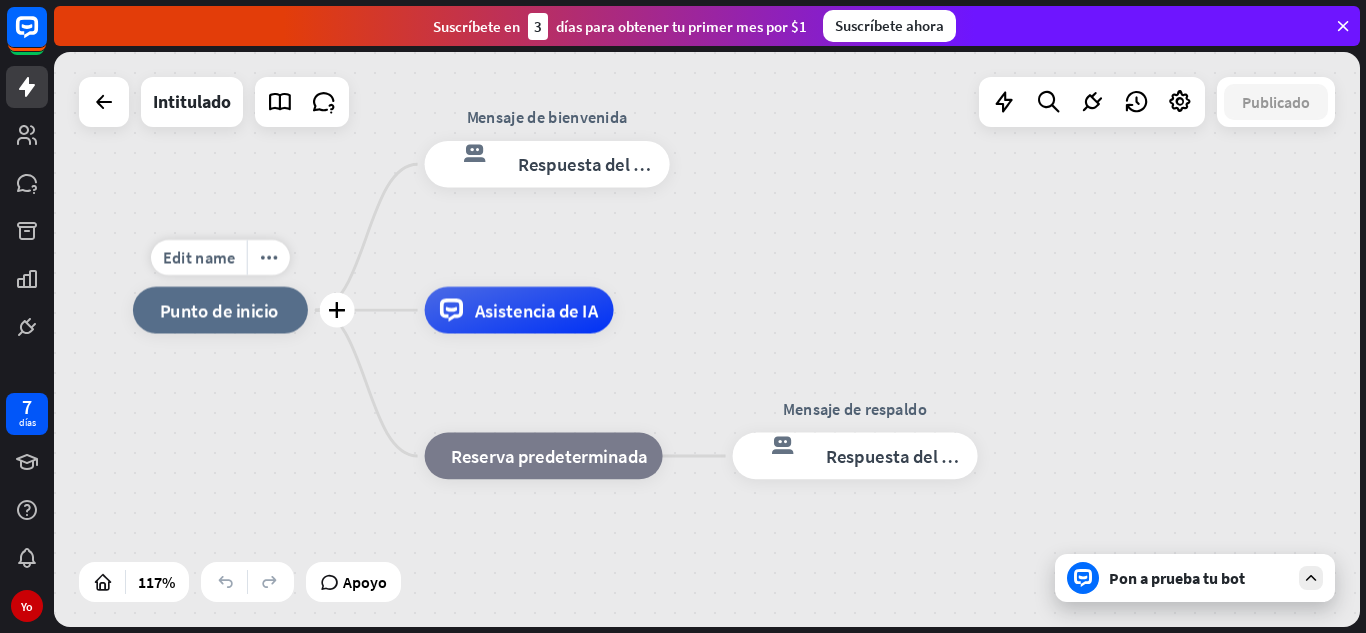 click on "Punto de inicio" at bounding box center [219, 309] 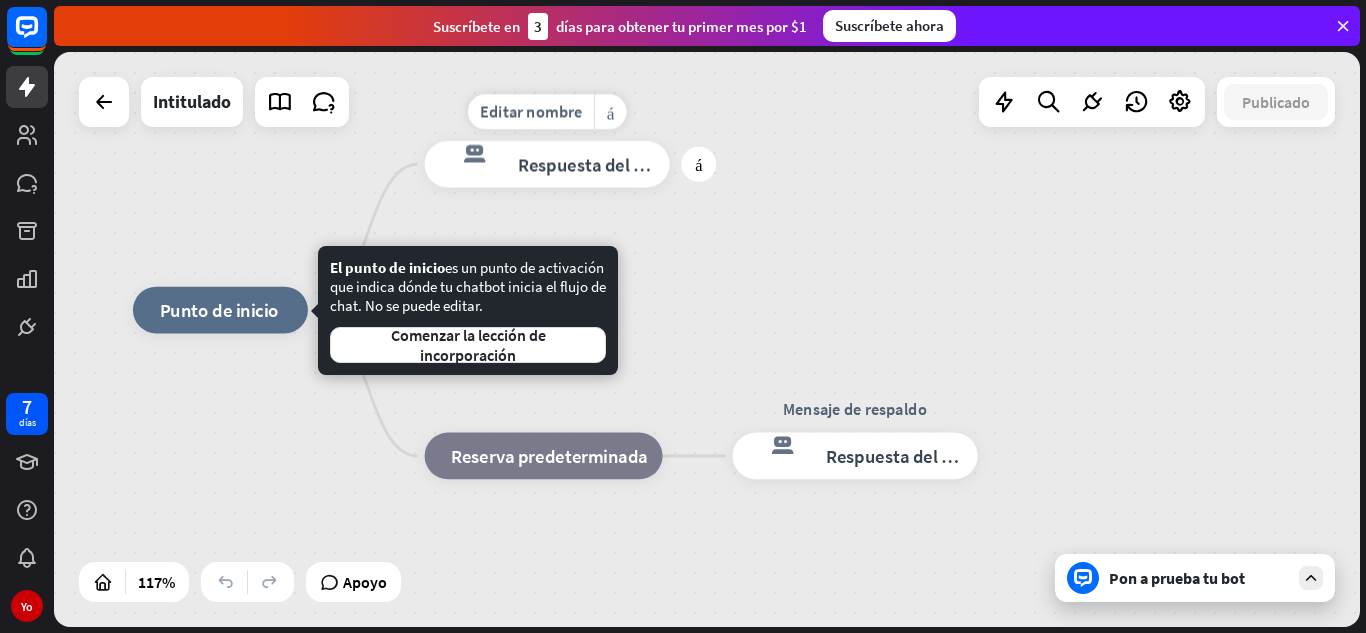 click on "Respuesta del bot" at bounding box center (589, 164) 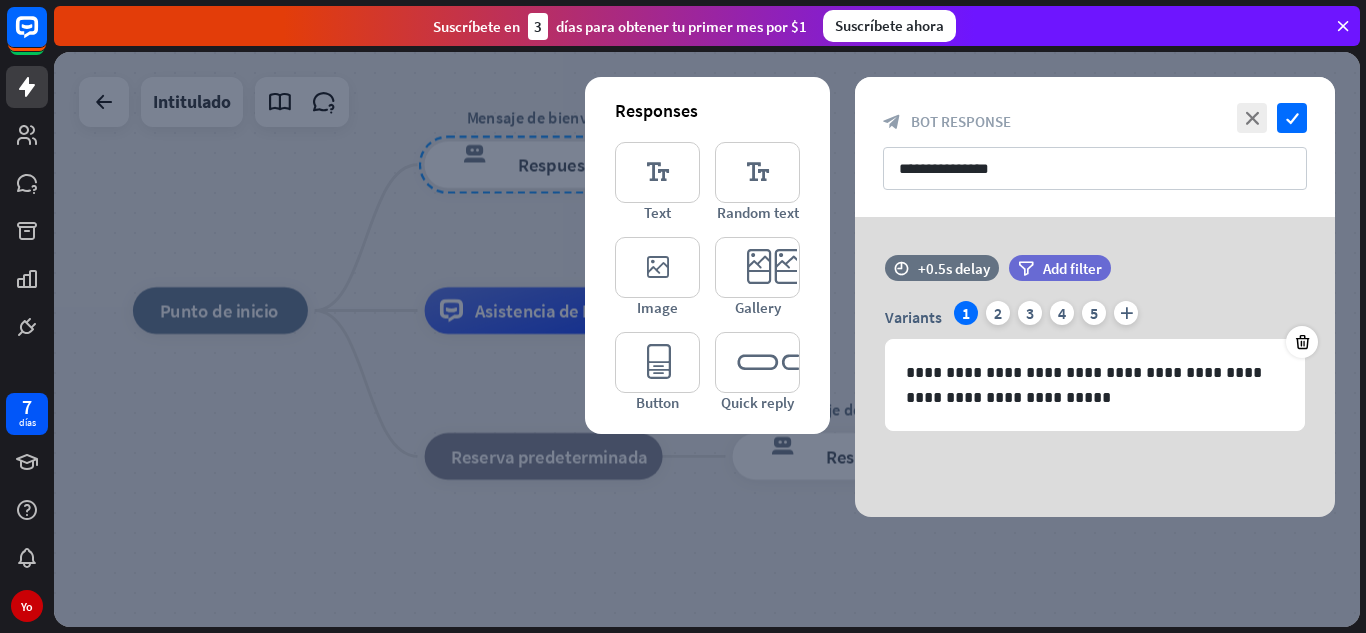 click at bounding box center (707, 339) 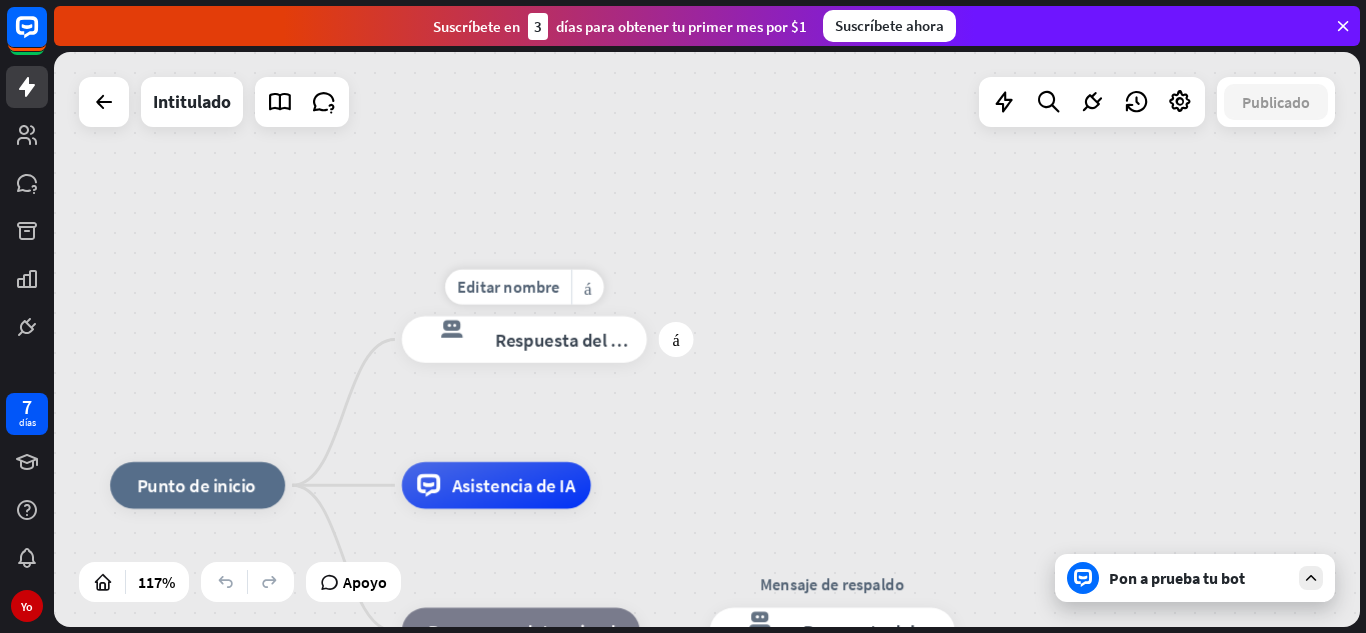 click on "respuesta del bot de bloqueo   Respuesta del bot" at bounding box center [524, 339] 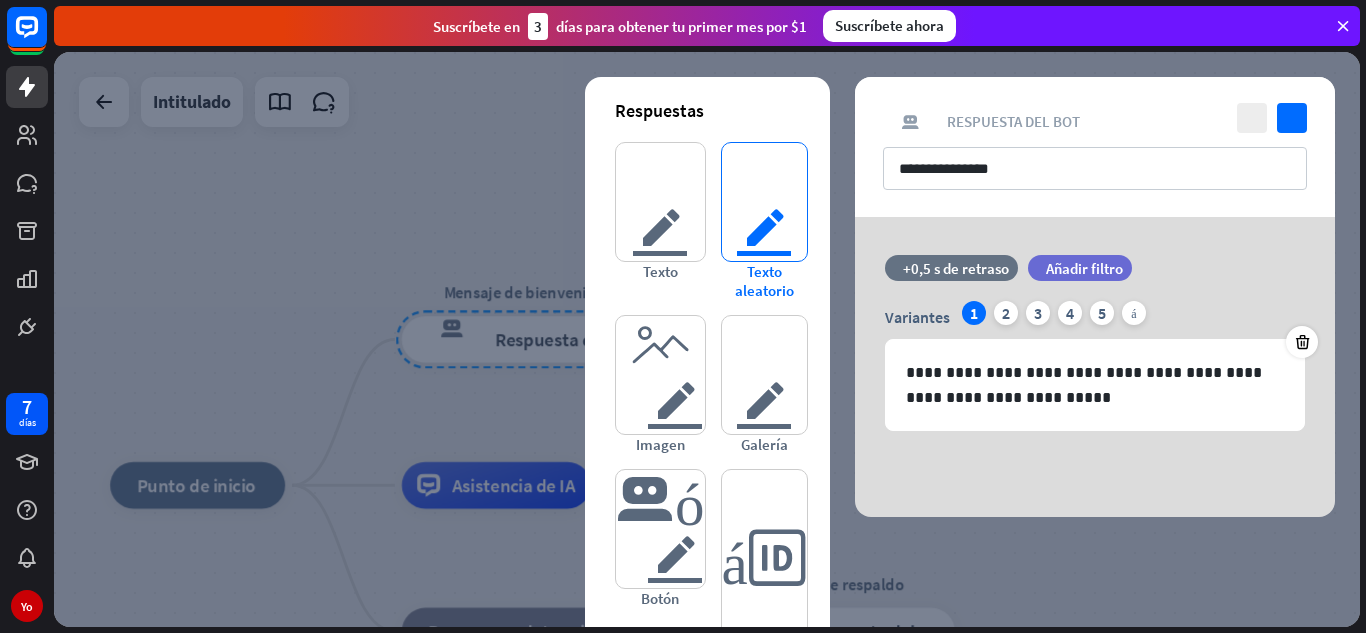 click on "texto del editor" at bounding box center (764, 202) 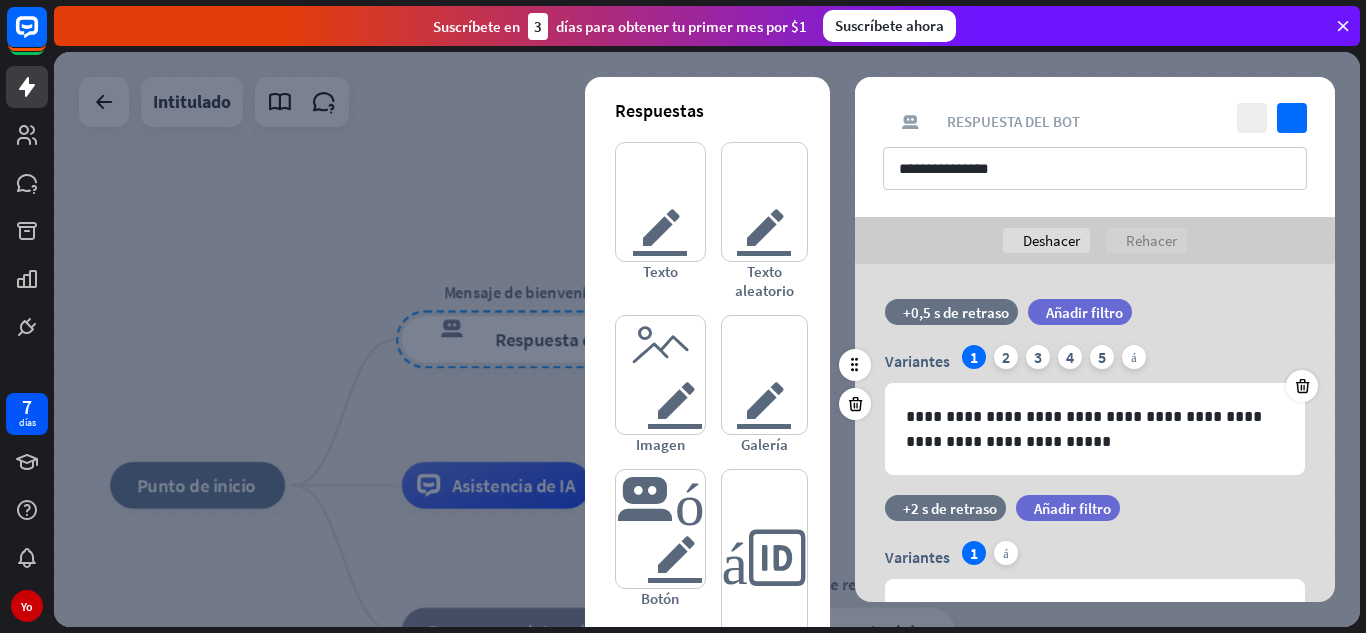 scroll, scrollTop: 0, scrollLeft: 0, axis: both 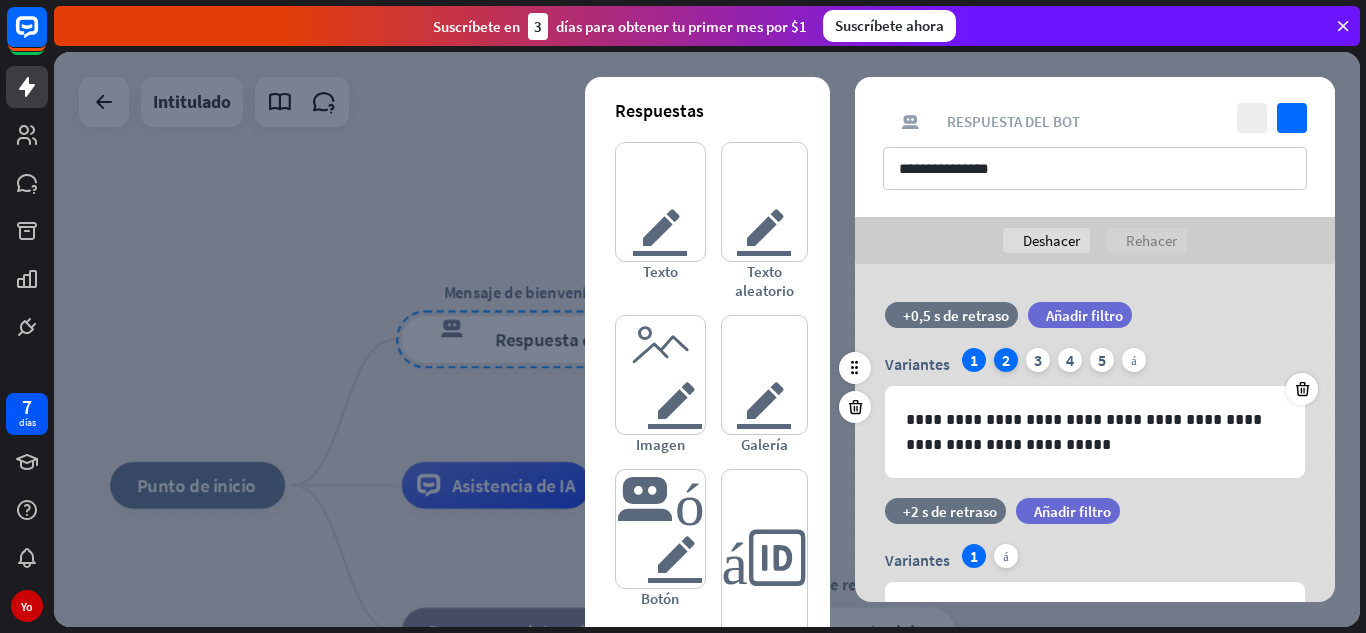 click on "2" at bounding box center [1006, 360] 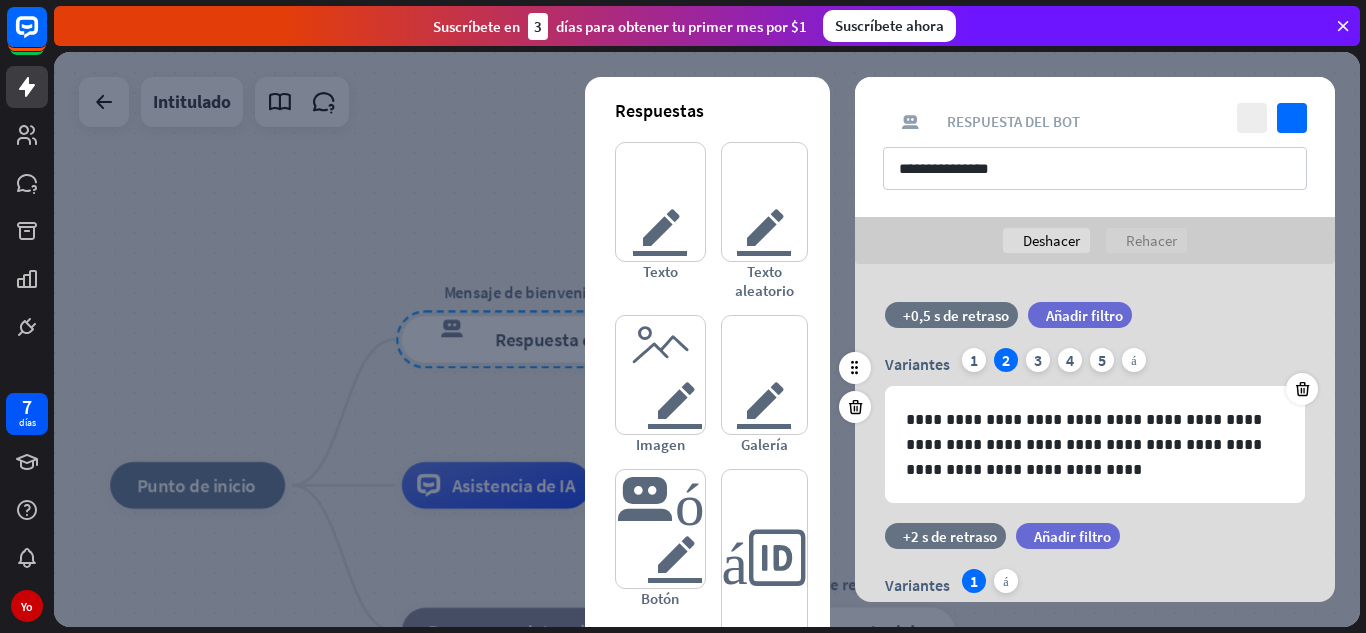 click on "Variantes
1
2
3
4
5
más" at bounding box center [1095, 364] 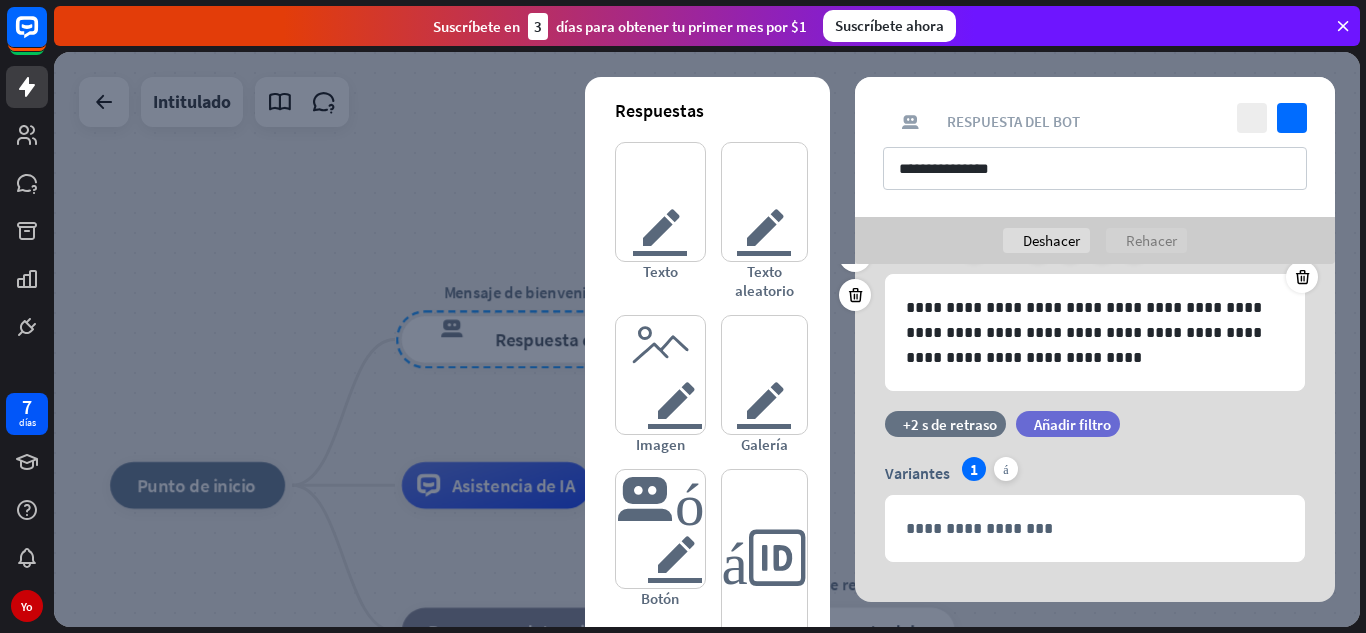 scroll, scrollTop: 75, scrollLeft: 0, axis: vertical 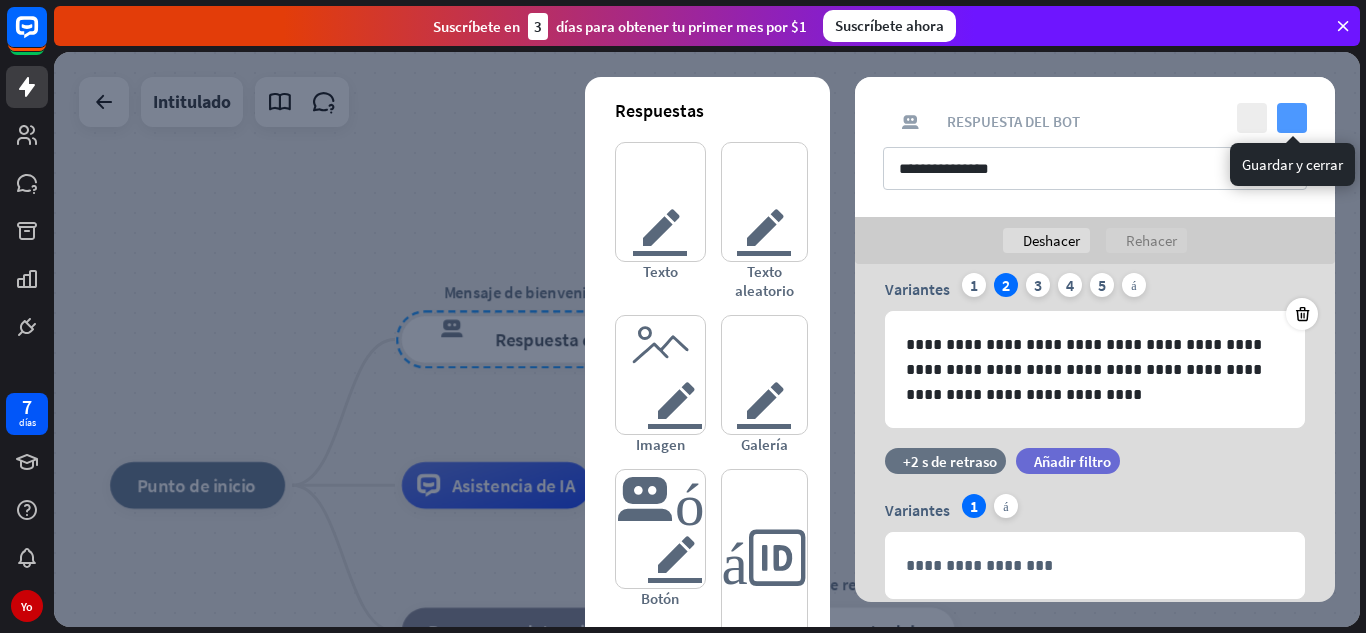 click on "controlar" at bounding box center (1292, 118) 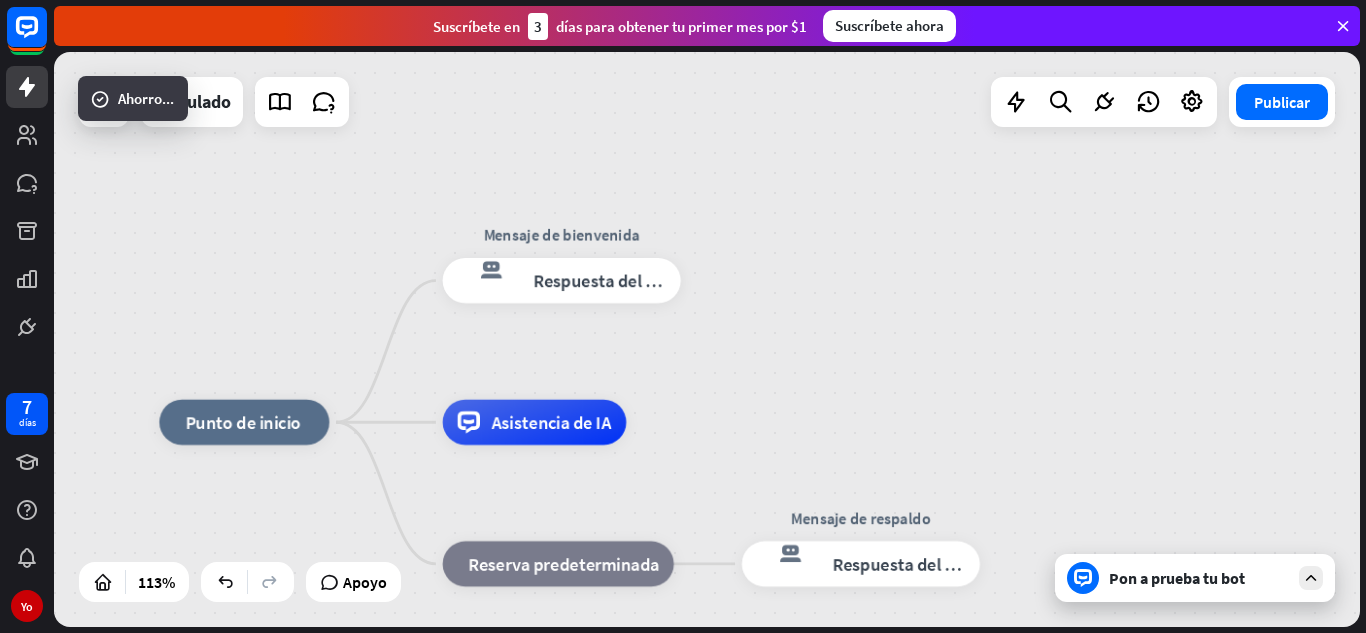 drag, startPoint x: 829, startPoint y: 307, endPoint x: 861, endPoint y: 224, distance: 88.95505 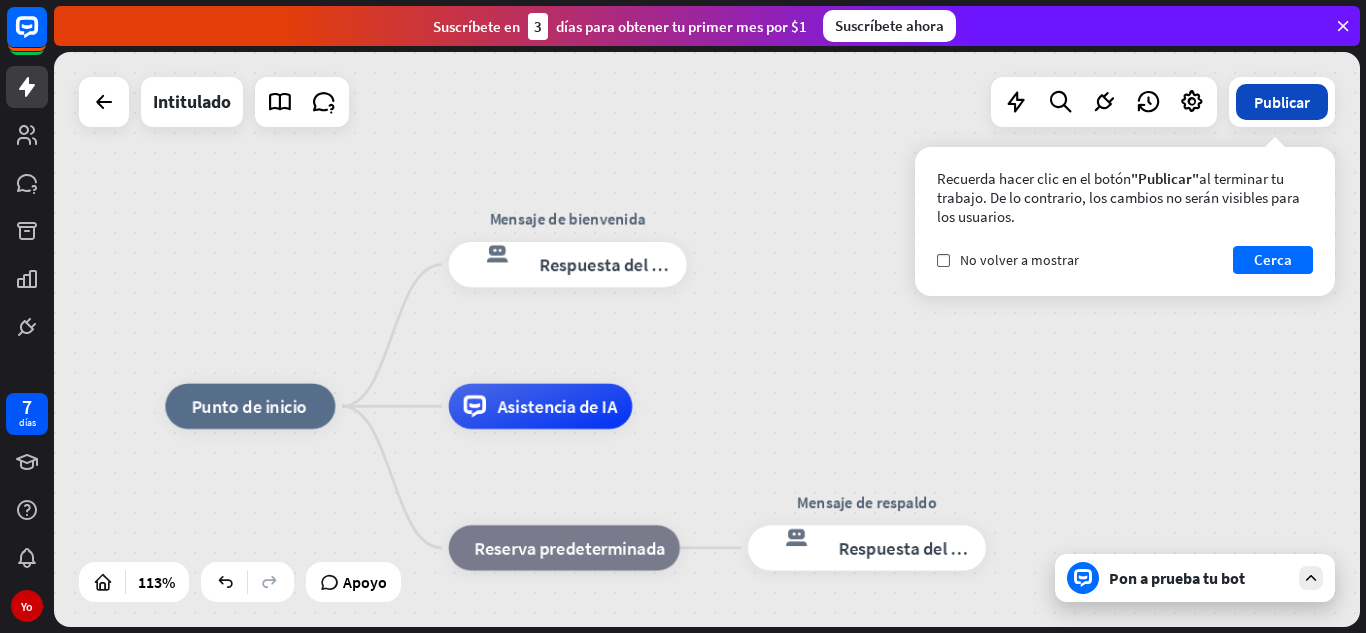 click on "Publicar" at bounding box center (1282, 102) 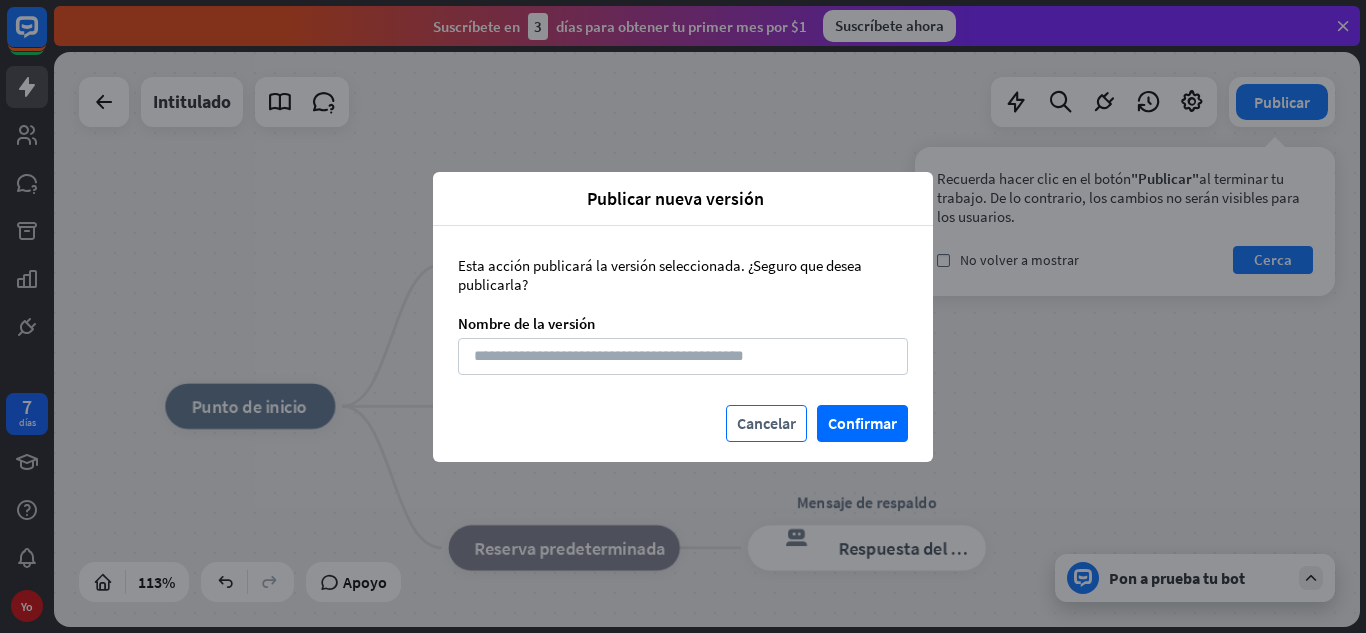 click on "Cancelar" at bounding box center (766, 423) 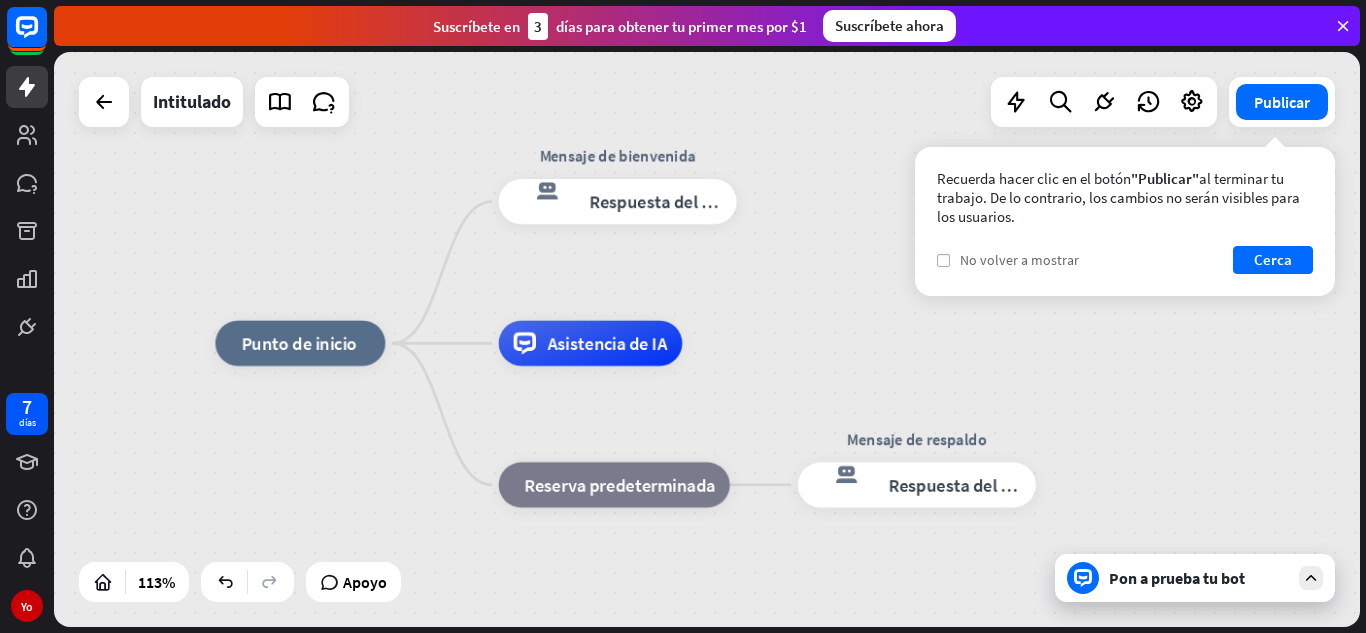 drag, startPoint x: 897, startPoint y: 340, endPoint x: 944, endPoint y: 257, distance: 95.38344 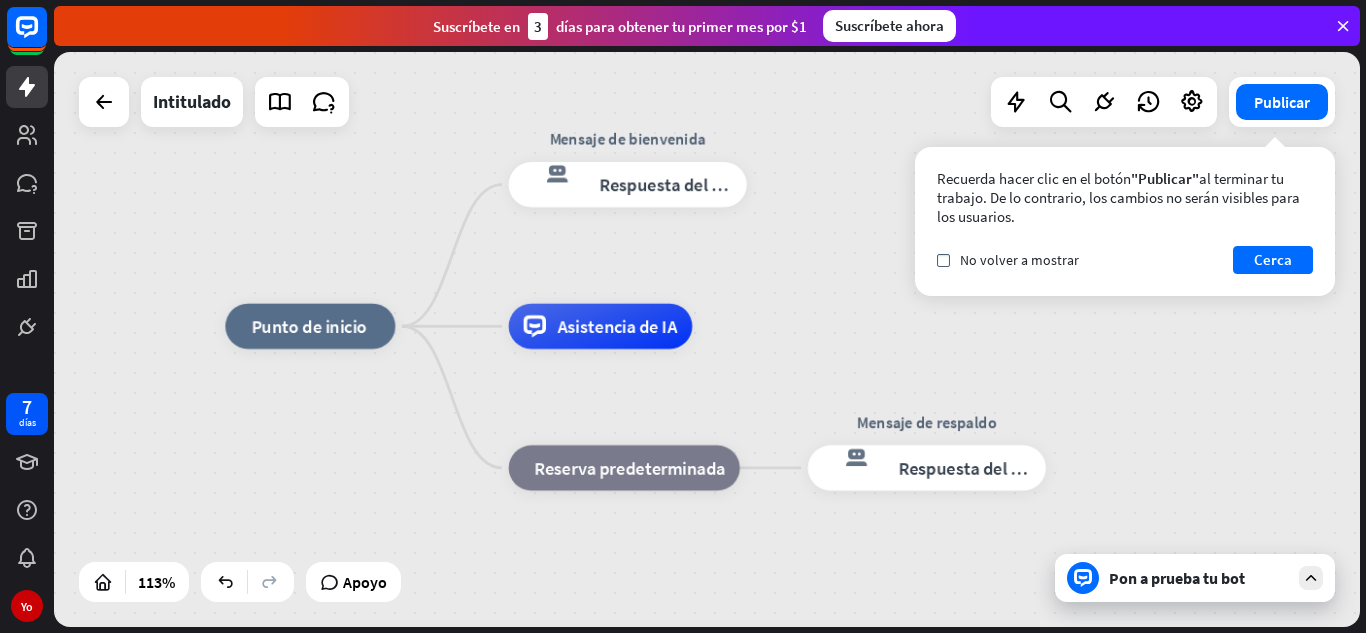 click on "Recuerda hacer clic en el
botón  "Publicar"
al terminar tu trabajo. De lo contrario, los cambios no serán visibles para los usuarios.
controlar   No volver a mostrar   Cerca" at bounding box center (1125, 221) 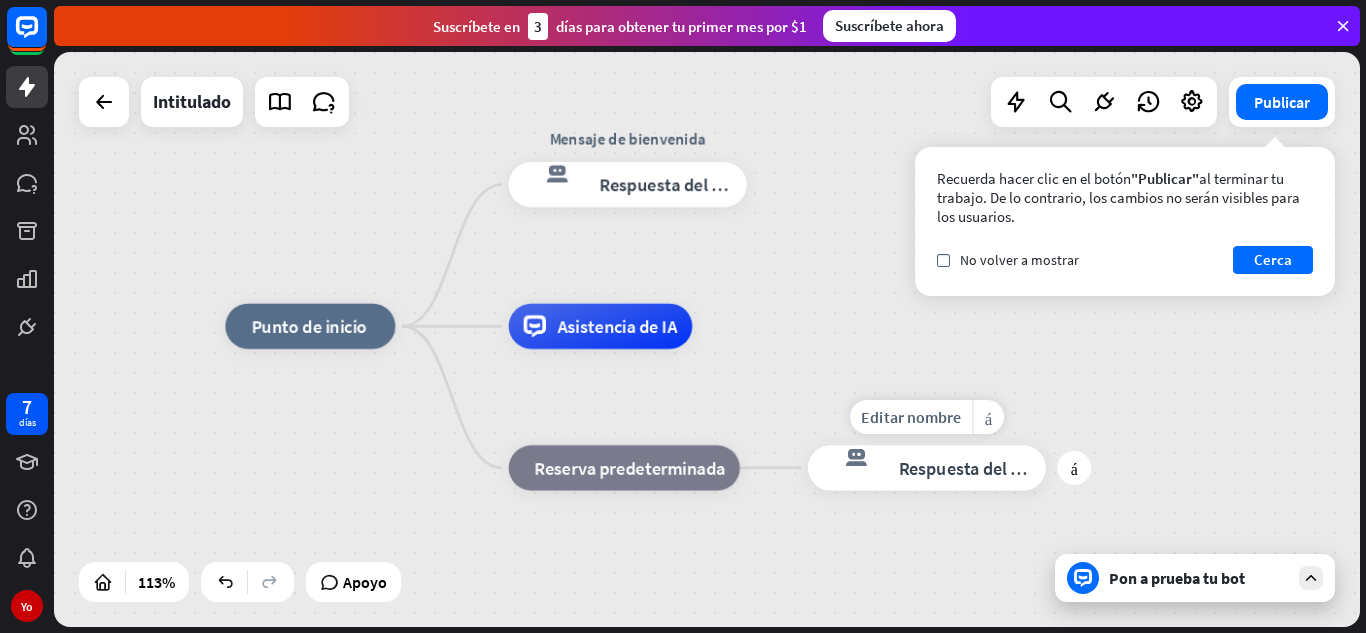 click on "respuesta del bot de bloqueo   Respuesta del bot" at bounding box center [927, 467] 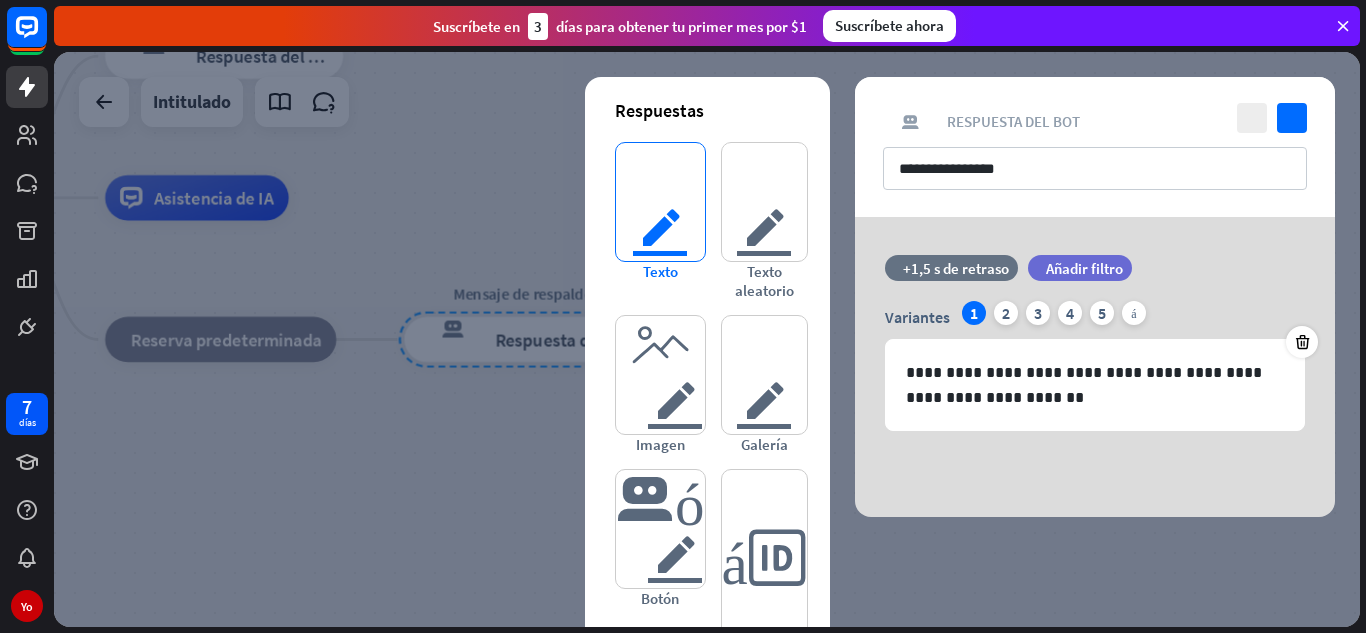 click on "texto del editor" at bounding box center (660, 202) 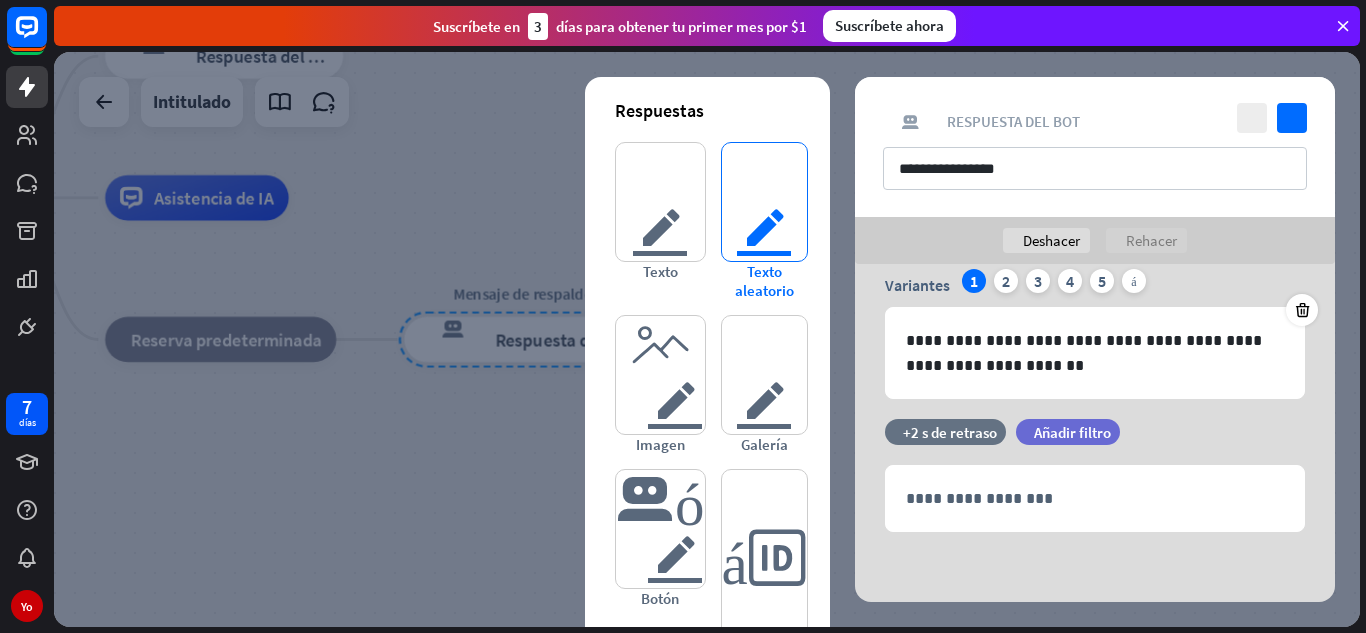 click on "texto del editor" at bounding box center [764, 202] 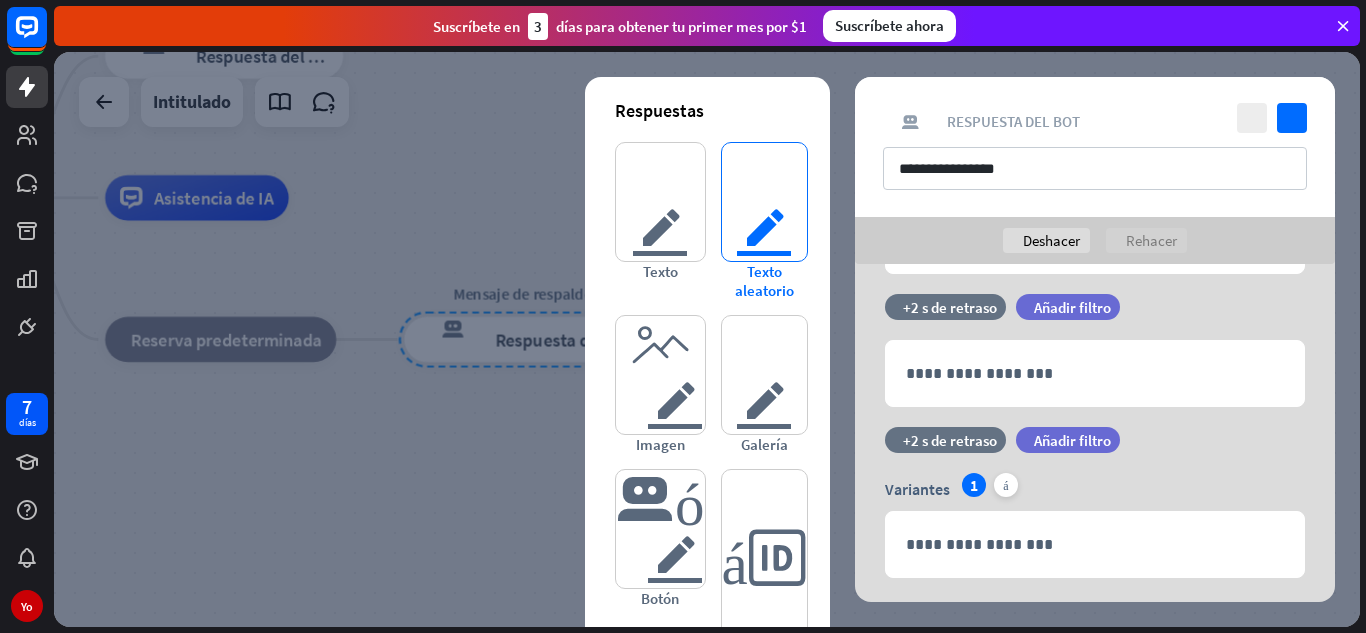 click on "texto del editor" at bounding box center (764, 202) 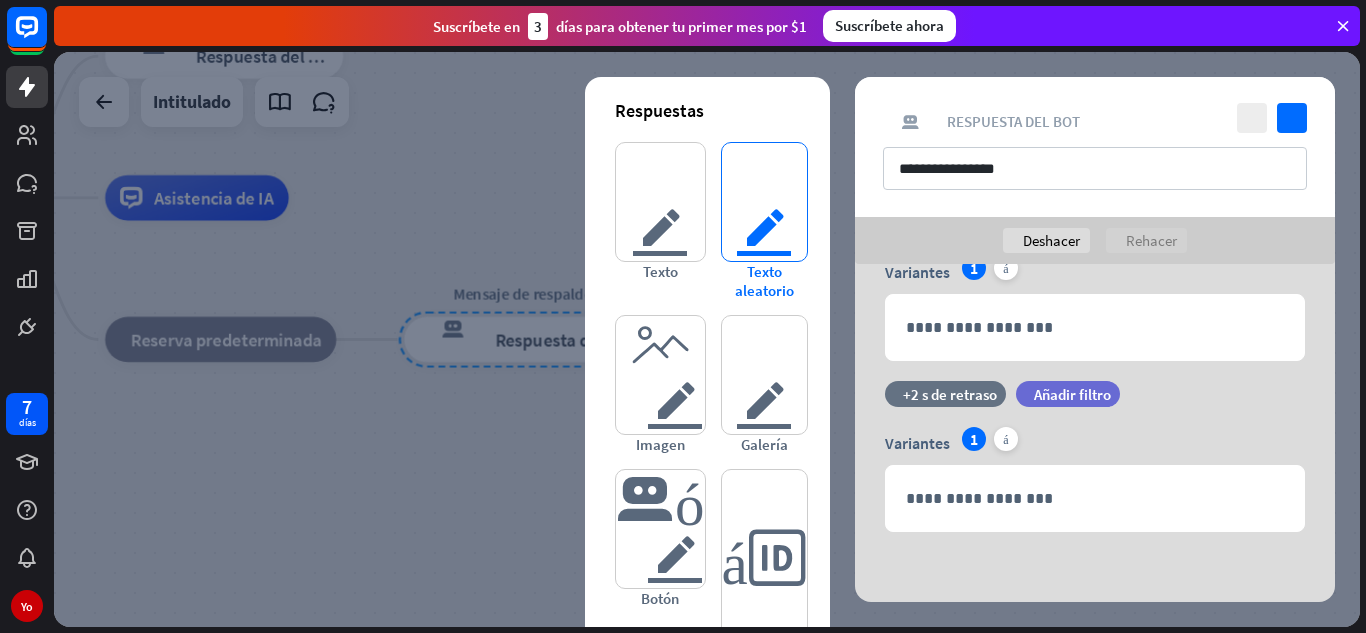 click on "texto del editor" at bounding box center (764, 202) 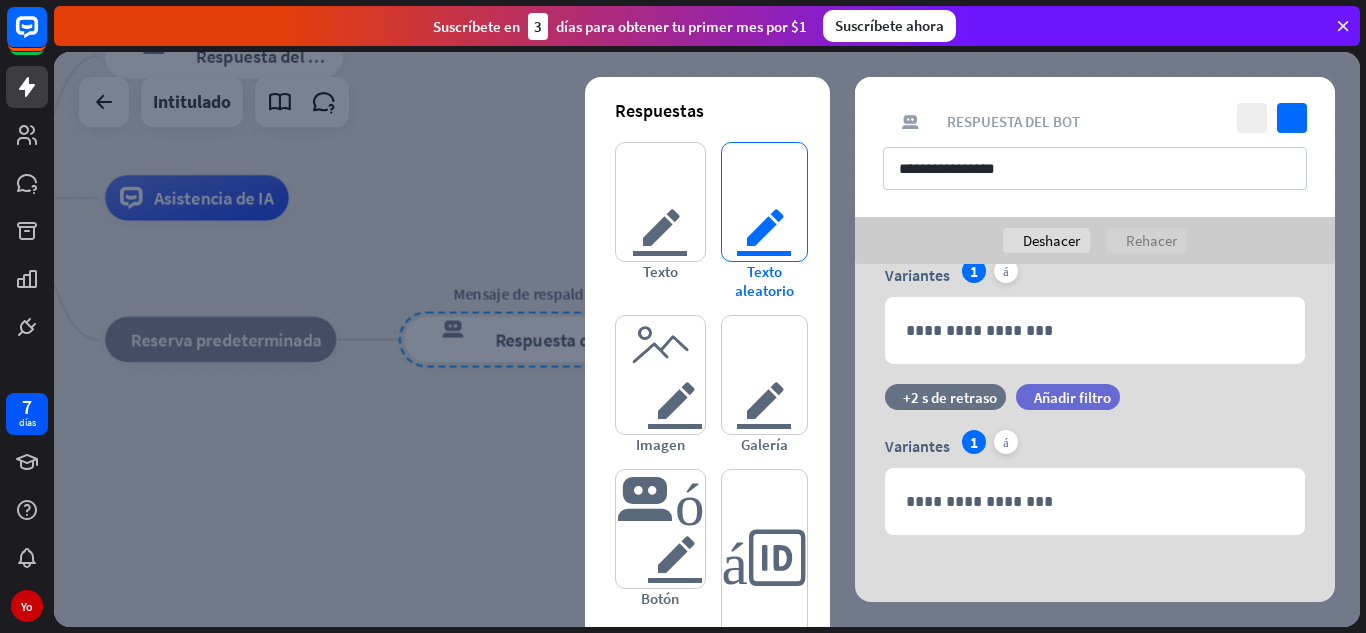 scroll, scrollTop: 592, scrollLeft: 0, axis: vertical 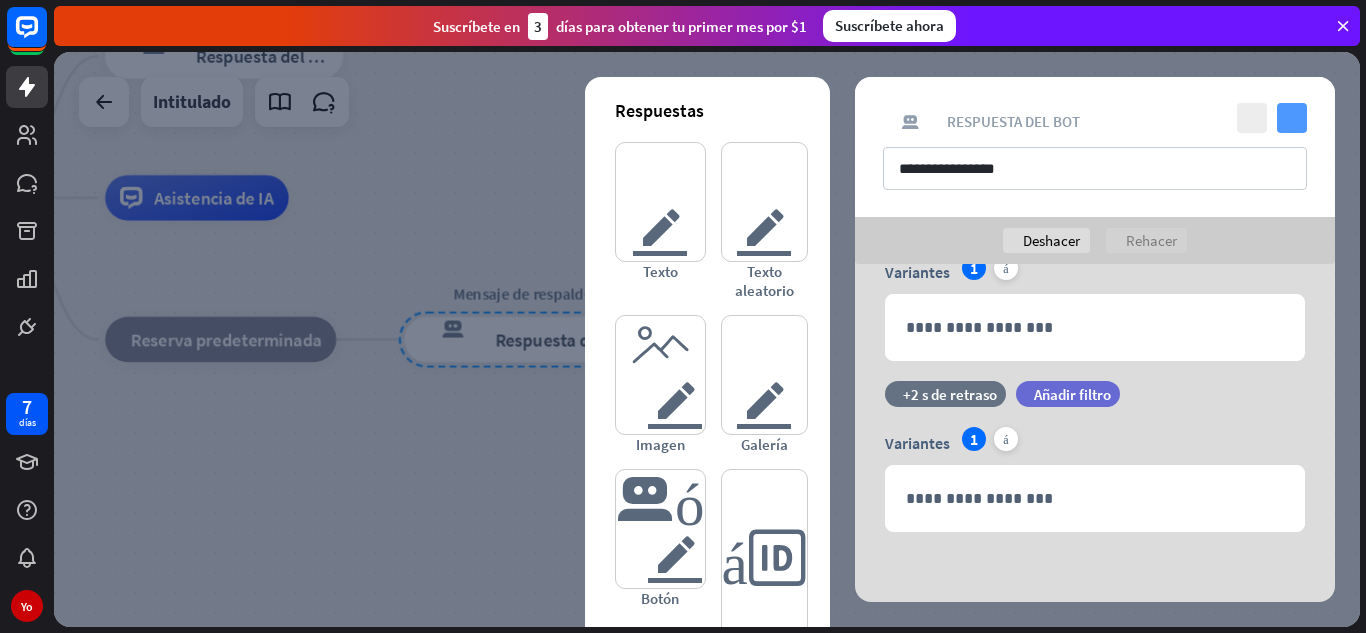click on "controlar" at bounding box center [1292, 118] 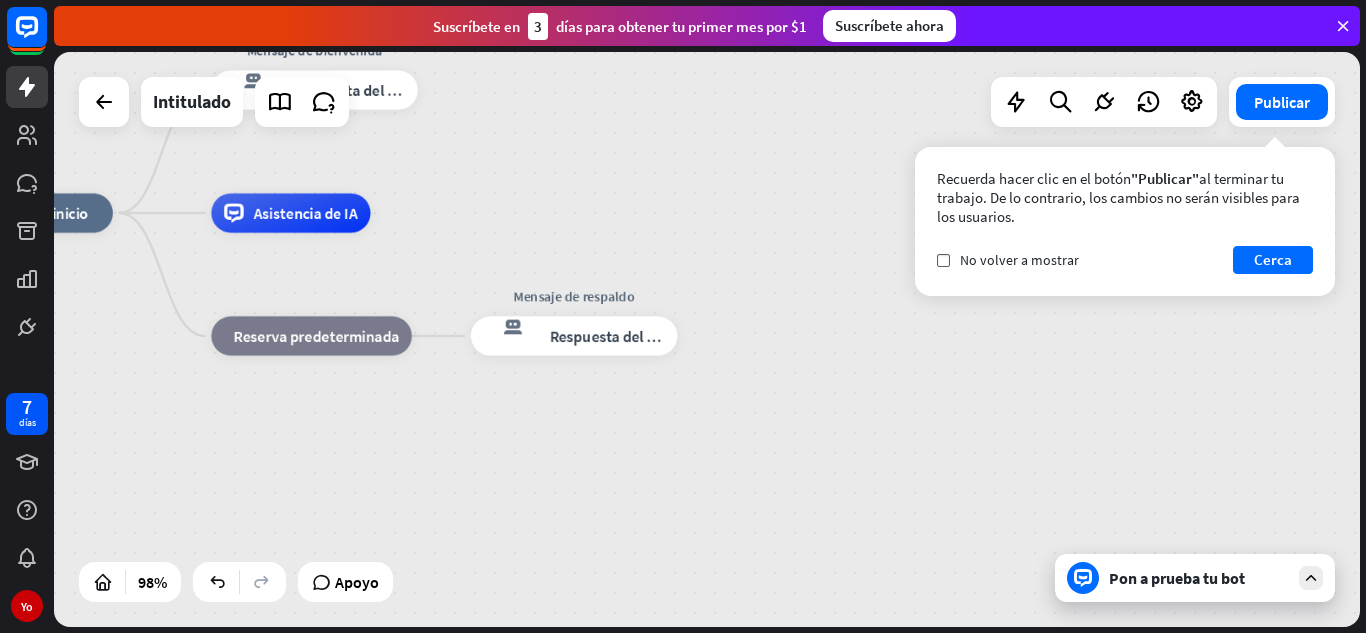 click on "Publicar
Recuerda hacer clic en el
botón  "Publicar"
al terminar tu trabajo. De lo contrario, los cambios no serán visibles para los usuarios.
controlar   No volver a mostrar   Cerca" at bounding box center (1282, 102) 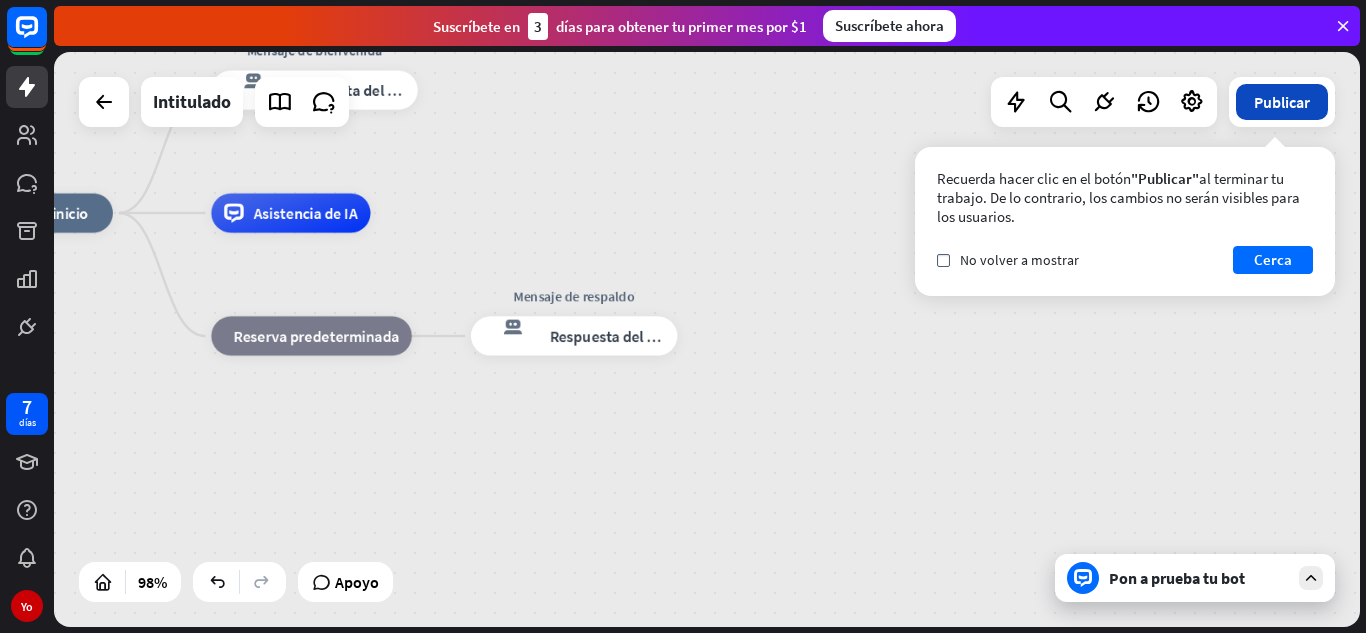 click on "Publicar" at bounding box center [1282, 102] 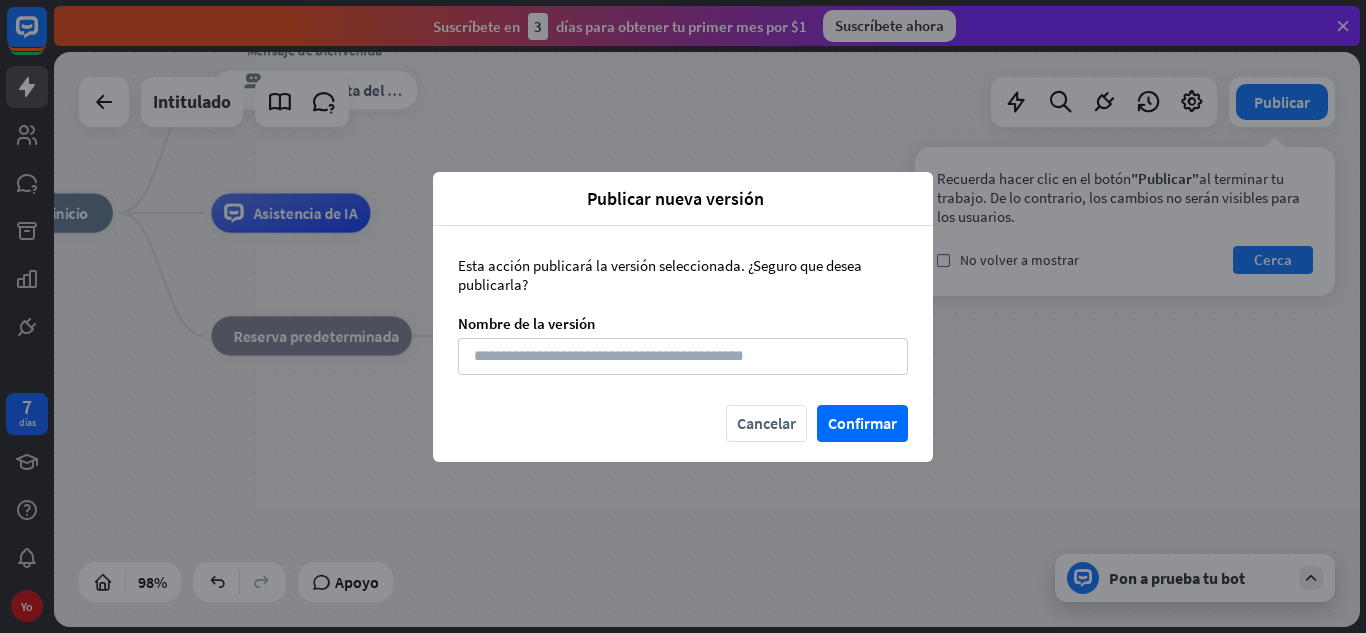 click on "Nombre de la versión" at bounding box center (683, 323) 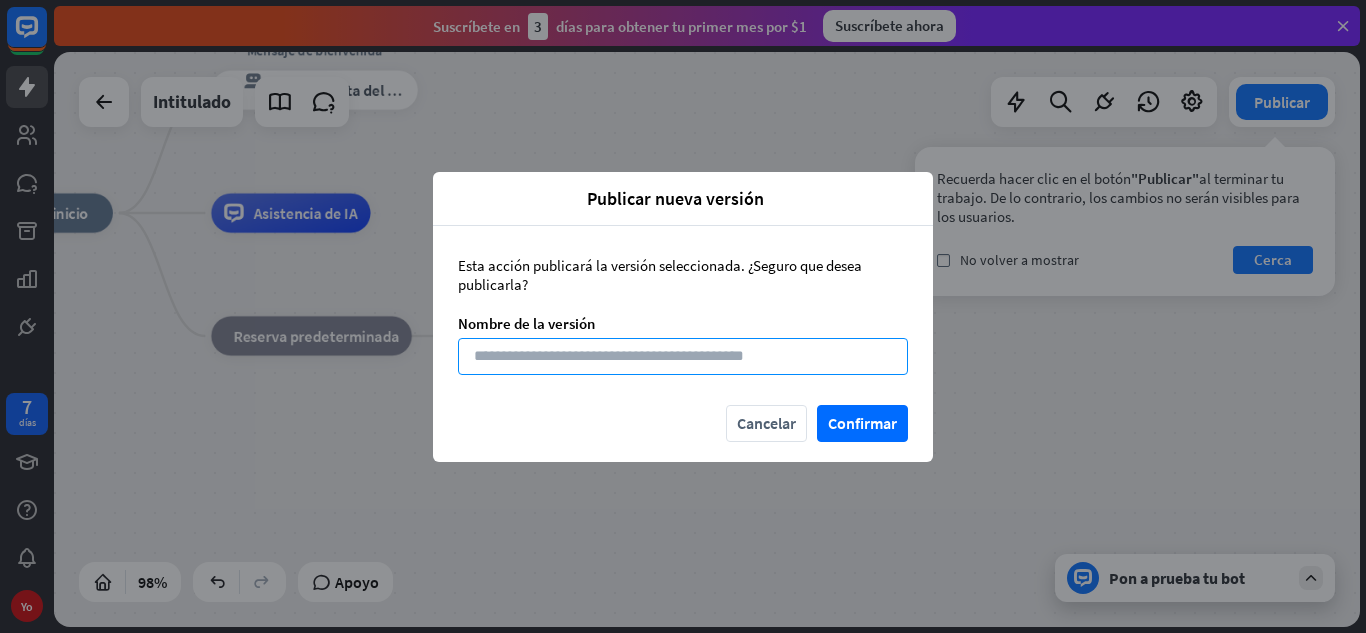 click at bounding box center (683, 356) 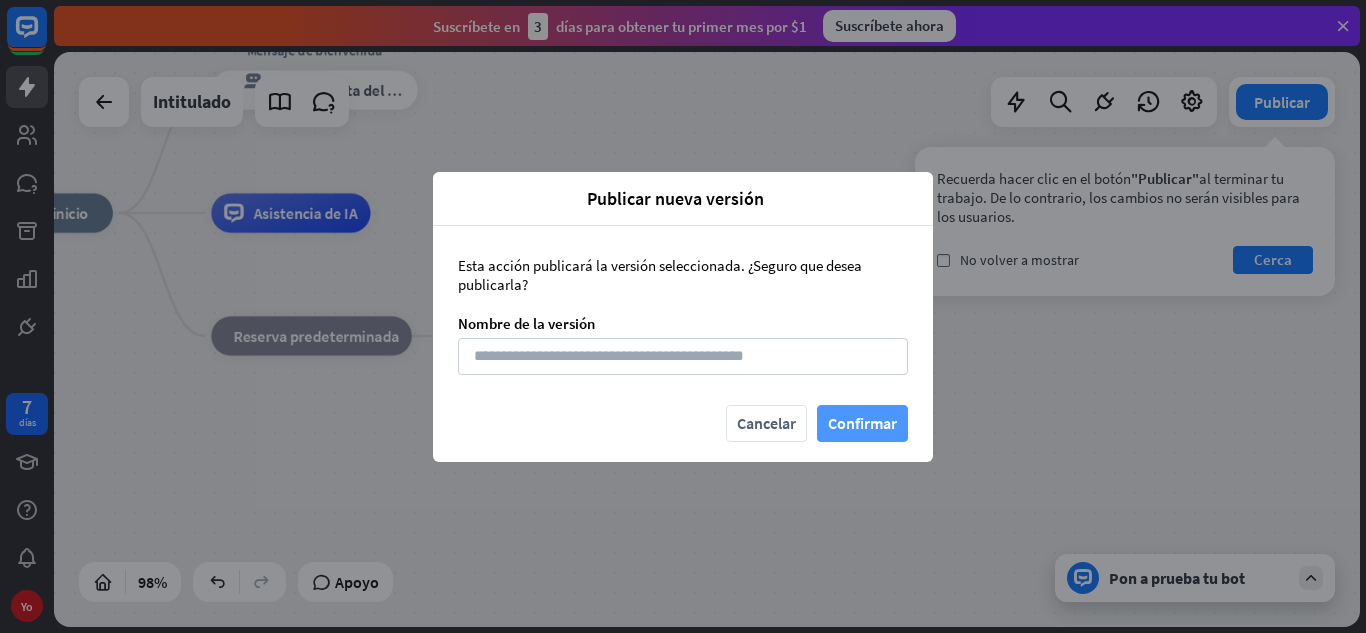 click on "Confirmar" at bounding box center [862, 423] 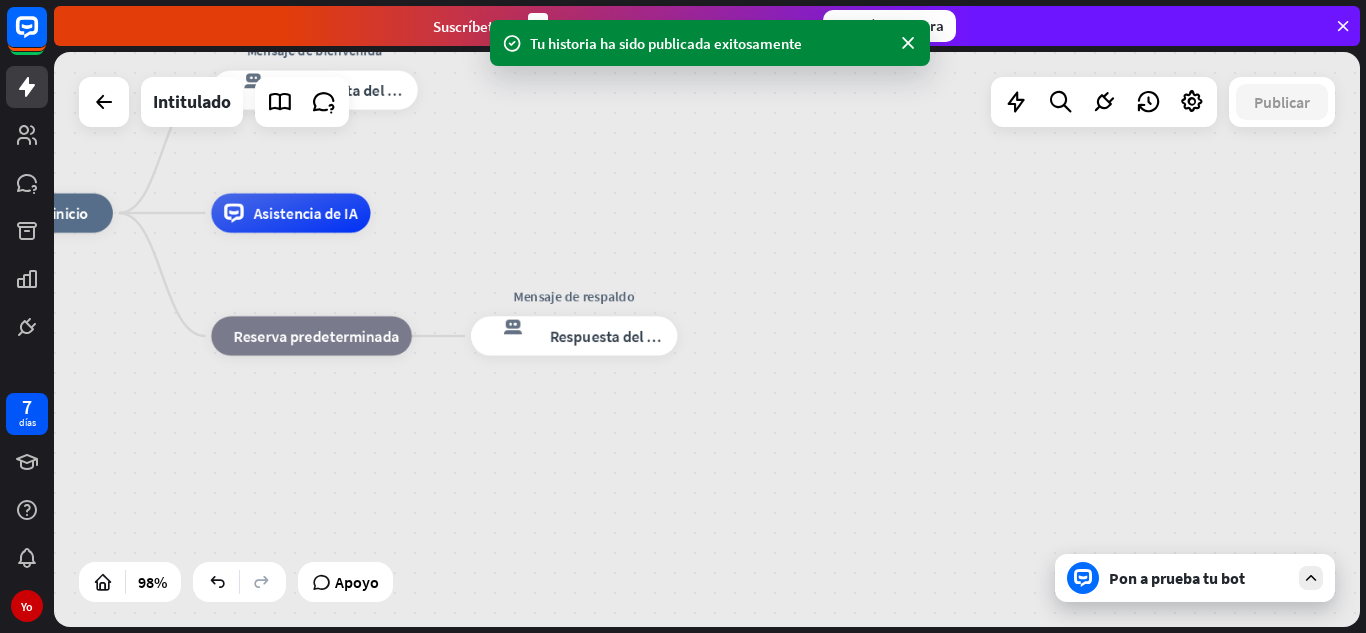 click on "Tu historia ha sido publicada exitosamente" at bounding box center (710, 43) 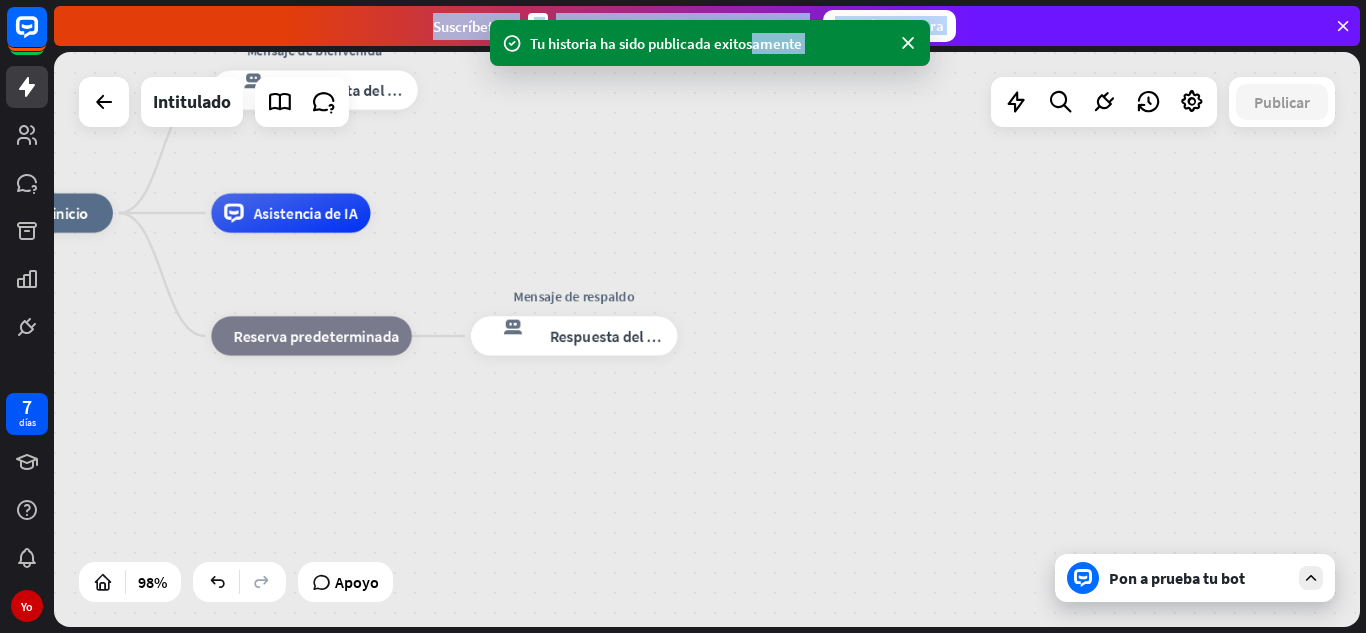 drag, startPoint x: 757, startPoint y: 49, endPoint x: 786, endPoint y: 67, distance: 34.132095 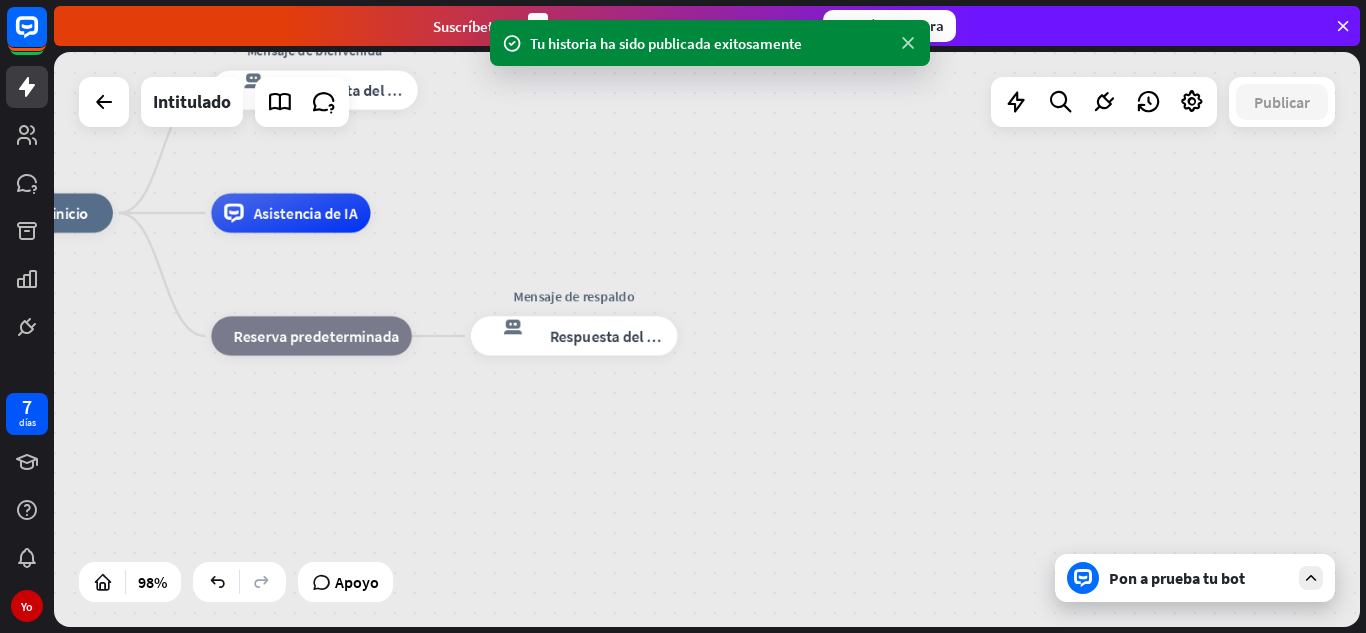 click at bounding box center (908, 43) 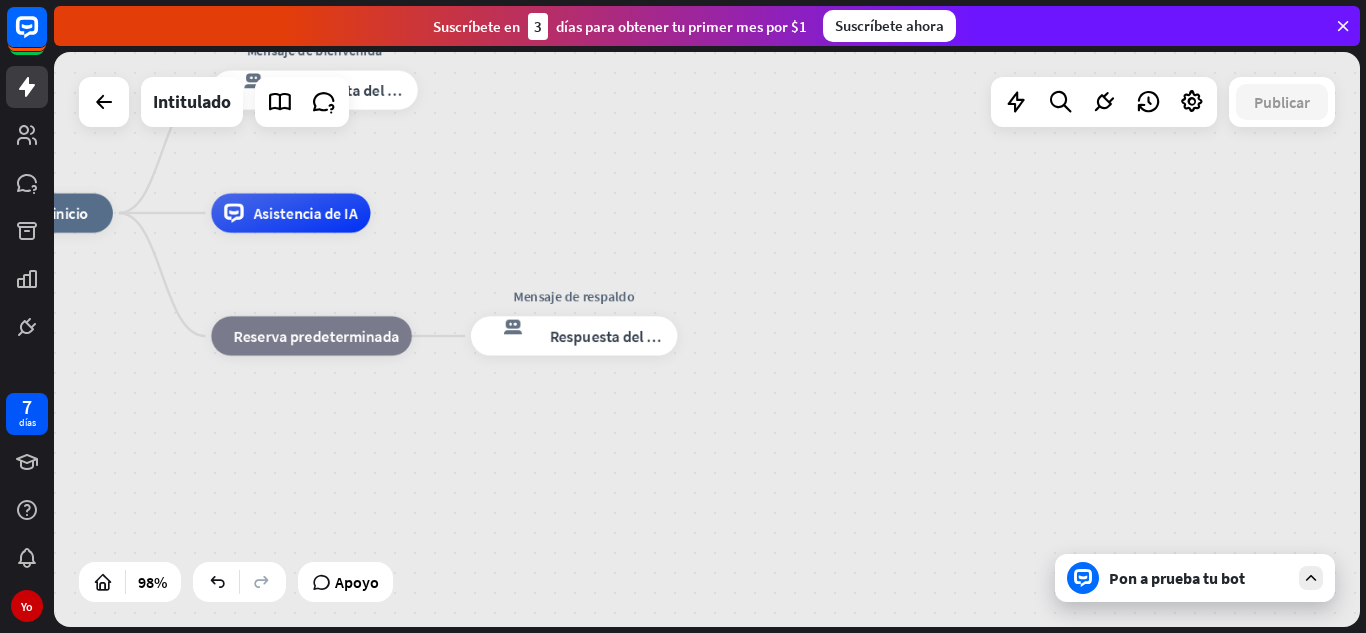 click on "inicio_2   Punto de inicio                 Mensaje de bienvenida   respuesta del bot de bloqueo   Respuesta del bot                     Asistencia de IA                   bloque_de_retroceso   Reserva predeterminada                 Mensaje de respaldo   respuesta del bot de bloqueo   Respuesta del bot" at bounding box center (707, 339) 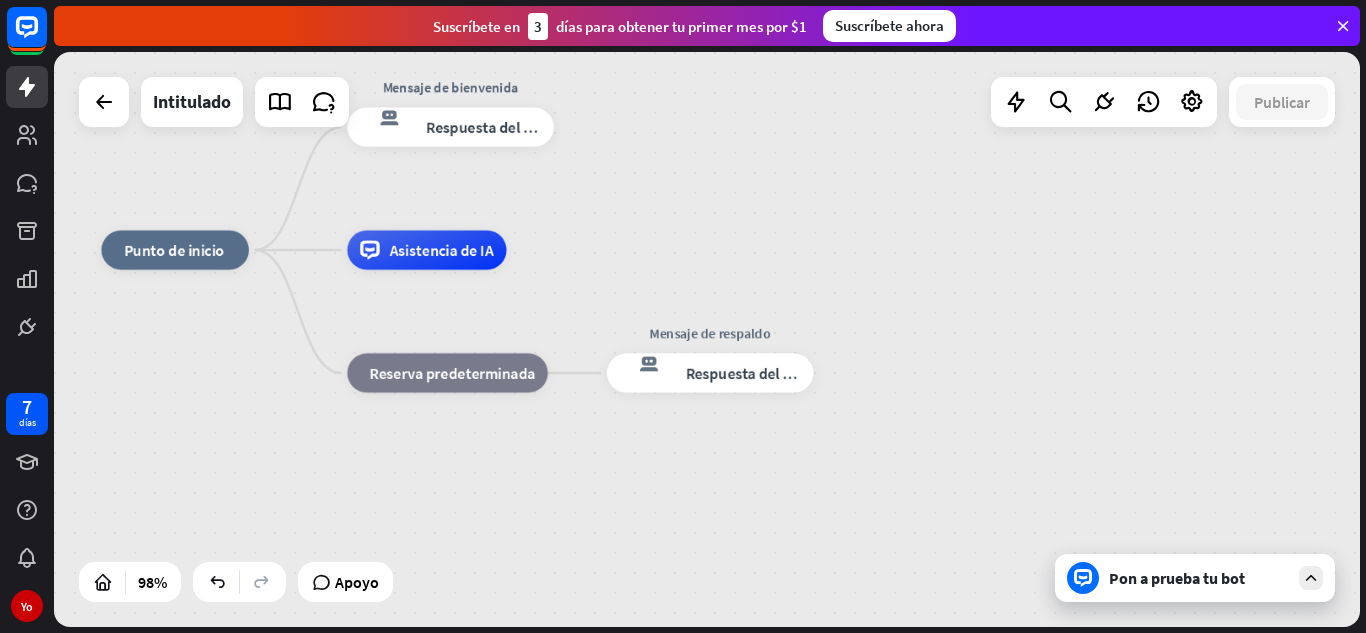 drag, startPoint x: 521, startPoint y: 69, endPoint x: 685, endPoint y: 134, distance: 176.41145 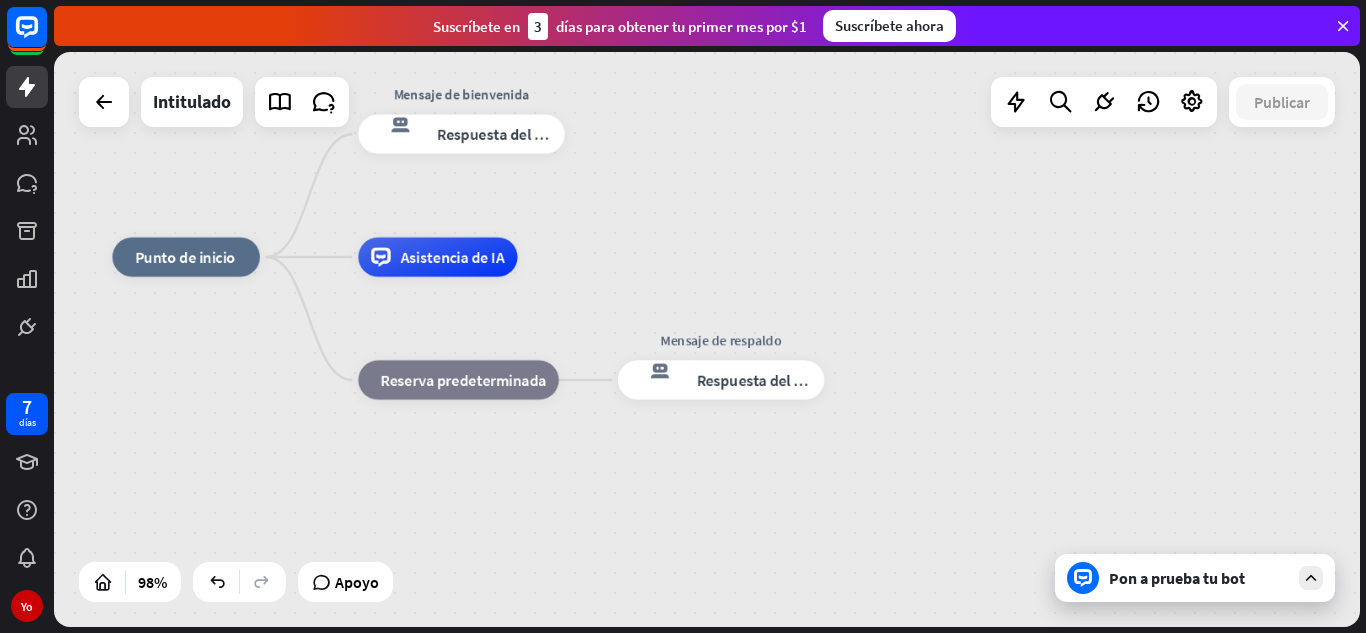 click on "inicio_2   Punto de inicio                 Mensaje de bienvenida   respuesta del bot de bloqueo   Respuesta del bot                     Asistencia de IA                   bloque_de_retroceso   Reserva predeterminada                 Mensaje de respaldo   respuesta del bot de bloqueo   Respuesta del bot" at bounding box center (707, 339) 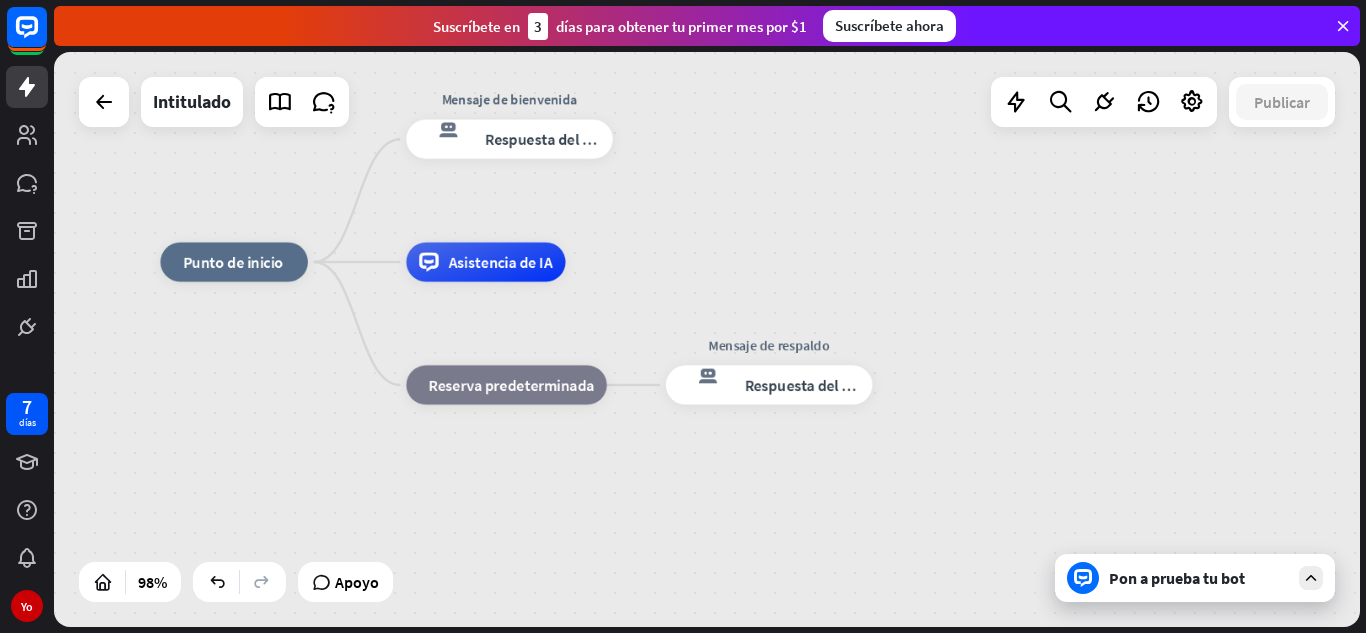 drag, startPoint x: 217, startPoint y: 128, endPoint x: 265, endPoint y: 133, distance: 48.259712 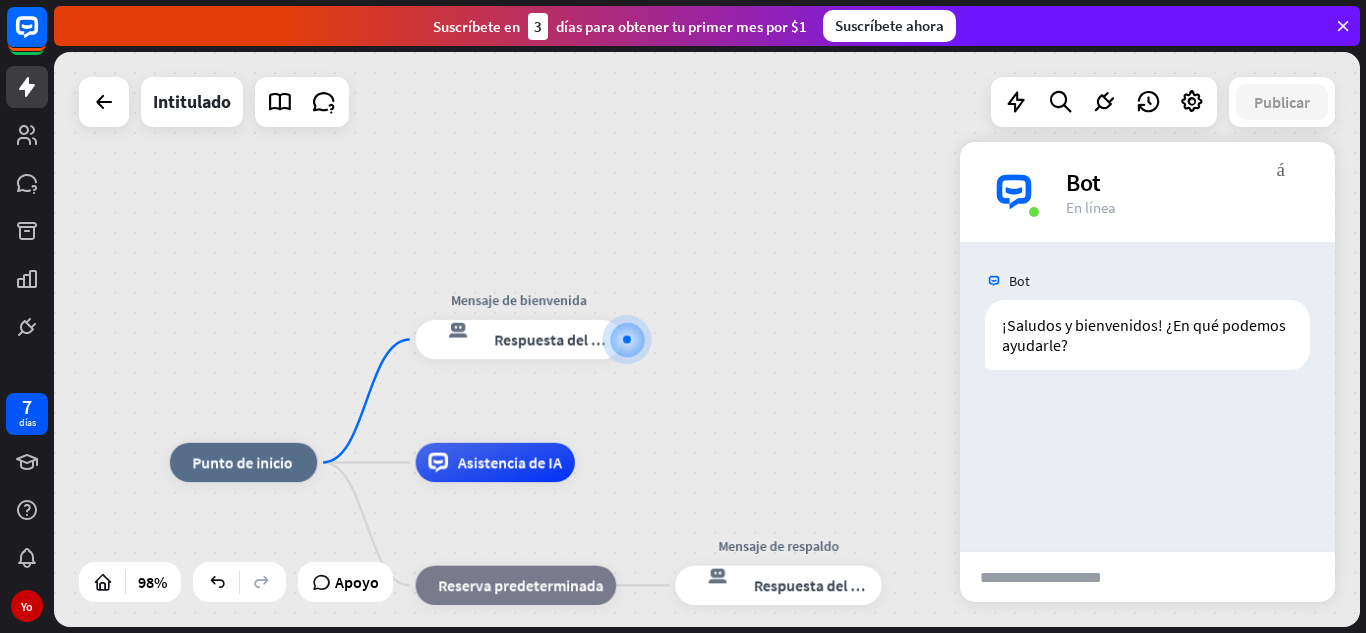 click at bounding box center [1058, 577] 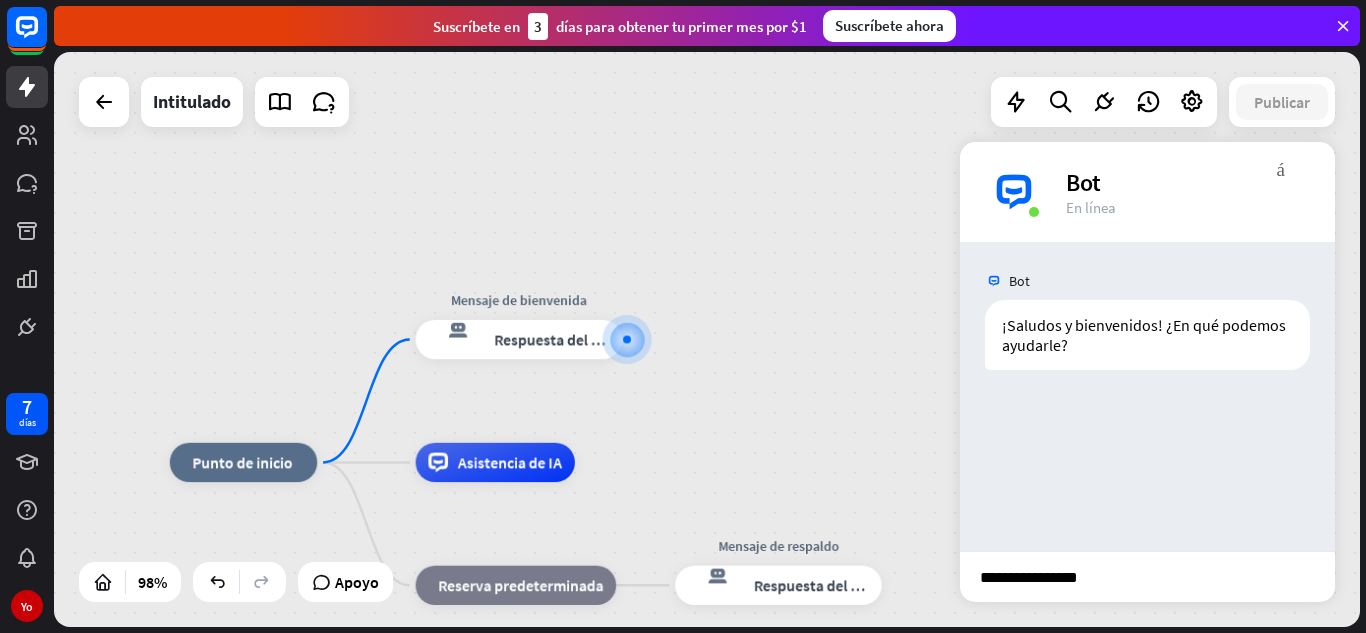 type on "**********" 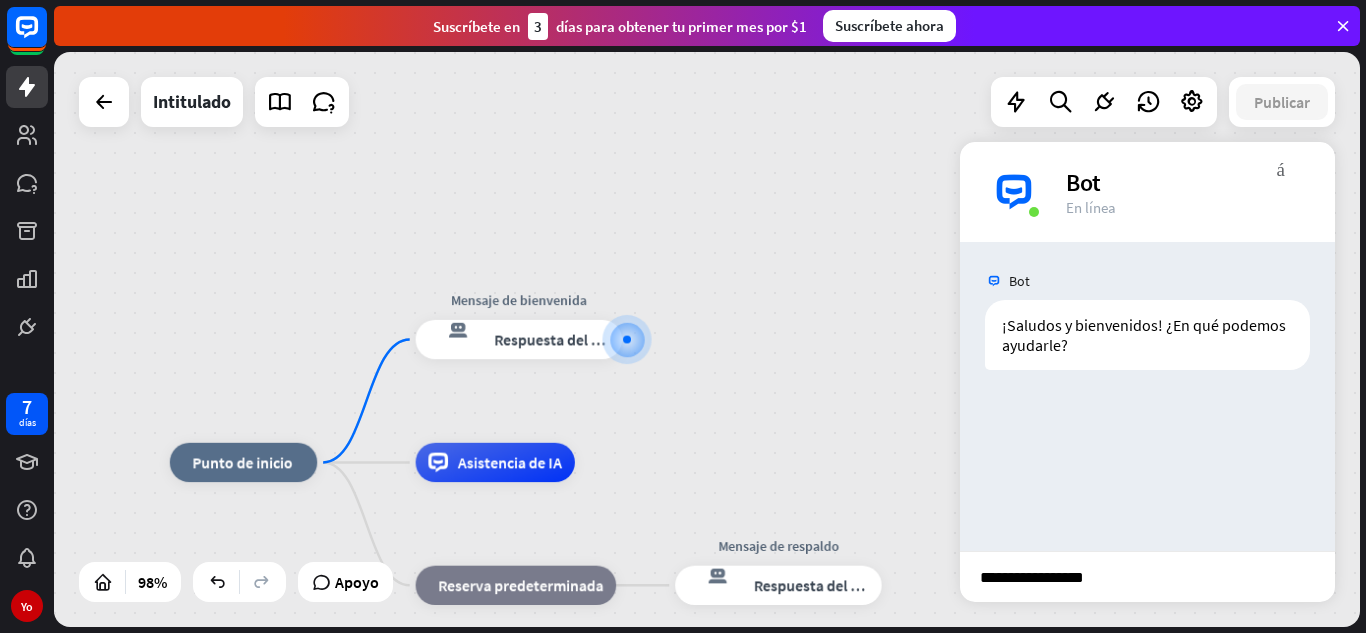 type 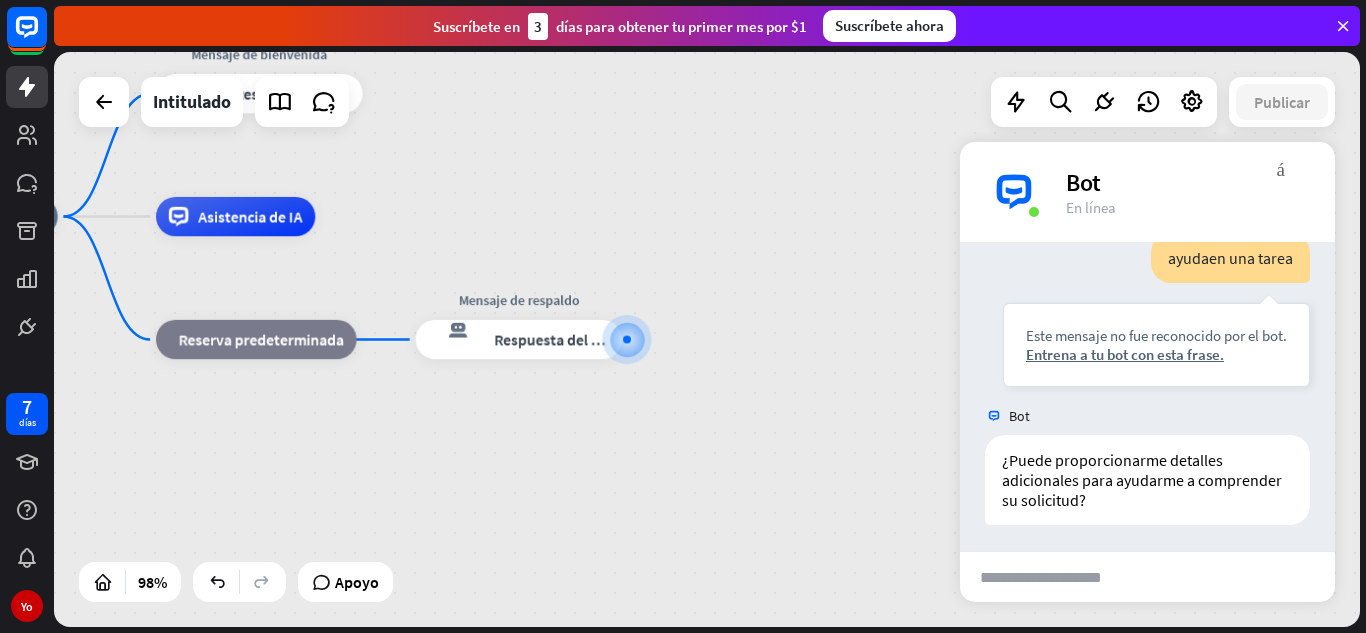 scroll, scrollTop: 188, scrollLeft: 0, axis: vertical 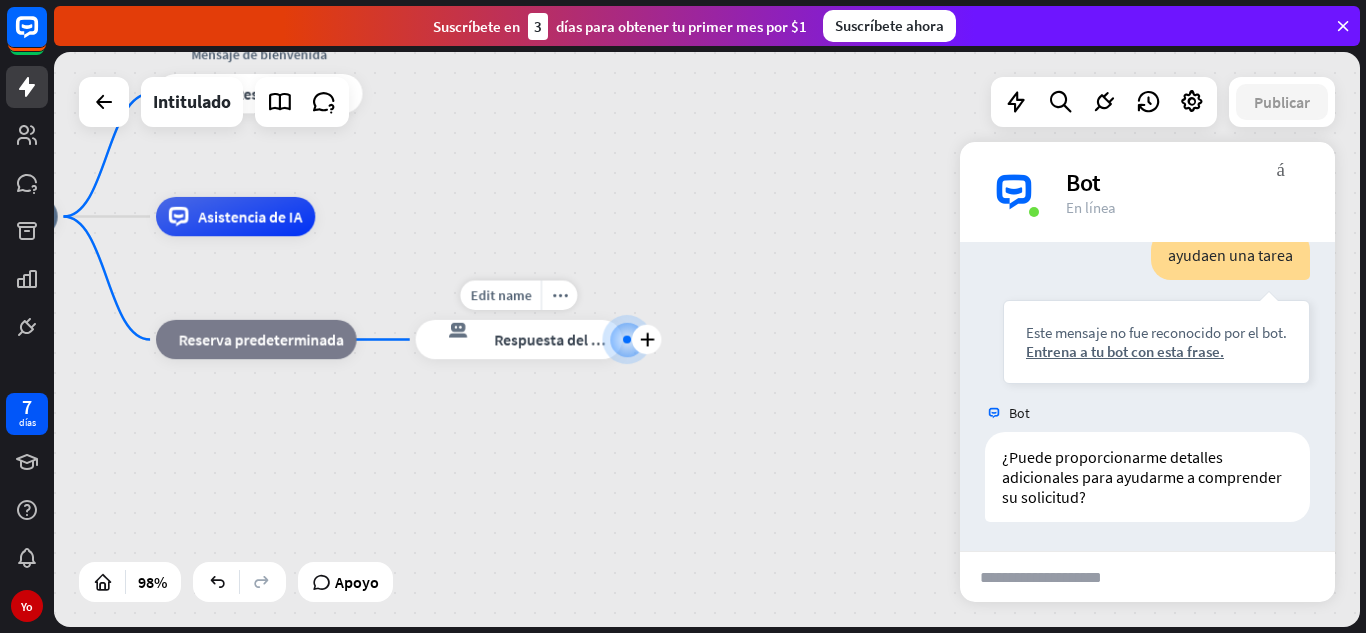 click on "Respuesta del bot" at bounding box center [555, 340] 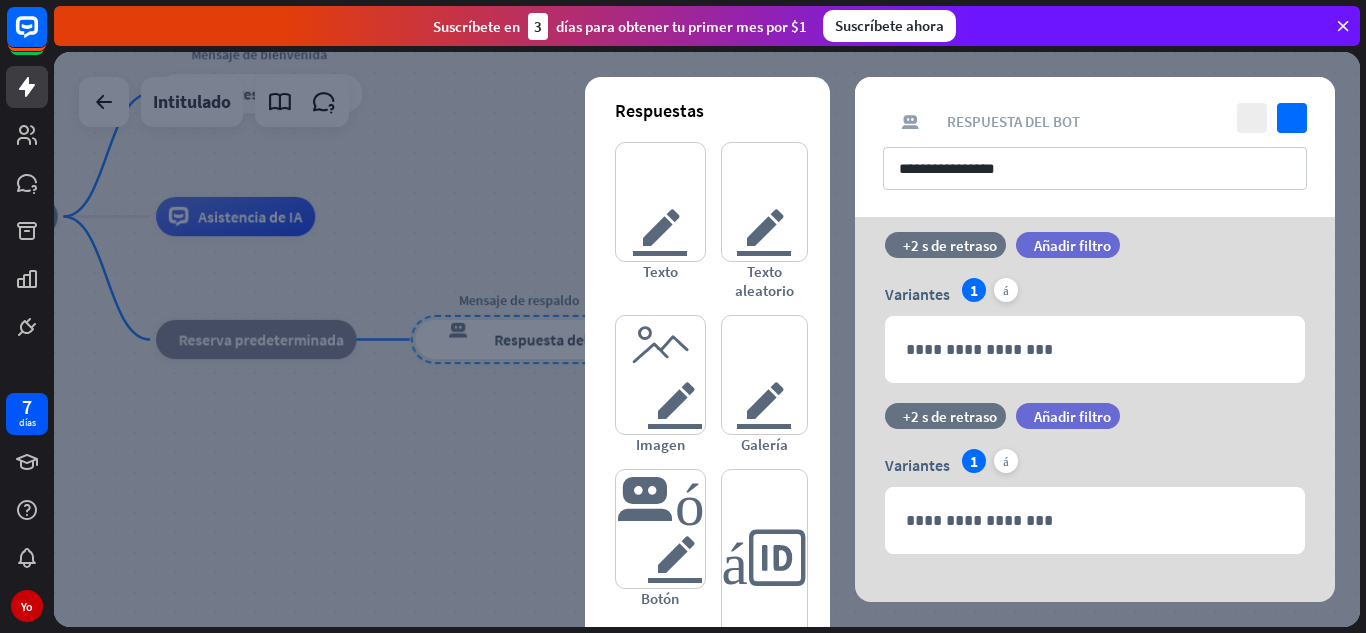 scroll, scrollTop: 545, scrollLeft: 0, axis: vertical 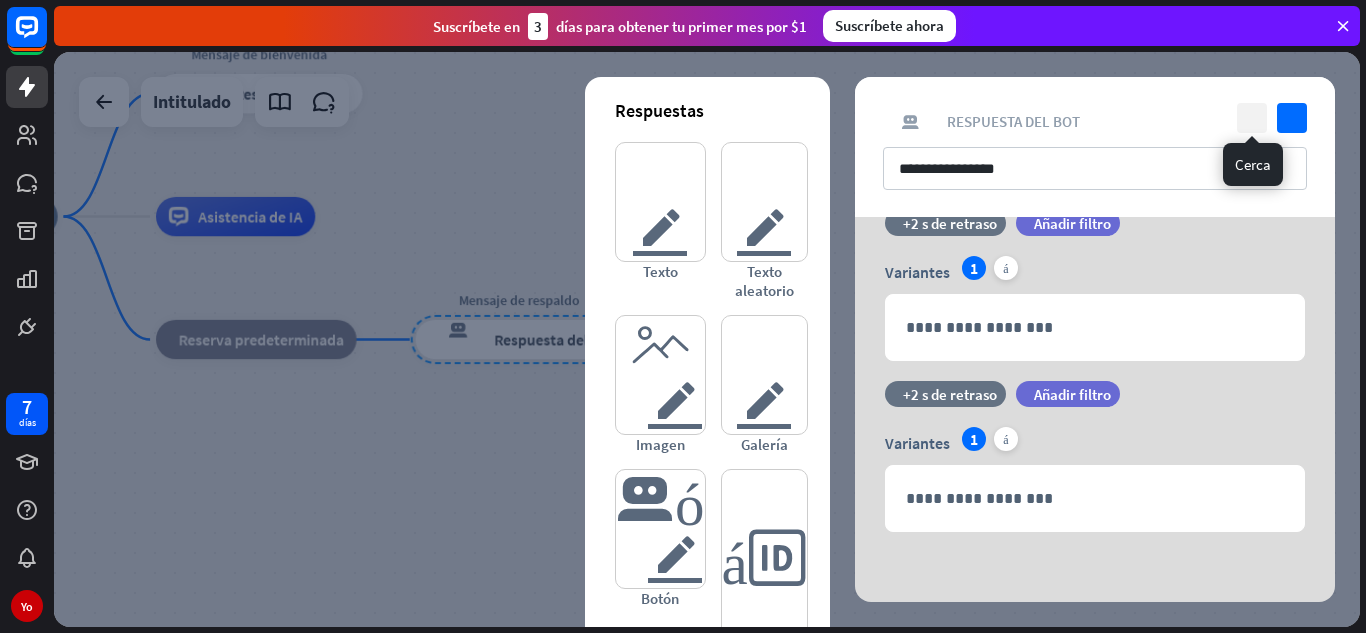 click on "cerca" at bounding box center [1252, 118] 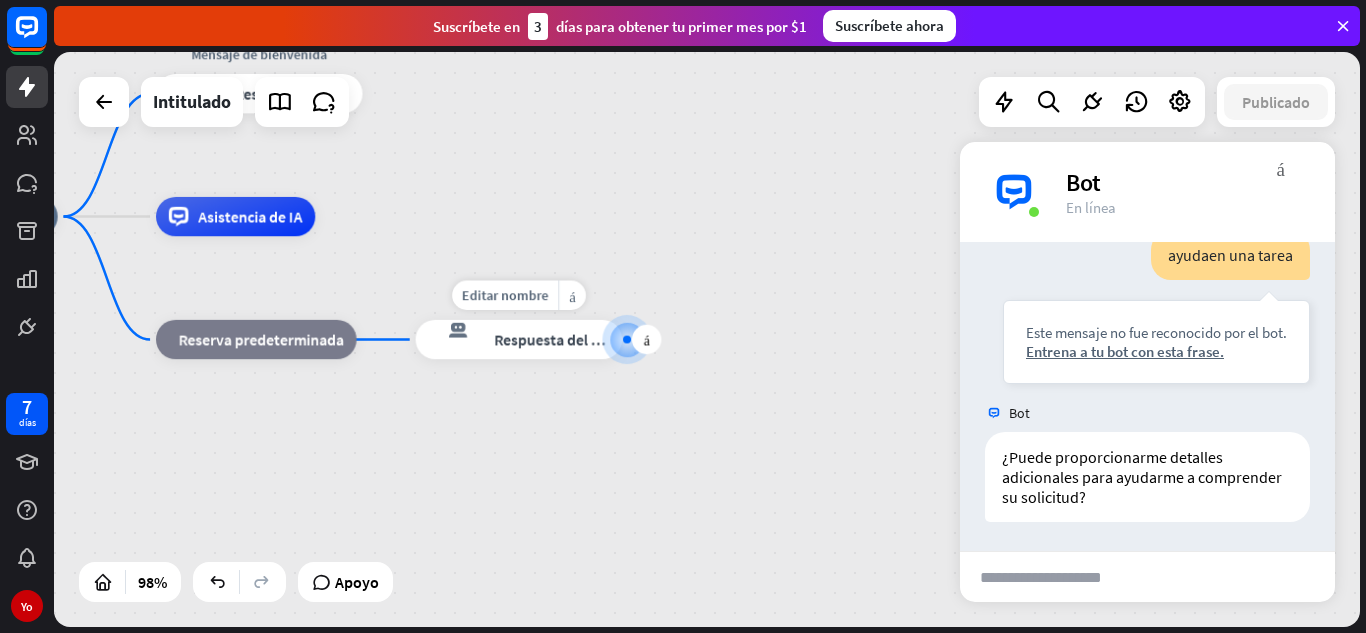 click on "Editar nombre   más_amarillo         más   Mensaje de respaldo   respuesta del bot de bloqueo   Respuesta del bot" at bounding box center [519, 339] 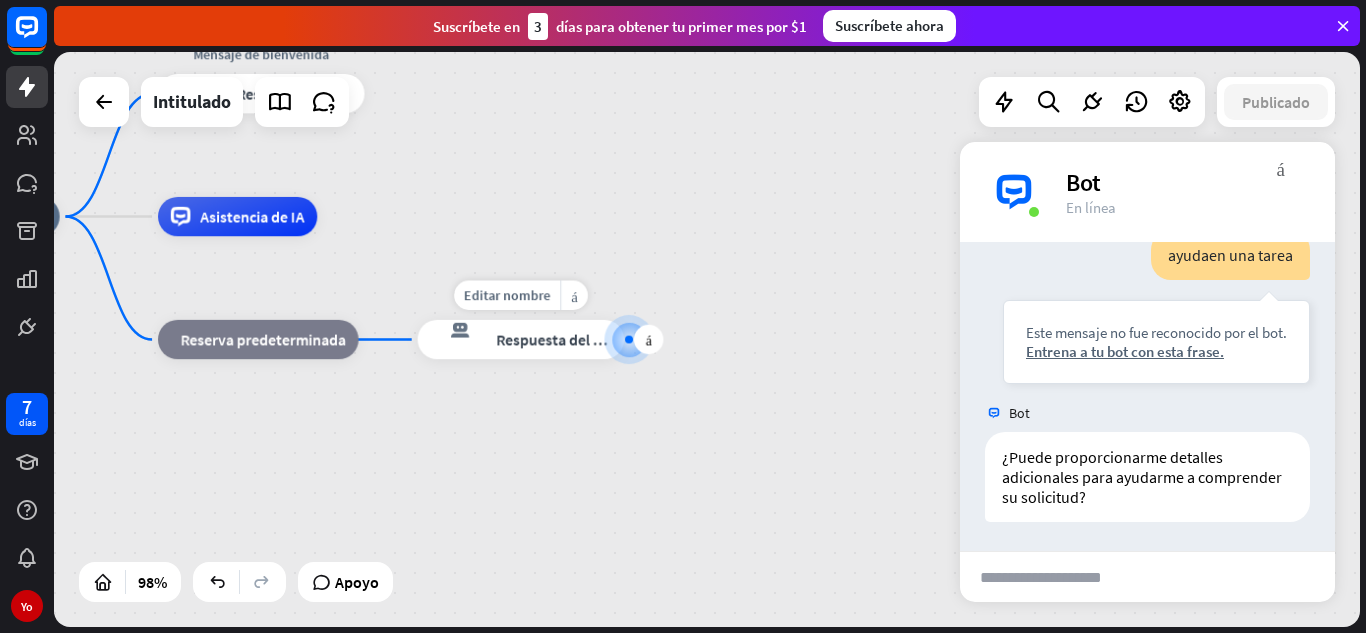 click on "respuesta del bot de bloqueo   Respuesta del bot" at bounding box center (521, 339) 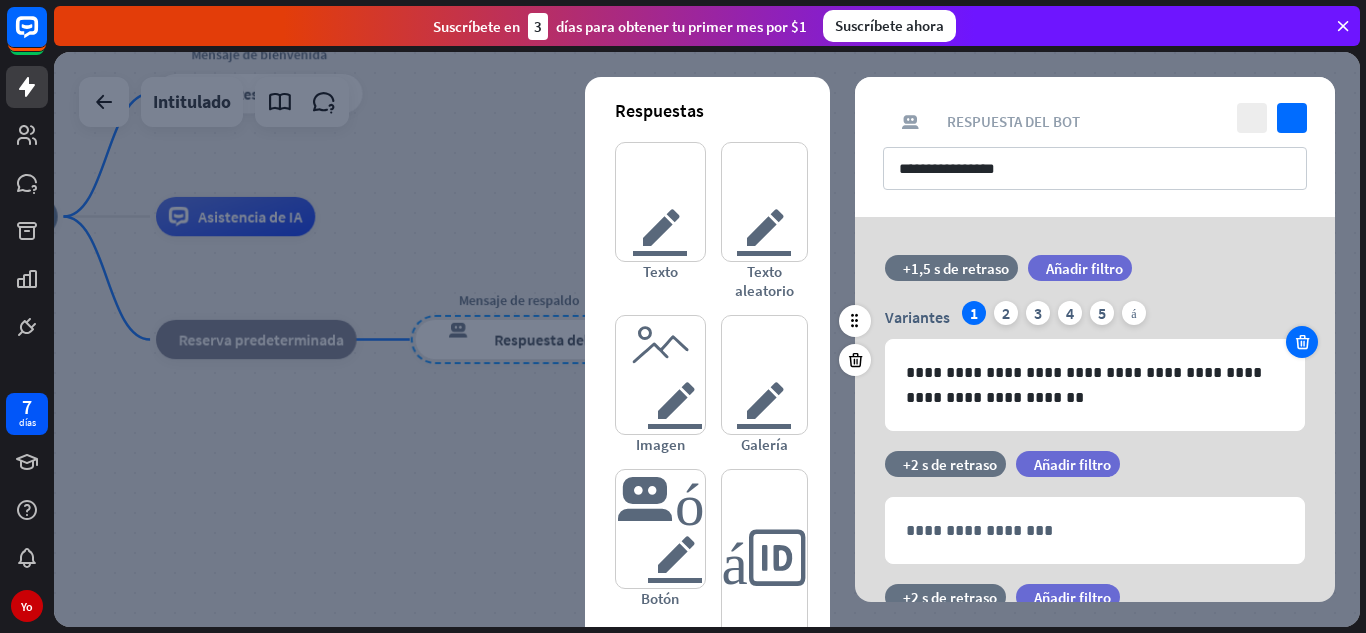 click at bounding box center [1302, 342] 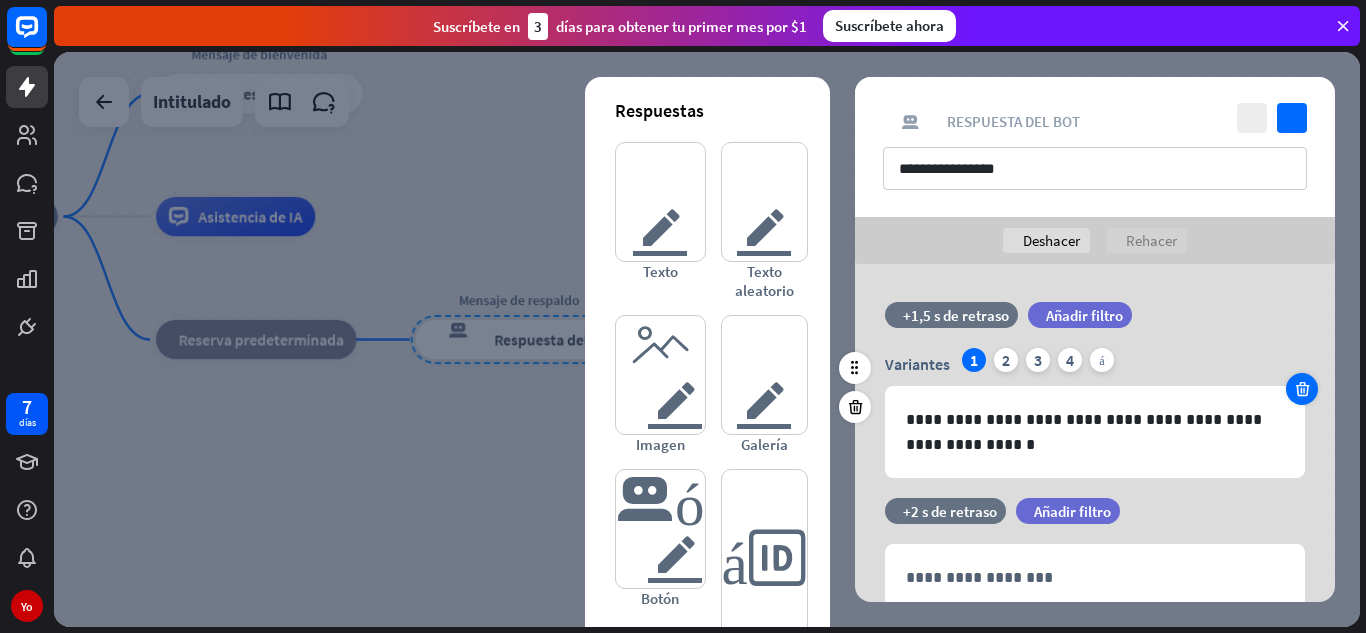 click at bounding box center [1302, 389] 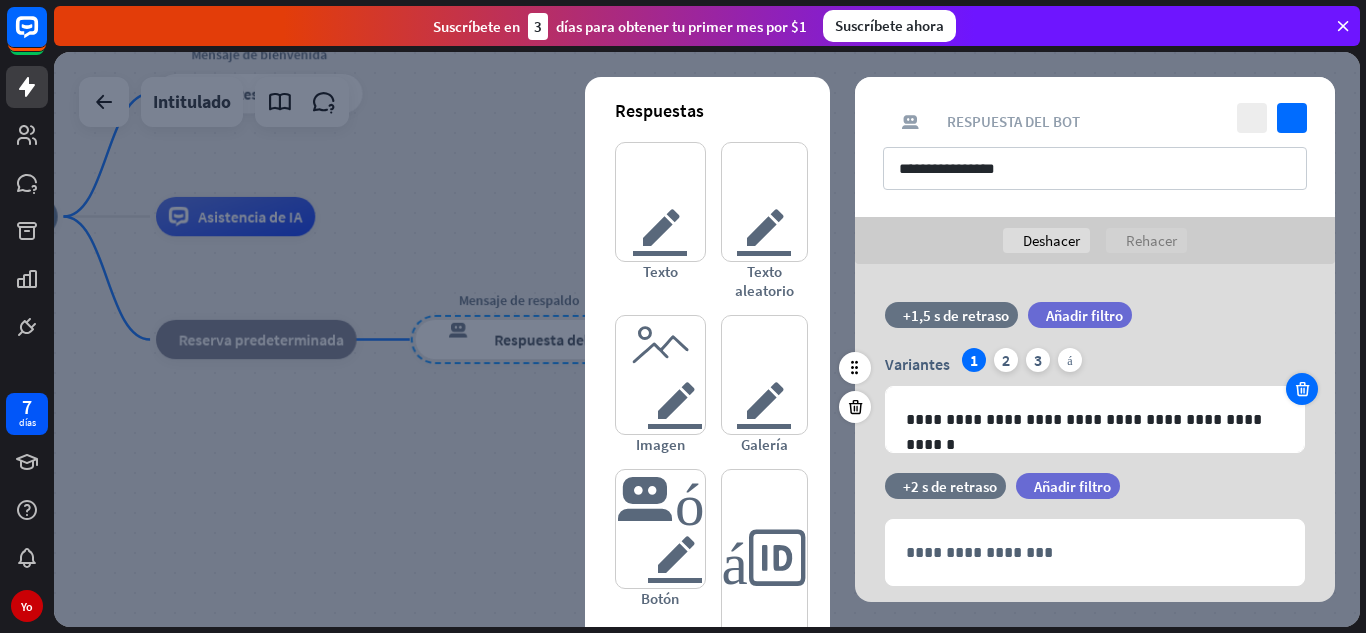 click at bounding box center [1302, 389] 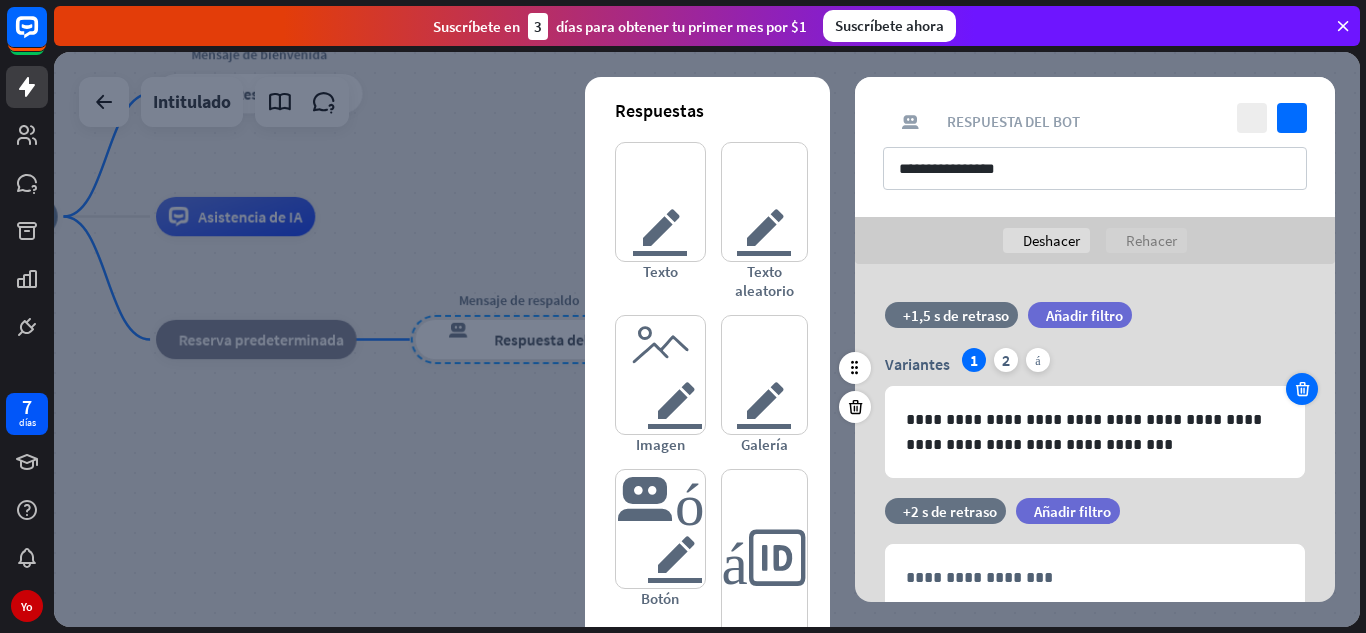 click at bounding box center (1302, 389) 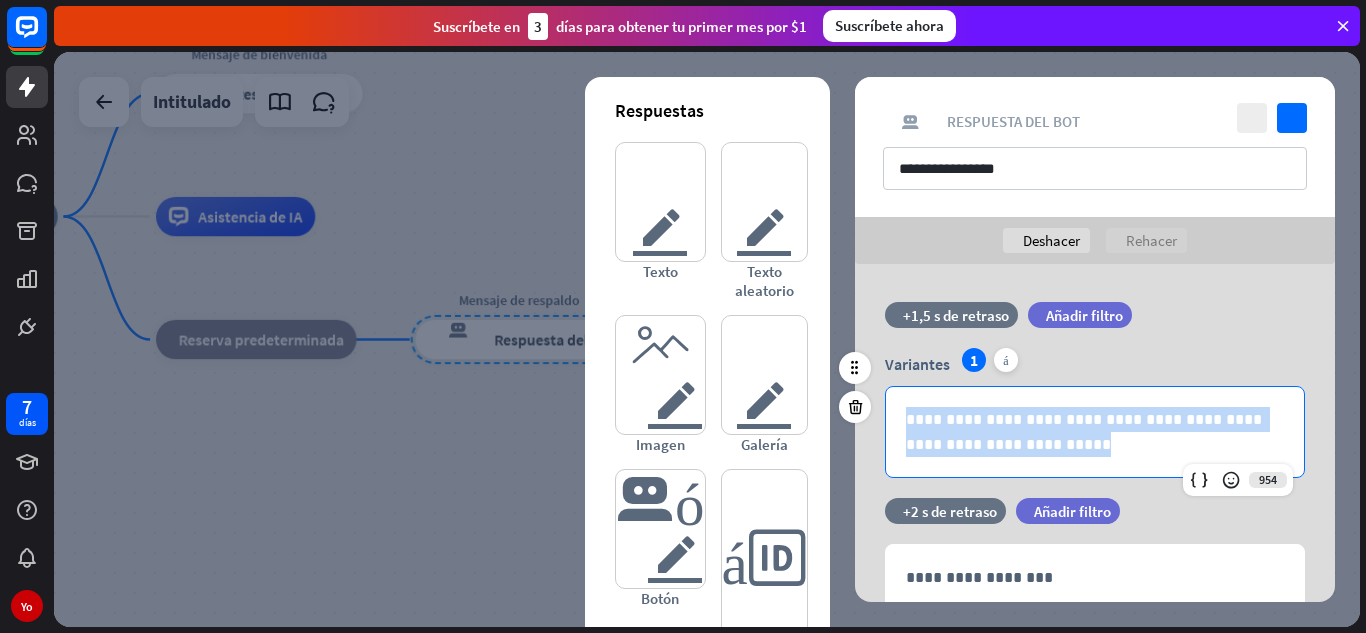 click on "**********" at bounding box center (1095, 432) 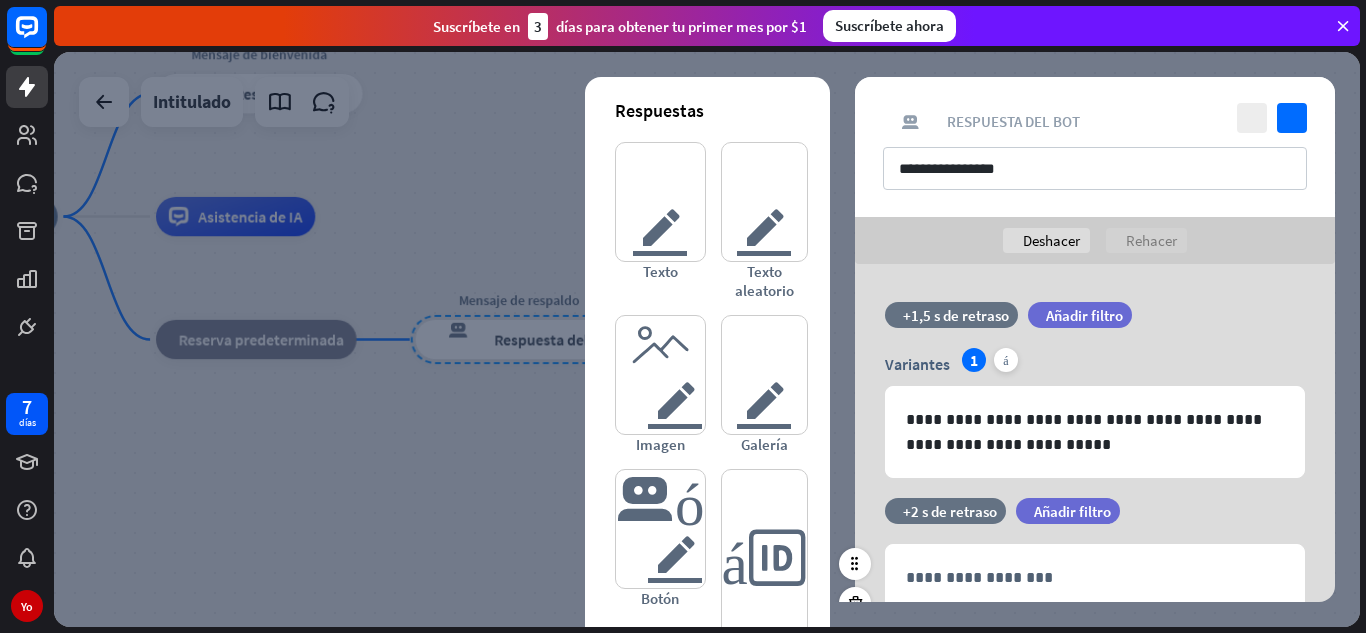 click on "tiempo   +2 s de retraso          filtrar   Añadir filtro" at bounding box center (1095, 521) 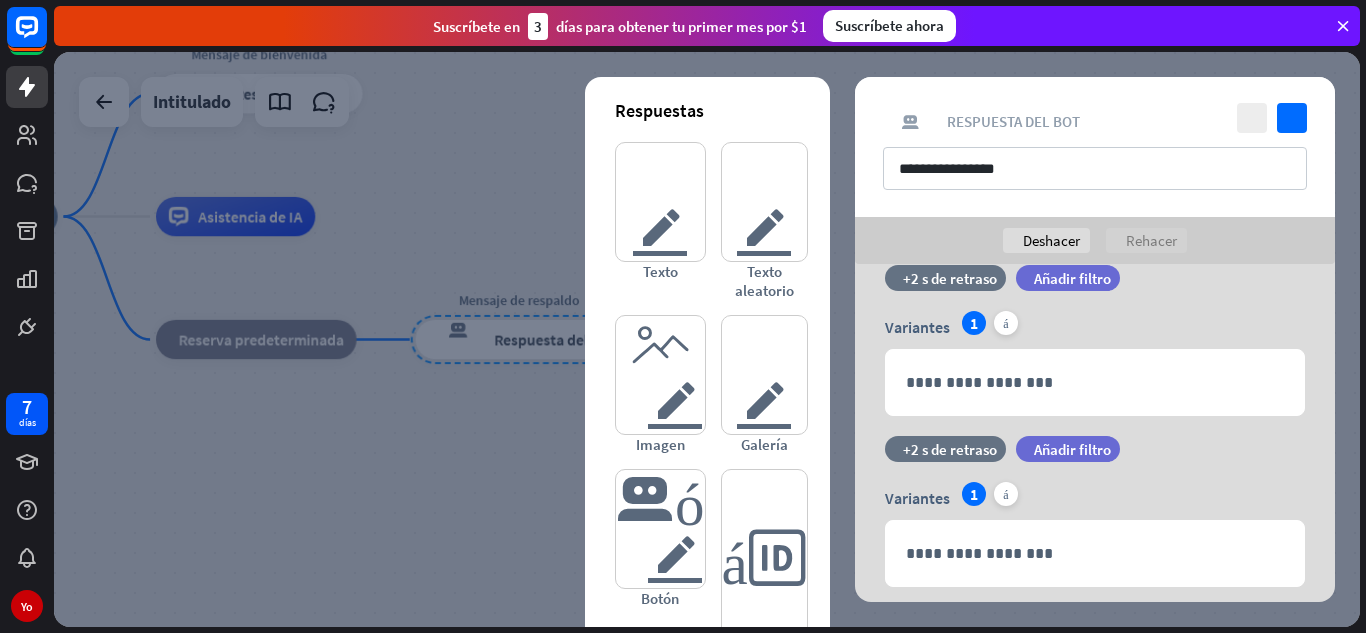 scroll, scrollTop: 592, scrollLeft: 0, axis: vertical 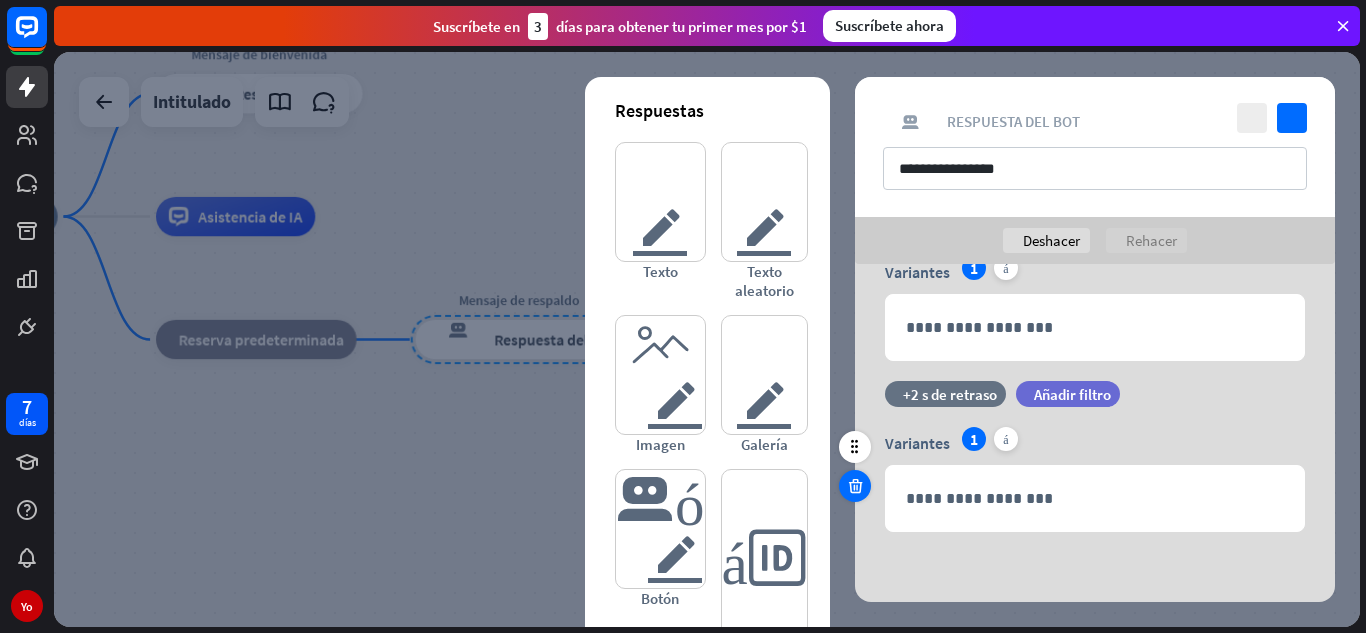 click at bounding box center [855, 486] 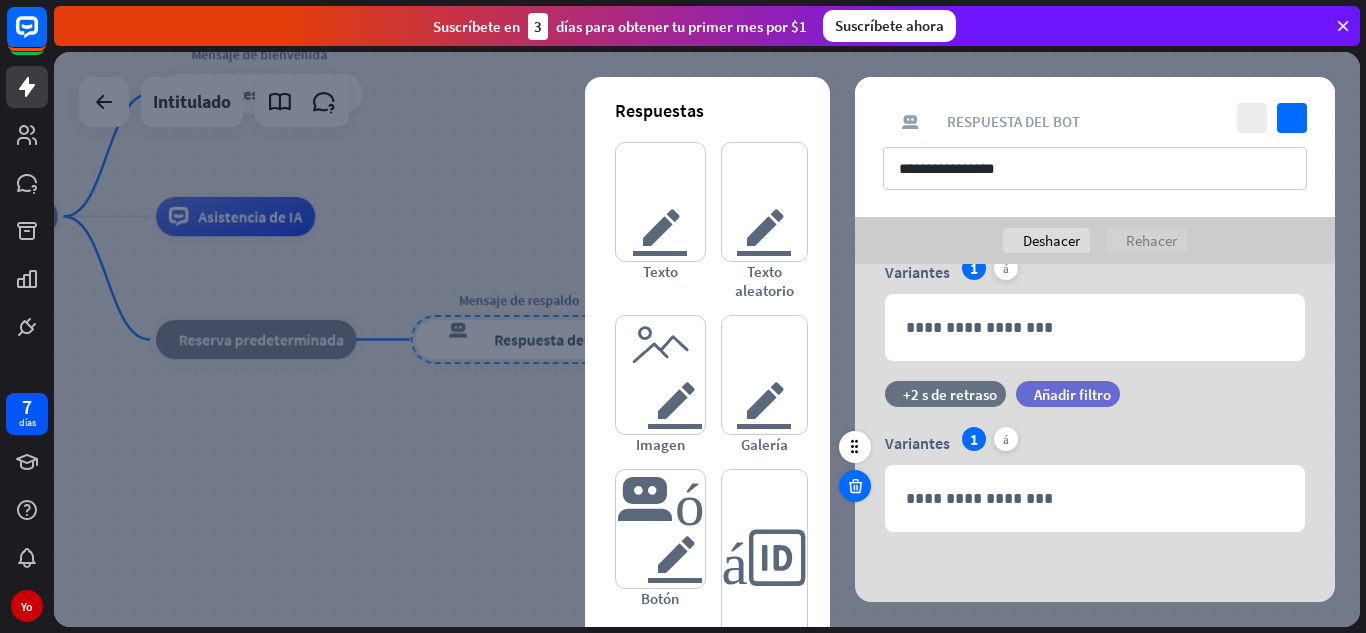 click at bounding box center [855, 486] 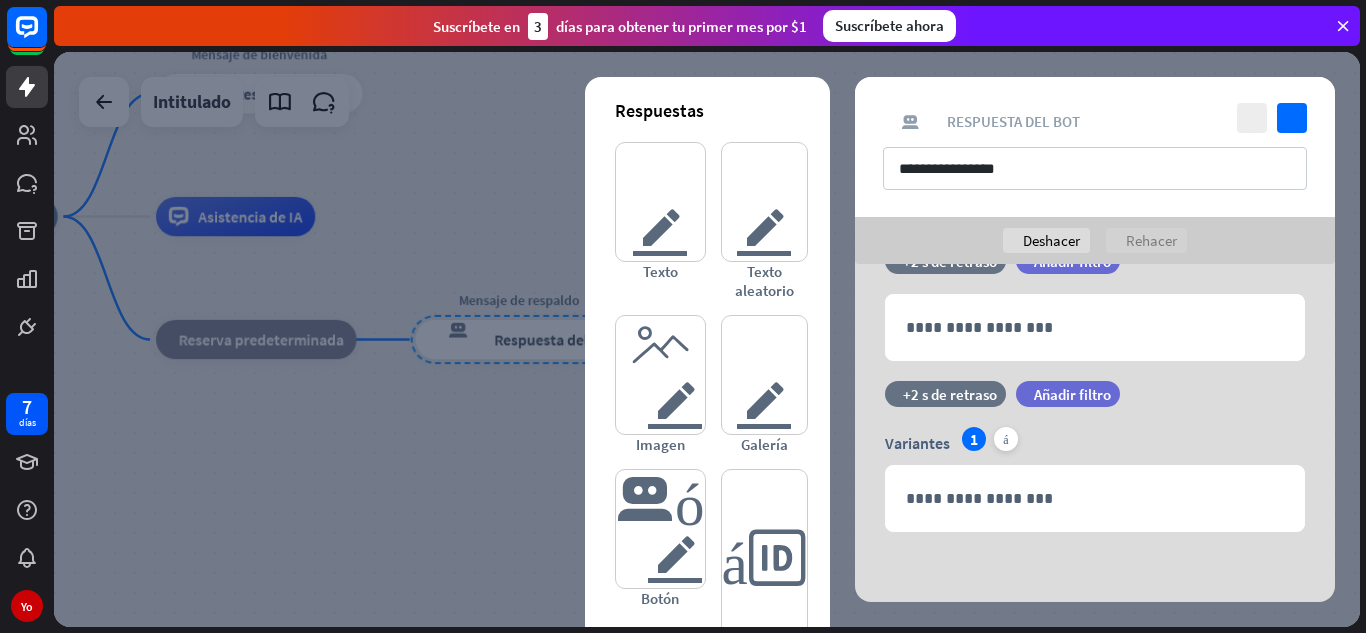 click at bounding box center (855, 486) 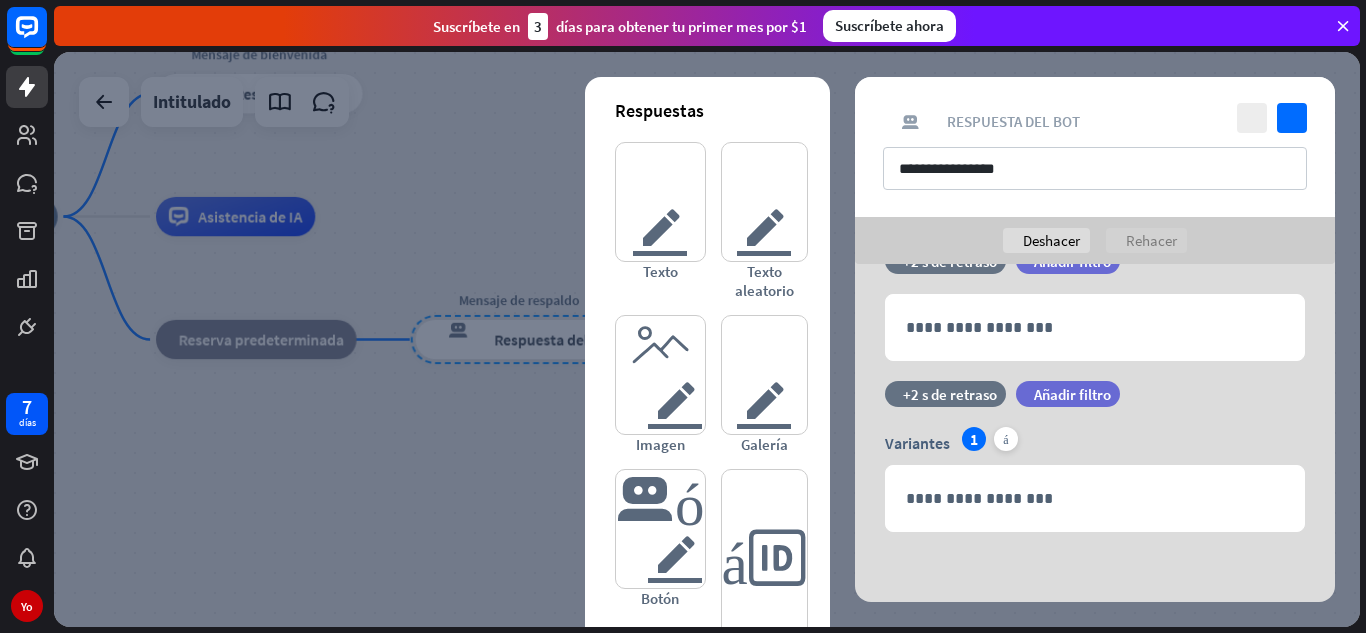 scroll, scrollTop: 79, scrollLeft: 0, axis: vertical 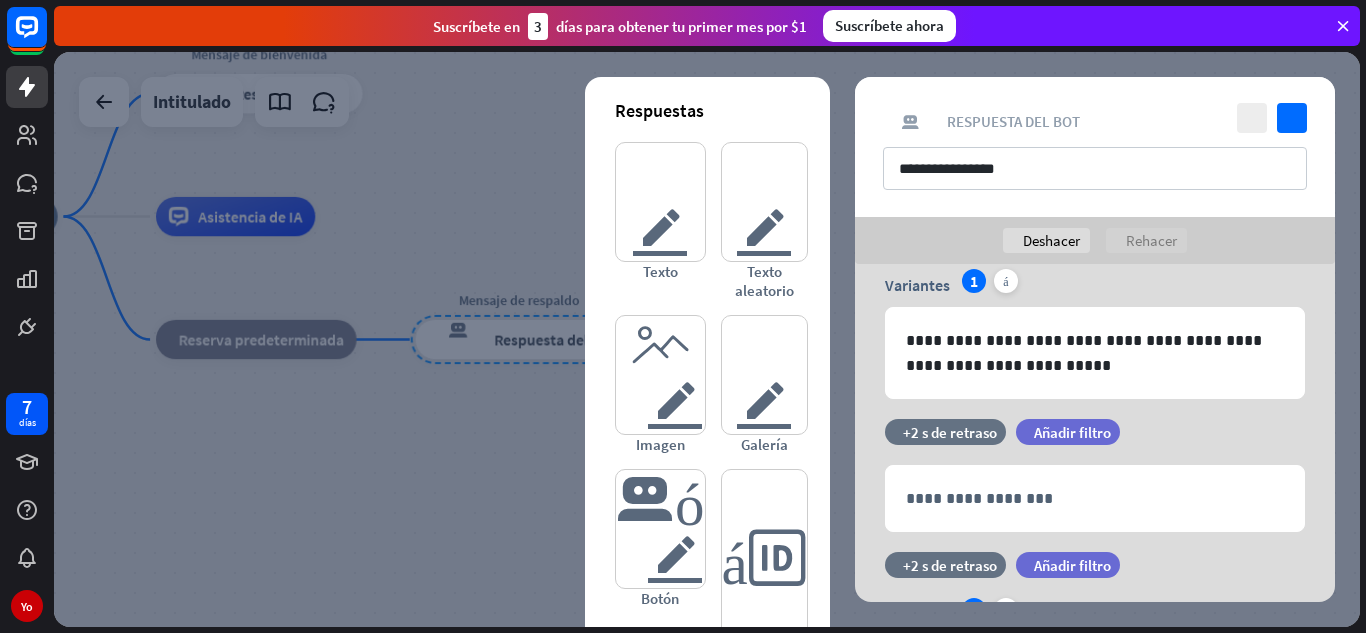 click at bounding box center [855, 485] 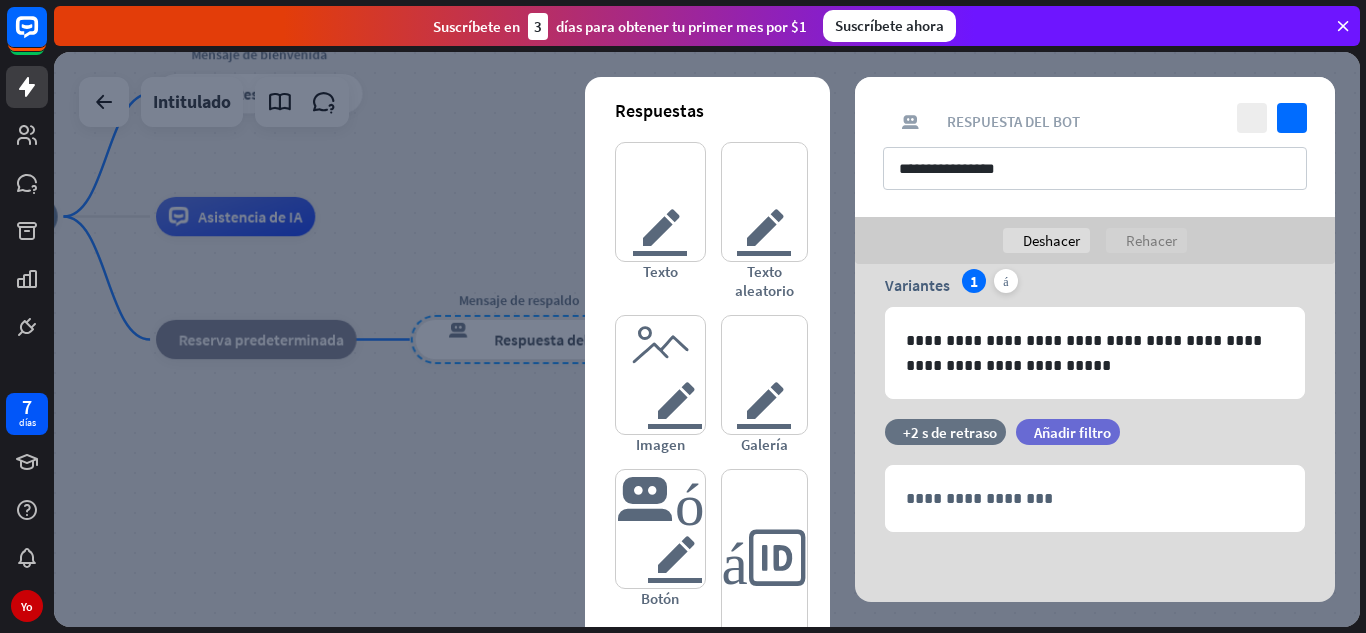 click at bounding box center [855, 485] 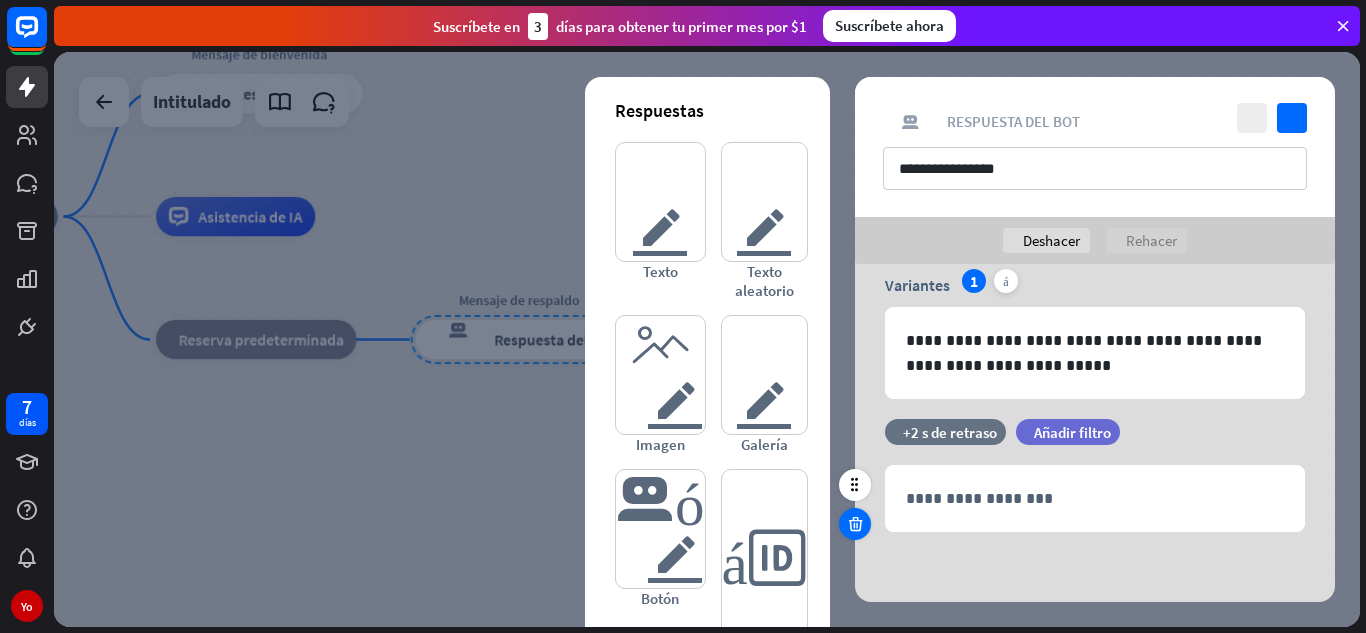 click at bounding box center (855, 524) 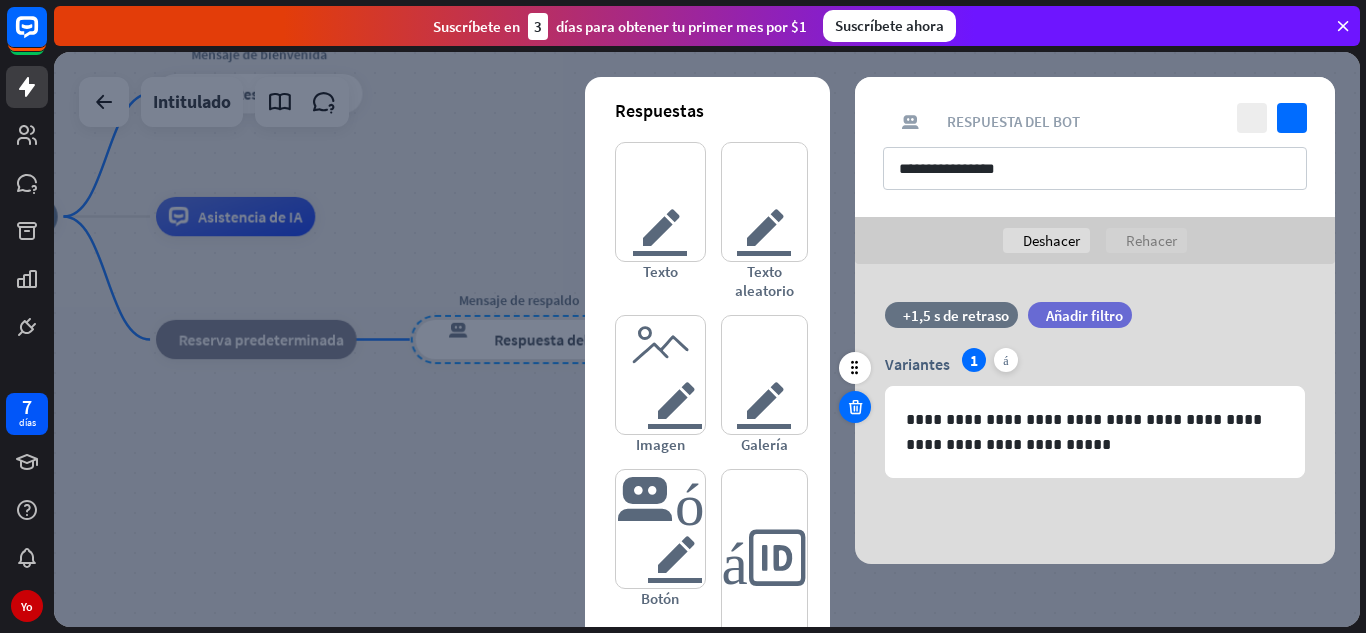 click at bounding box center [855, 407] 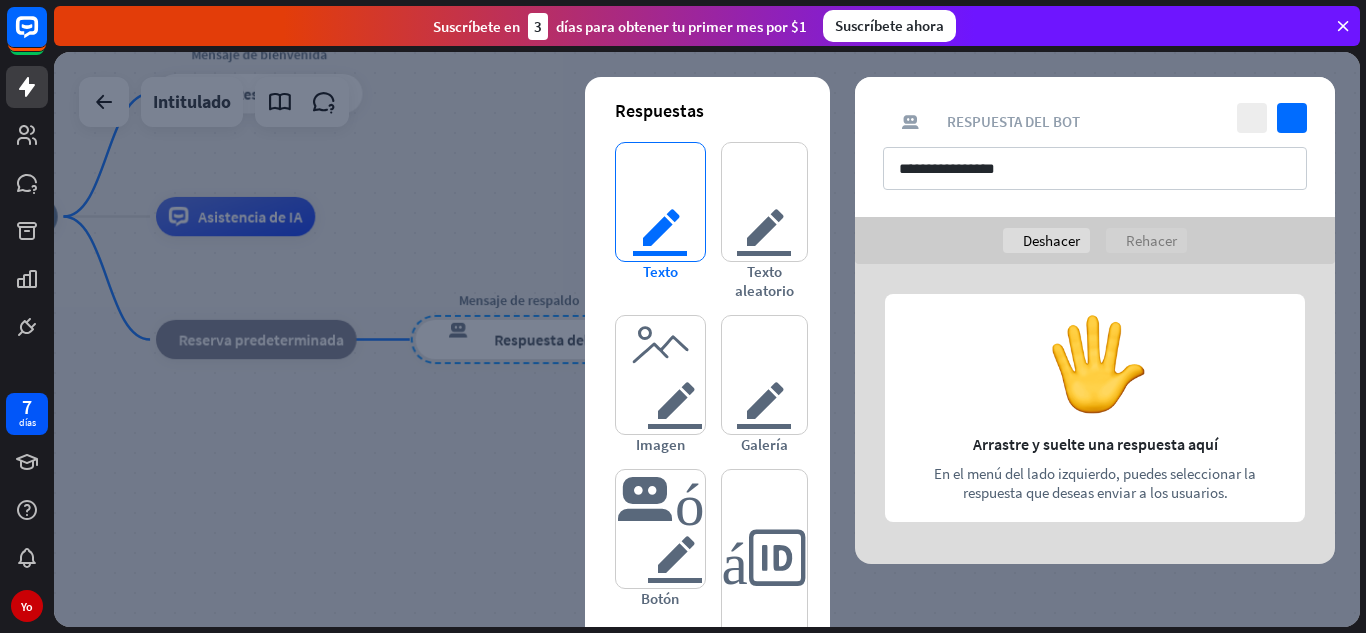 click on "texto del editor" at bounding box center [660, 202] 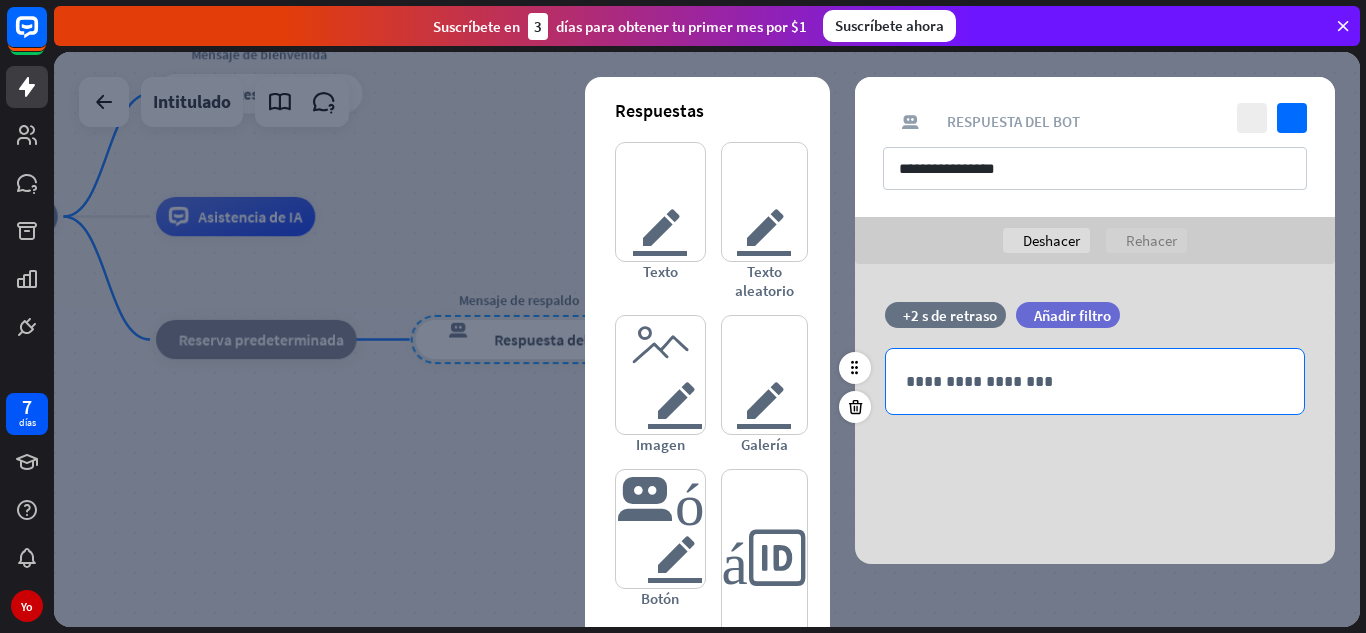 click on "**********" at bounding box center (1095, 381) 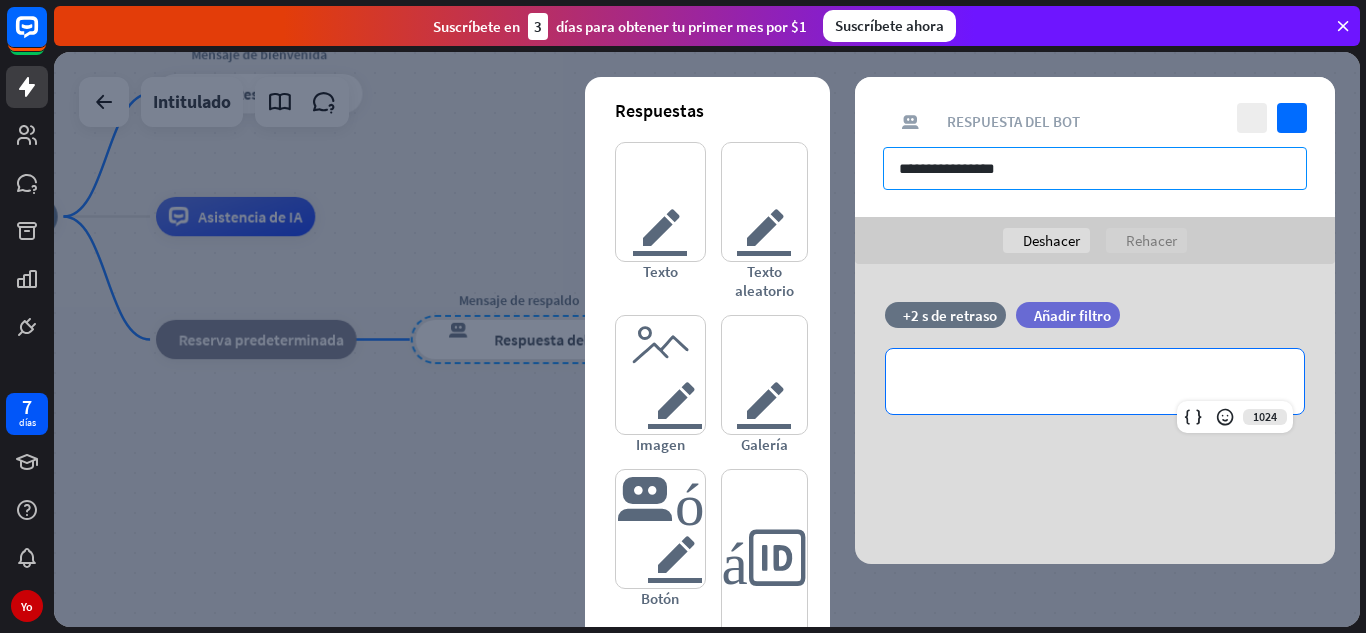 click on "**********" at bounding box center [1095, 168] 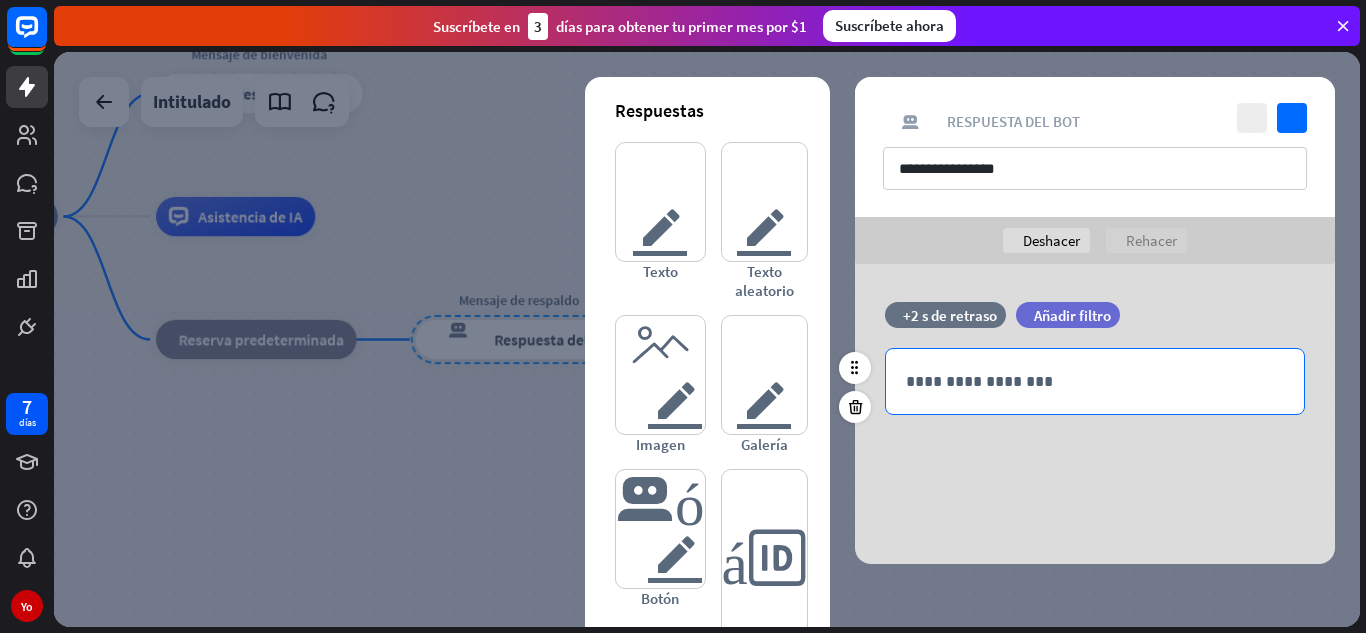 click on "**********" at bounding box center (1095, 381) 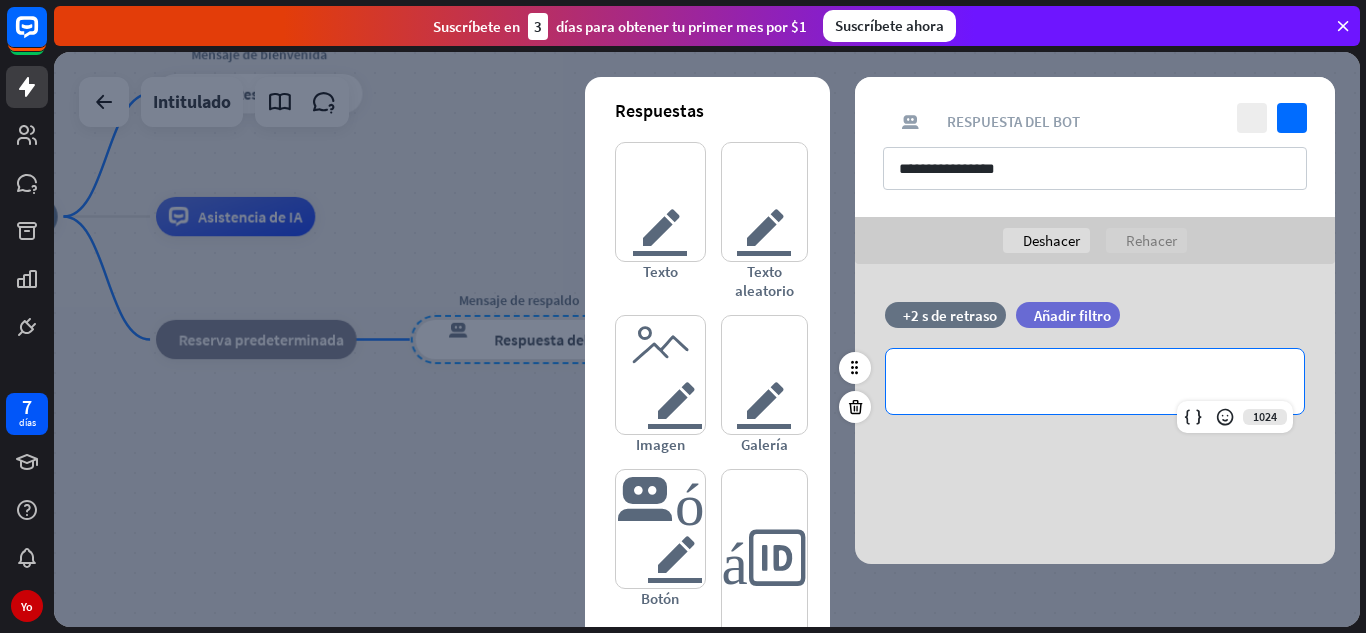 type 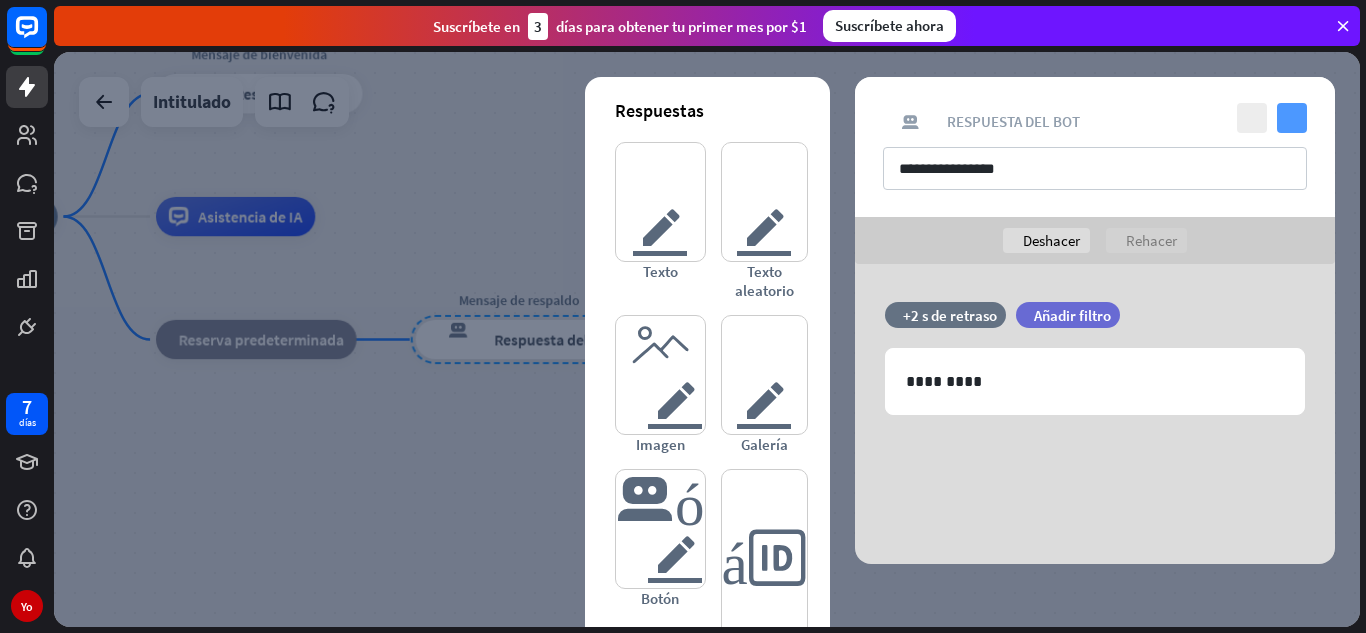 click on "controlar" at bounding box center (1292, 118) 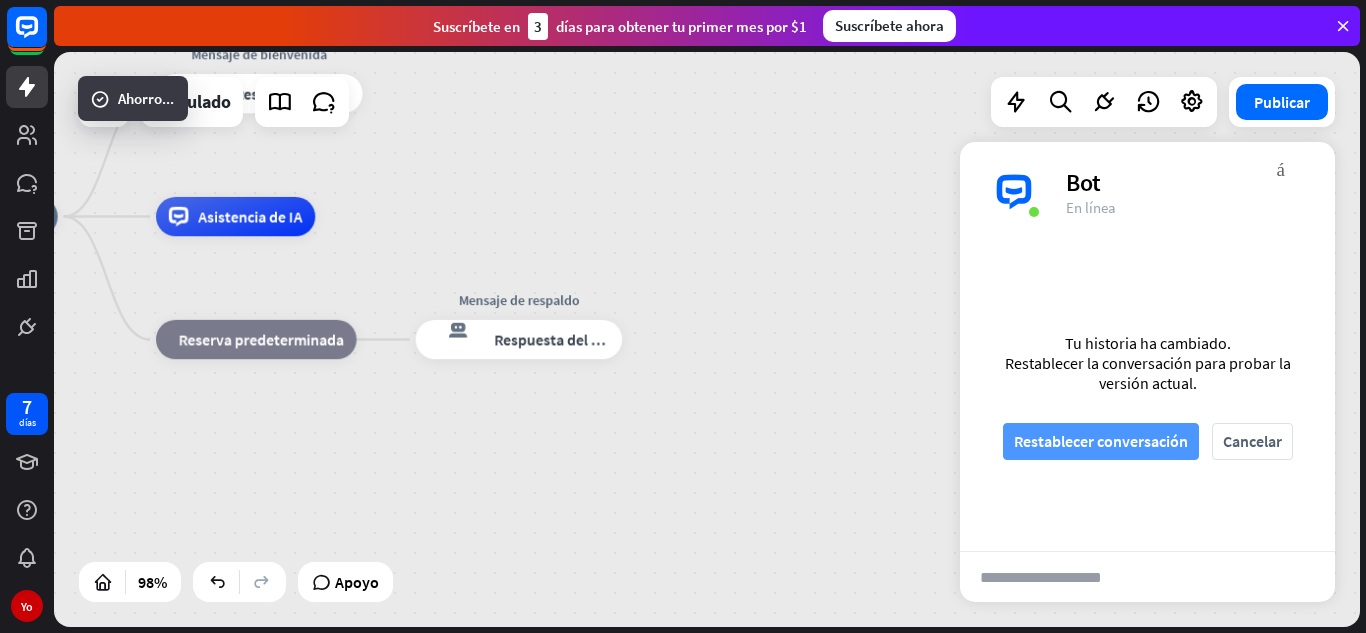 click on "Restablecer conversación" at bounding box center (1101, 441) 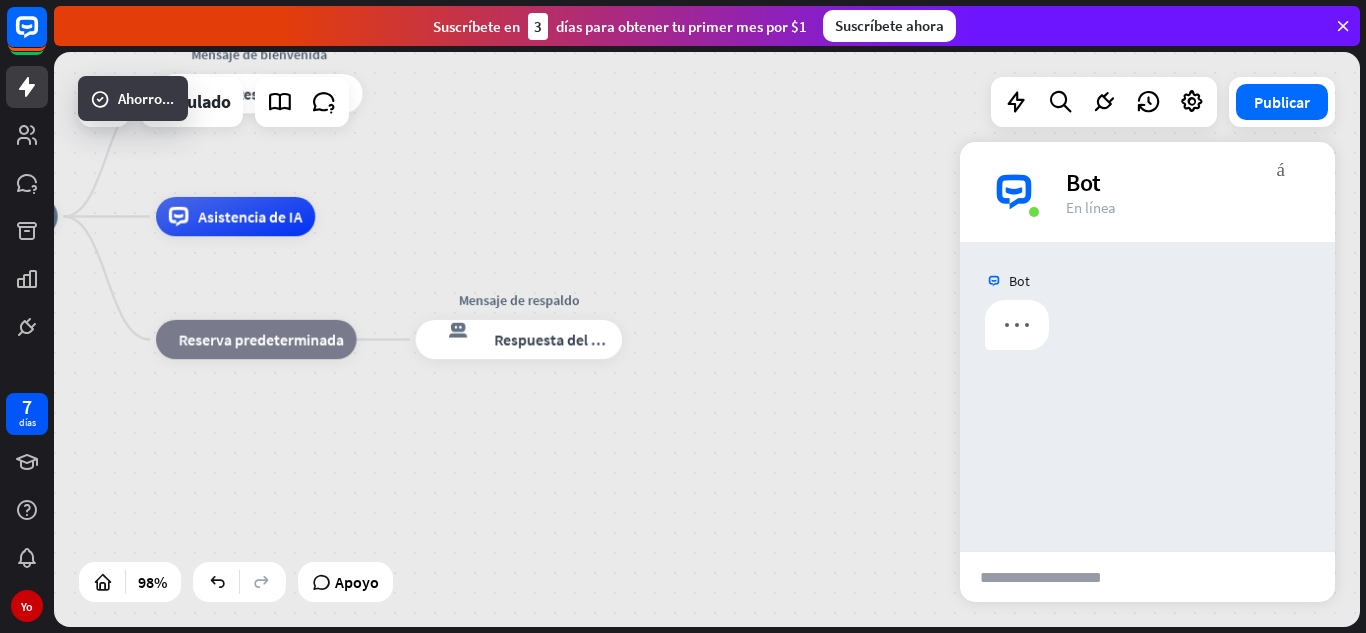 scroll, scrollTop: 0, scrollLeft: 0, axis: both 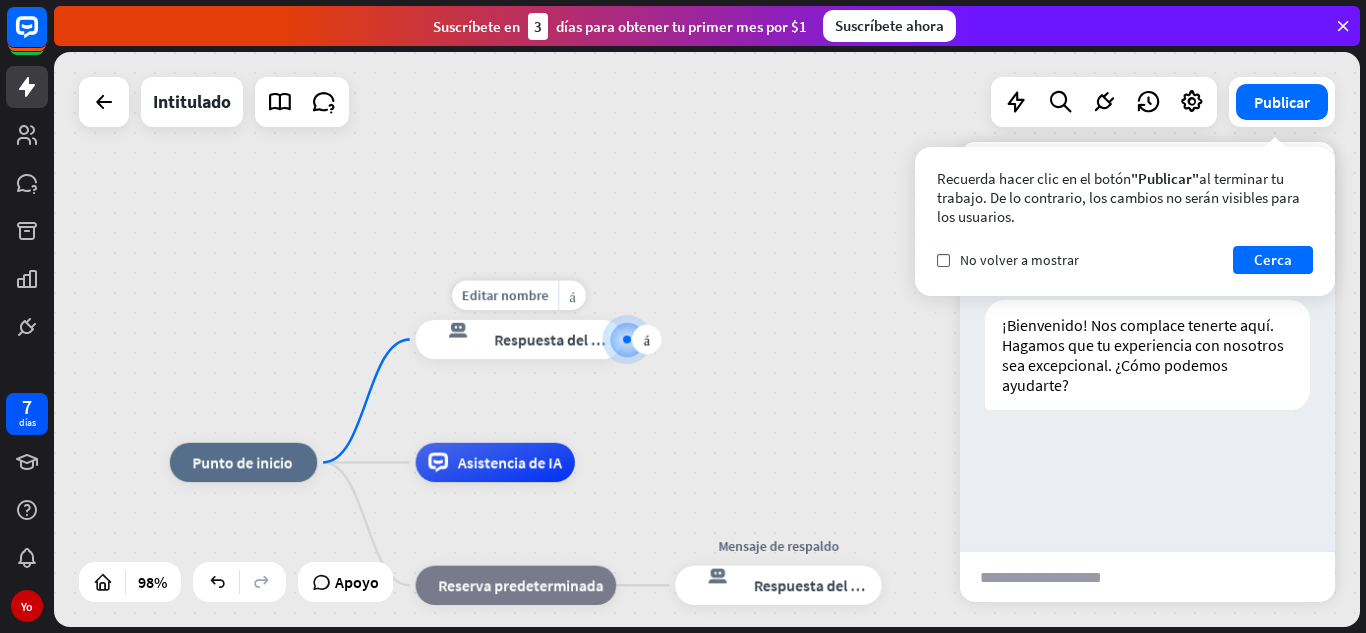 click on "respuesta del bot de bloqueo   Respuesta del bot" at bounding box center (519, 339) 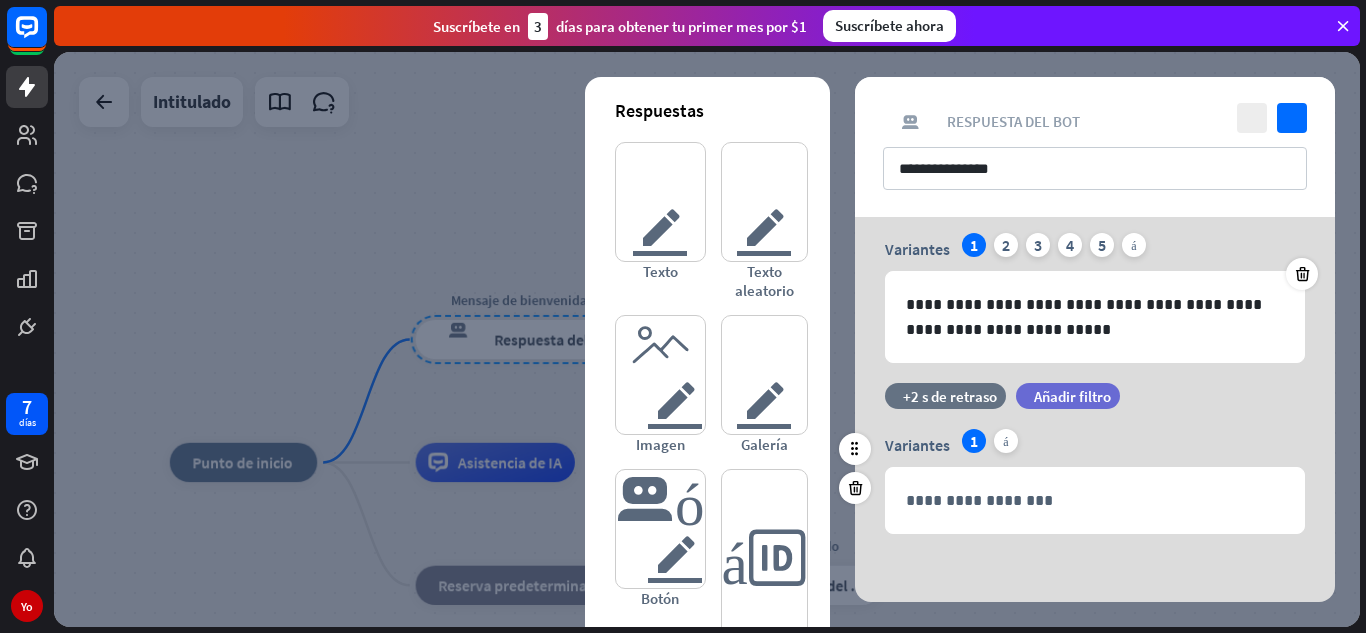 scroll, scrollTop: 70, scrollLeft: 0, axis: vertical 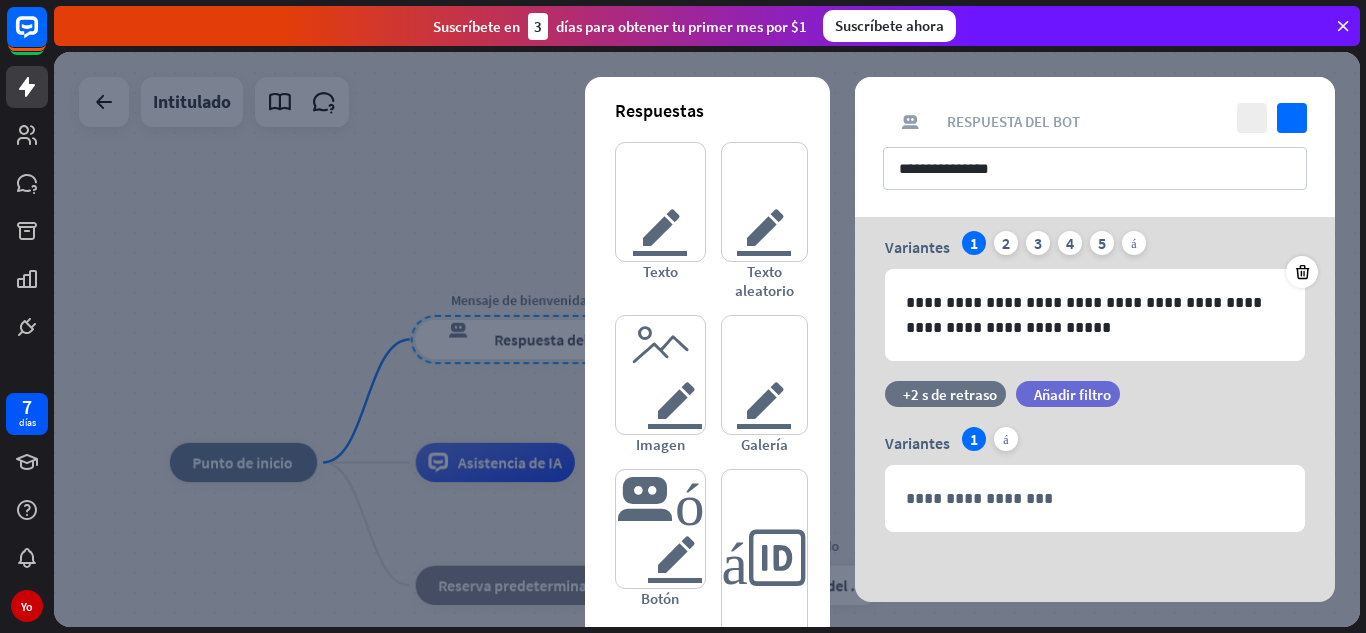 click at bounding box center [707, 339] 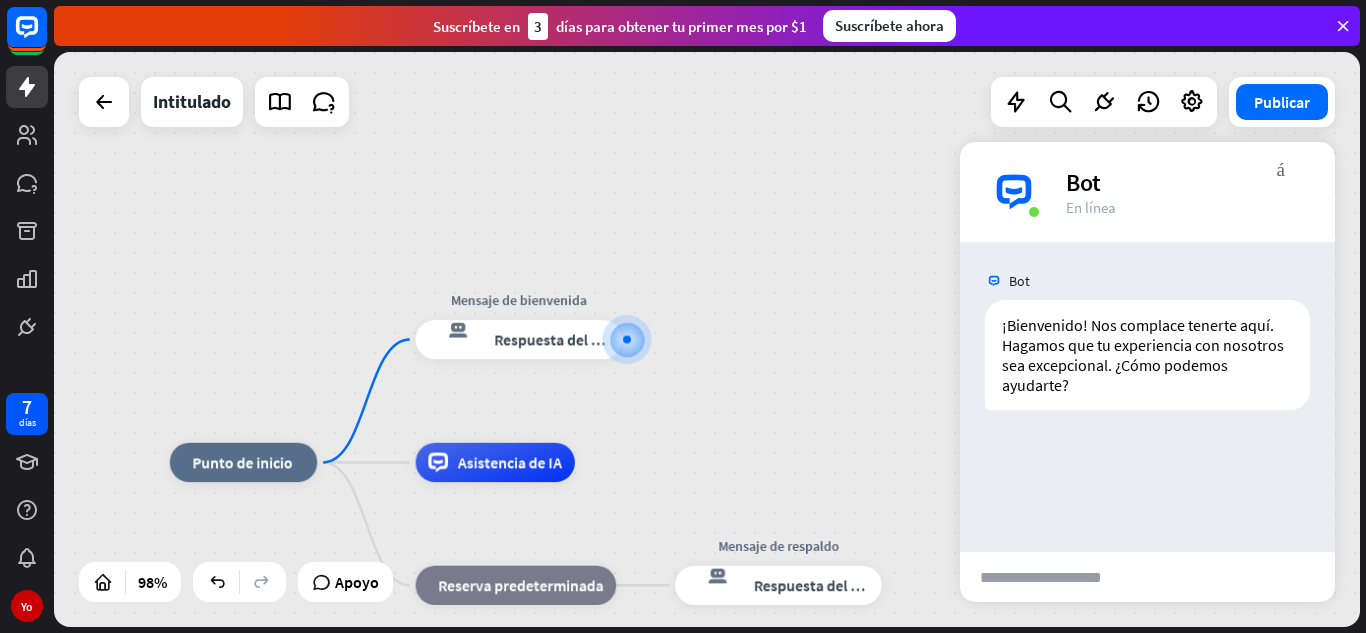 click at bounding box center (1058, 577) 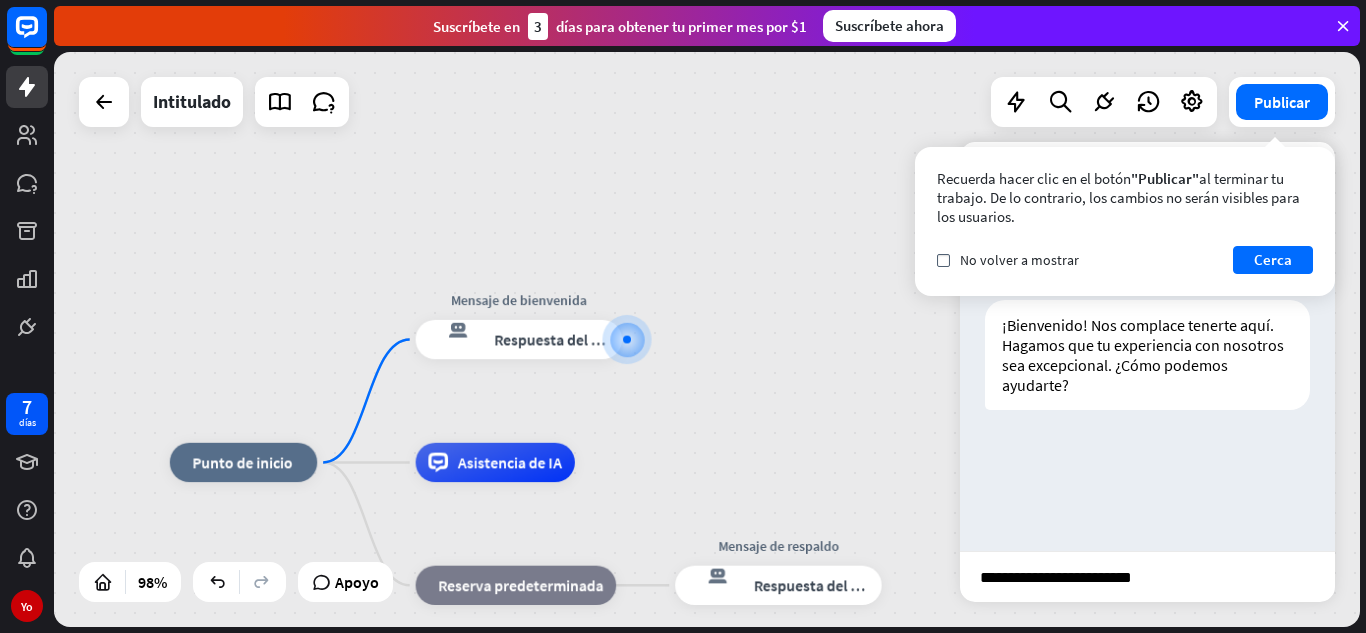 scroll, scrollTop: 0, scrollLeft: 14, axis: horizontal 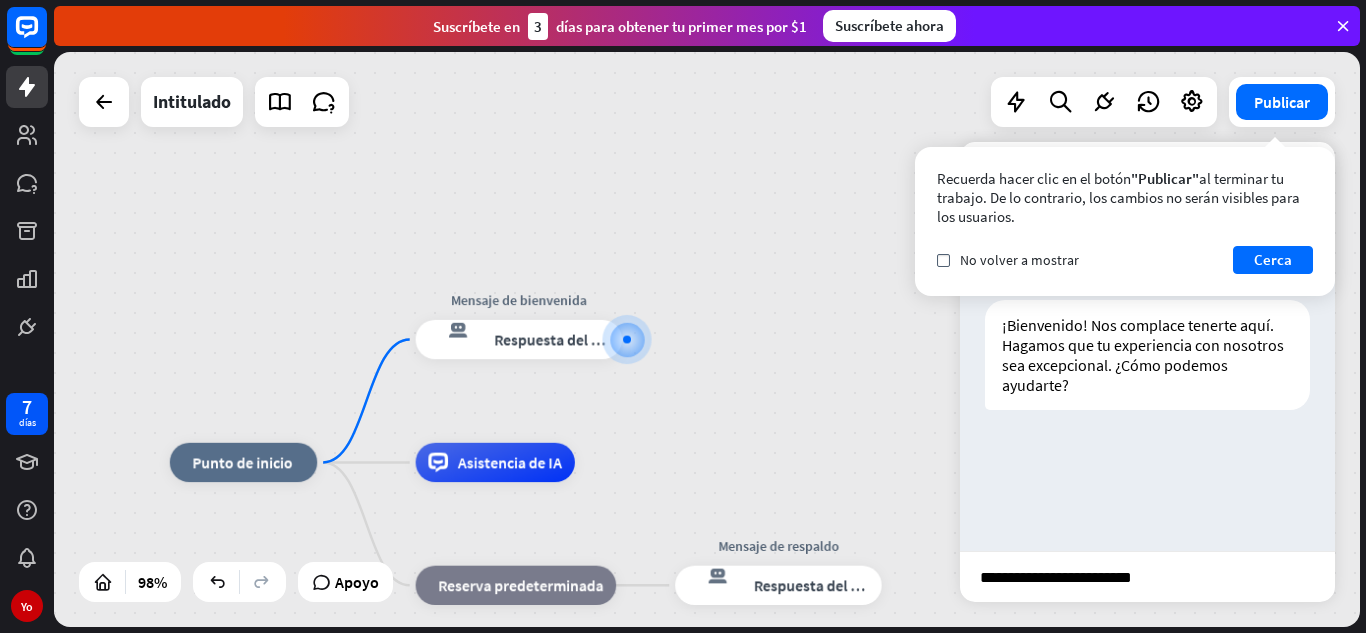 type on "**********" 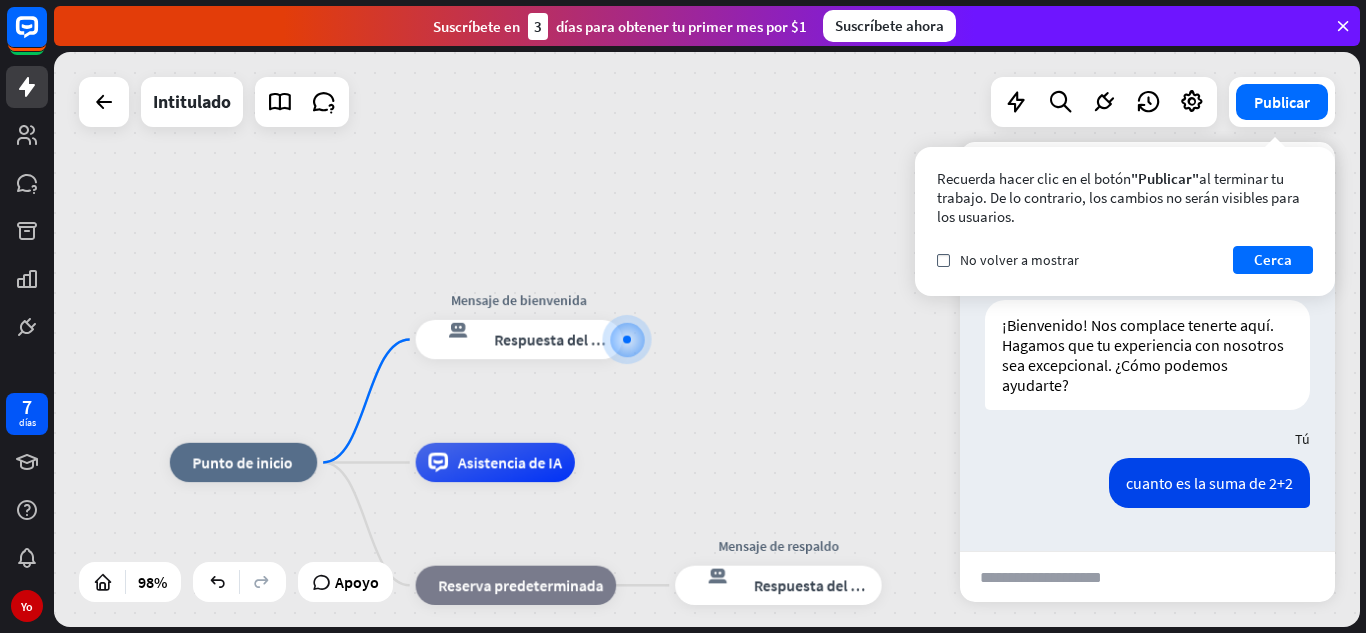 scroll, scrollTop: 0, scrollLeft: 0, axis: both 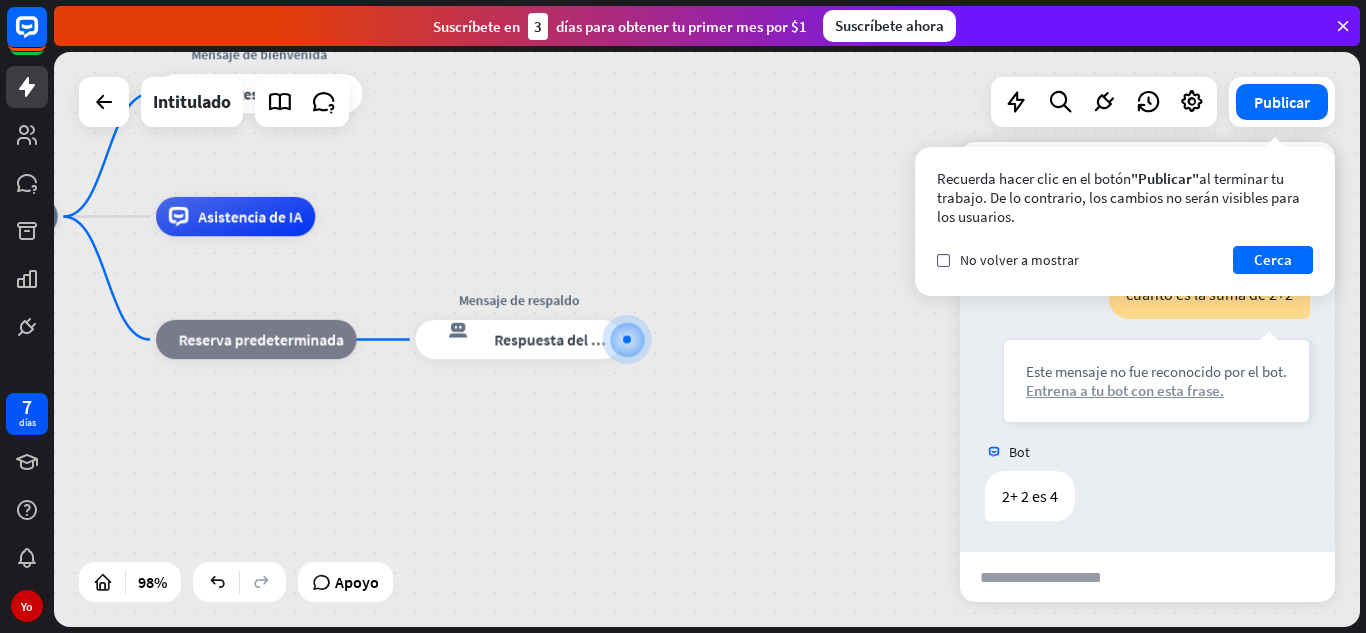 click on "Entrena a tu bot con esta frase." at bounding box center [1125, 390] 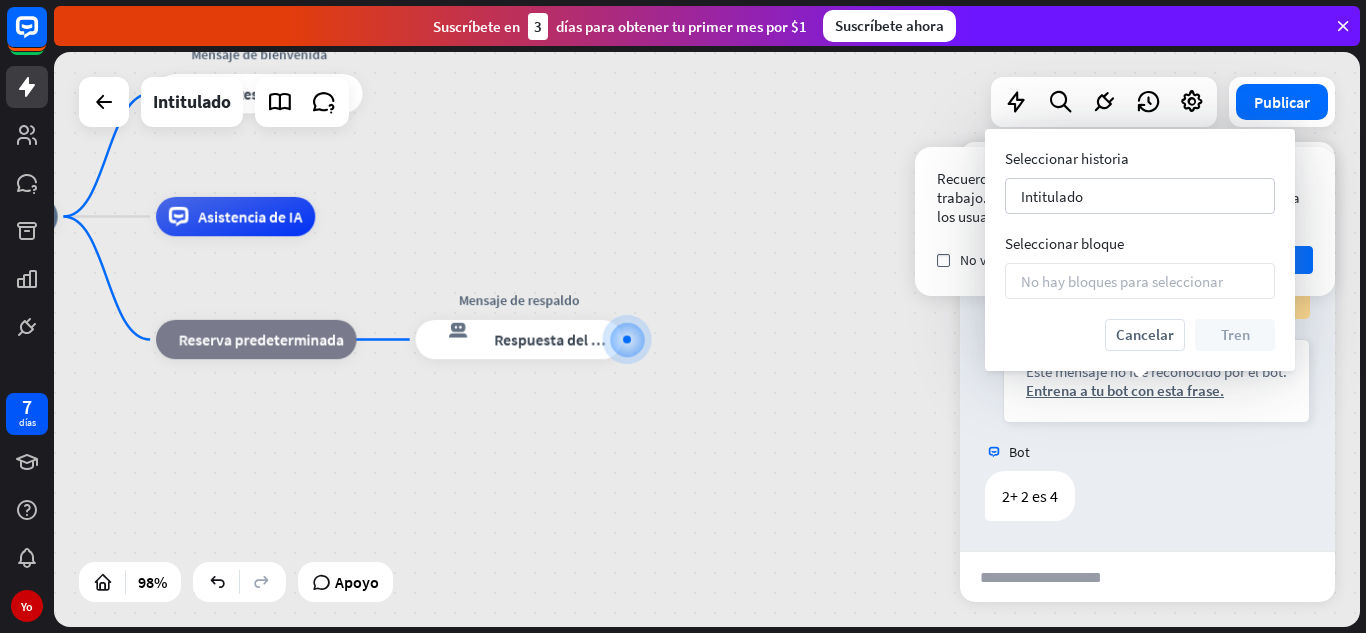 click on "Seleccionar historia" at bounding box center (1067, 158) 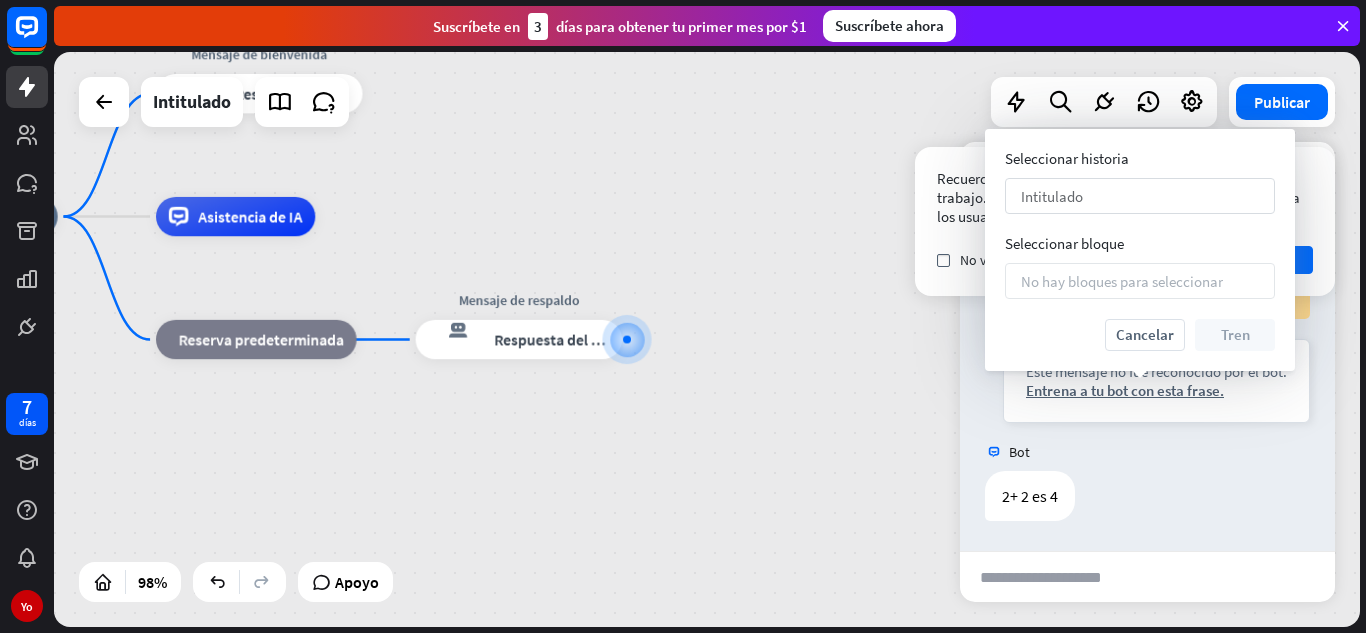 click on "Intitulado
flecha_abajo" at bounding box center (1140, 196) 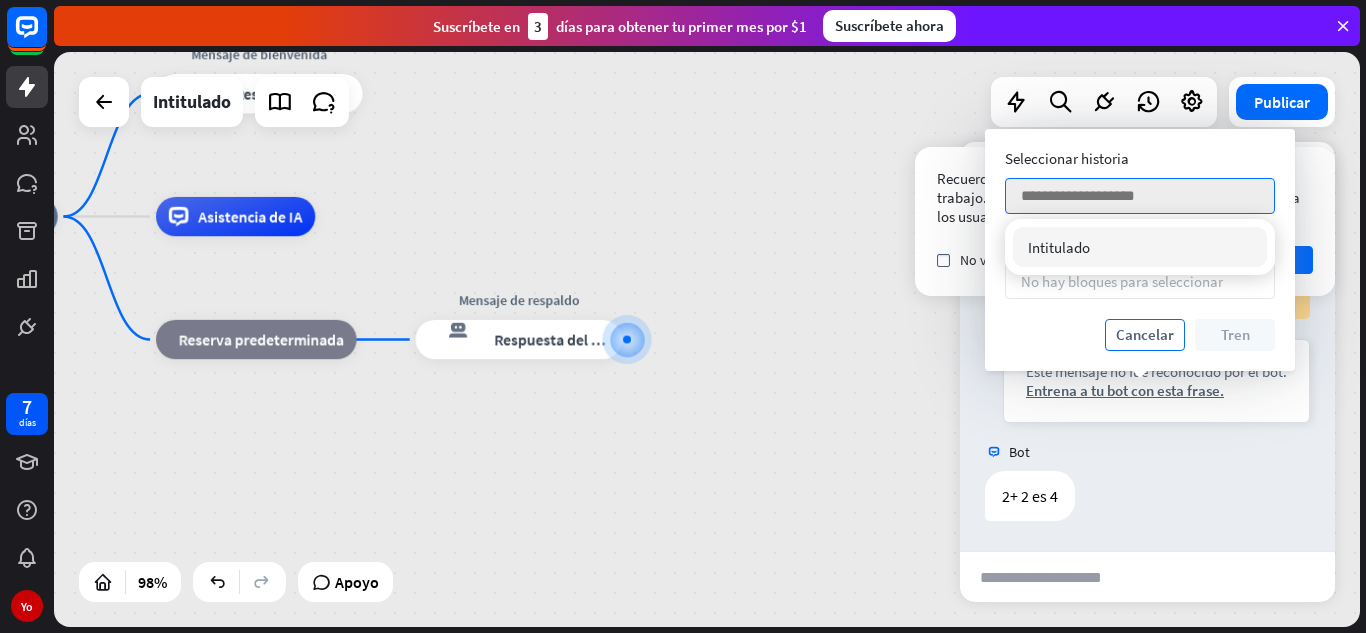 click on "Cancelar" at bounding box center [1145, 335] 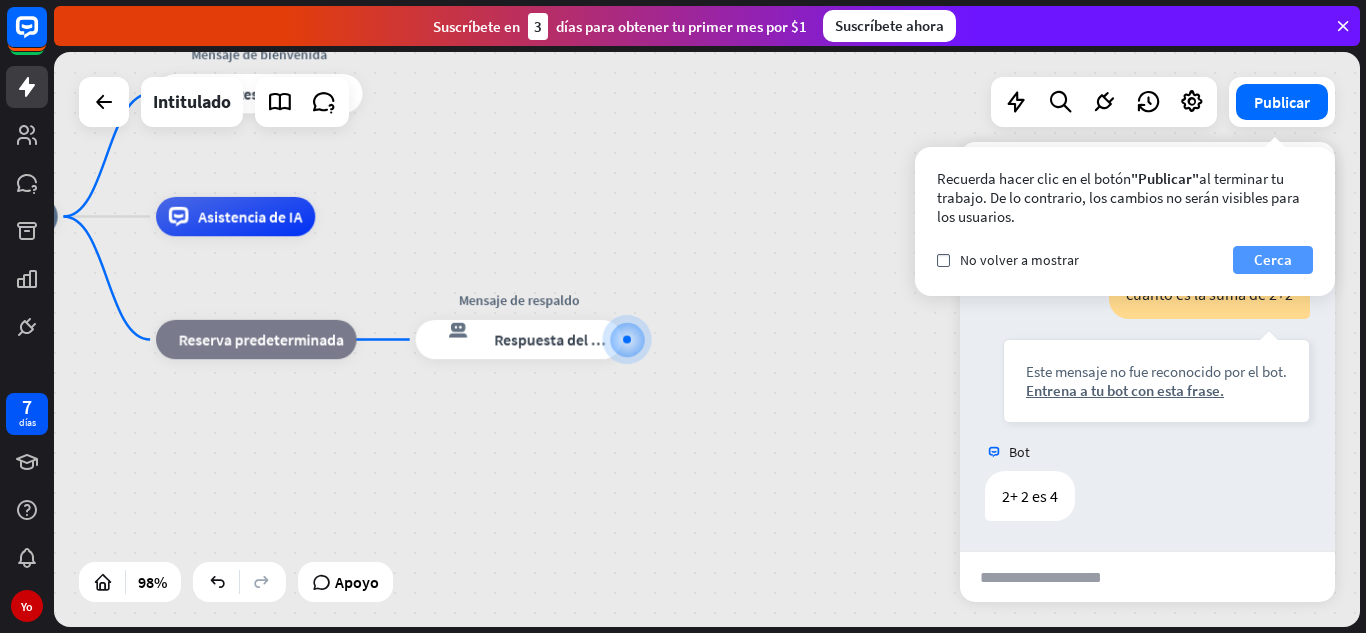 click on "Cerca" at bounding box center [1273, 259] 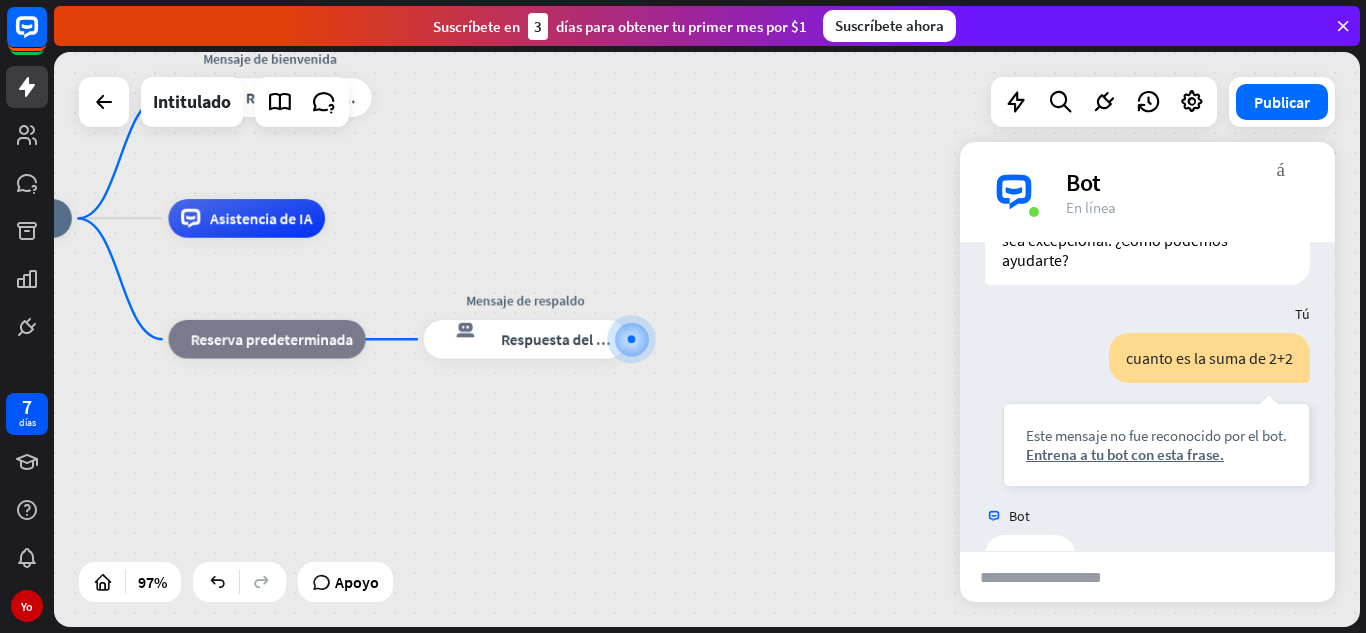 scroll, scrollTop: 175, scrollLeft: 0, axis: vertical 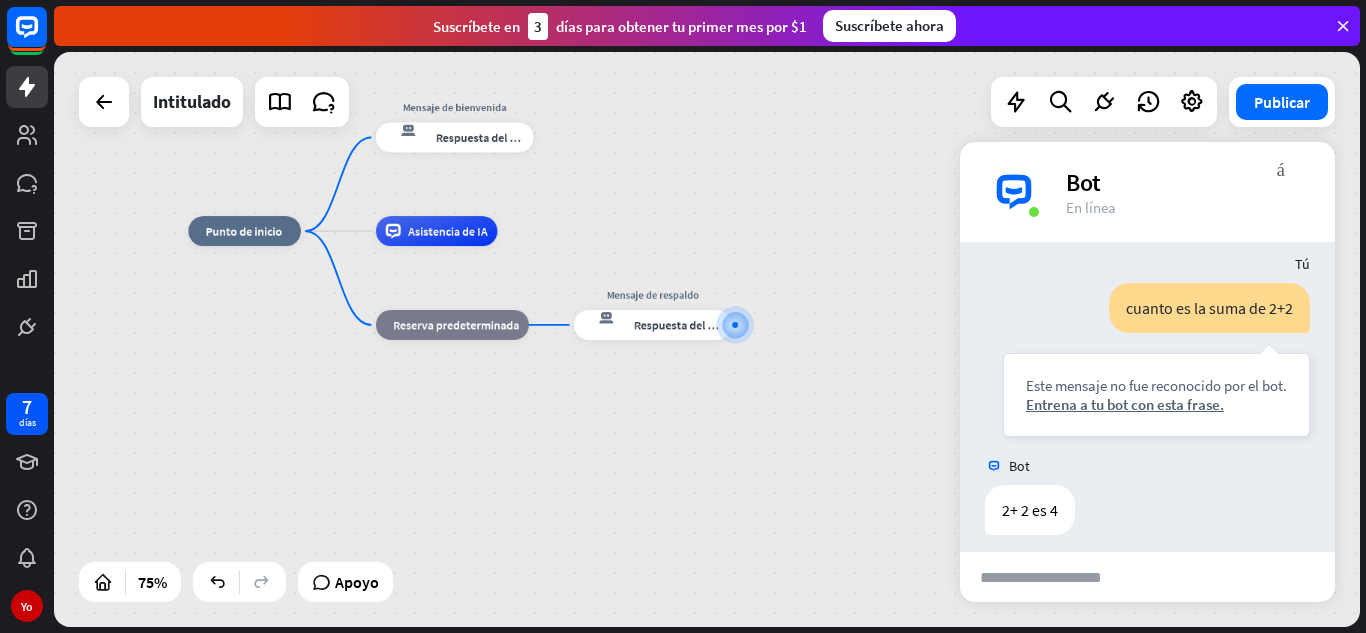 drag, startPoint x: 501, startPoint y: 274, endPoint x: 564, endPoint y: 254, distance: 66.09841 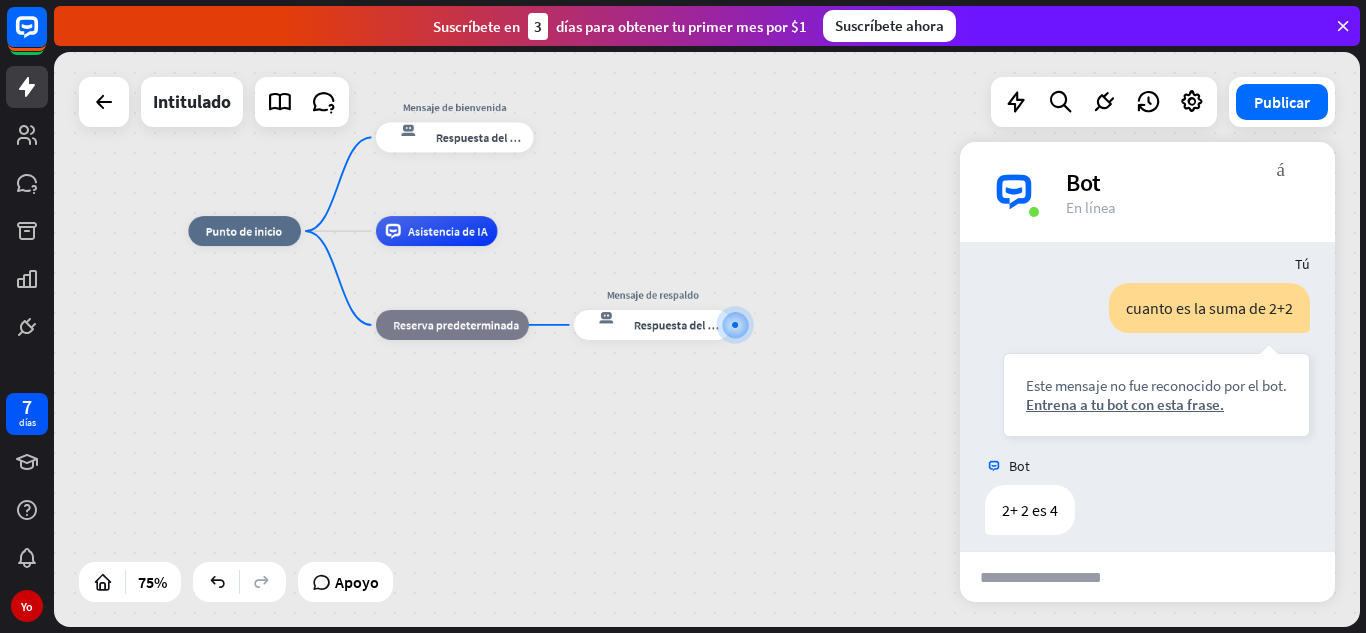 click on "inicio_2   Punto de inicio                 Mensaje de bienvenida   respuesta del bot de bloqueo   Respuesta del bot                     Asistencia de IA                   bloque_de_retroceso   Reserva predeterminada                 Mensaje de respaldo   respuesta del bot de bloqueo   Respuesta del bot" at bounding box center [678, 446] 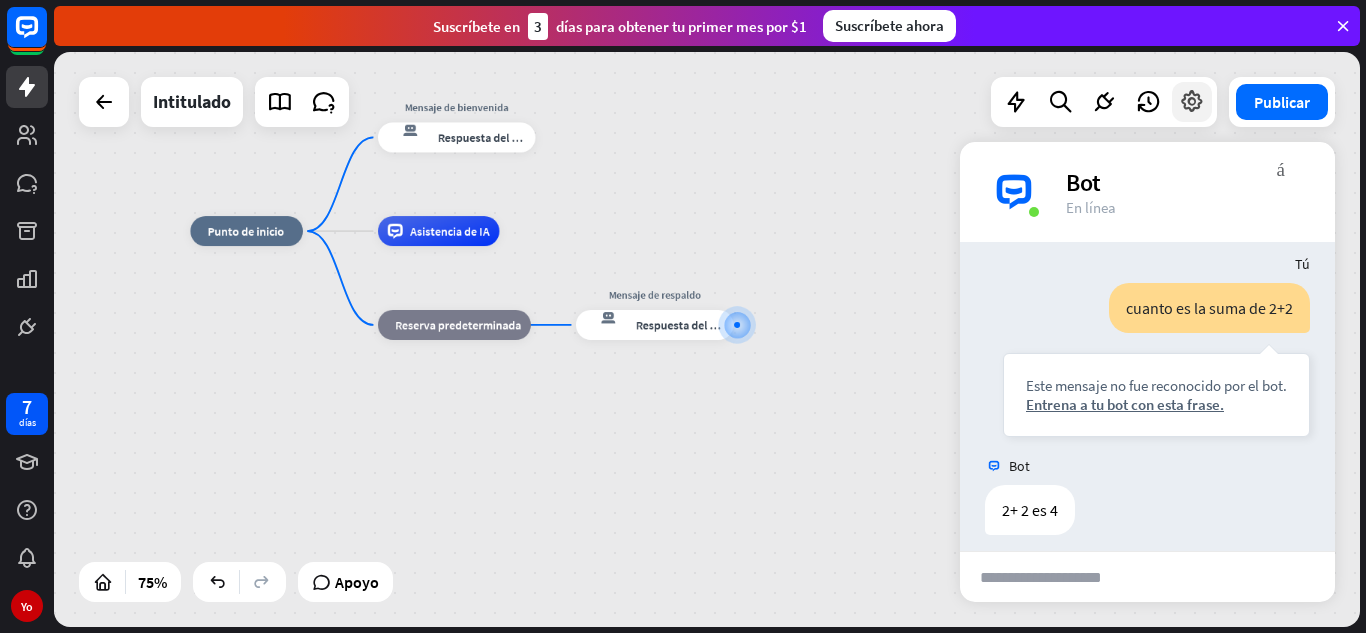 click at bounding box center (1192, 102) 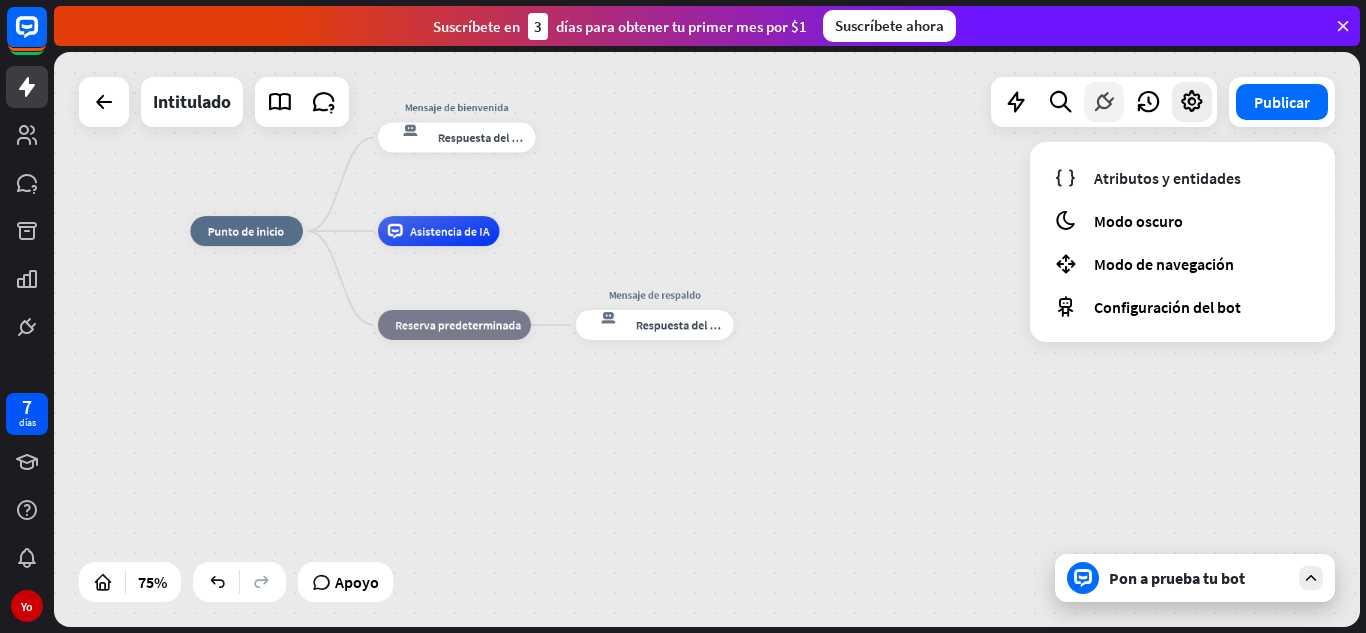 click at bounding box center [1104, 102] 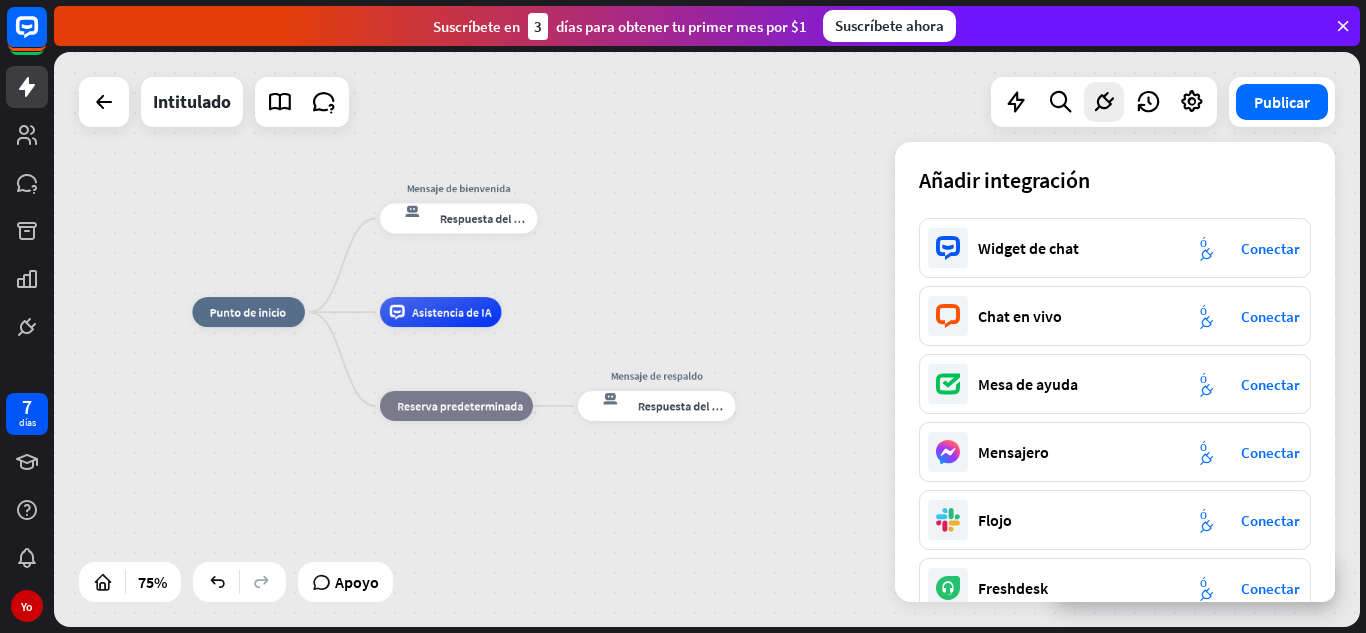 drag, startPoint x: 733, startPoint y: 252, endPoint x: 735, endPoint y: 333, distance: 81.02469 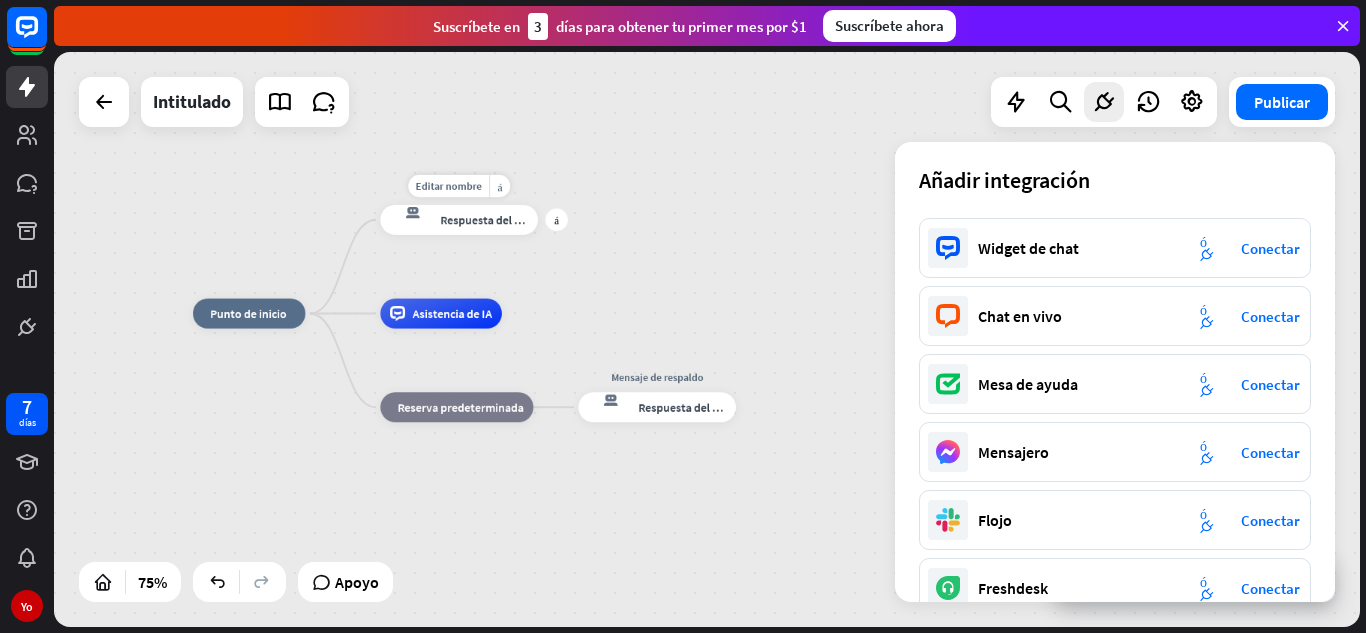 drag, startPoint x: 430, startPoint y: 213, endPoint x: 472, endPoint y: 220, distance: 42.579338 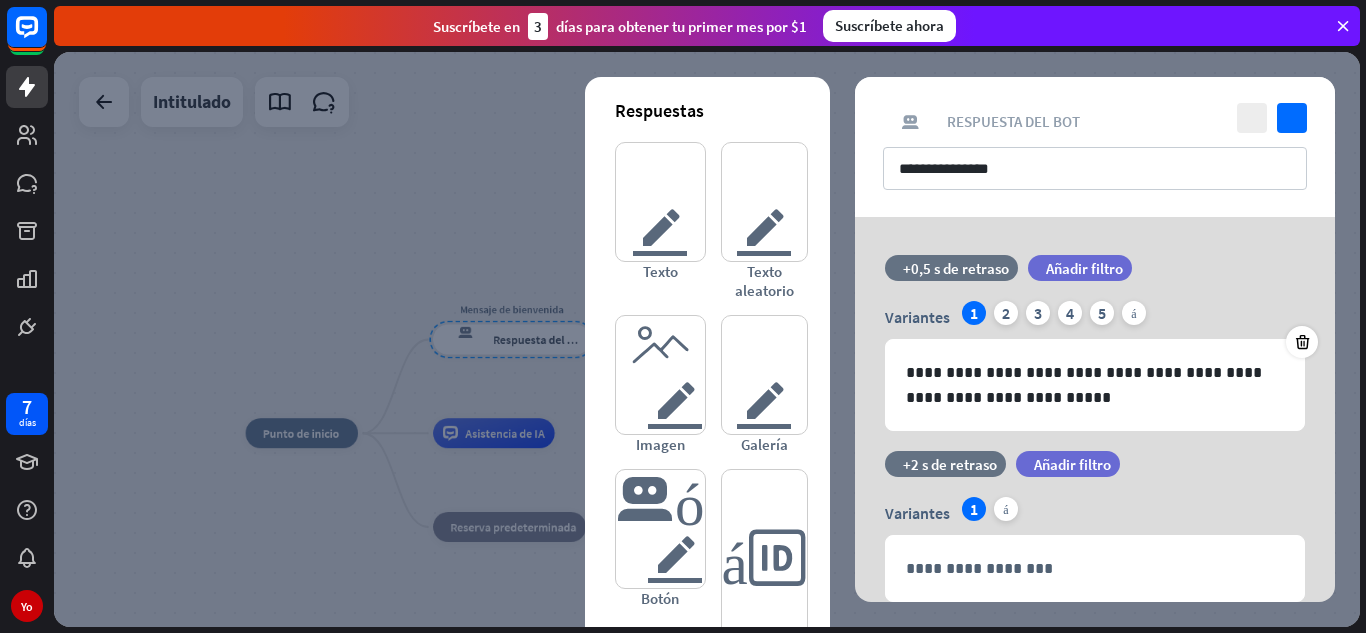 click at bounding box center [707, 339] 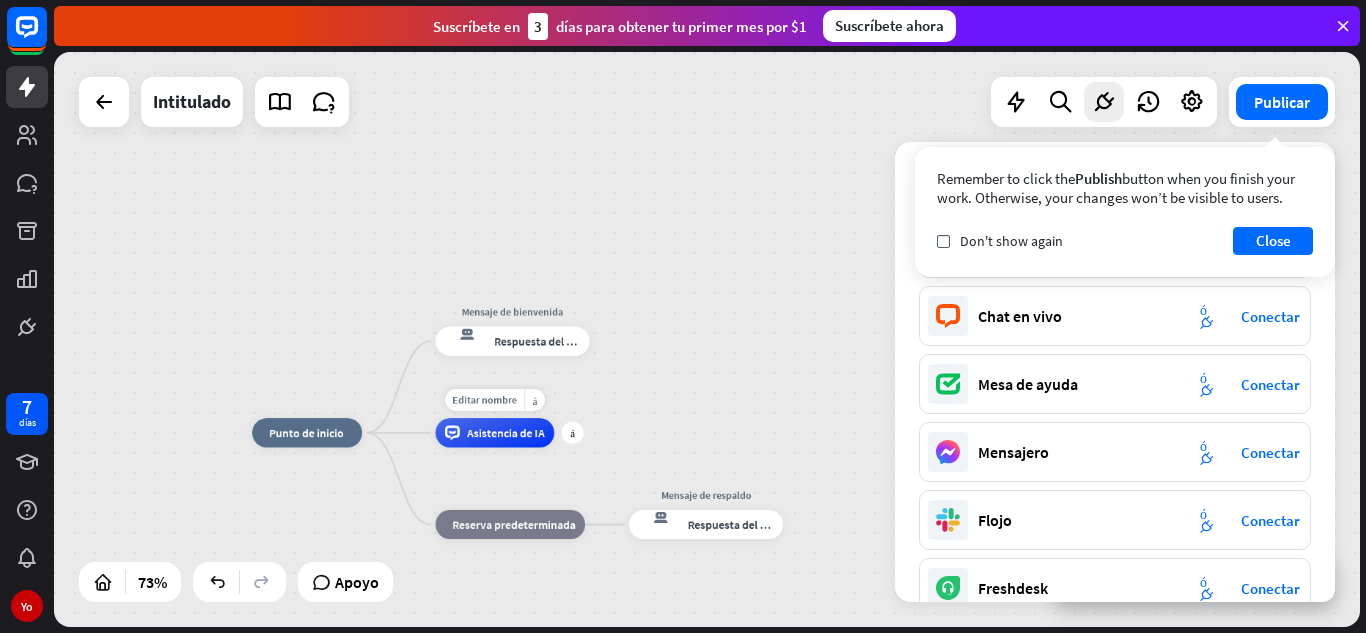 click on "Asistencia de IA" at bounding box center [506, 432] 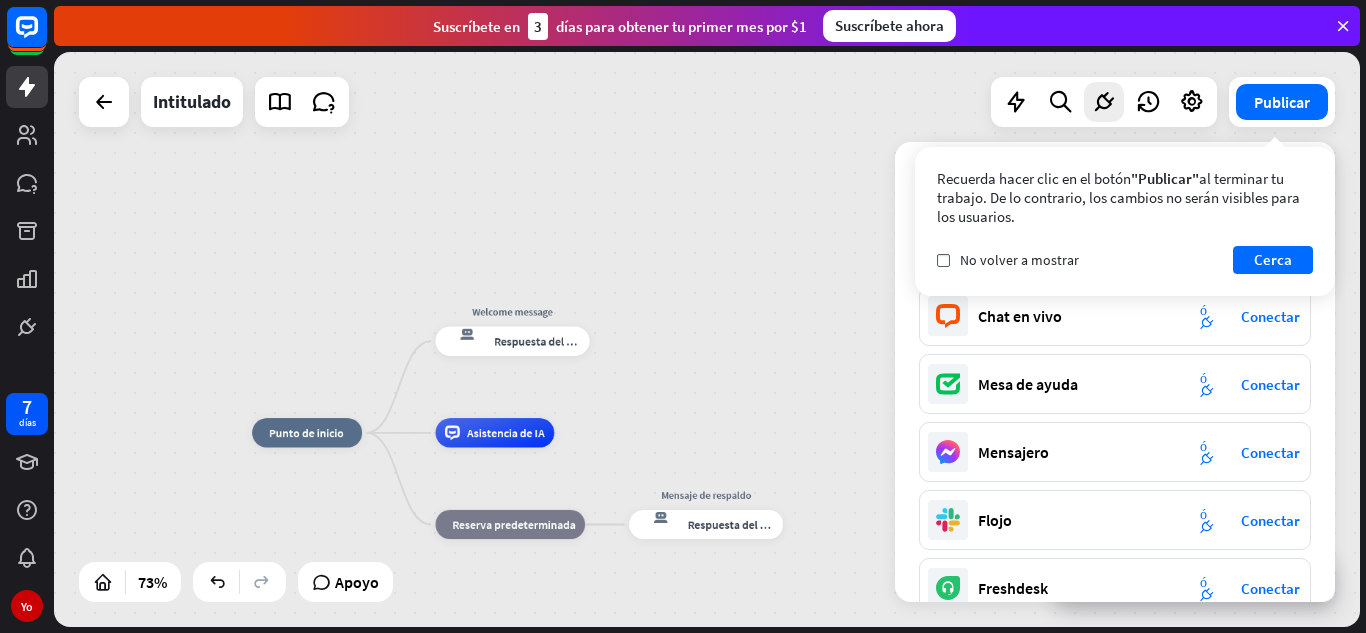 click on "inicio_2   Punto de inicio       Edit name   more_horiz           Welcome message   respuesta del bot de bloqueo   Respuesta del bot       Editar nombre   más_amarillo               Asistencia de IA                   bloque_de_retroceso   Reserva predeterminada                 Mensaje de respaldo   respuesta del bot de bloqueo   Respuesta del bot" at bounding box center [707, 339] 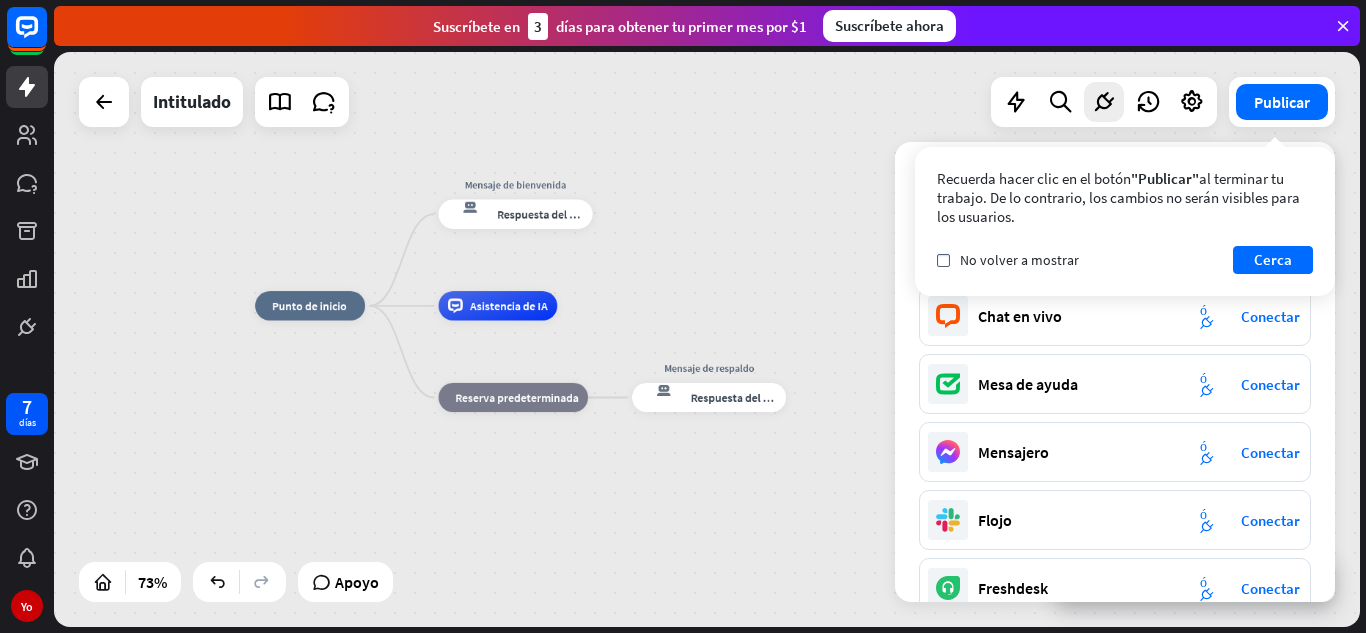 drag, startPoint x: 734, startPoint y: 379, endPoint x: 740, endPoint y: 295, distance: 84.21401 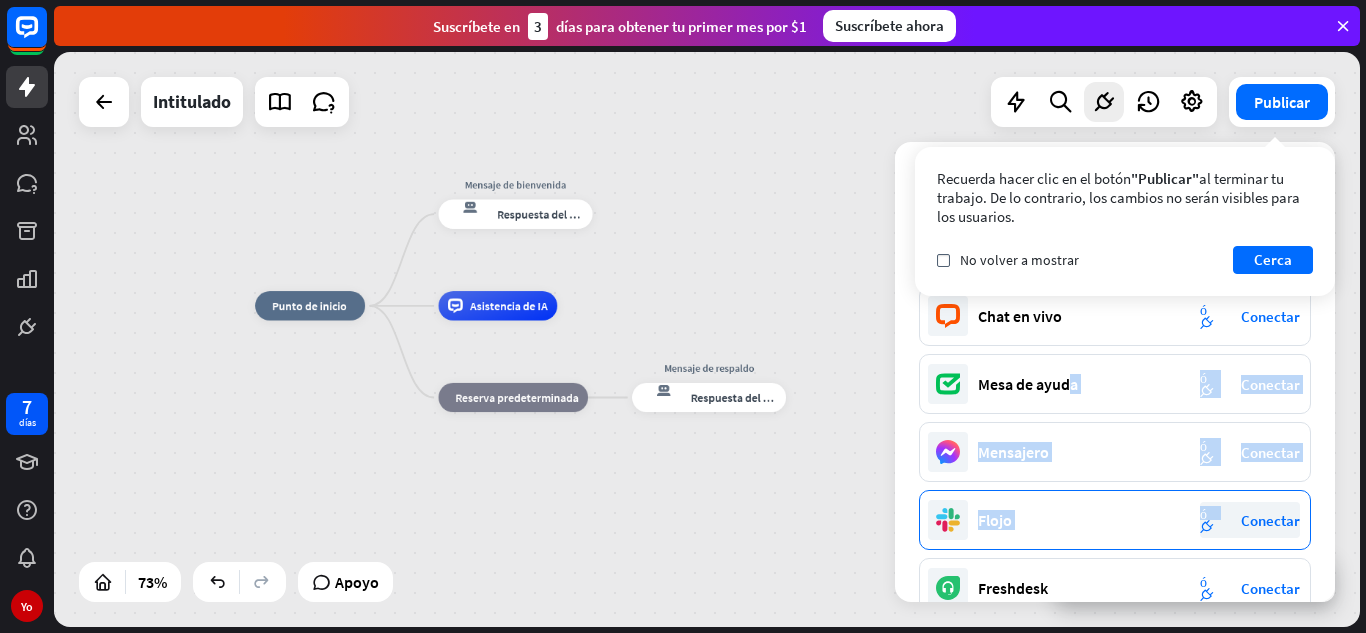 drag, startPoint x: 1068, startPoint y: 378, endPoint x: 1108, endPoint y: 521, distance: 148.48906 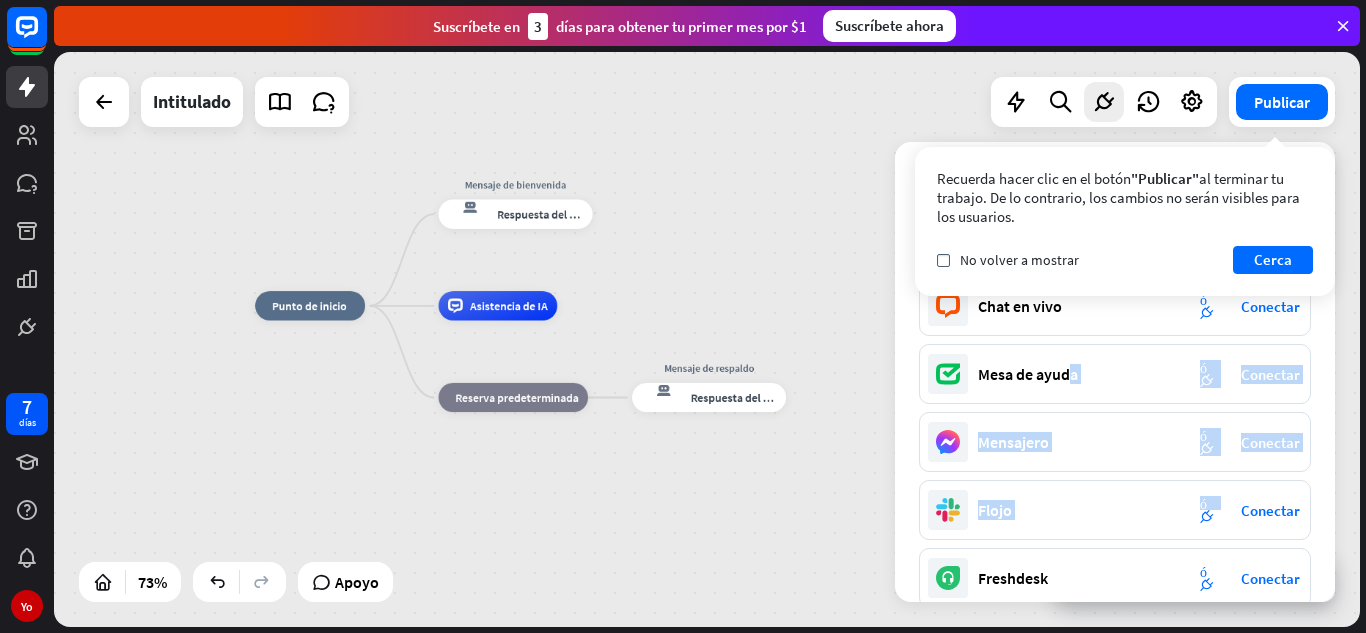 scroll, scrollTop: 0, scrollLeft: 0, axis: both 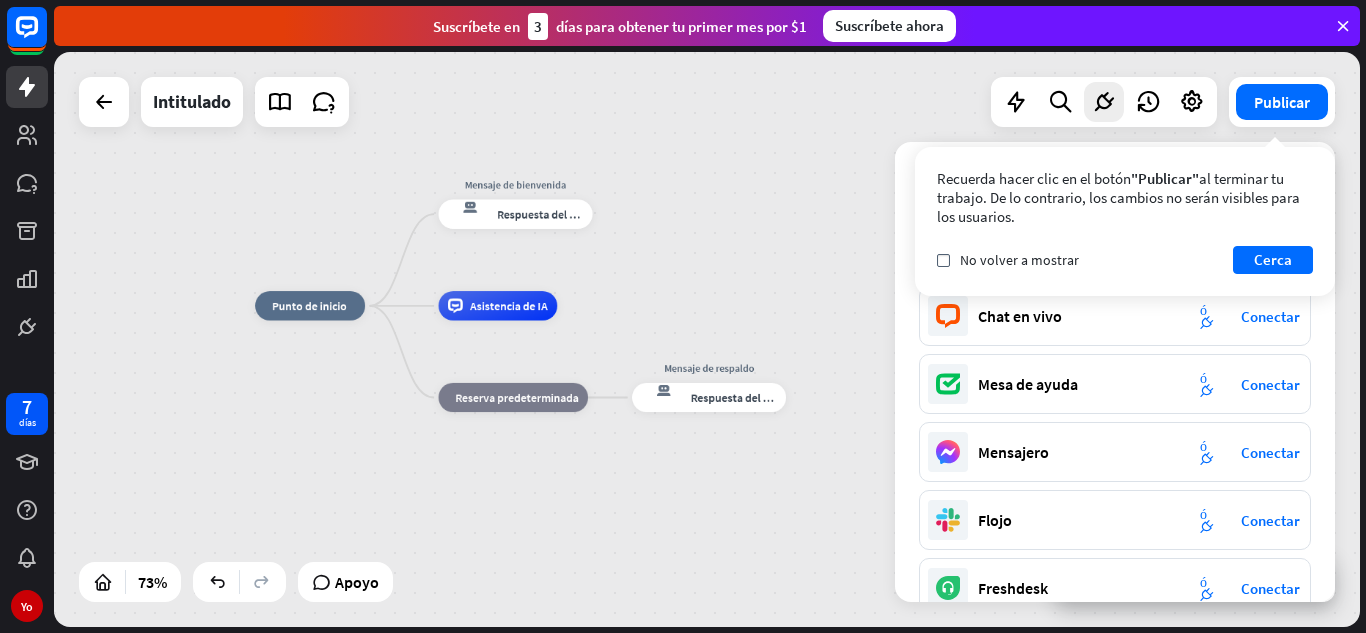 click on "controlar   No volver a mostrar   Cerca" at bounding box center [1125, 260] 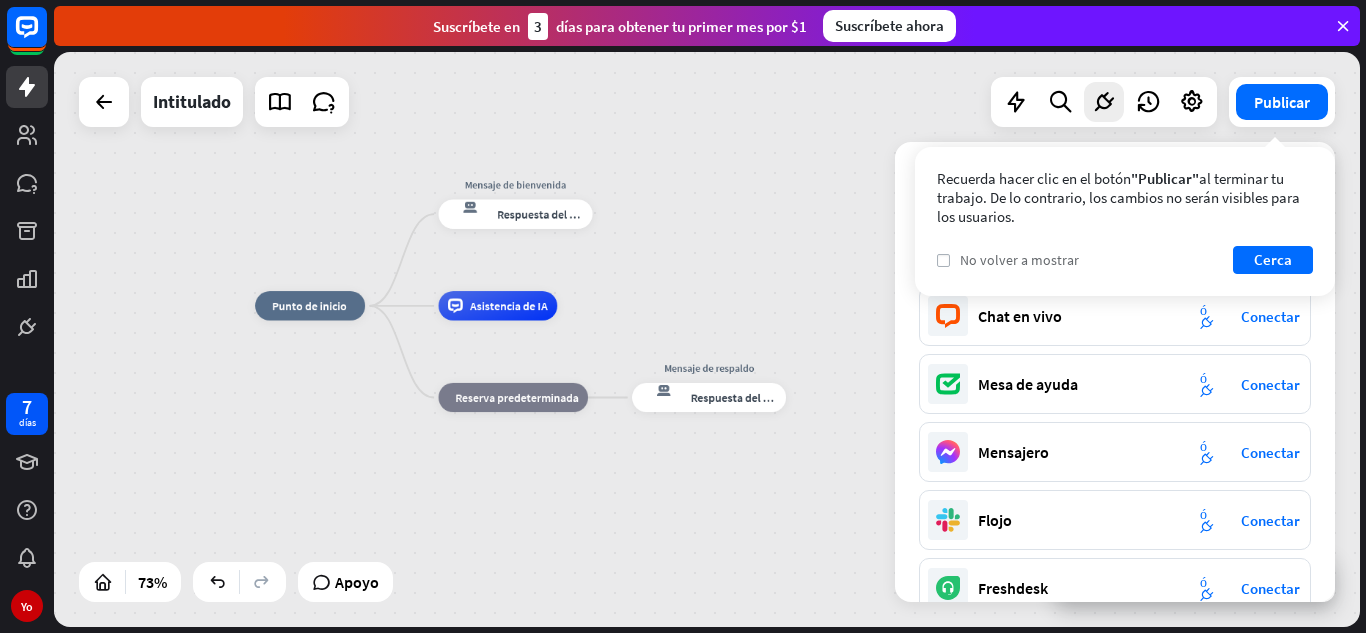 click on "controlar" at bounding box center (943, 260) 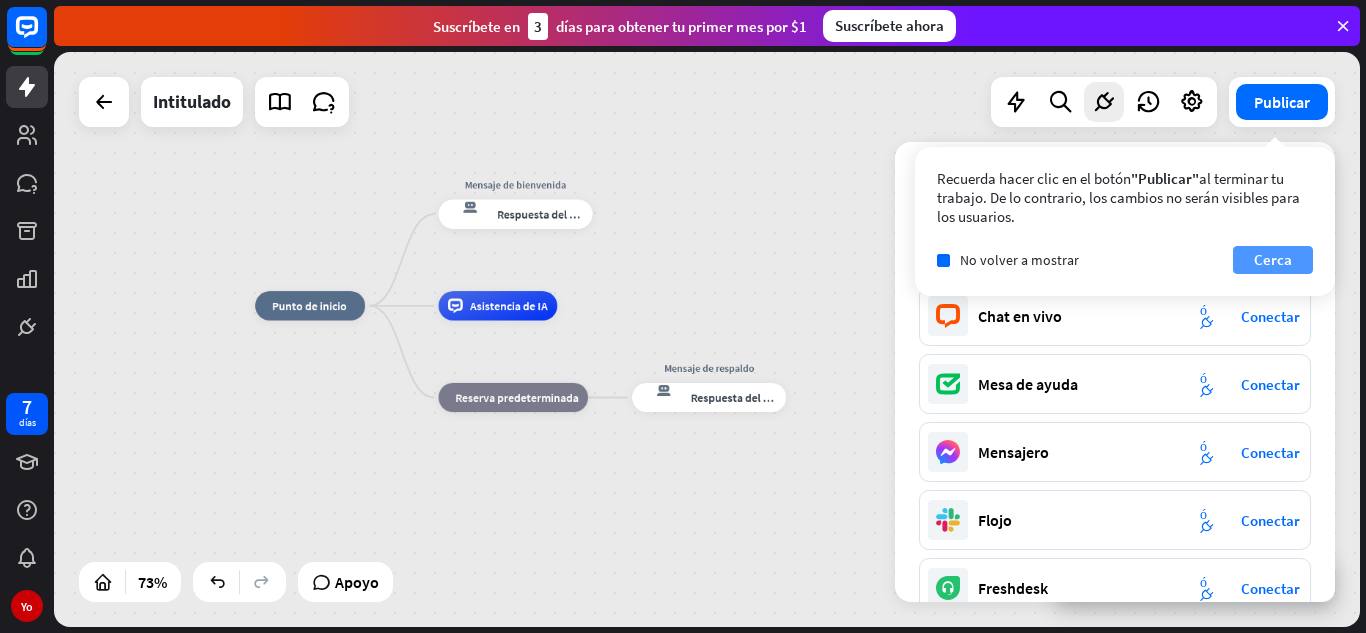 click on "Cerca" at bounding box center (1273, 259) 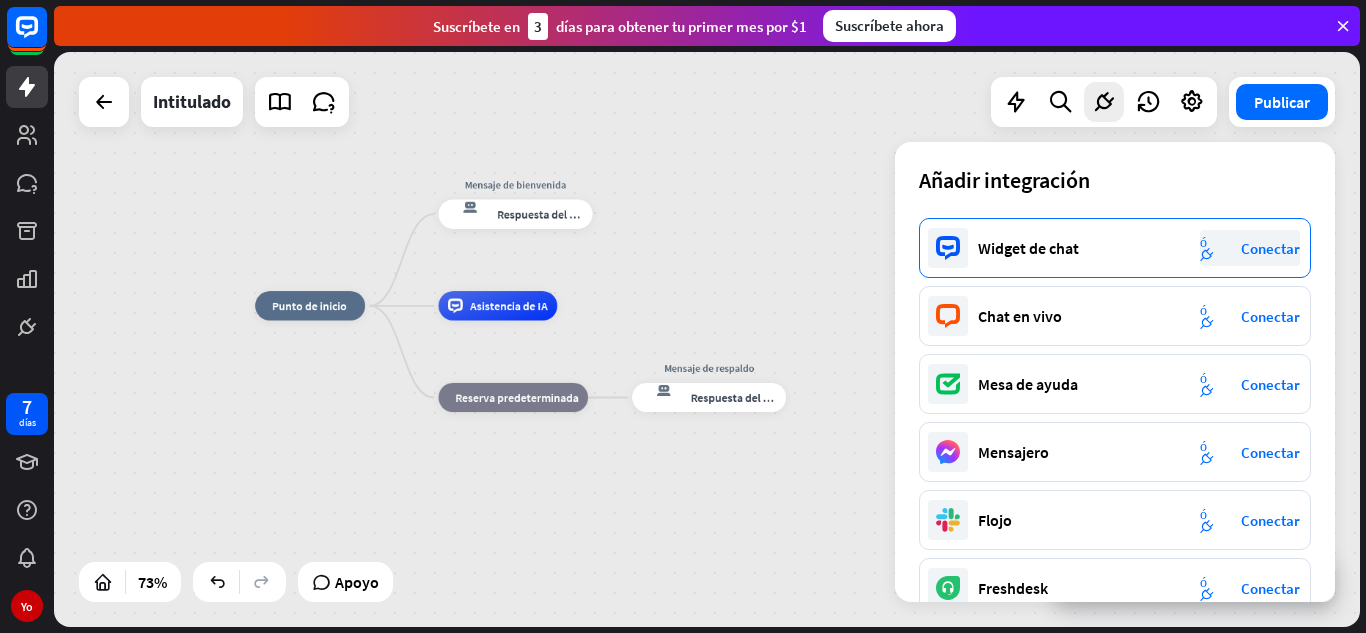 click on "Widget de chat" at bounding box center (1028, 248) 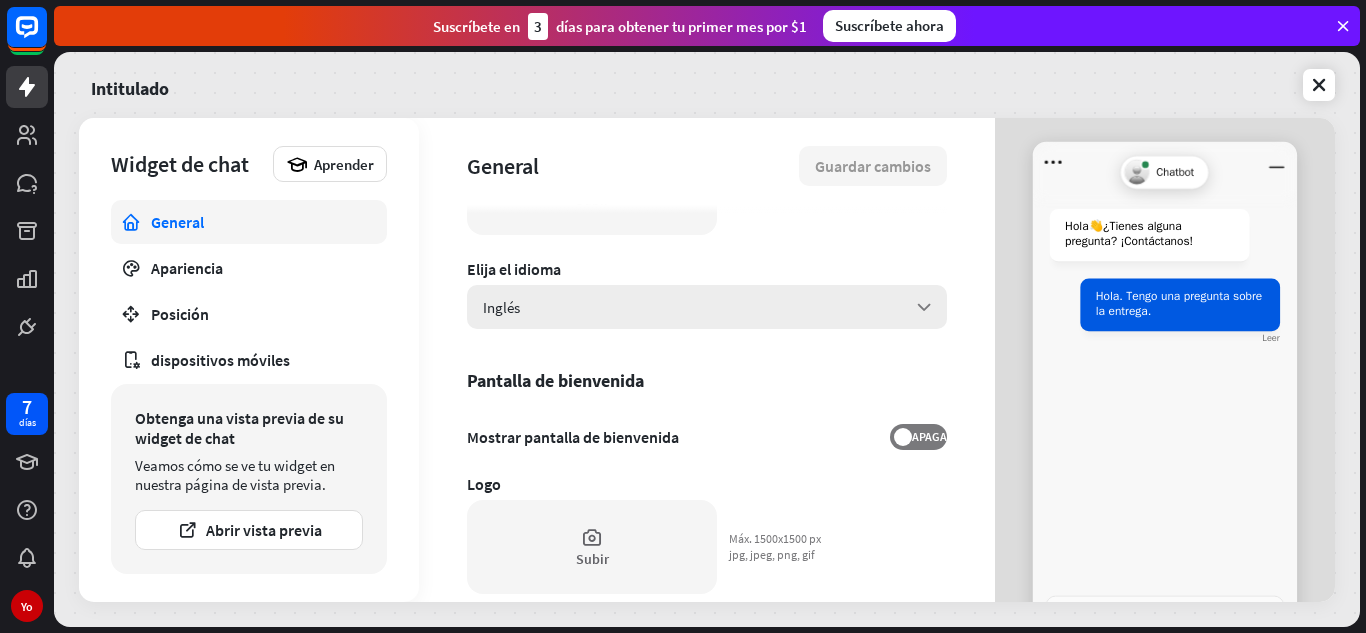 scroll, scrollTop: 267, scrollLeft: 0, axis: vertical 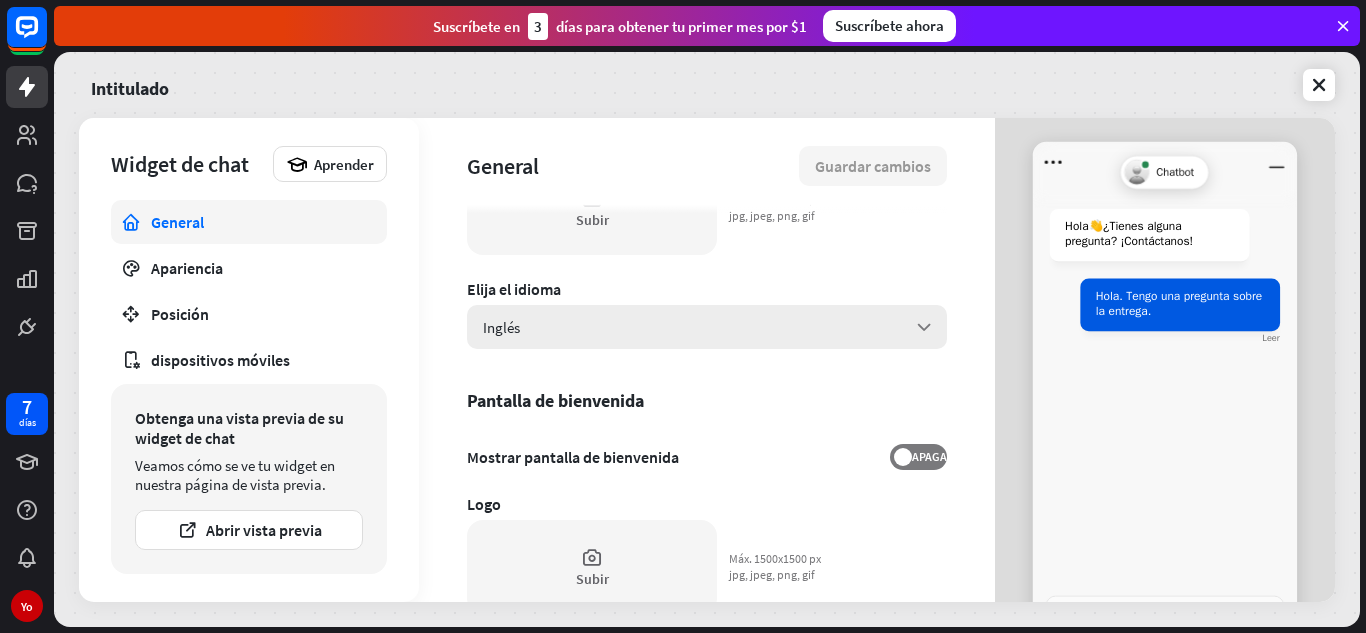 click on "Inglés
flecha_abajo" at bounding box center [707, 327] 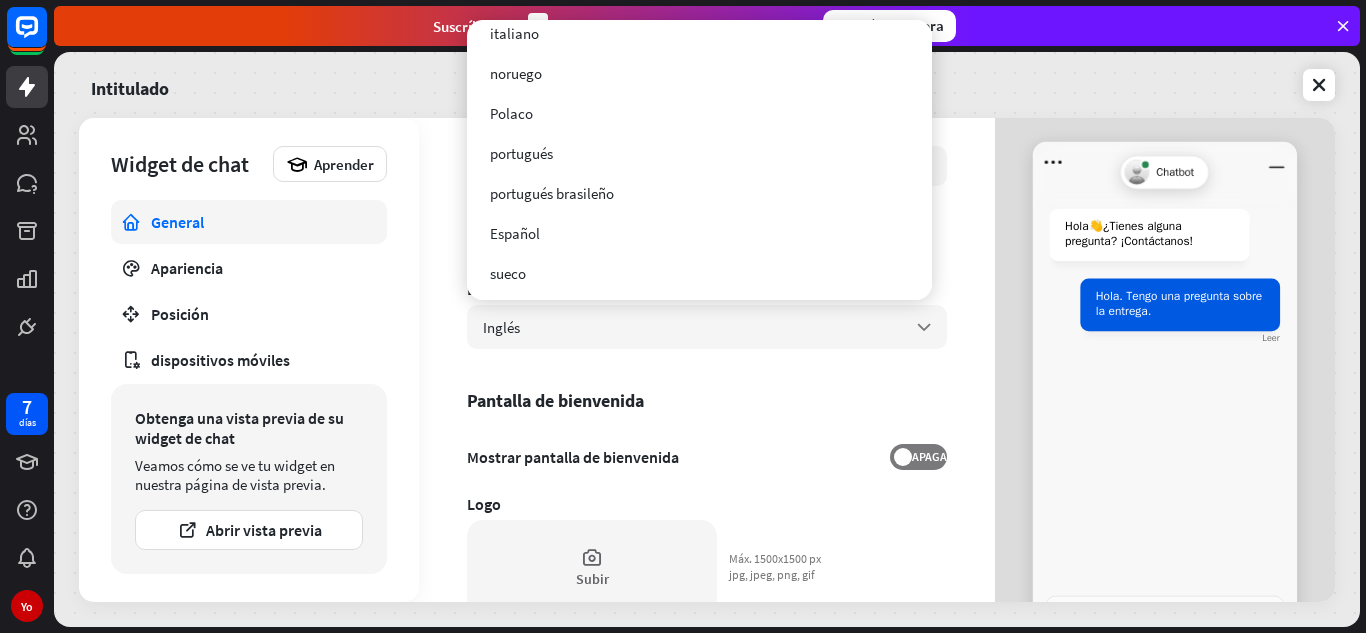 scroll, scrollTop: 216, scrollLeft: 0, axis: vertical 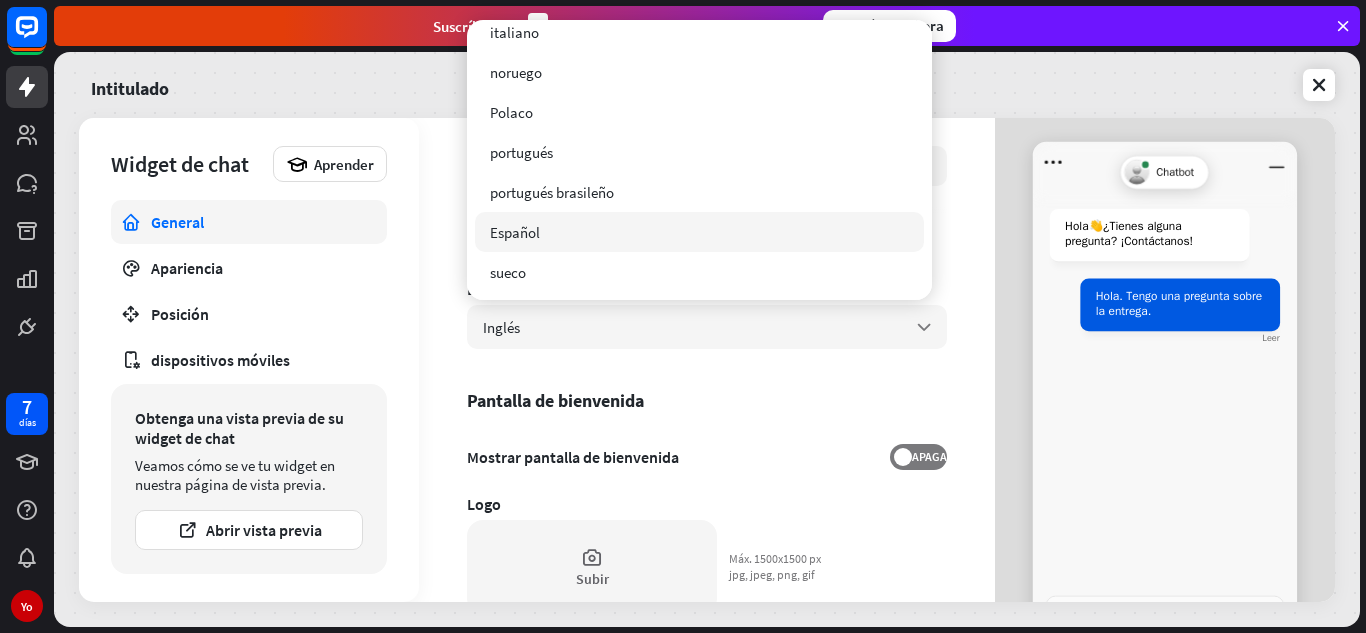 click on "Español" at bounding box center (699, 232) 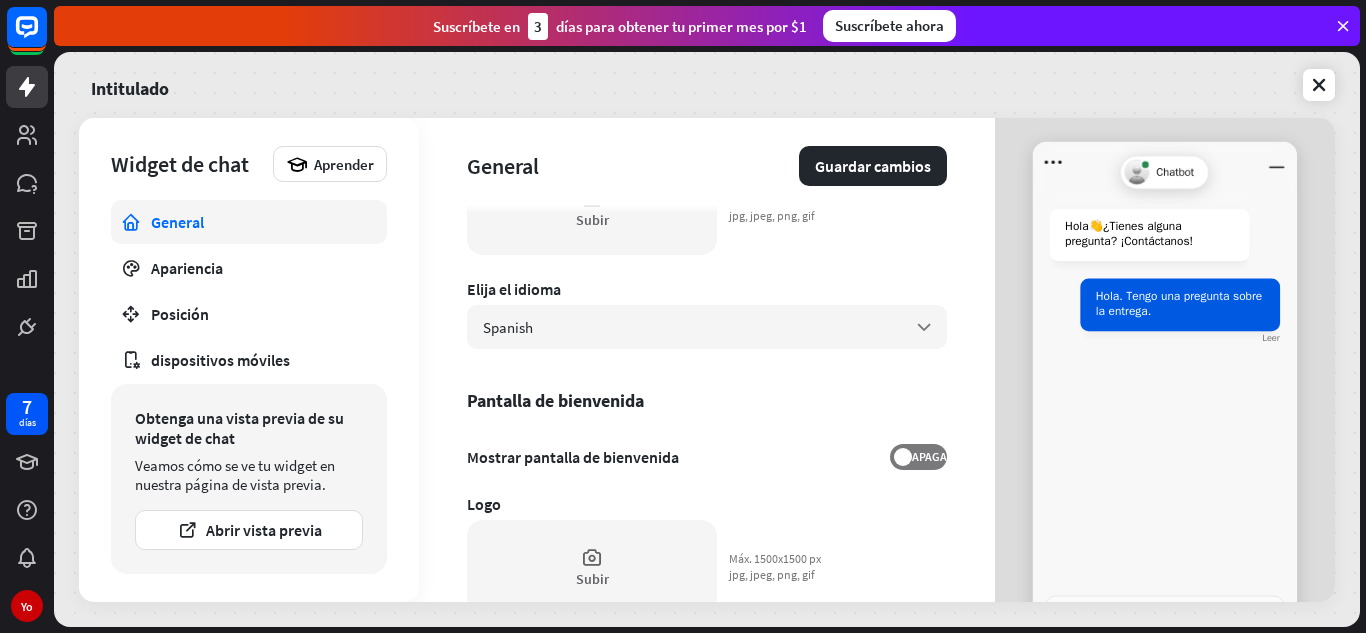 type on "*" 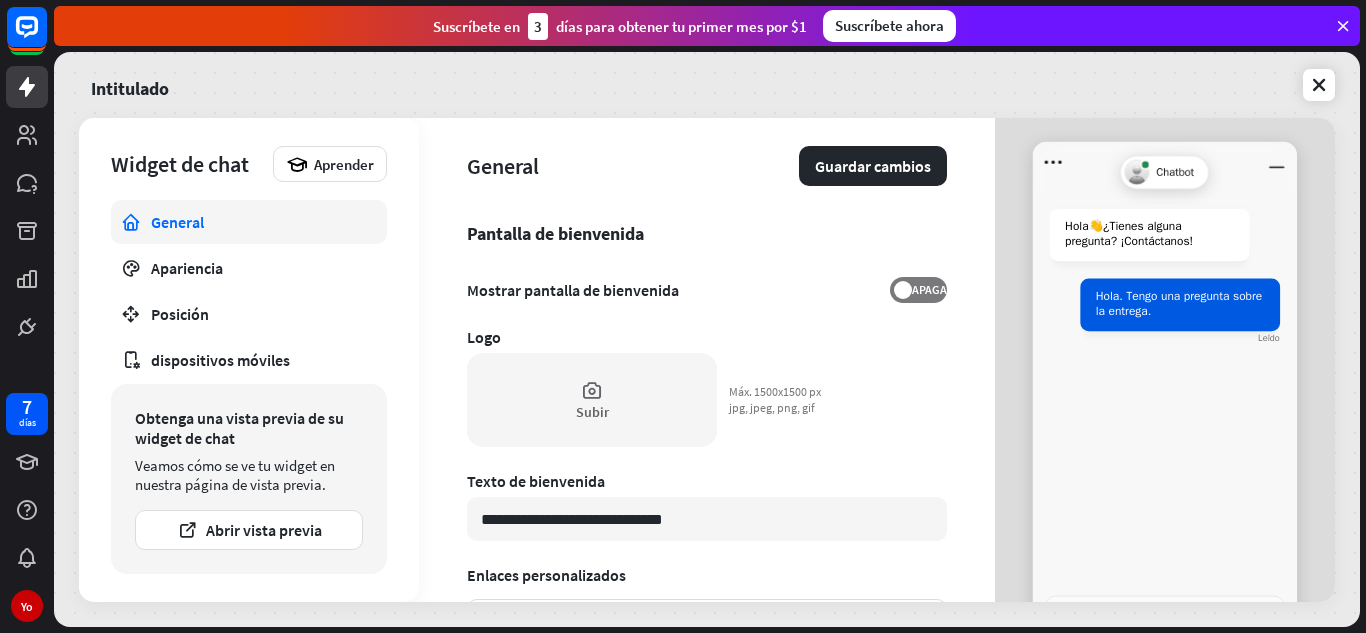 scroll, scrollTop: 467, scrollLeft: 0, axis: vertical 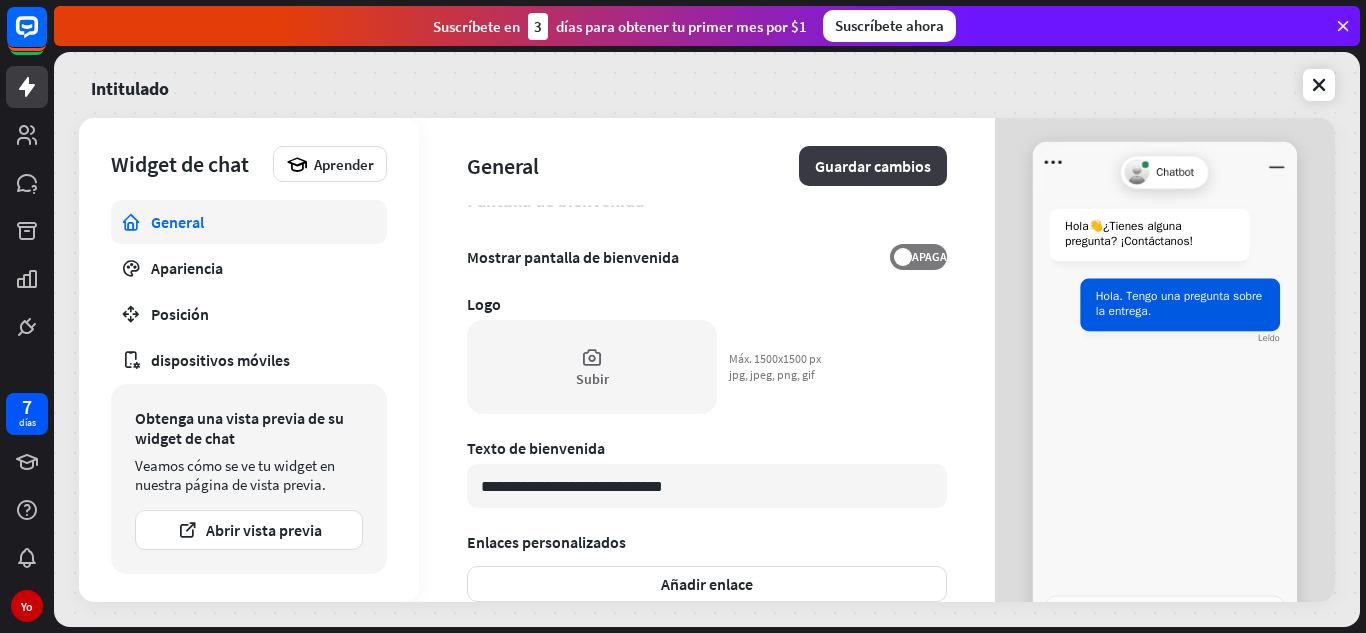 click on "Guardar cambios" at bounding box center [873, 166] 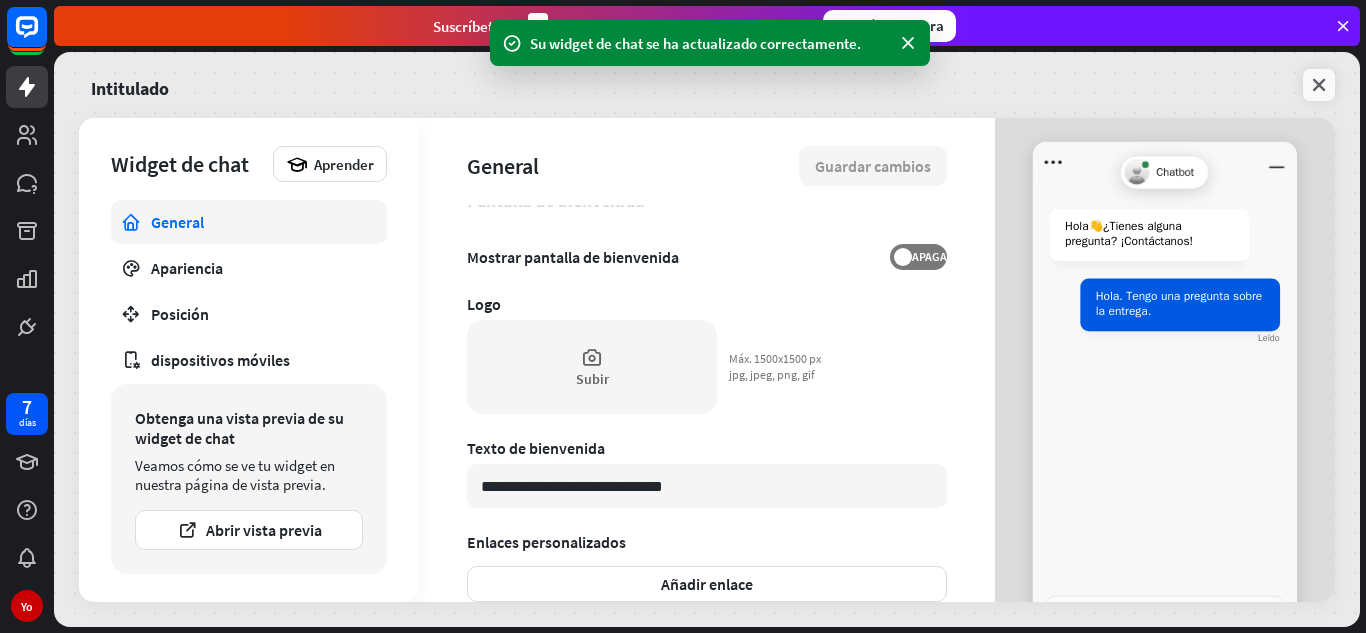 click at bounding box center [1319, 85] 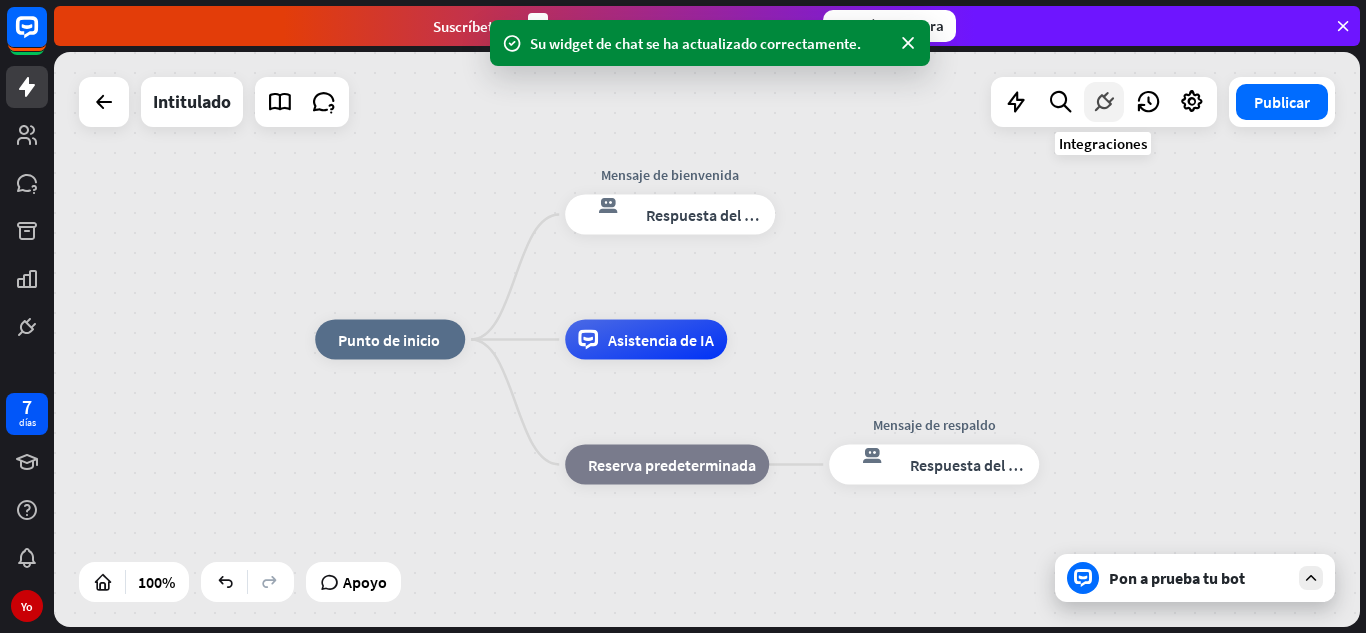 click at bounding box center [1104, 102] 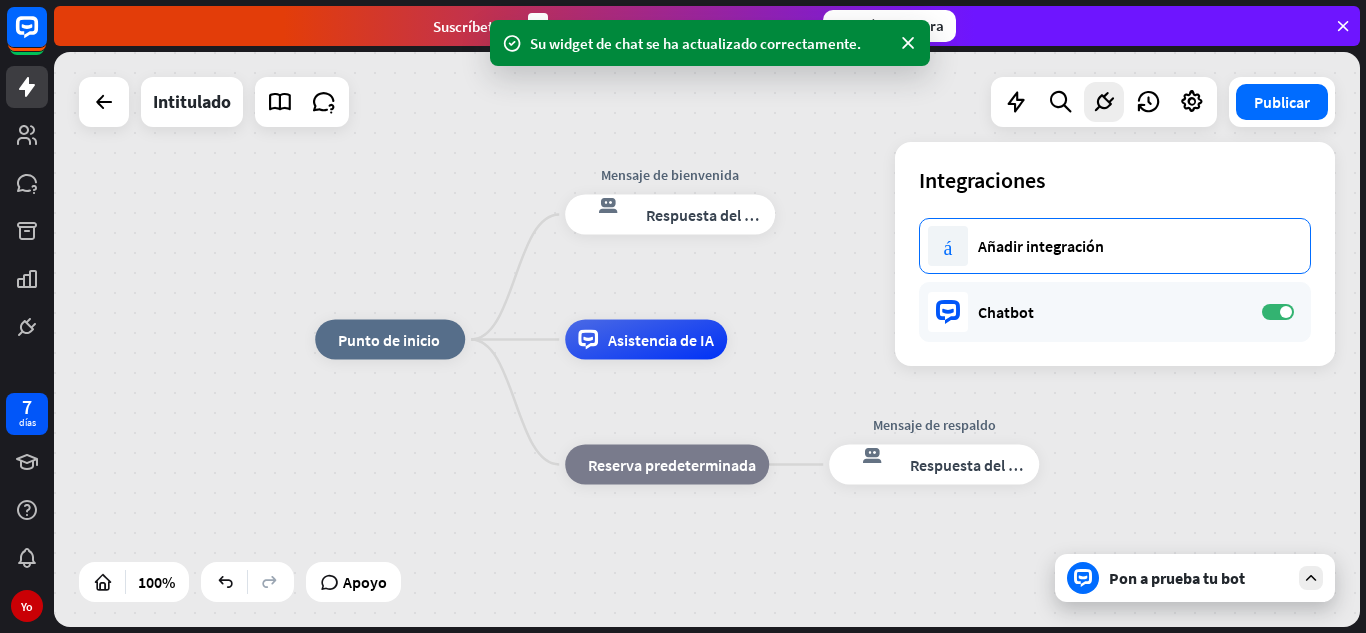 click on "más   Añadir integración" at bounding box center (1115, 246) 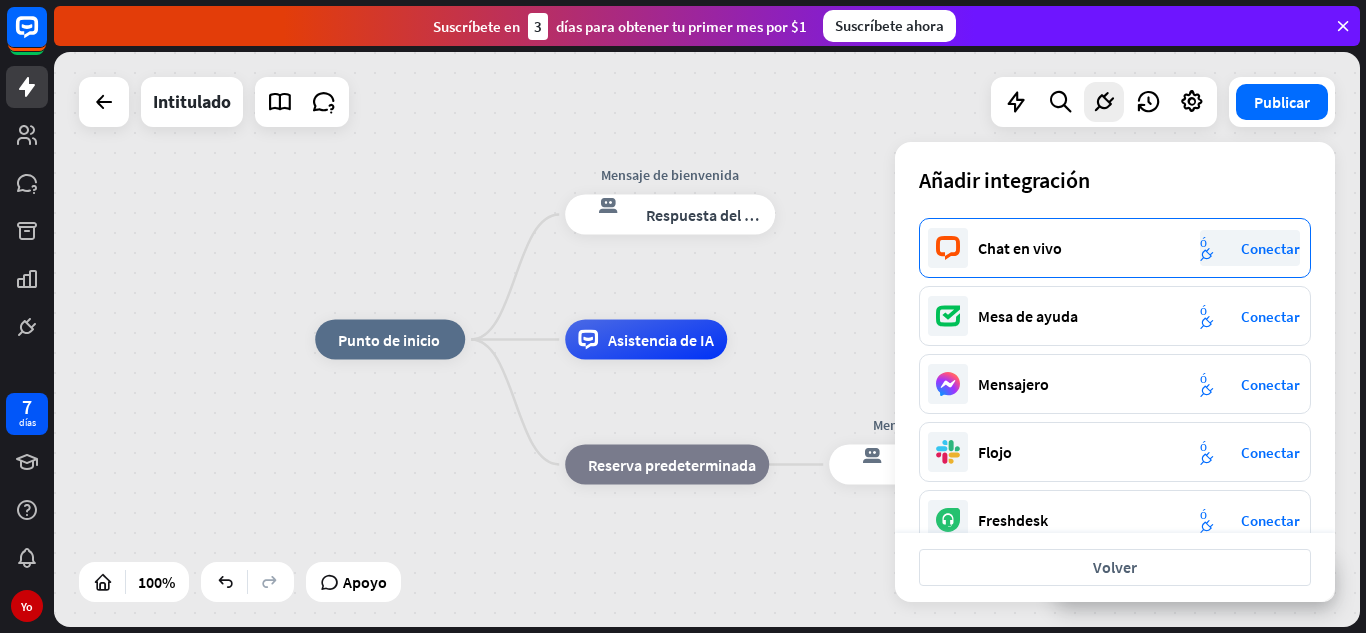 click on "Conectar" at bounding box center [1270, 248] 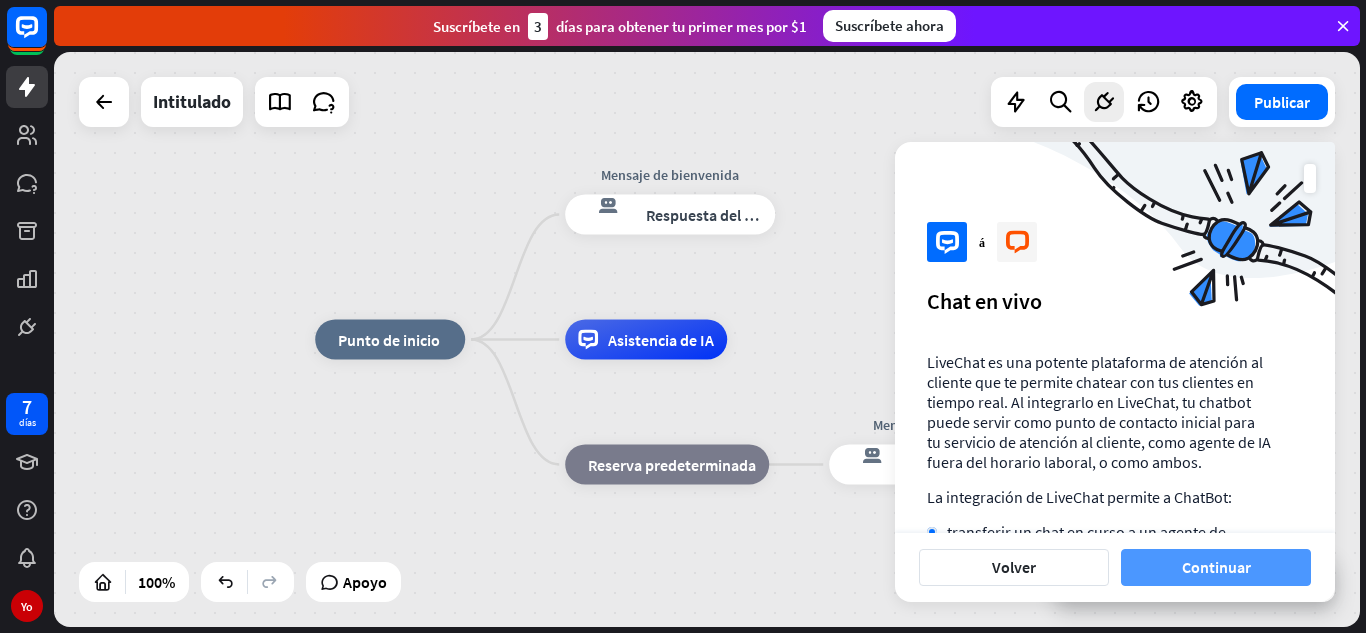 click on "Continuar" at bounding box center [1216, 567] 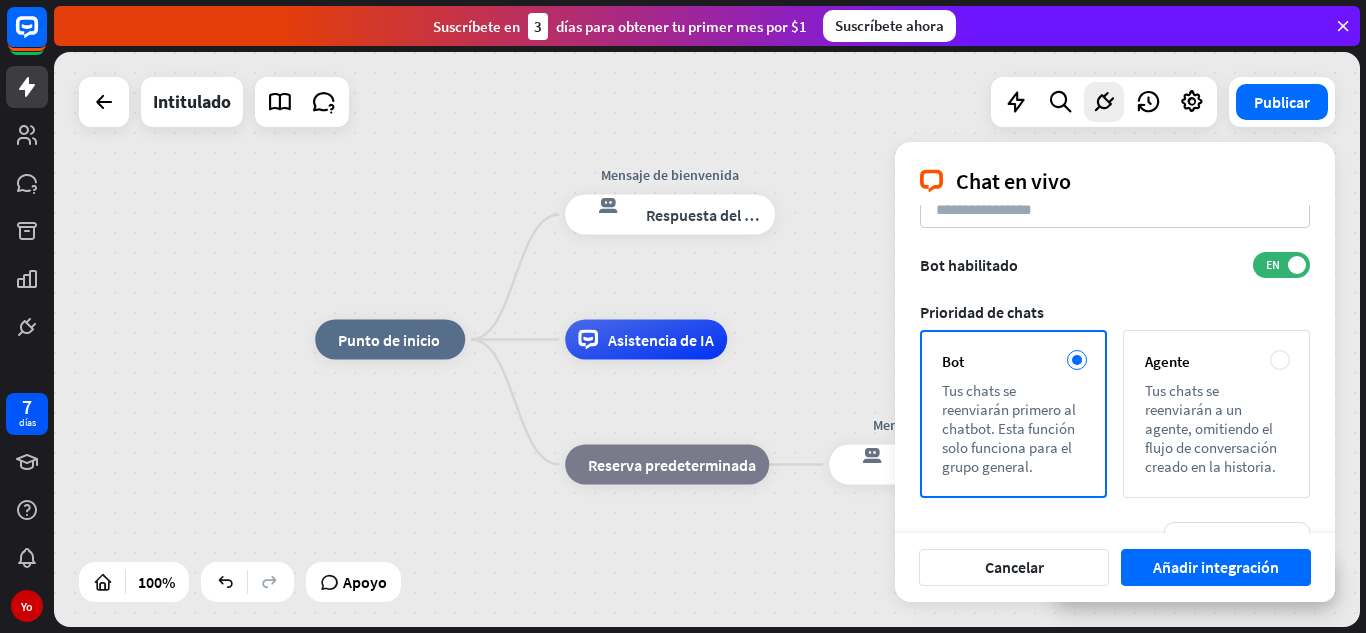 scroll, scrollTop: 167, scrollLeft: 0, axis: vertical 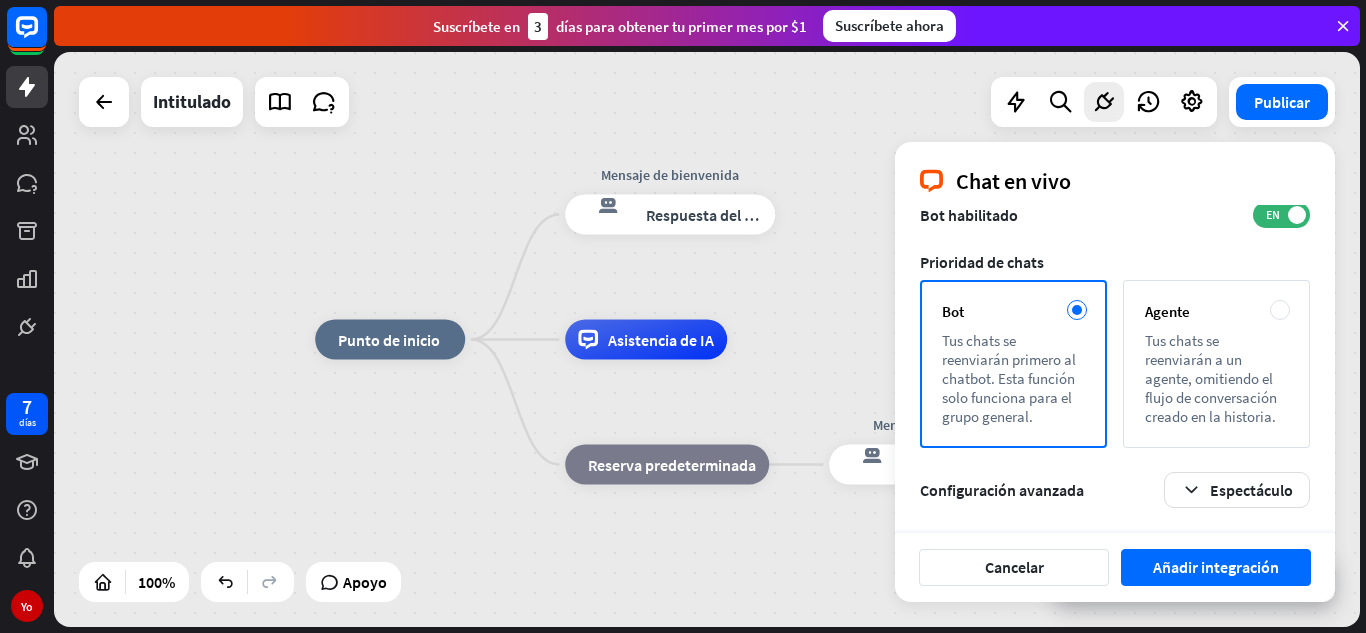 click on "Cancelar
Añadir integración" at bounding box center (1115, 567) 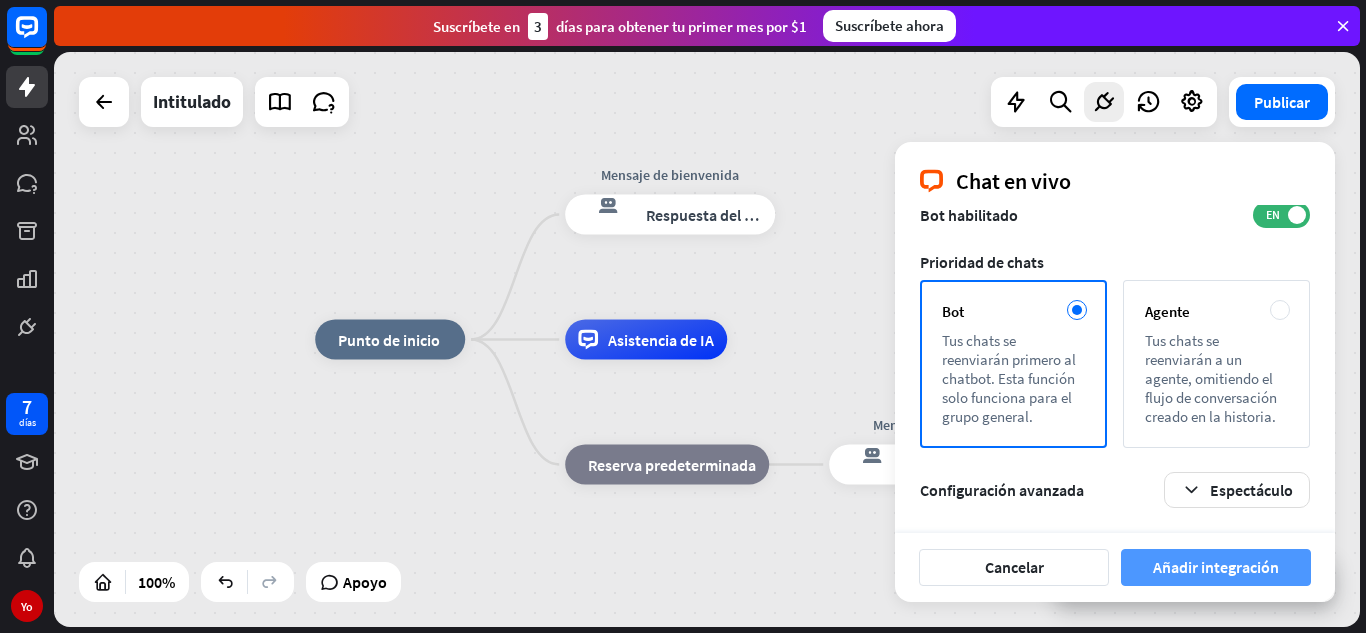 click on "Añadir integración" at bounding box center (1216, 567) 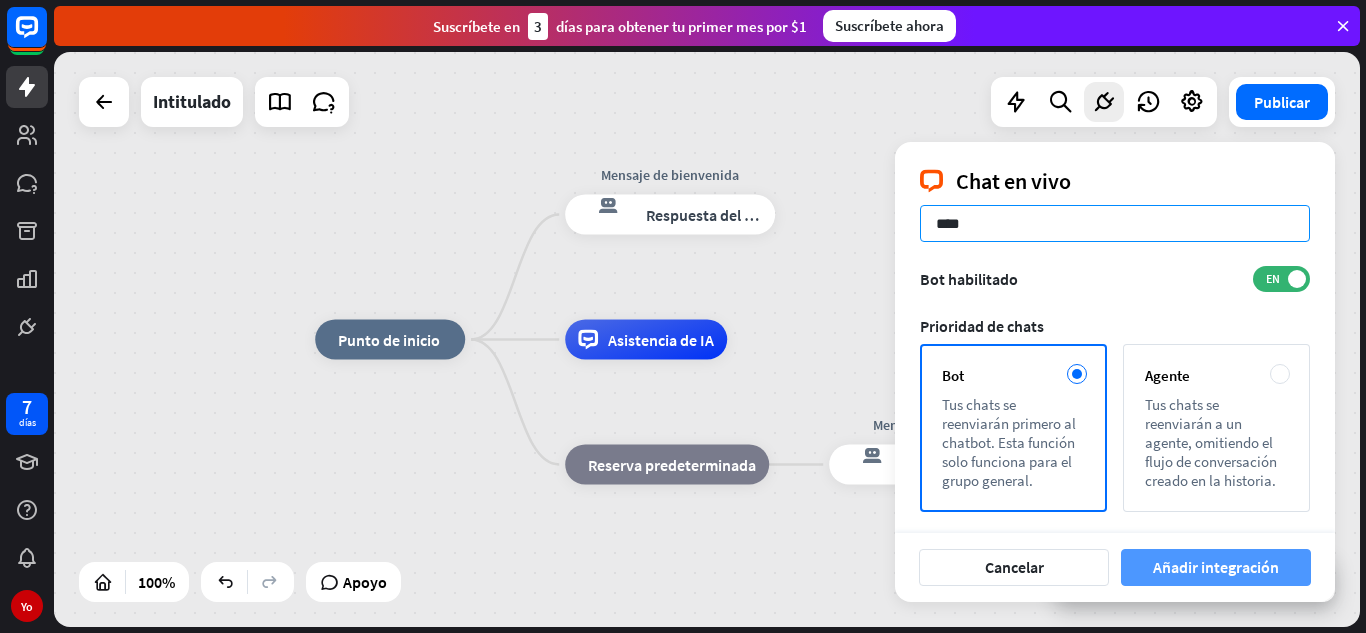 type on "****" 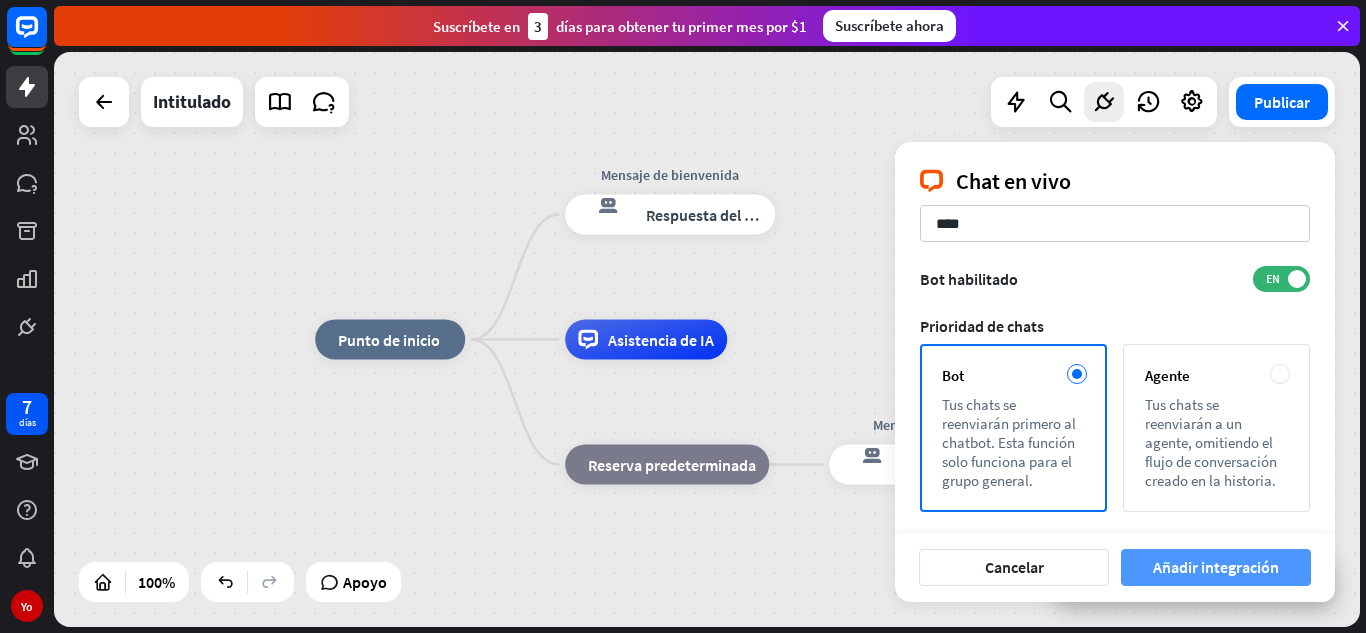 click on "Añadir integración" at bounding box center (1216, 567) 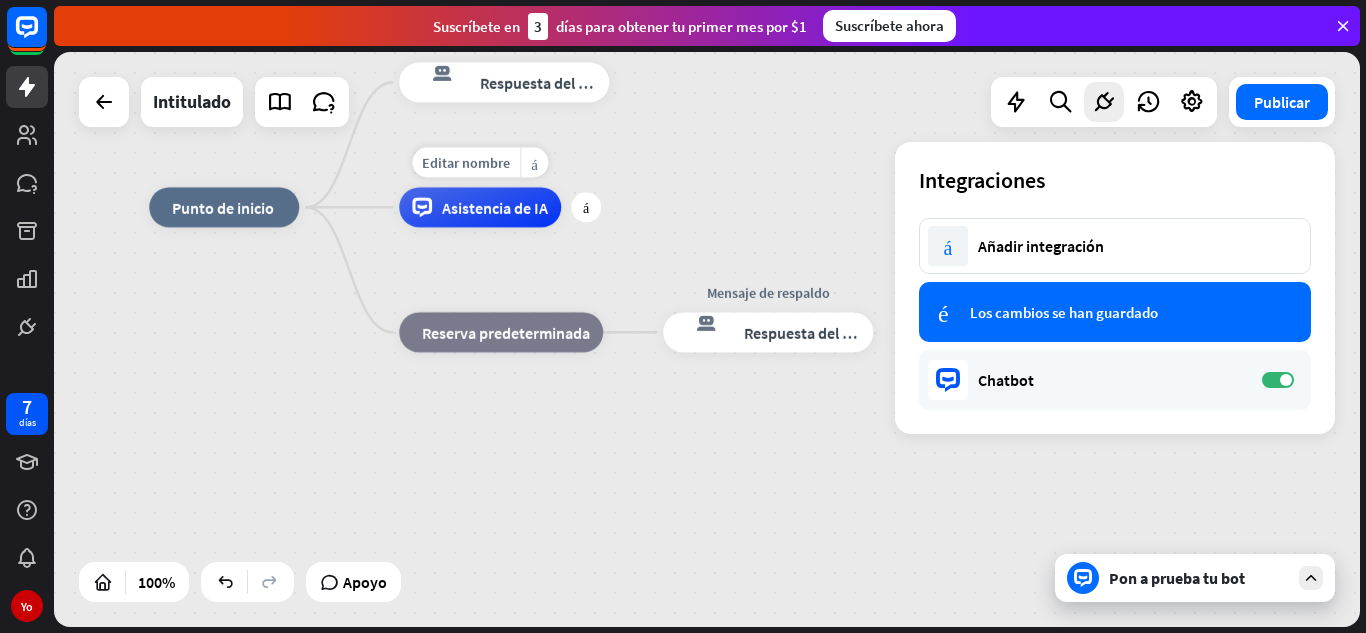 drag, startPoint x: 767, startPoint y: 324, endPoint x: 601, endPoint y: 192, distance: 212.08488 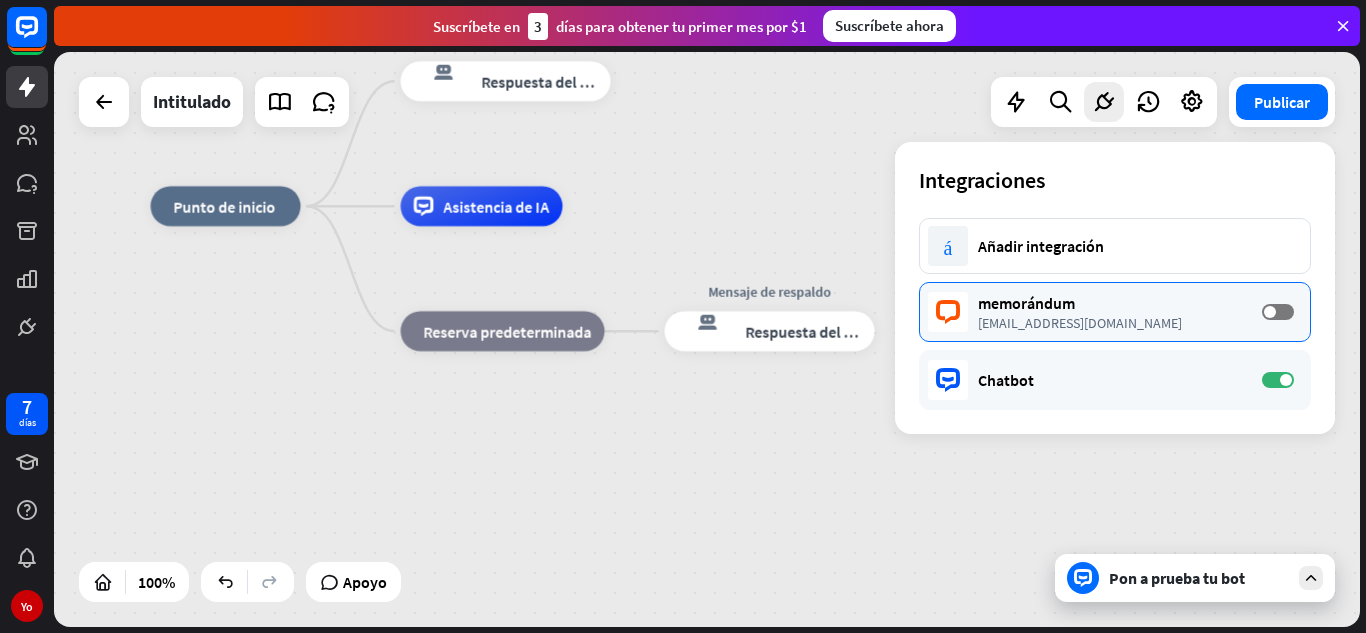 click on "memorándum   [EMAIL_ADDRESS][DOMAIN_NAME]
APAGADO" at bounding box center (1115, 312) 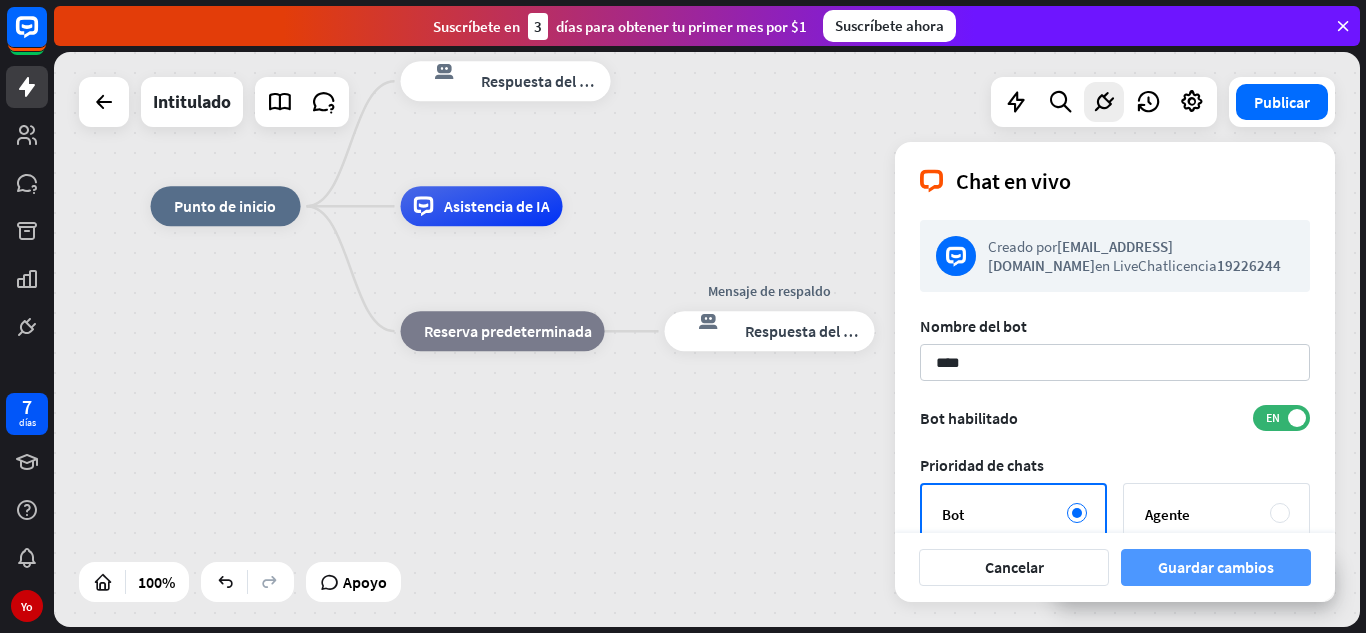 click on "Guardar cambios" at bounding box center (1216, 567) 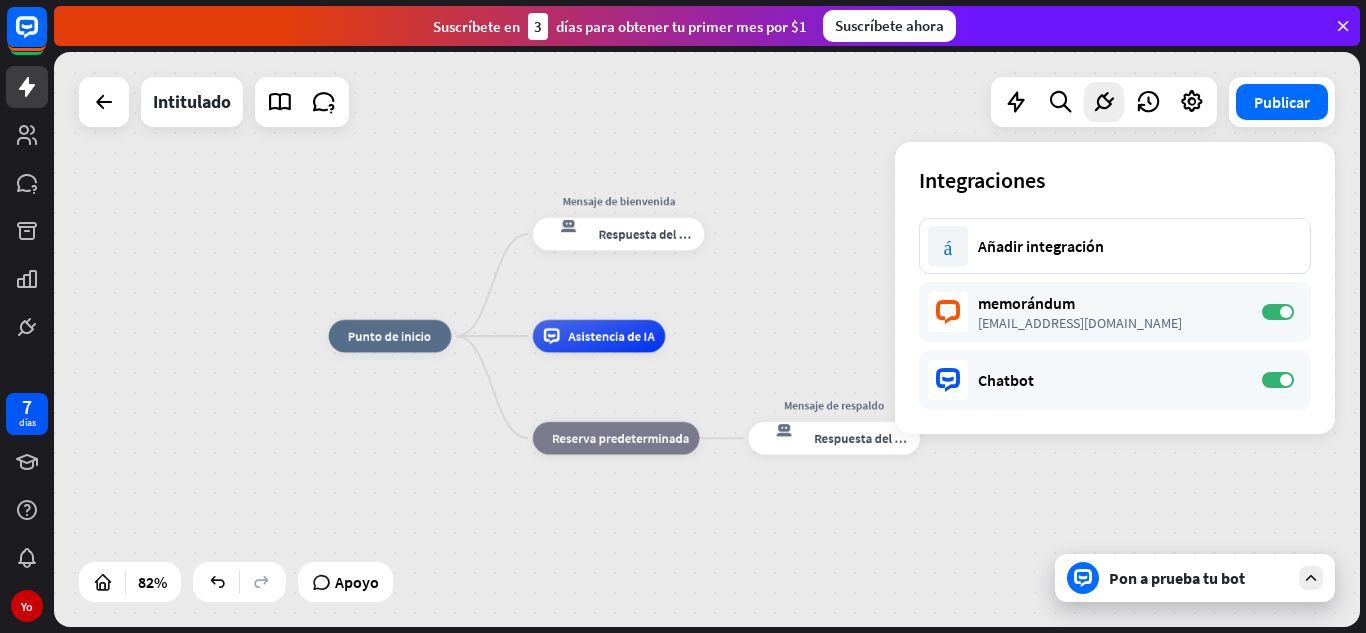 drag, startPoint x: 764, startPoint y: 223, endPoint x: 831, endPoint y: 340, distance: 134.82582 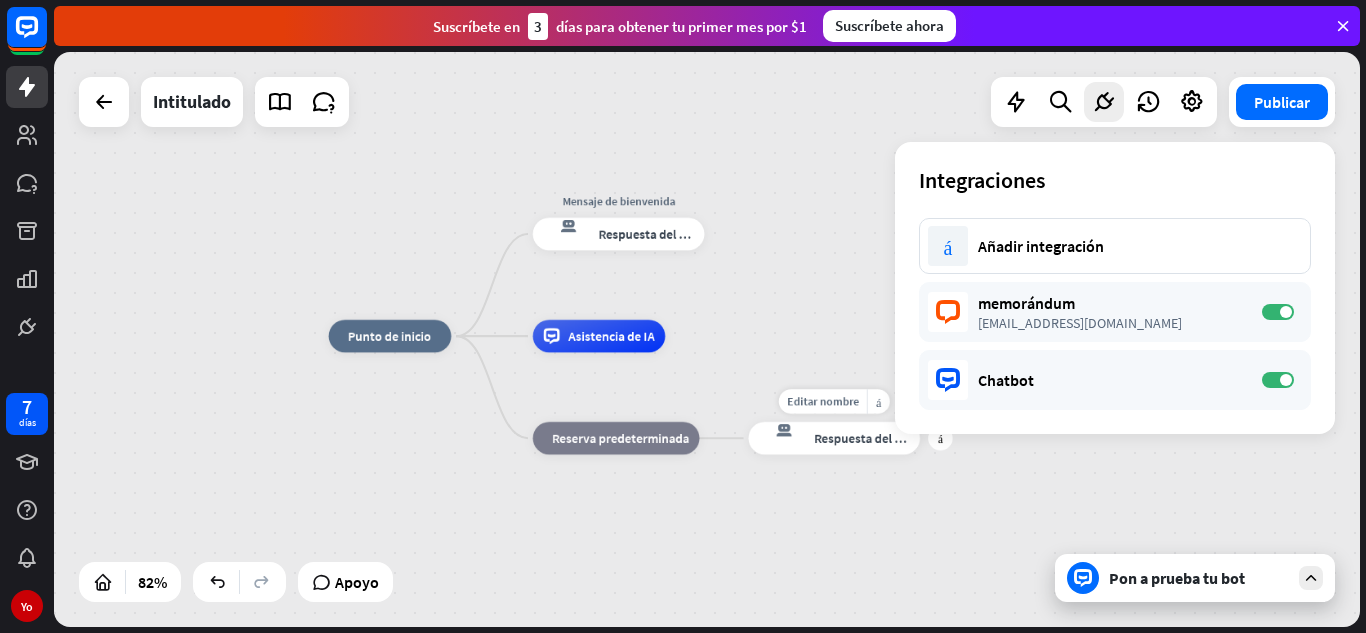 click on "respuesta del bot de bloqueo" at bounding box center [782, 438] 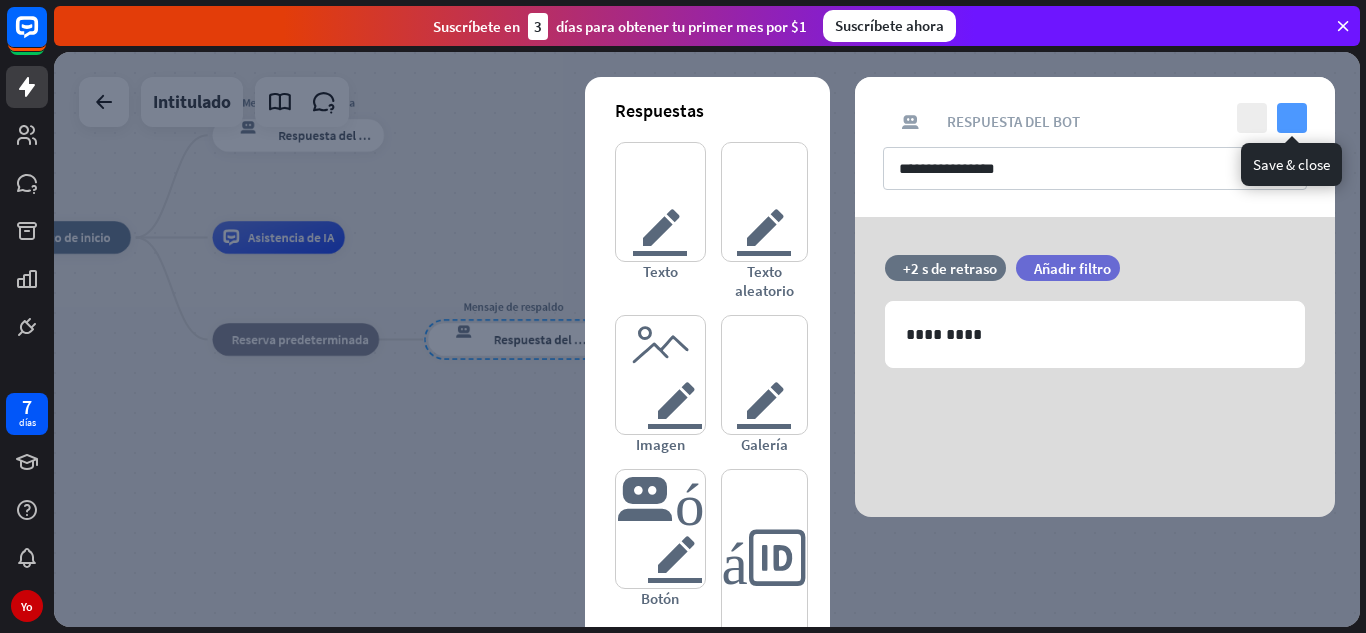 click on "controlar" at bounding box center (1292, 118) 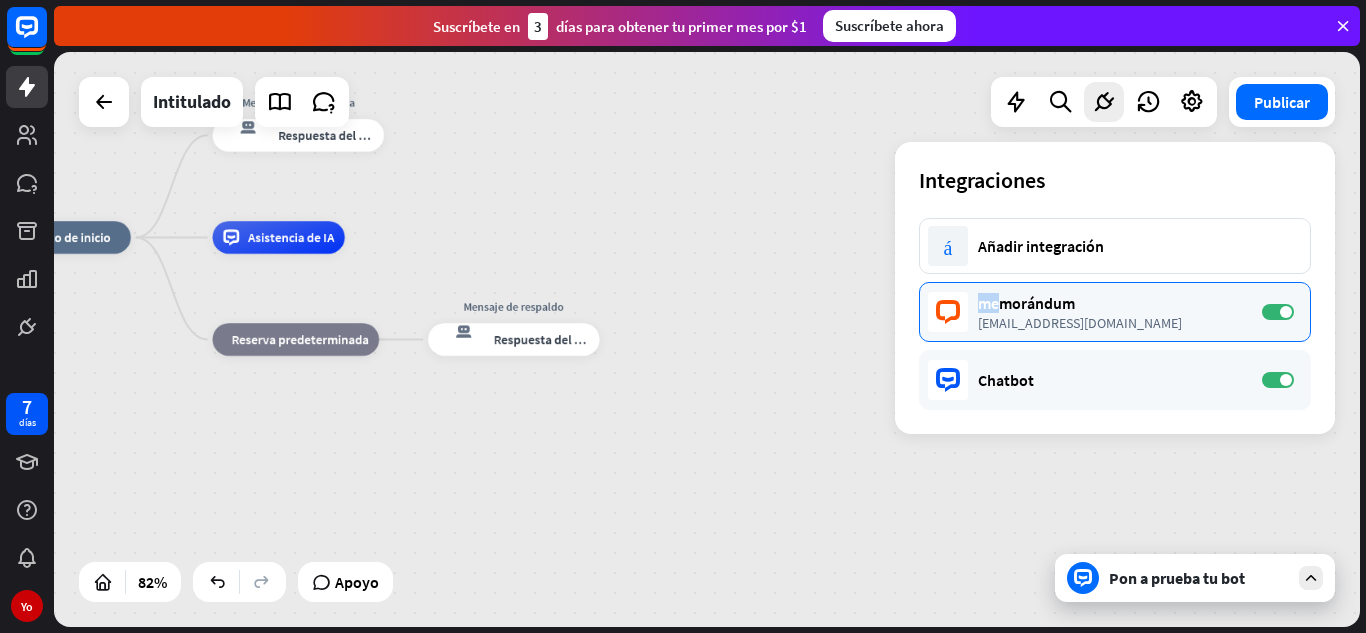 drag, startPoint x: 961, startPoint y: 331, endPoint x: 928, endPoint y: 336, distance: 33.37664 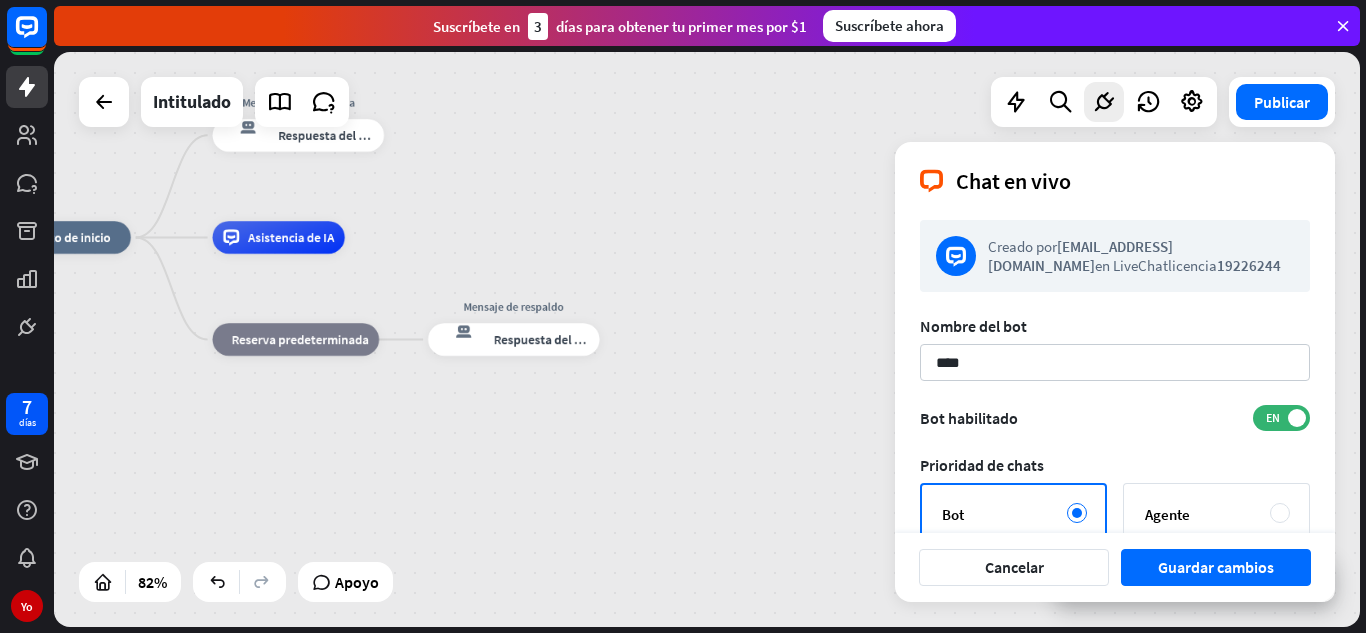 click on "inicio_2   Punto de inicio                 Mensaje de bienvenida   respuesta del bot de bloqueo   Respuesta del bot       Editar nombre   más_amarillo               Asistencia de IA                   bloque_de_retroceso   Reserva predeterminada                 Mensaje de respaldo   respuesta del bot de bloqueo   Respuesta del bot" at bounding box center [541, 472] 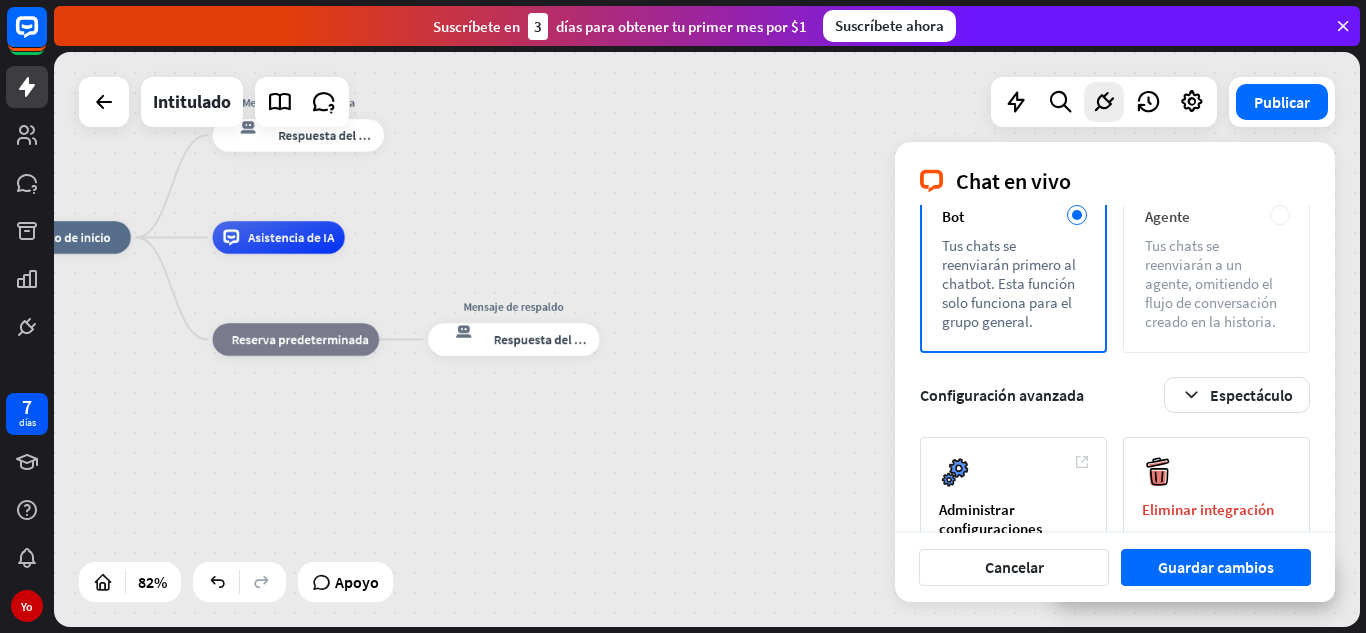 scroll, scrollTop: 300, scrollLeft: 0, axis: vertical 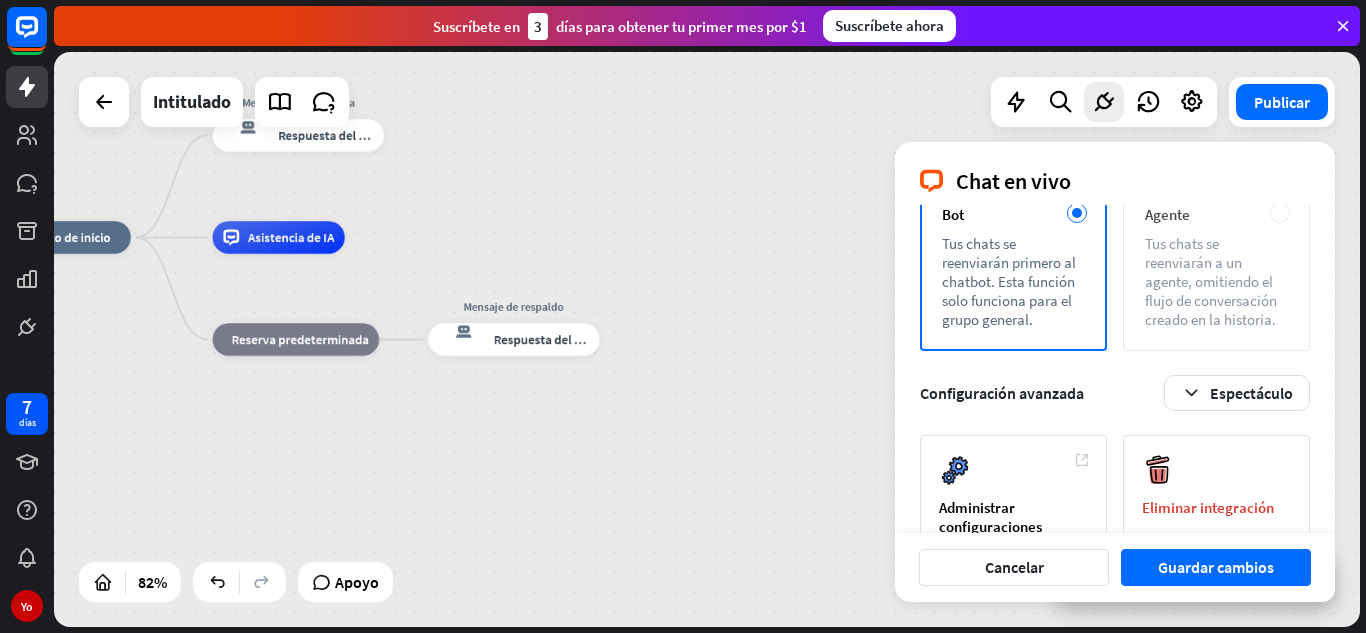 click on "Tus chats se reenviarán a un agente, omitiendo el flujo de conversación creado en la historia." at bounding box center (1211, 281) 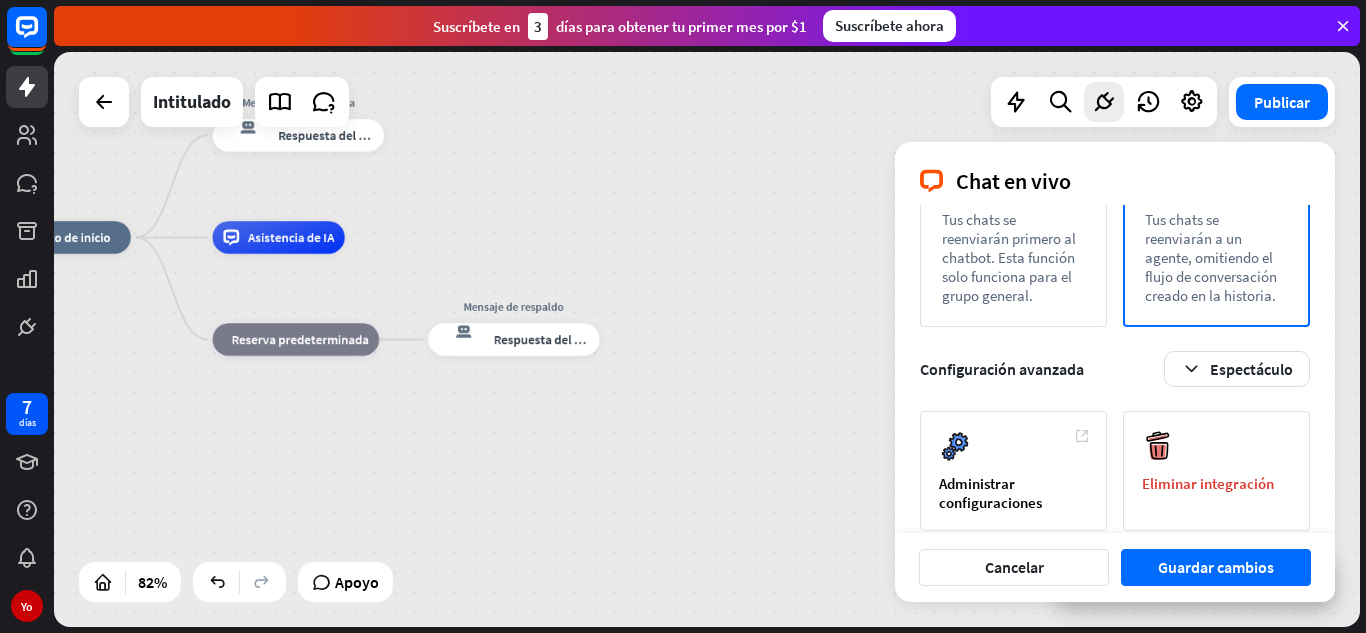 scroll, scrollTop: 347, scrollLeft: 0, axis: vertical 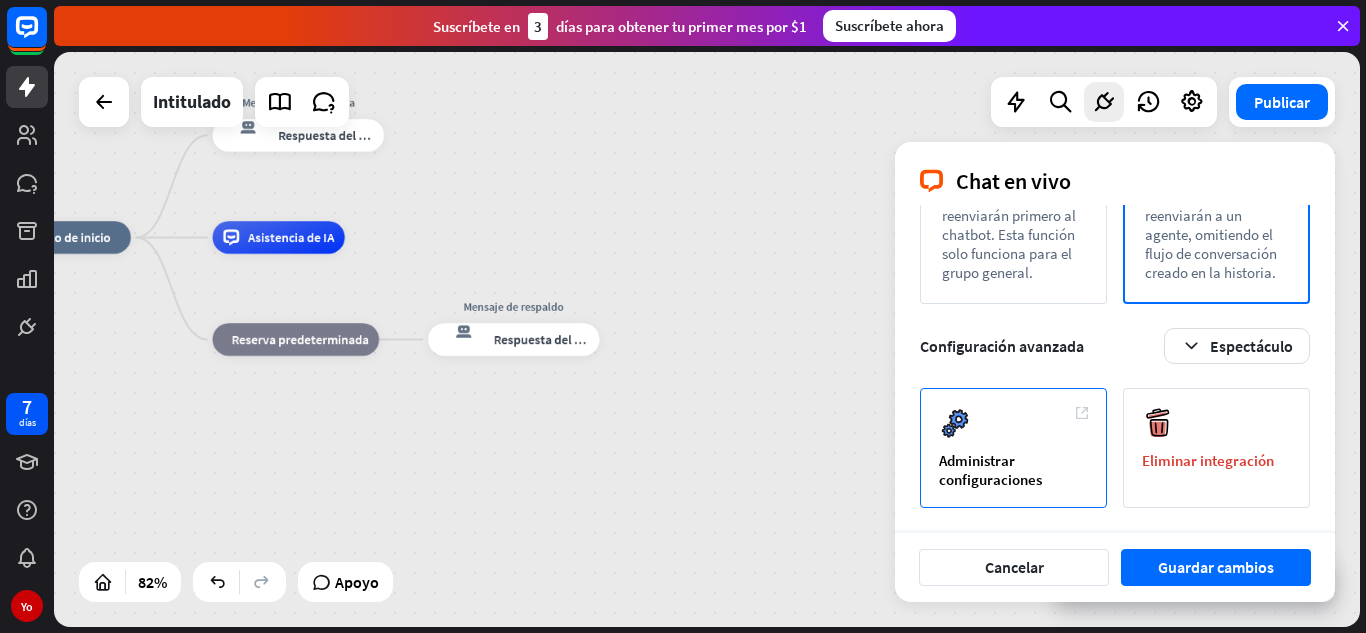 click on "Administrar configuraciones" at bounding box center (1013, 448) 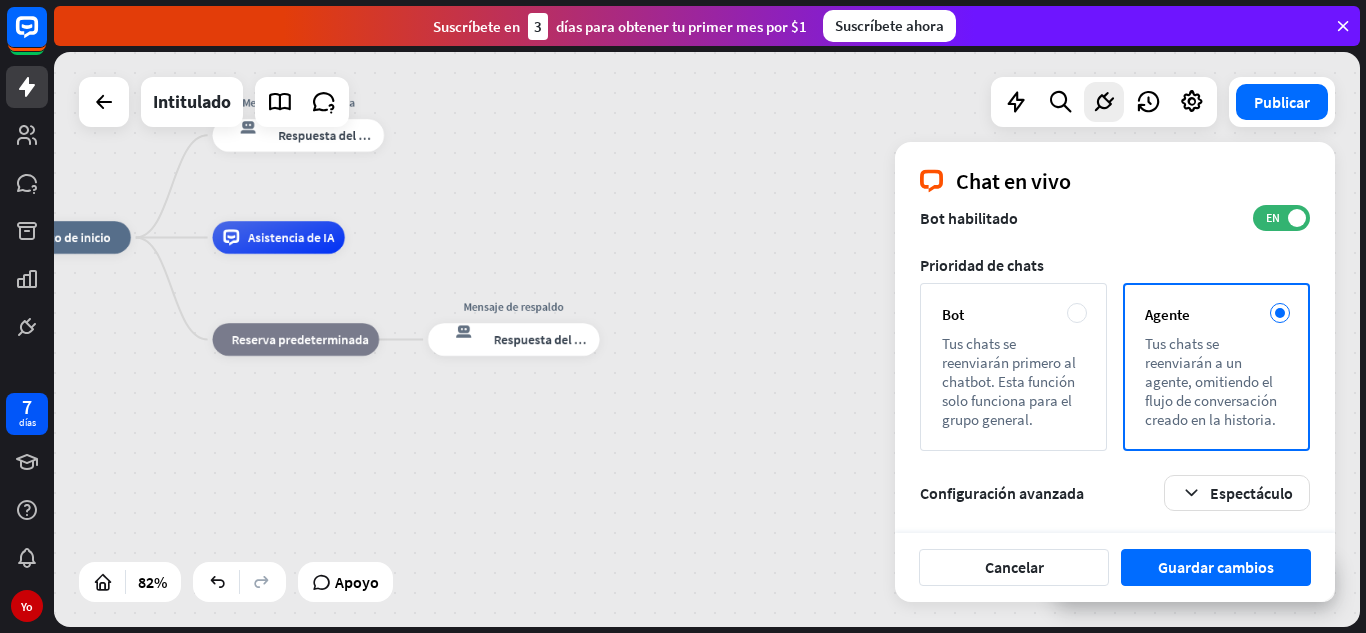 scroll, scrollTop: 180, scrollLeft: 0, axis: vertical 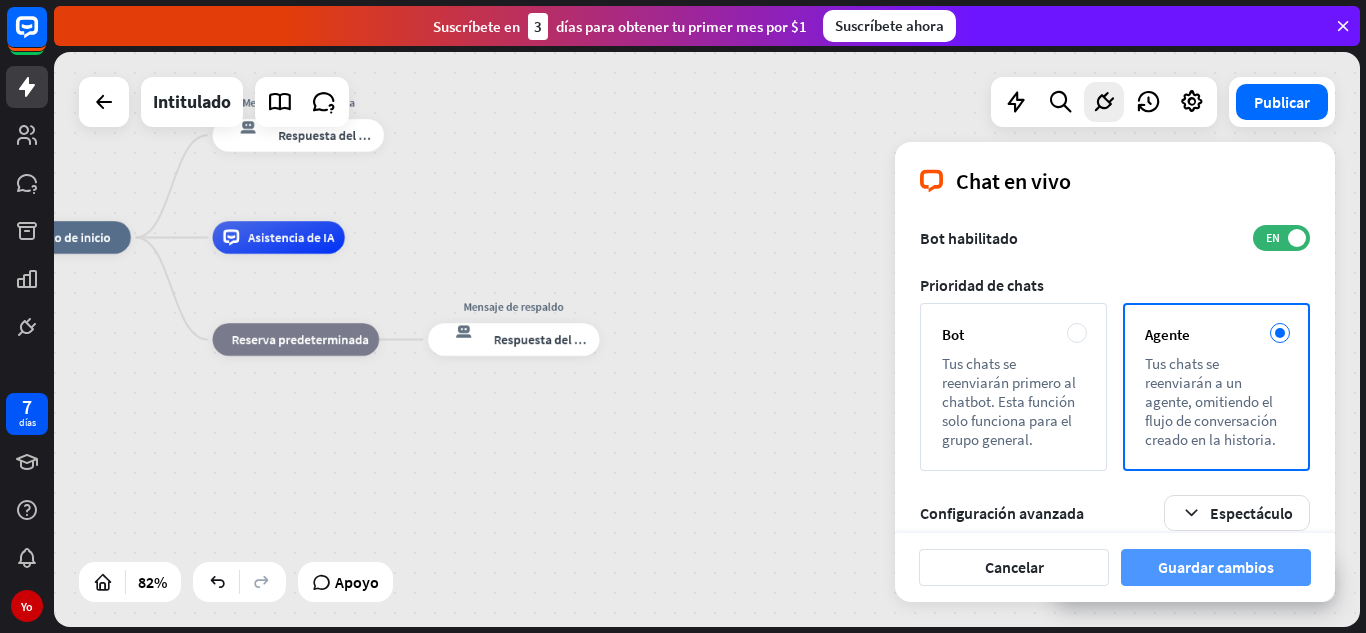 click on "Guardar cambios" at bounding box center [1216, 567] 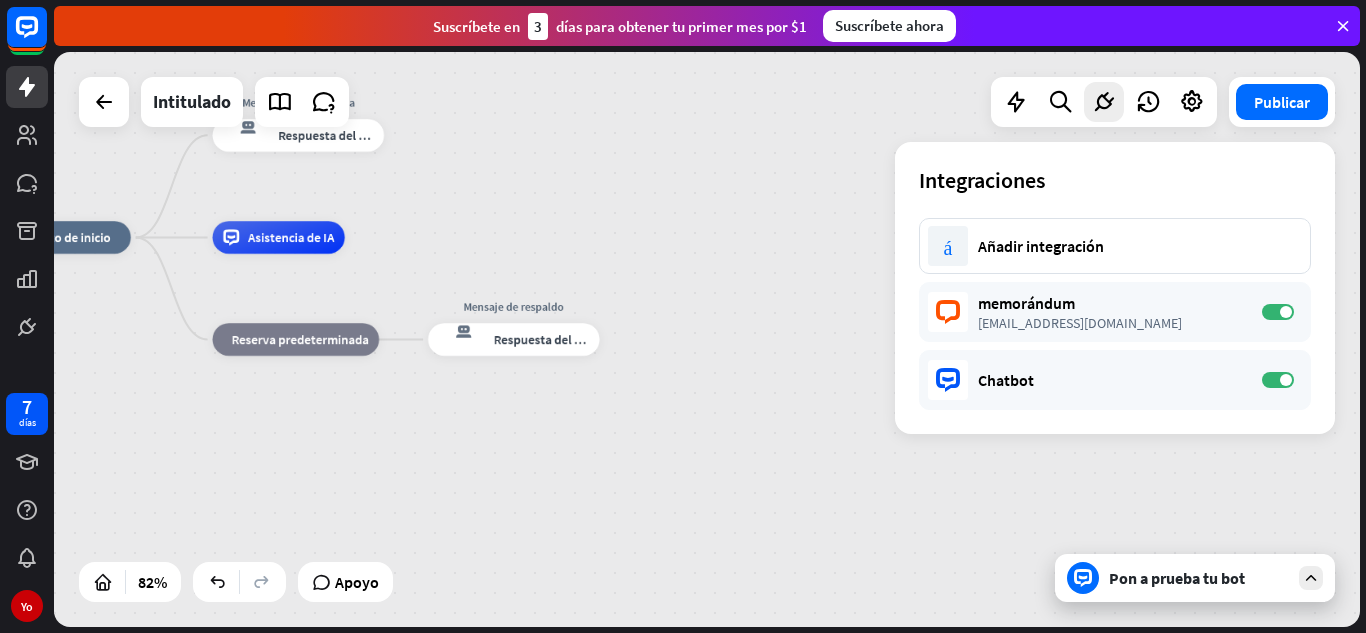 click on "Pon a prueba tu bot" at bounding box center [1195, 578] 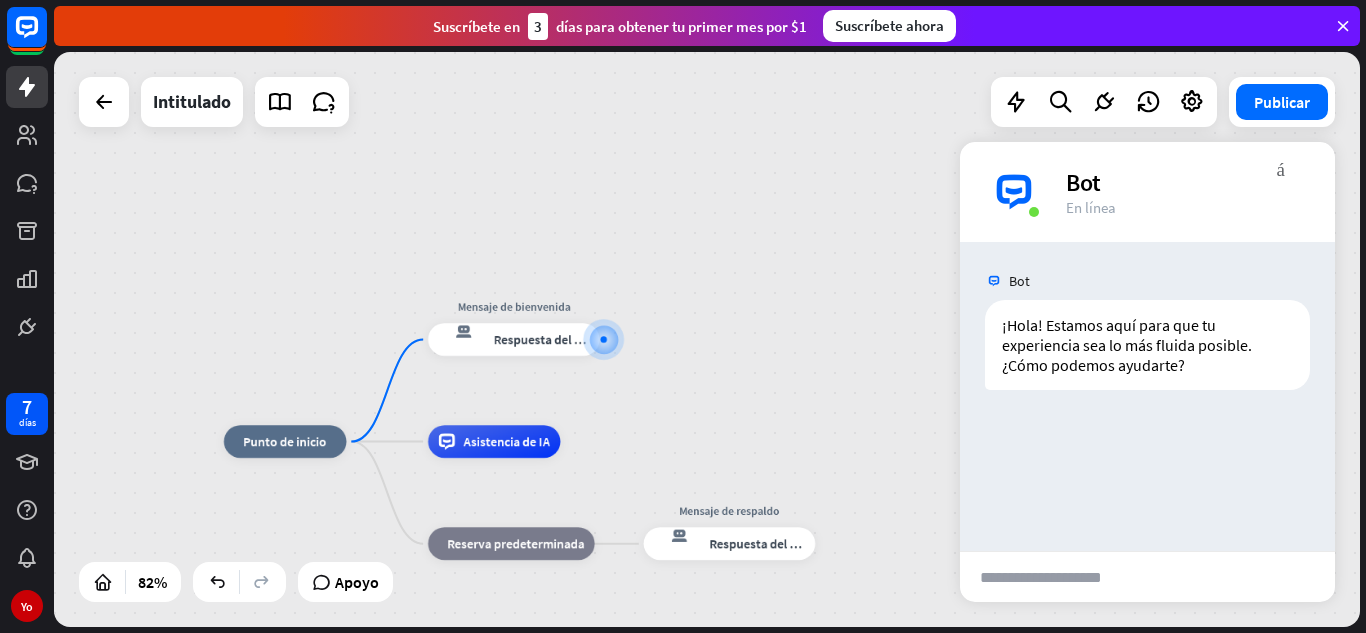 drag, startPoint x: 747, startPoint y: 68, endPoint x: 975, endPoint y: 156, distance: 244.39313 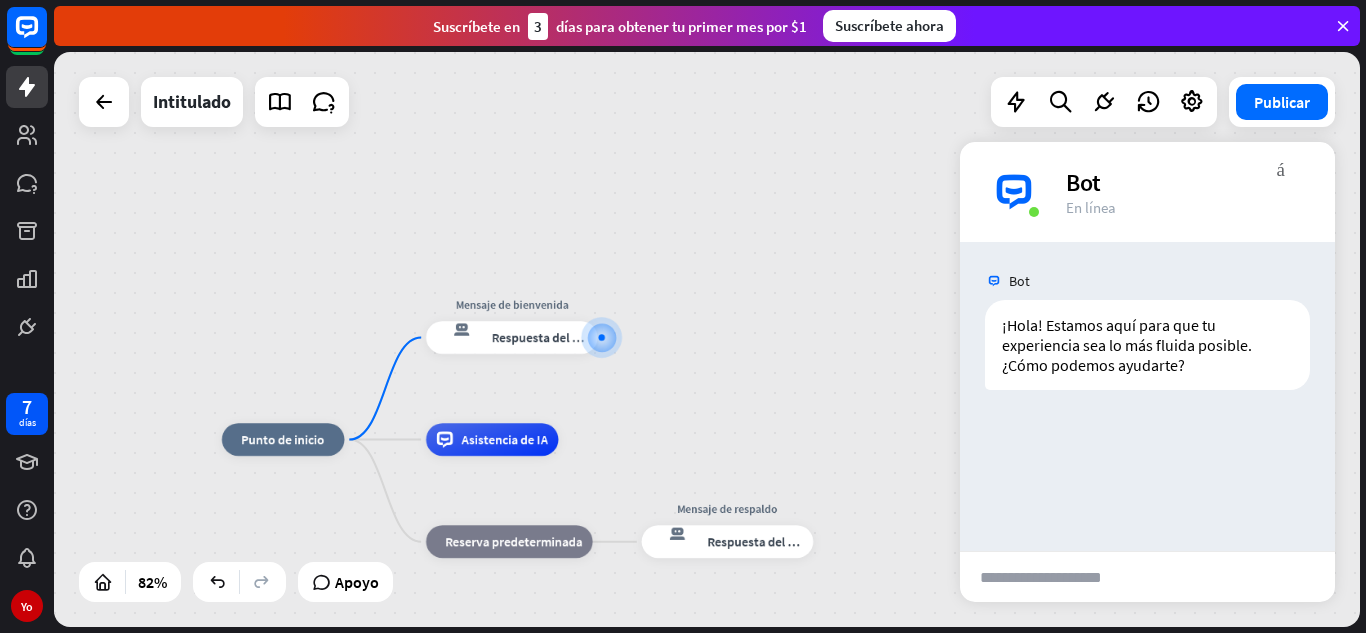 drag, startPoint x: 1098, startPoint y: 561, endPoint x: 1082, endPoint y: 567, distance: 17.088007 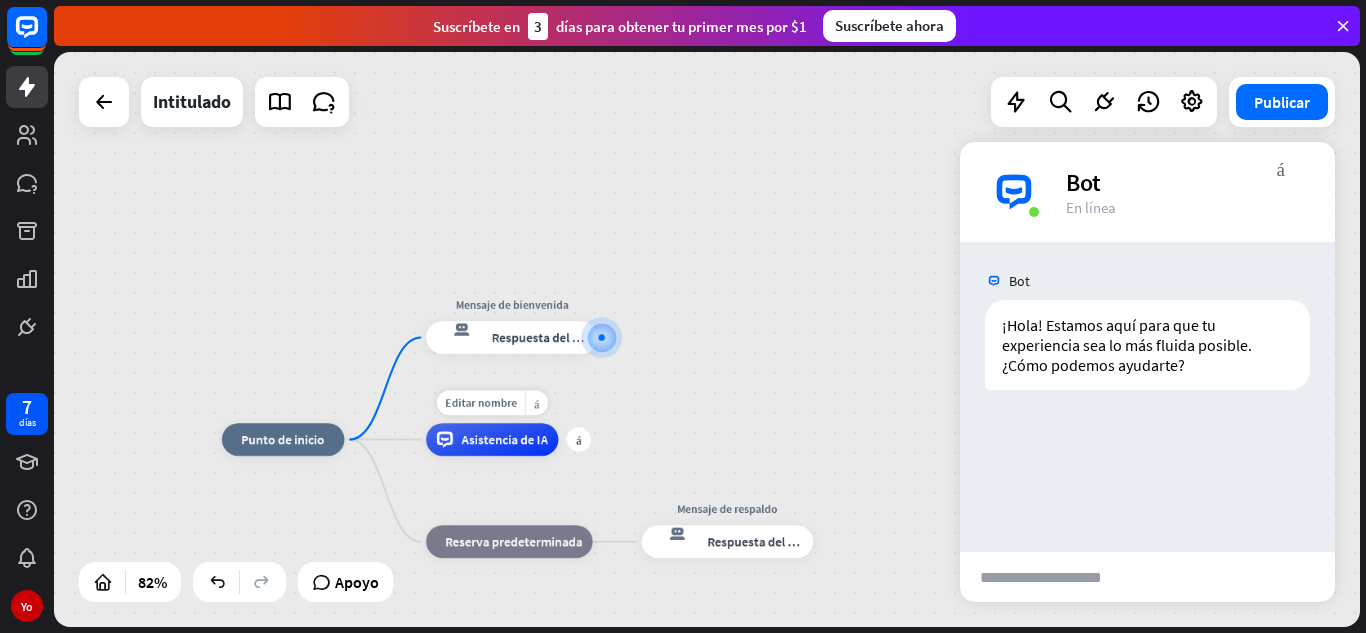drag, startPoint x: 405, startPoint y: 446, endPoint x: 440, endPoint y: 452, distance: 35.510563 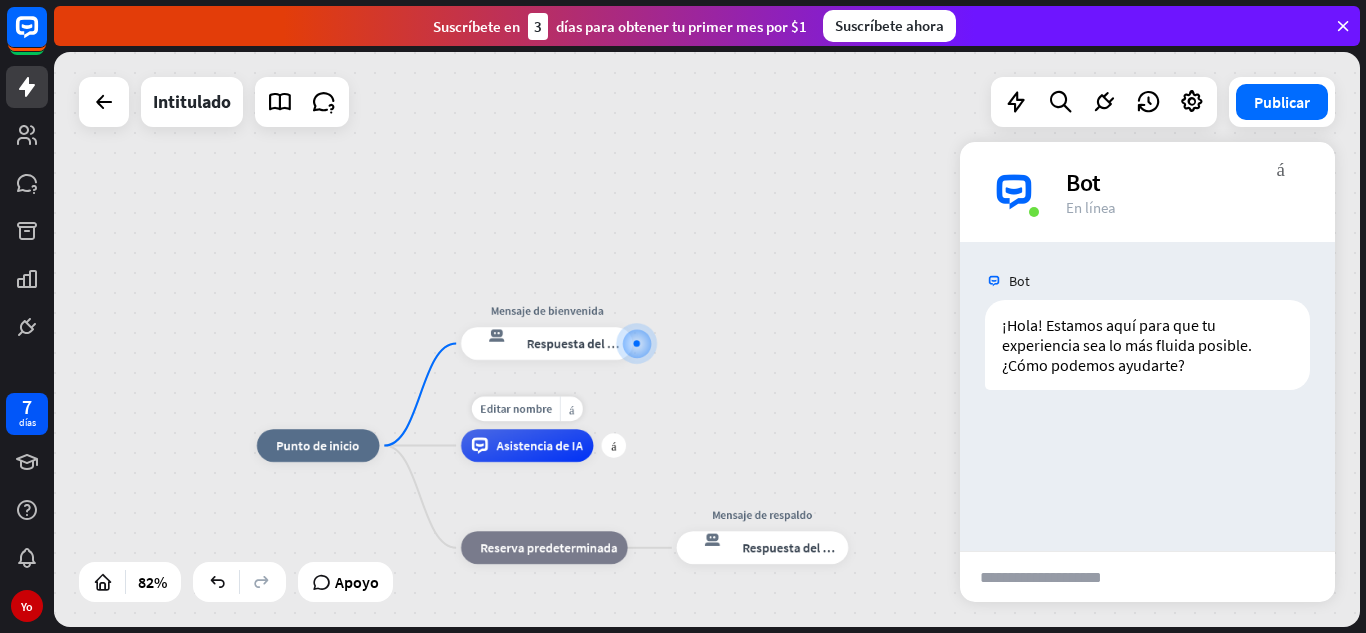 click on "Editar nombre   más_amarillo         más       Asistencia de IA" at bounding box center [527, 445] 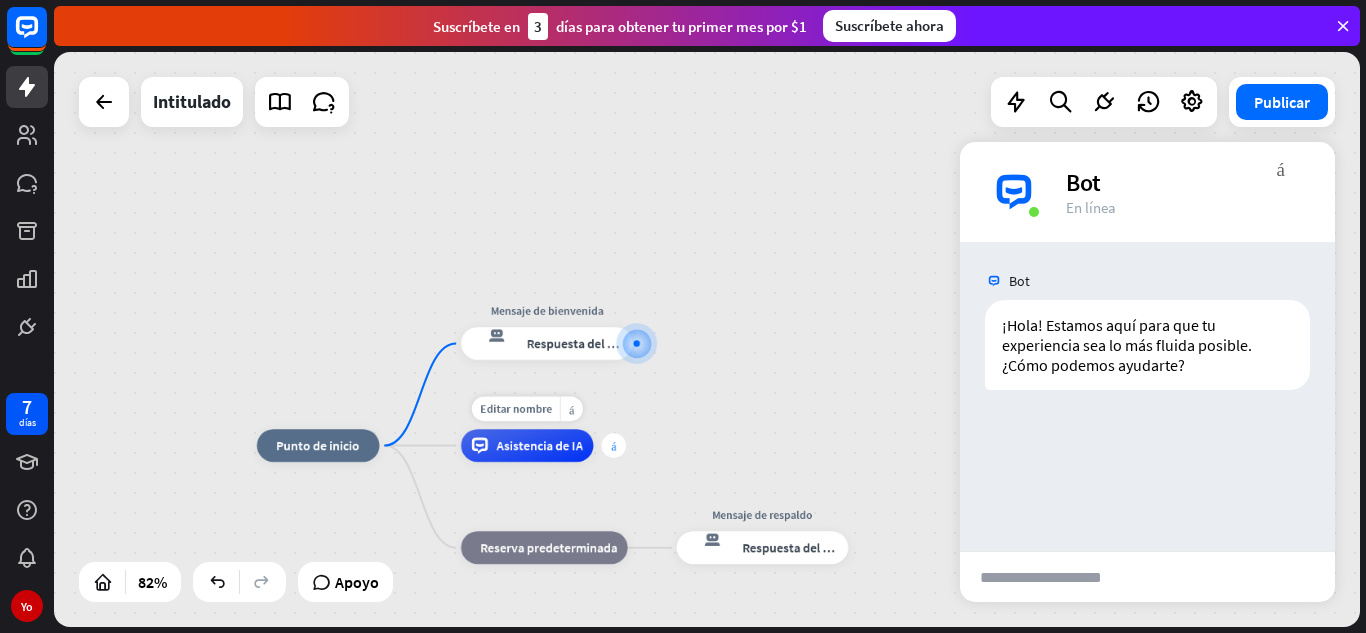 click on "más" at bounding box center (614, 445) 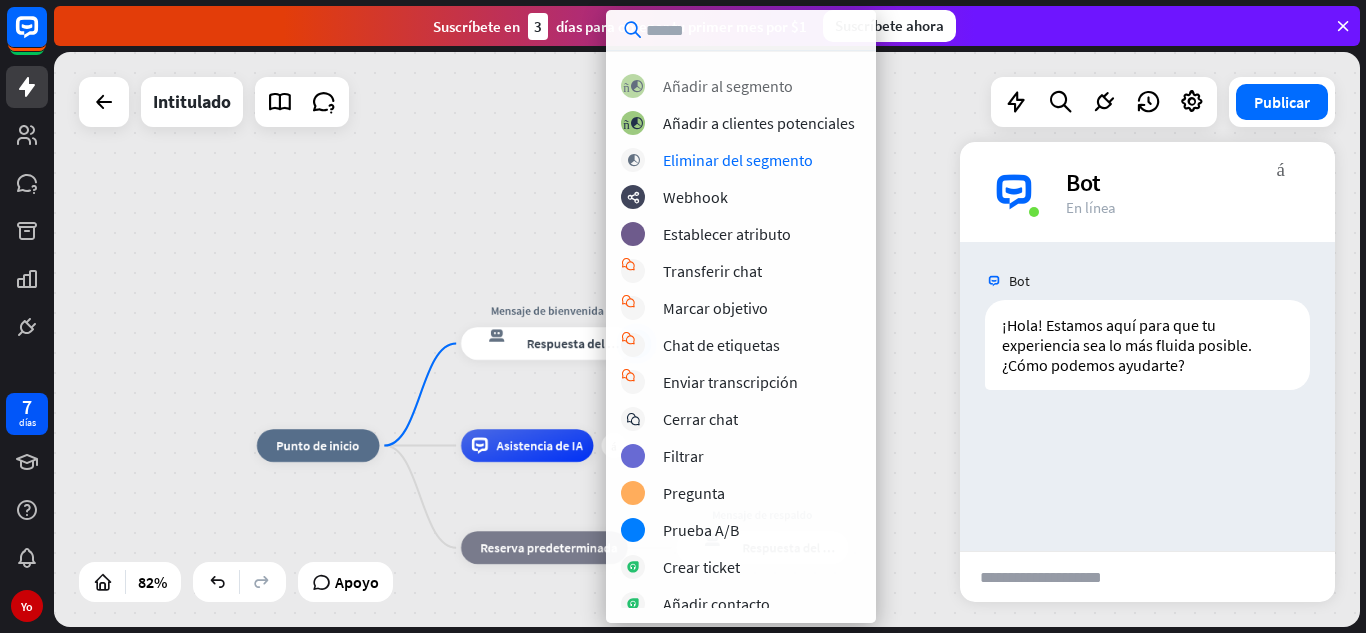 scroll, scrollTop: 200, scrollLeft: 0, axis: vertical 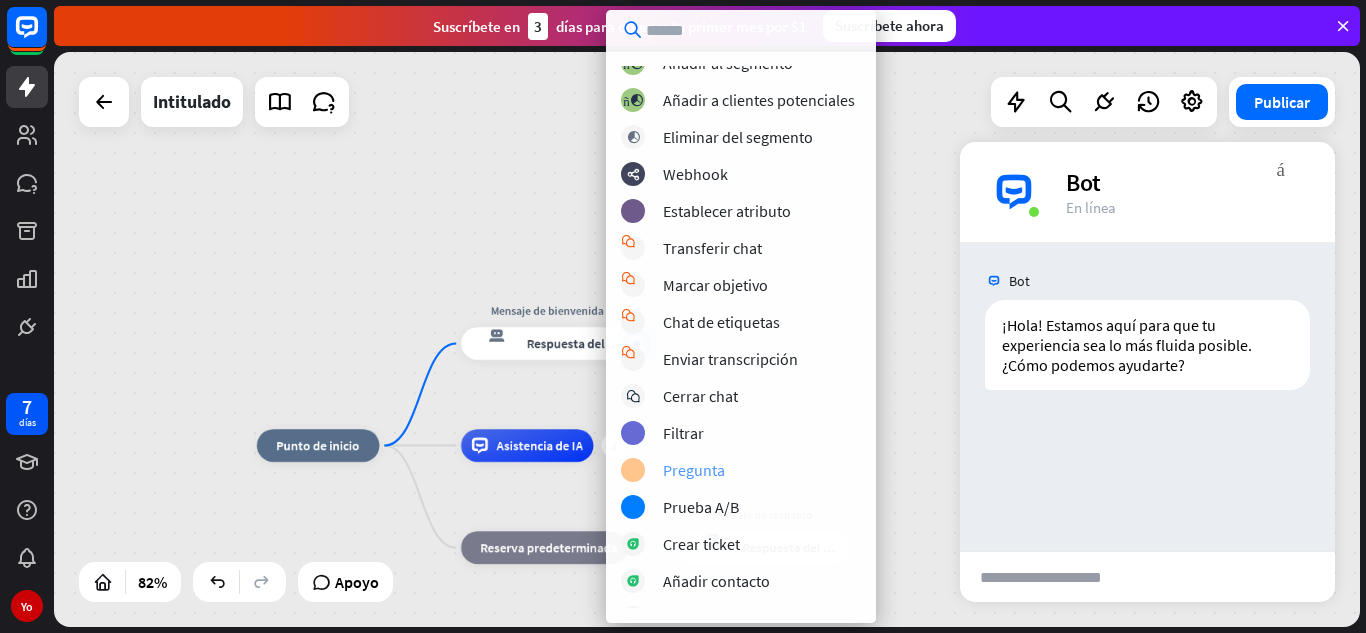 click on "bloque_pregunta
Pregunta" at bounding box center [764, 470] 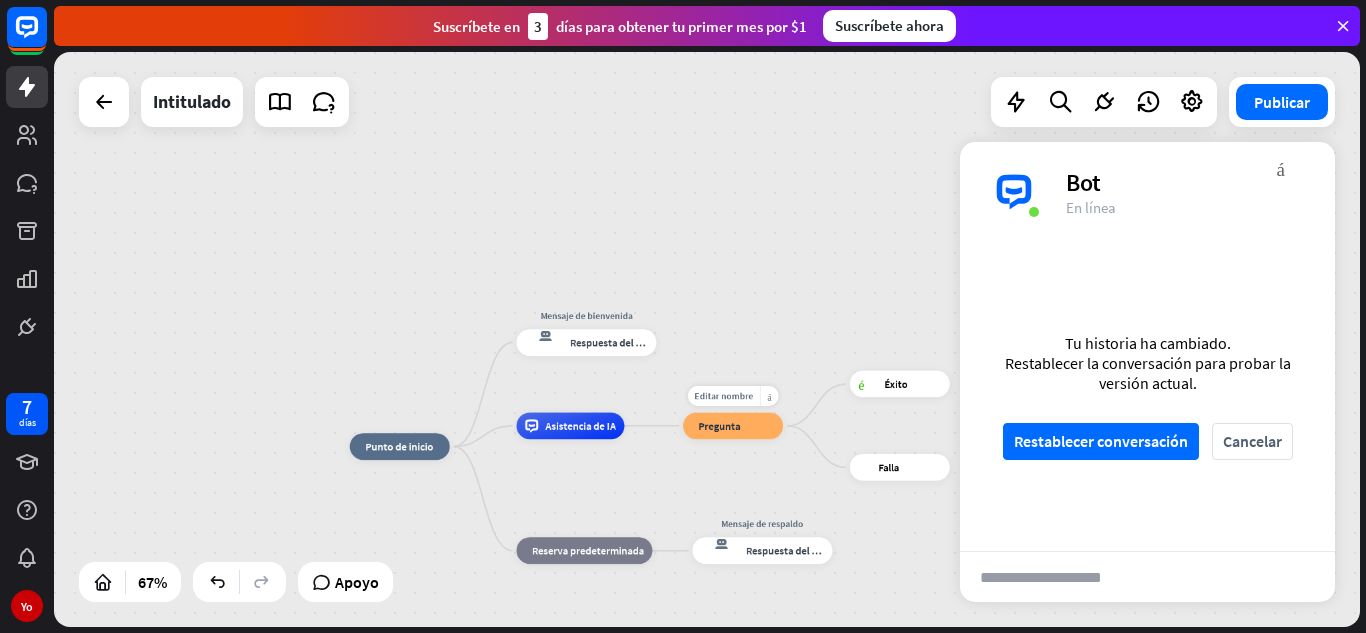 drag, startPoint x: 756, startPoint y: 392, endPoint x: 700, endPoint y: 303, distance: 105.15227 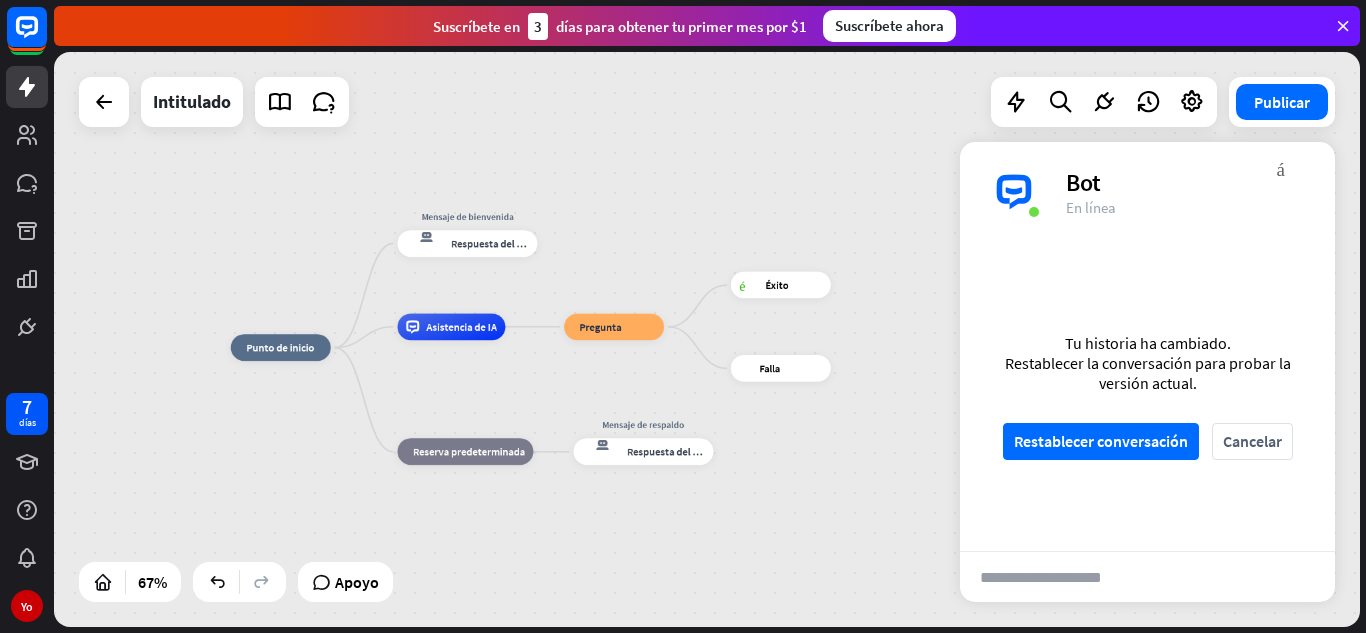 drag, startPoint x: 767, startPoint y: 321, endPoint x: 646, endPoint y: 218, distance: 158.90248 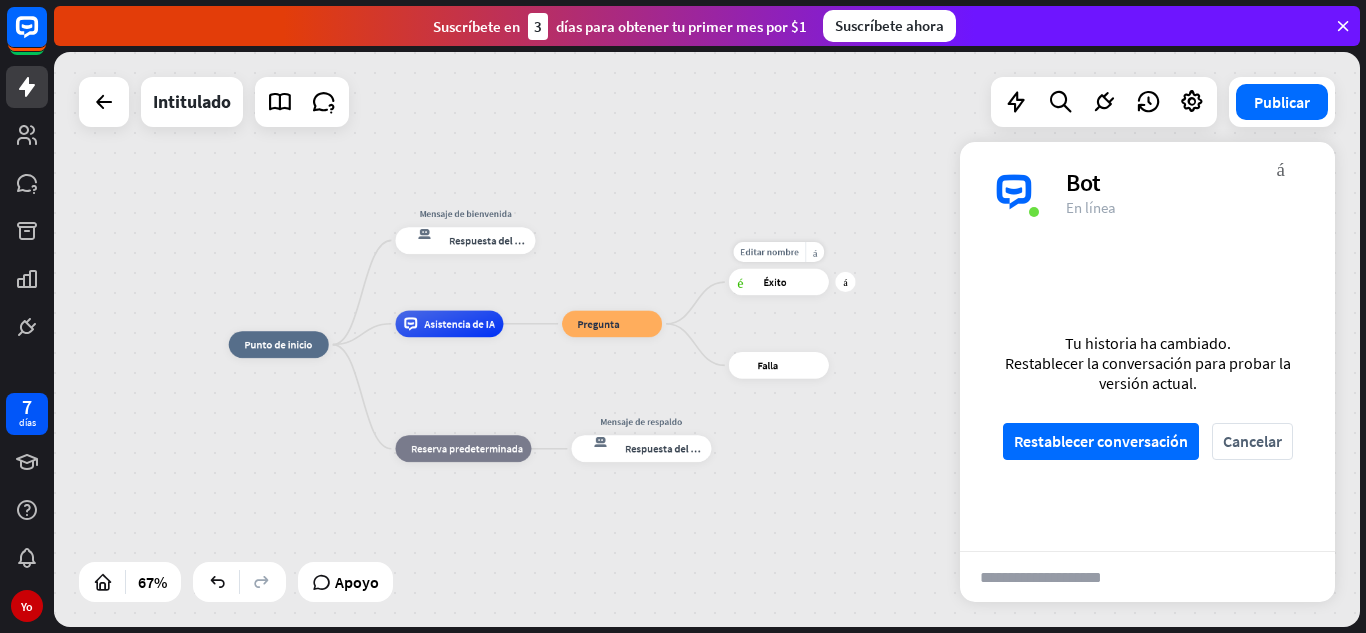 click on "éxito del bloque   Éxito" at bounding box center (779, 282) 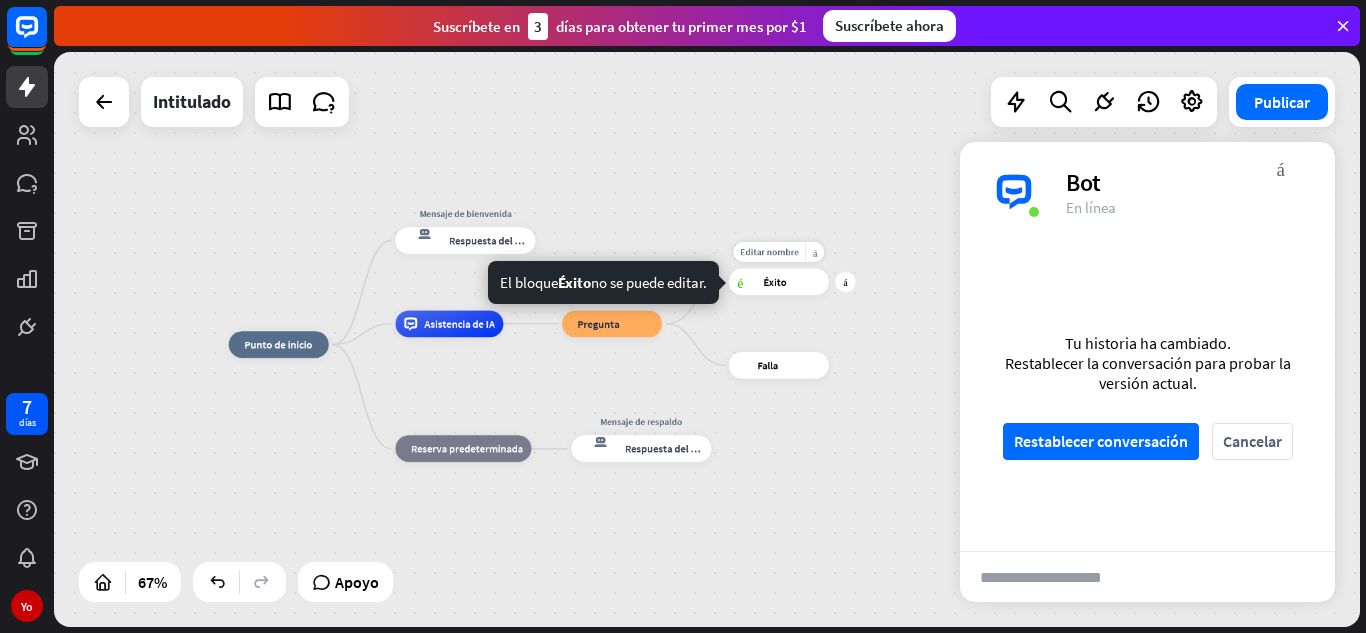 click on "inicio_2   Punto de inicio                 Mensaje de bienvenida   respuesta del bot de bloqueo   Respuesta del bot                     Asistencia de IA                   bloque_pregunta   Pregunta       Editar nombre   más_amarillo         más     éxito del bloque   Éxito                   fallo de bloque   Falla                   bloque_de_retroceso   Reserva predeterminada                 Mensaje de respaldo   respuesta del bot de bloqueo   Respuesta del bot" at bounding box center [664, 536] 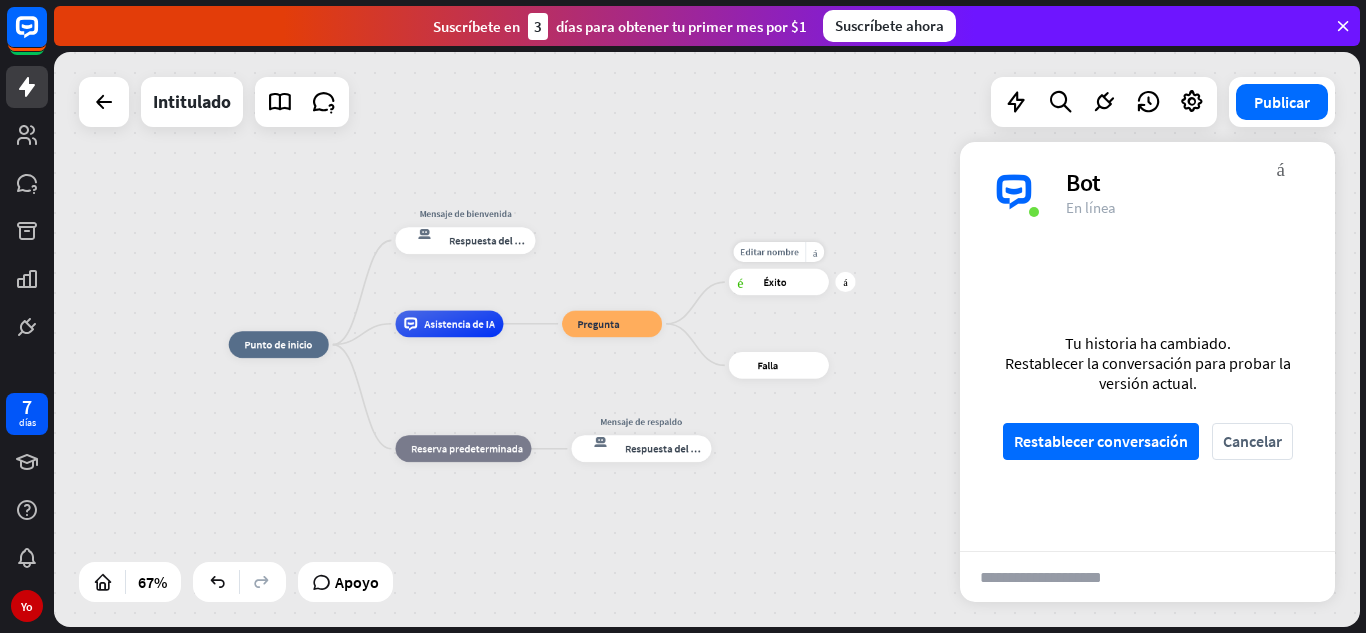 click on "Éxito" at bounding box center (774, 281) 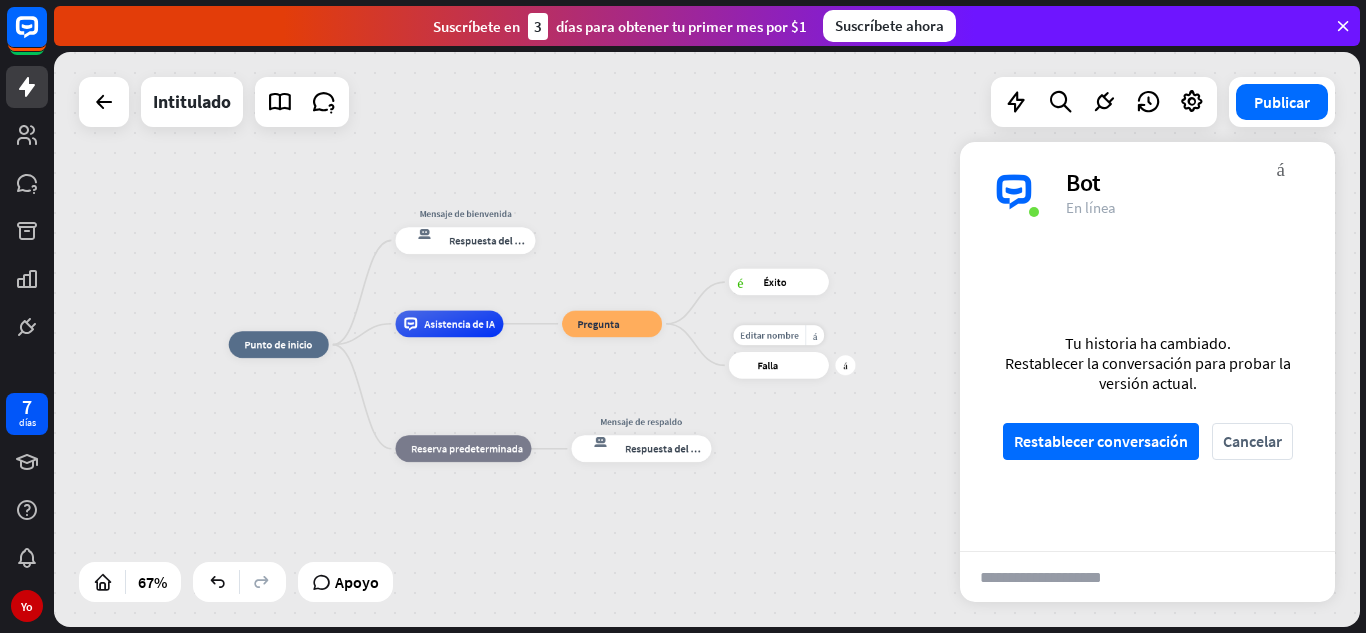 click on "fallo de bloque   Falla" at bounding box center [779, 365] 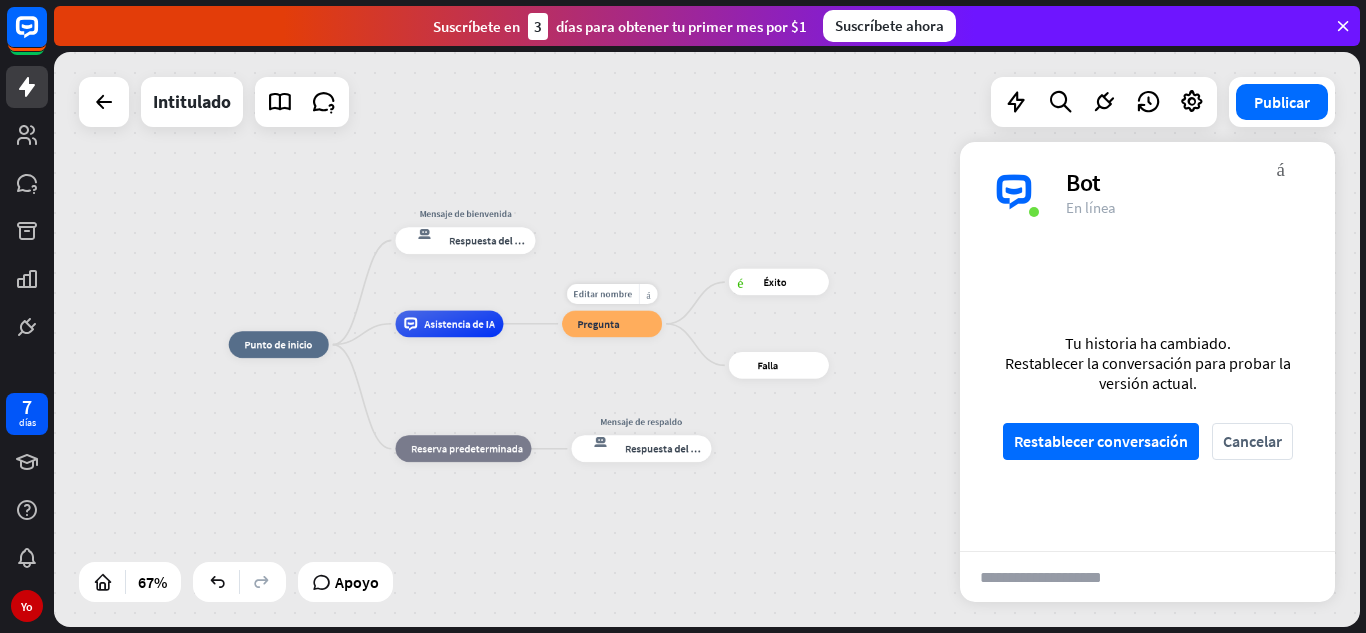 click on "Pregunta" at bounding box center [598, 323] 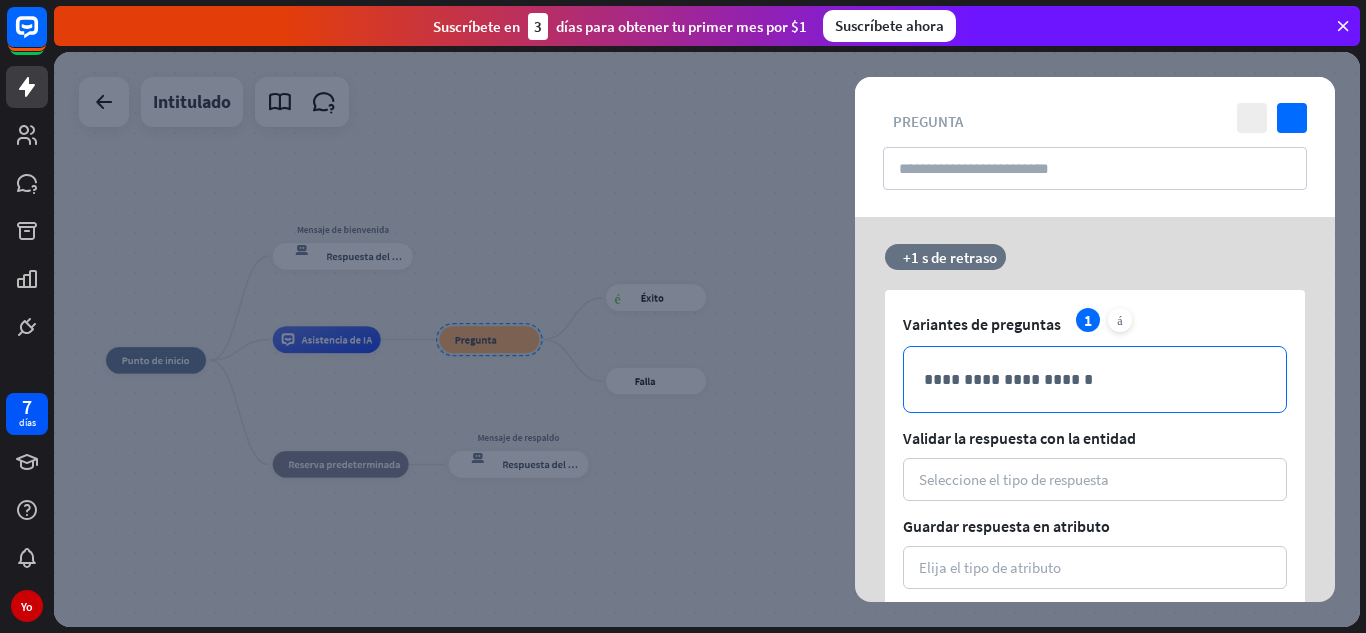 scroll, scrollTop: 0, scrollLeft: 0, axis: both 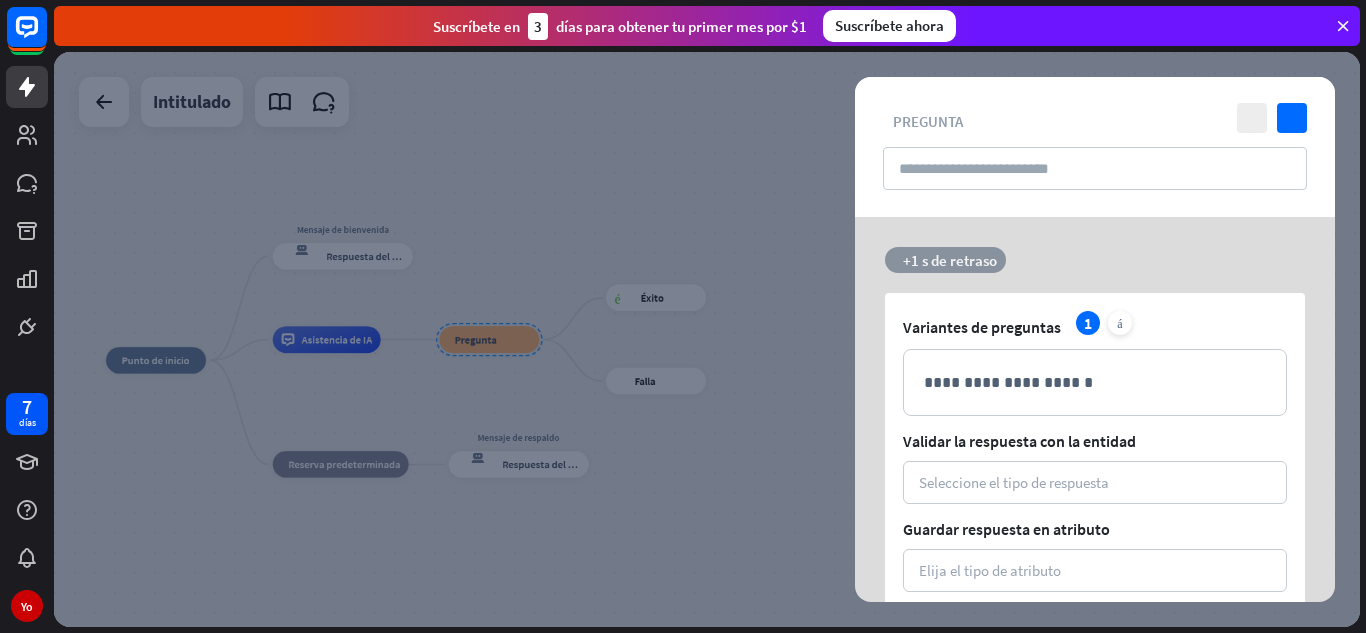 click on "+1 s de retraso" at bounding box center (950, 260) 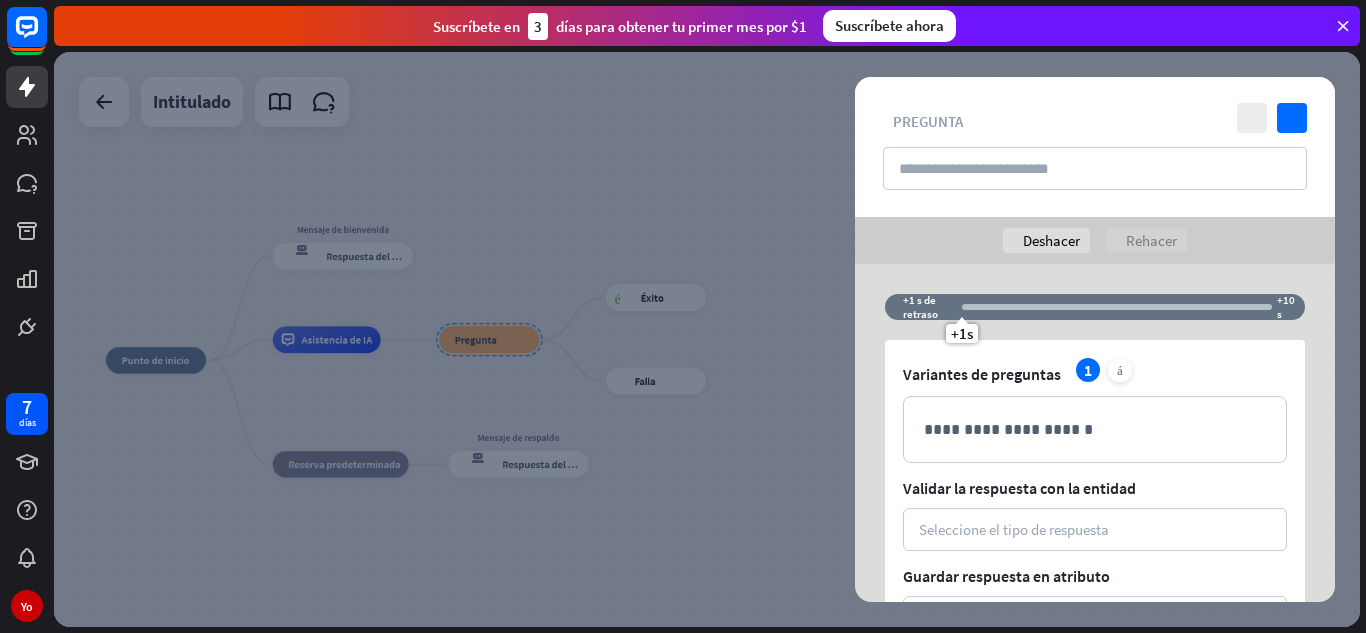 drag, startPoint x: 992, startPoint y: 265, endPoint x: 451, endPoint y: 268, distance: 541.0083 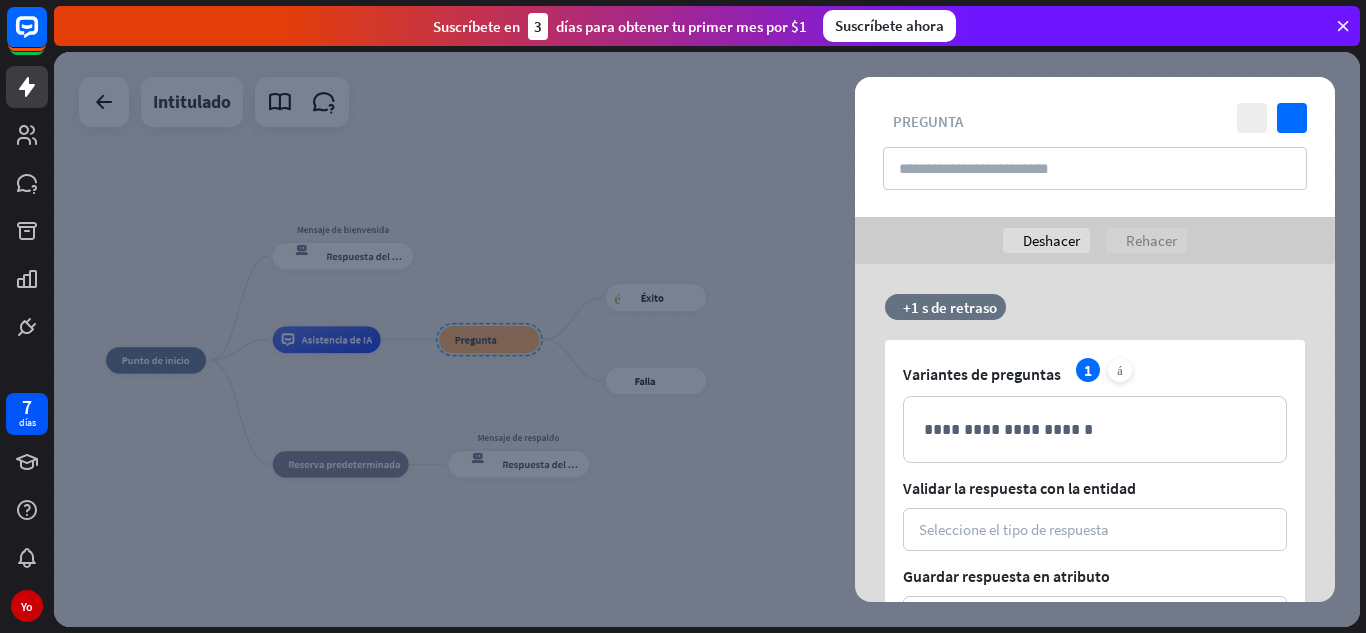 click at bounding box center [707, 339] 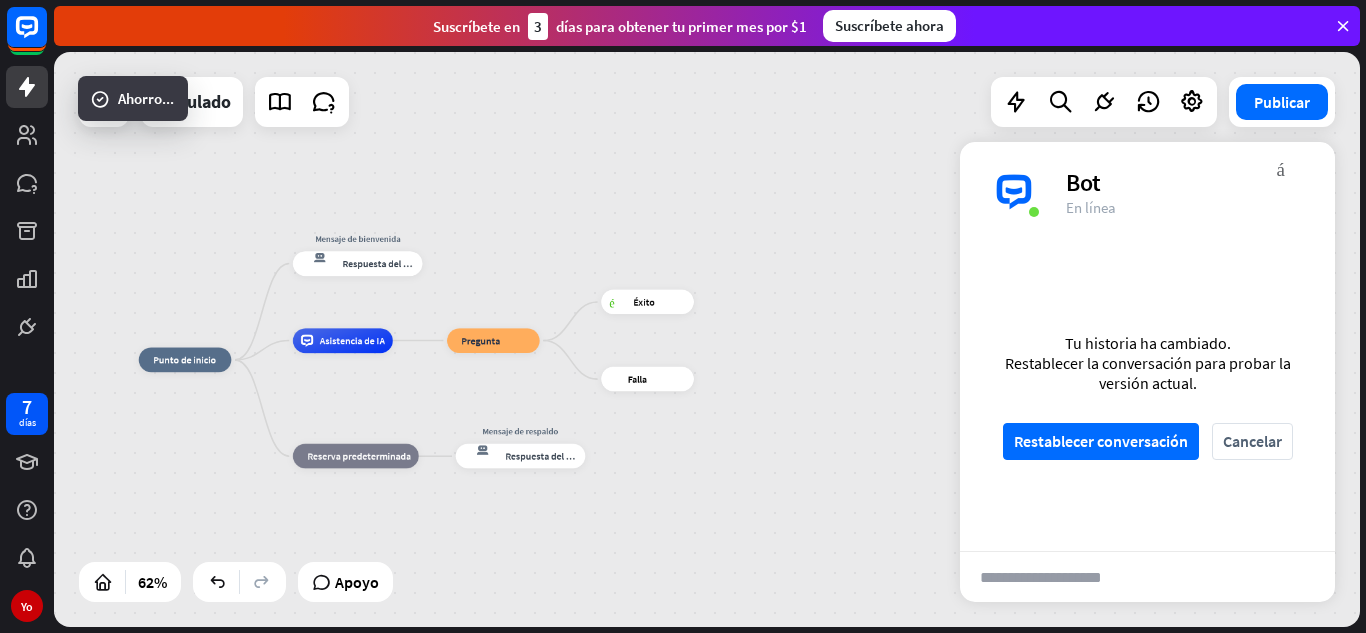 drag, startPoint x: 545, startPoint y: 262, endPoint x: 616, endPoint y: 178, distance: 109.98637 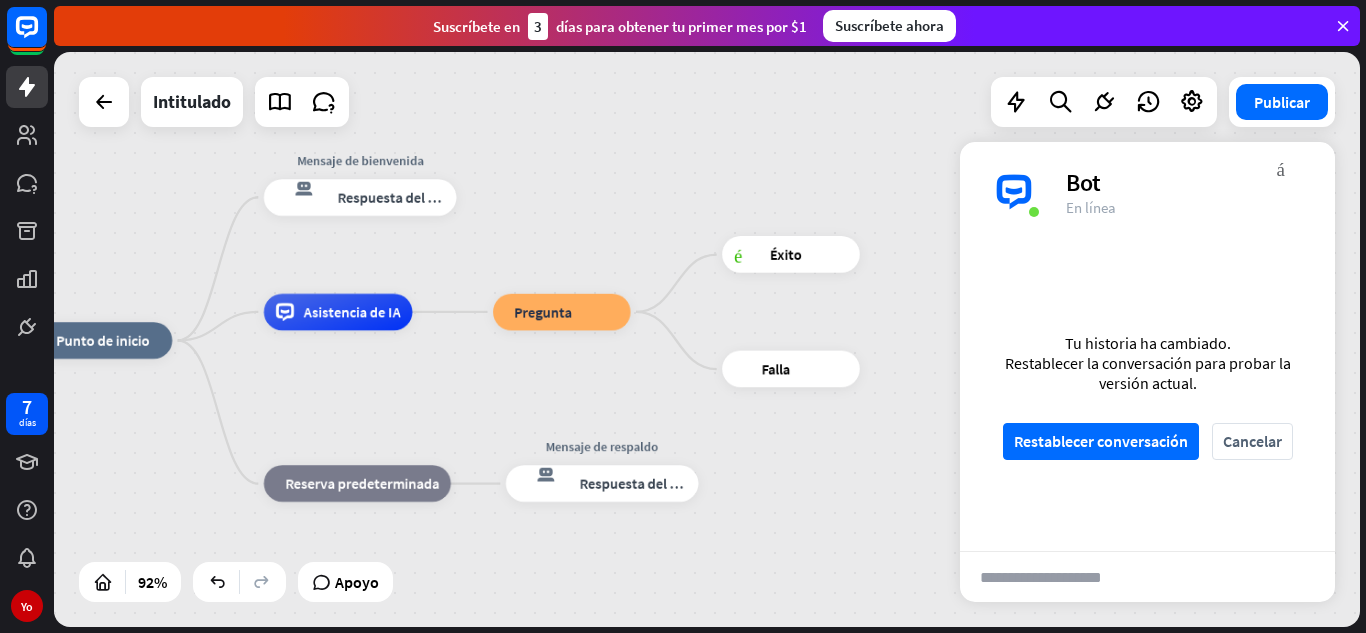 drag, startPoint x: 496, startPoint y: 416, endPoint x: 639, endPoint y: 359, distance: 153.94154 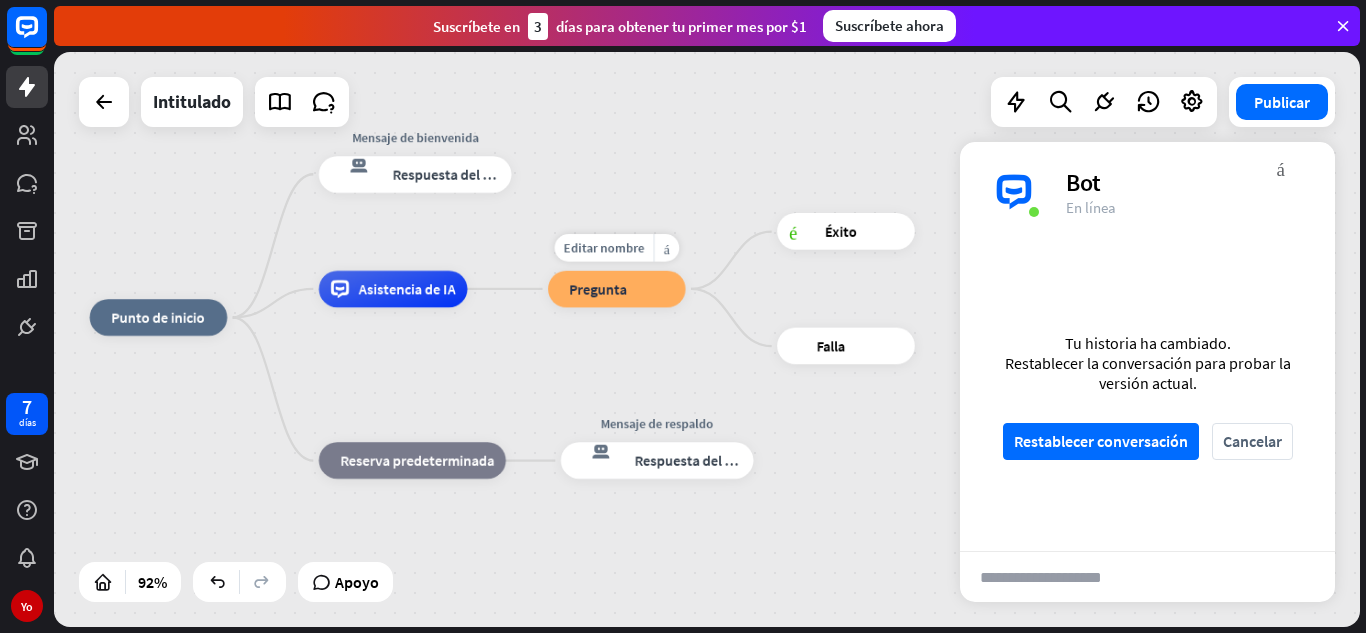 click on "bloque_pregunta   Pregunta" at bounding box center [617, 289] 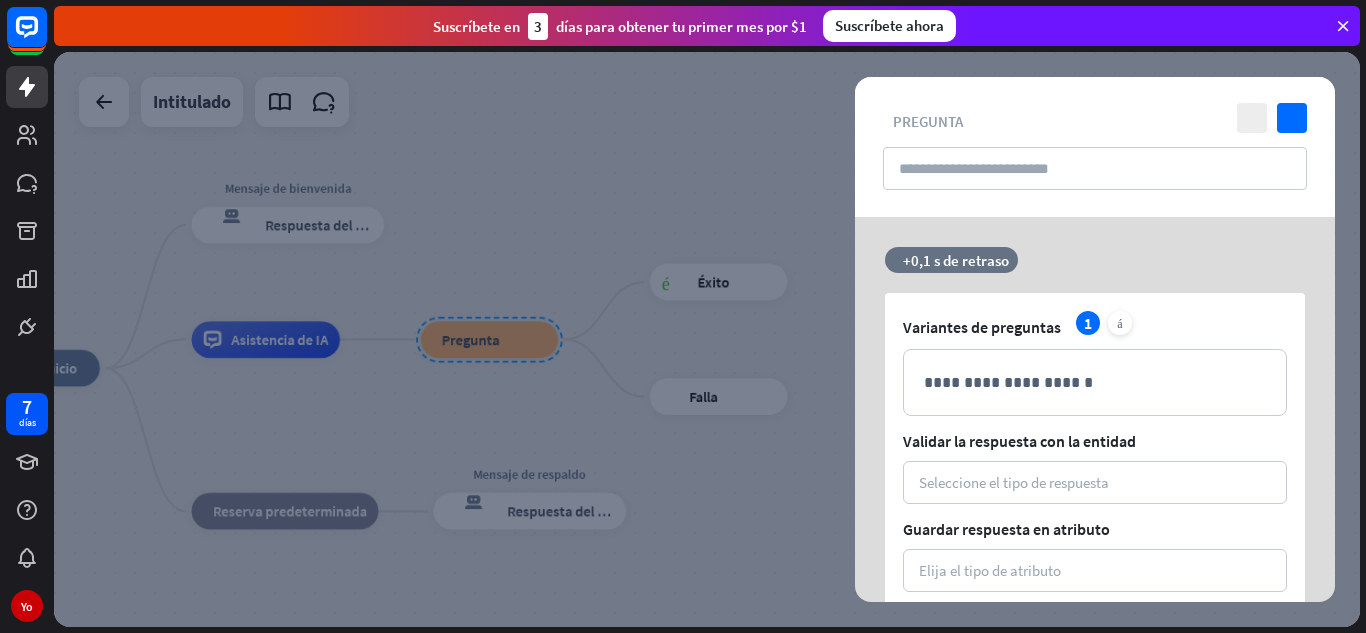 click at bounding box center (707, 339) 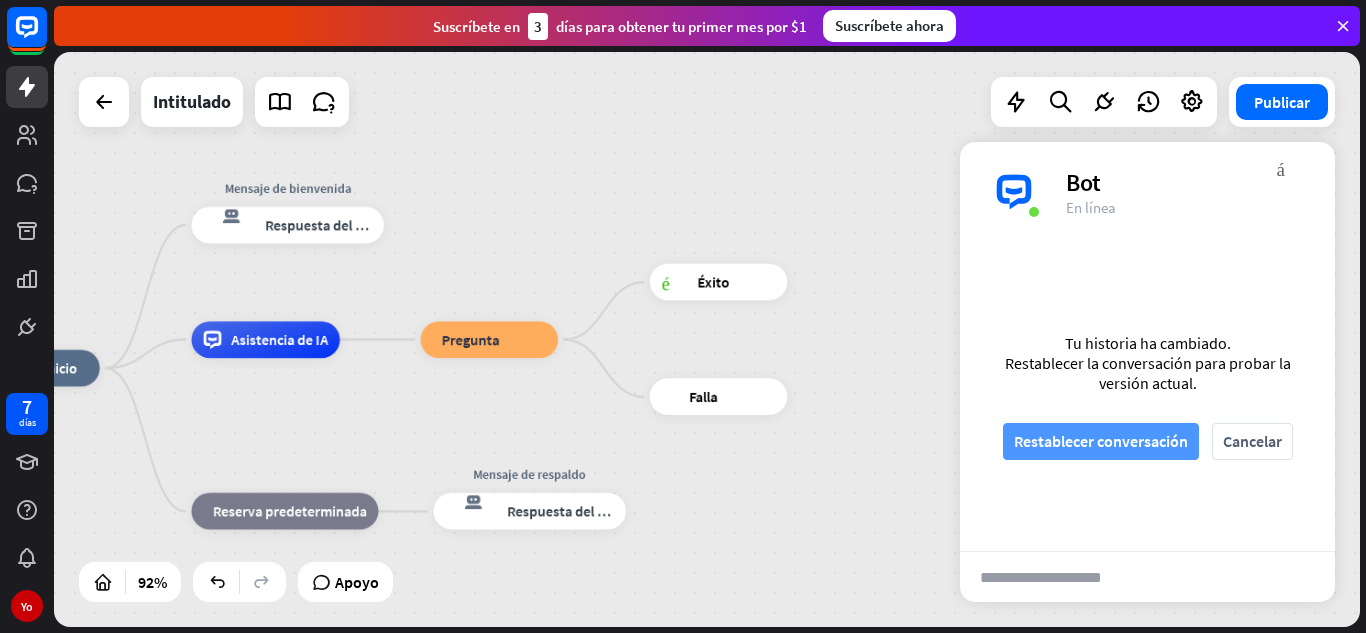 click on "Restablecer conversación" at bounding box center [1101, 441] 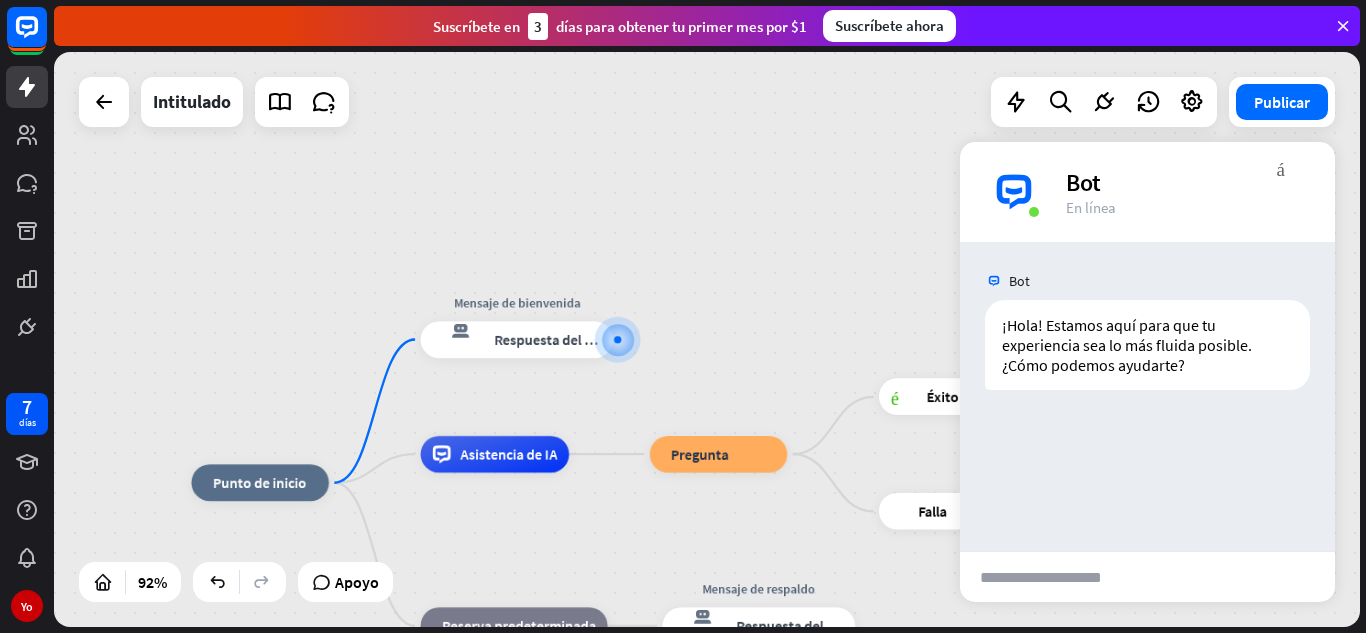 click at bounding box center (1058, 577) 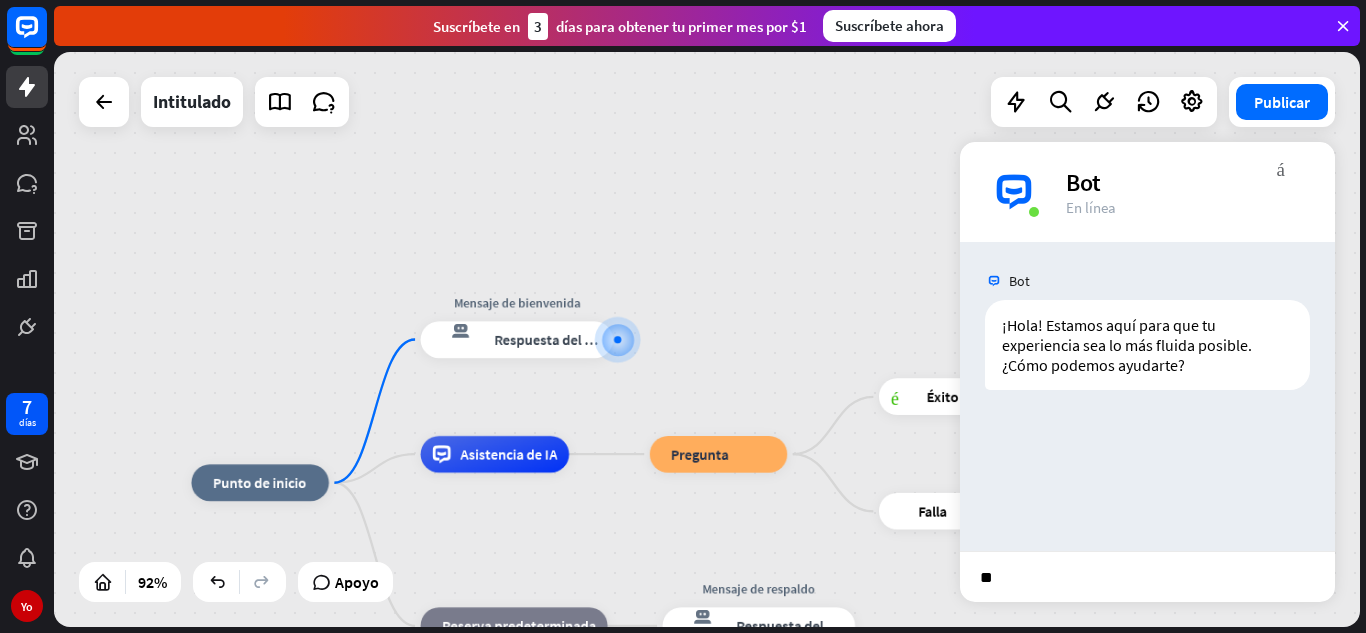 type on "*" 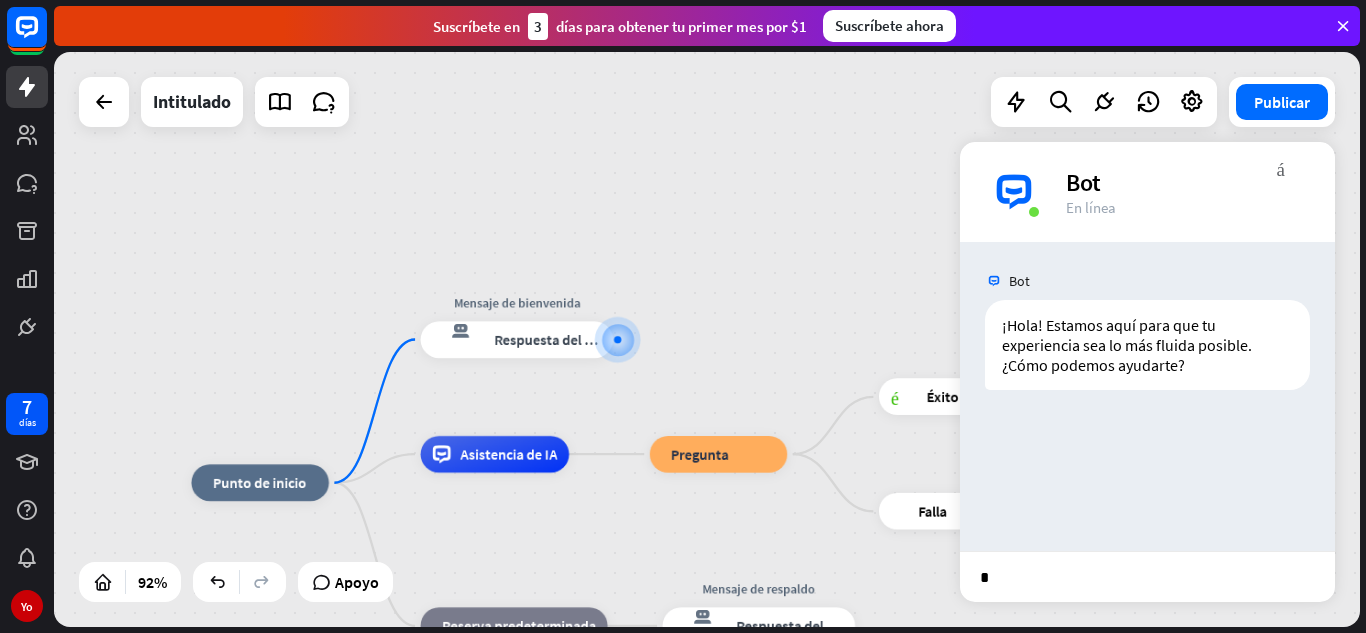 type 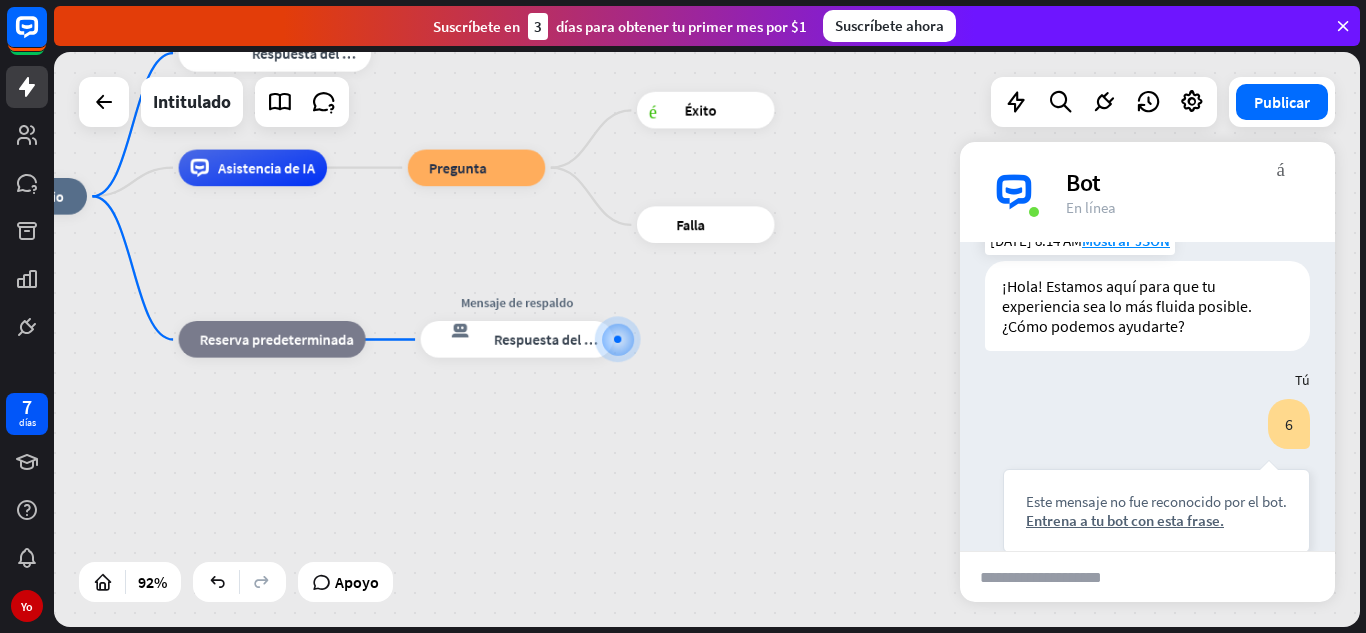 scroll, scrollTop: 0, scrollLeft: 0, axis: both 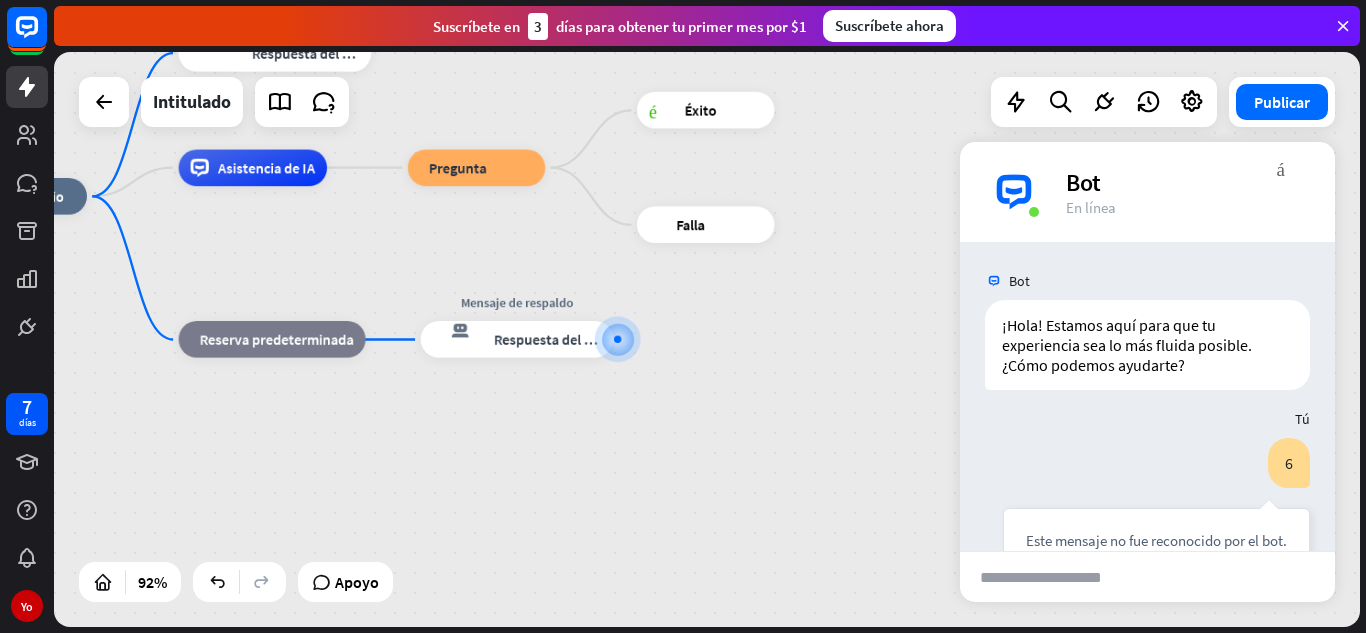 click on "inicio_2   Punto de inicio                 Mensaje de bienvenida   respuesta del bot de bloqueo   Respuesta del bot                     Asistencia de IA                   bloque_pregunta   Pregunta       Edit name   more_horiz             éxito del bloque   Éxito                   fallo de bloque   Falla                   bloque_de_retroceso   Reserva predeterminada                 Mensaje de respaldo   respuesta del bot de bloqueo   Respuesta del bot" at bounding box center [707, 339] 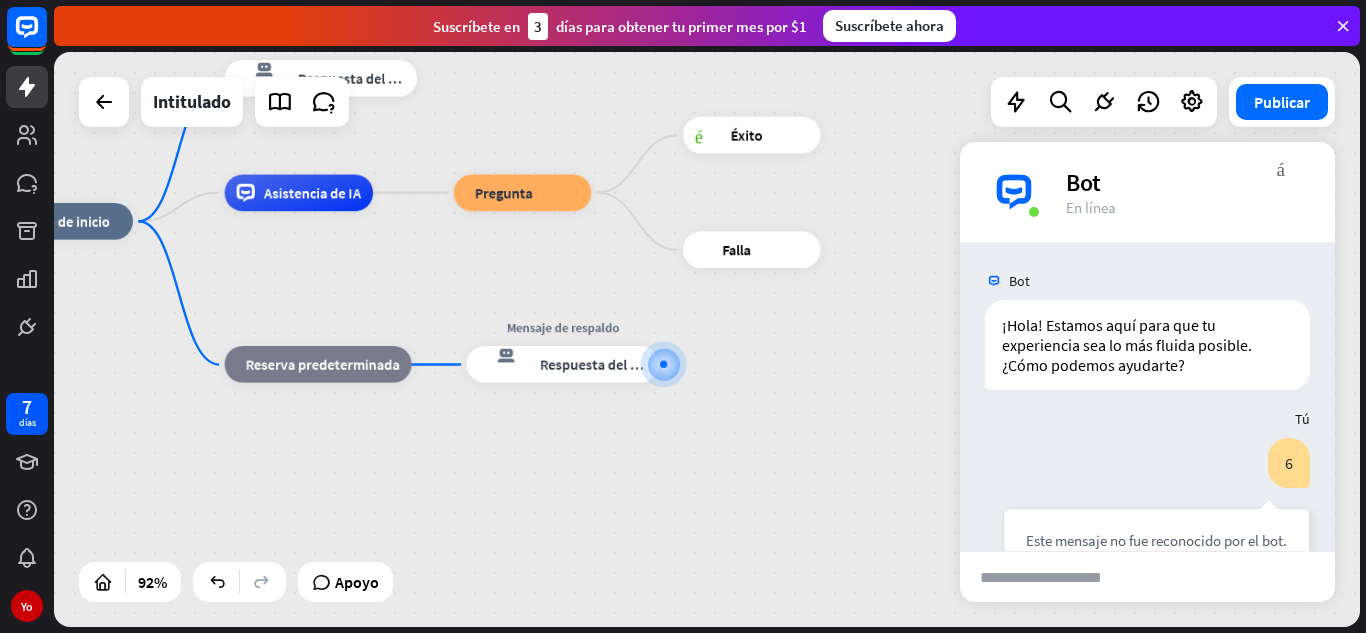 drag, startPoint x: 443, startPoint y: 80, endPoint x: 546, endPoint y: 173, distance: 138.7732 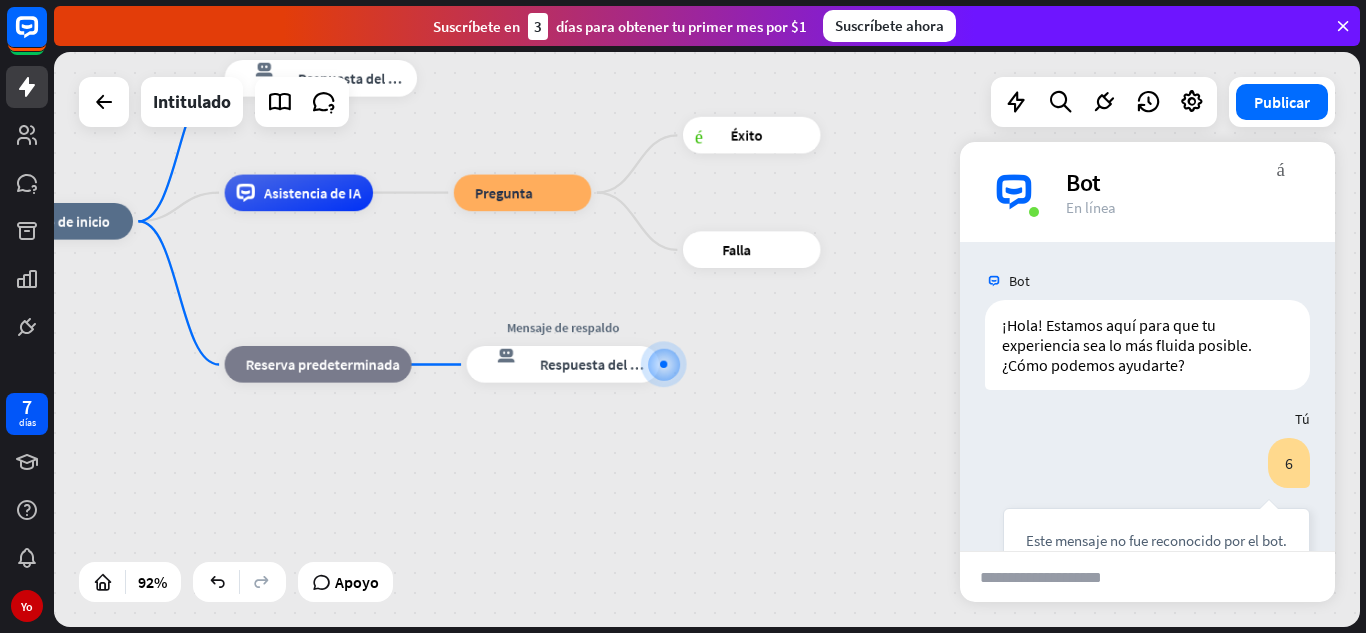 click on "inicio_2   Punto de inicio                 Mensaje de bienvenida   respuesta del bot de bloqueo   Respuesta del bot                     Asistencia de IA                   bloque_pregunta   Pregunta                   éxito del bloque   Éxito                   fallo de bloque   Falla                   bloque_de_retroceso   Reserva predeterminada                 Mensaje de respaldo   respuesta del bot de bloqueo   Respuesta del bot" at bounding box center [707, 339] 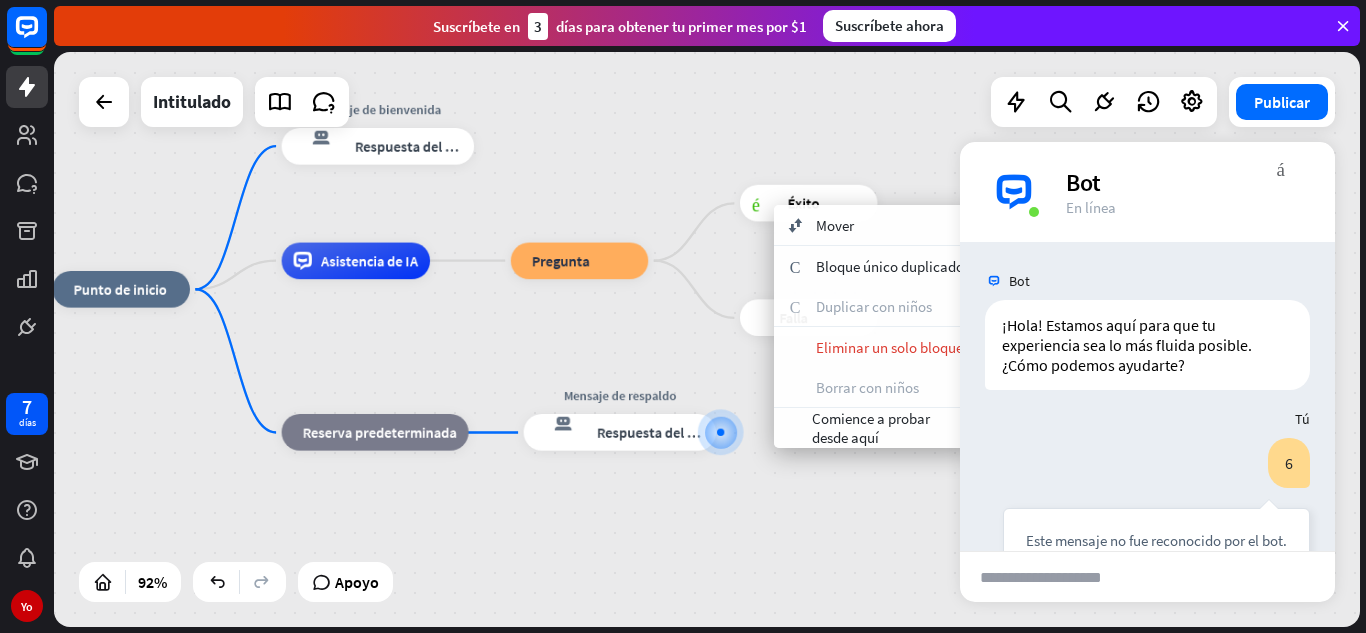 click on "inicio_2   Punto de inicio                 Mensaje de bienvenida   respuesta del bot de bloqueo   Respuesta del bot                     Asistencia de IA                   bloque_pregunta   Pregunta                   éxito del bloque   Éxito                   fallo de bloque   Falla                   bloque_de_retroceso   Reserva predeterminada                 Mensaje de respaldo   respuesta del bot de bloqueo   Respuesta del bot" at bounding box center (707, 339) 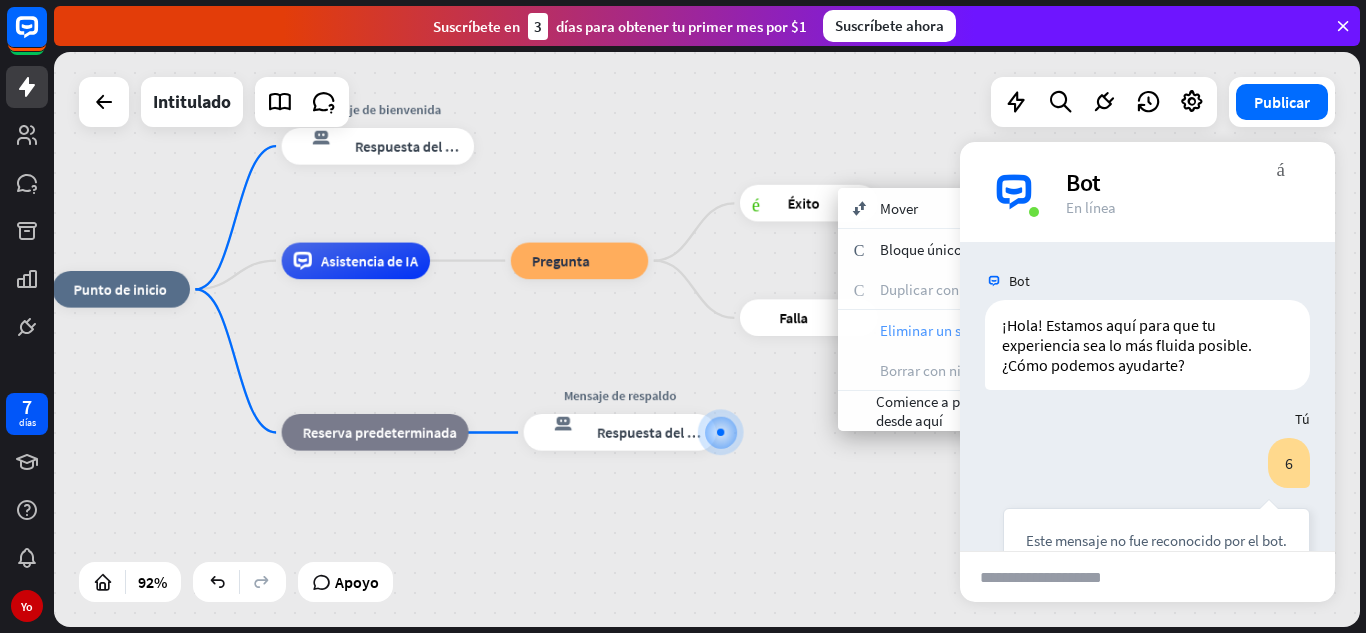 click on "Eliminar un solo bloque" at bounding box center (953, 330) 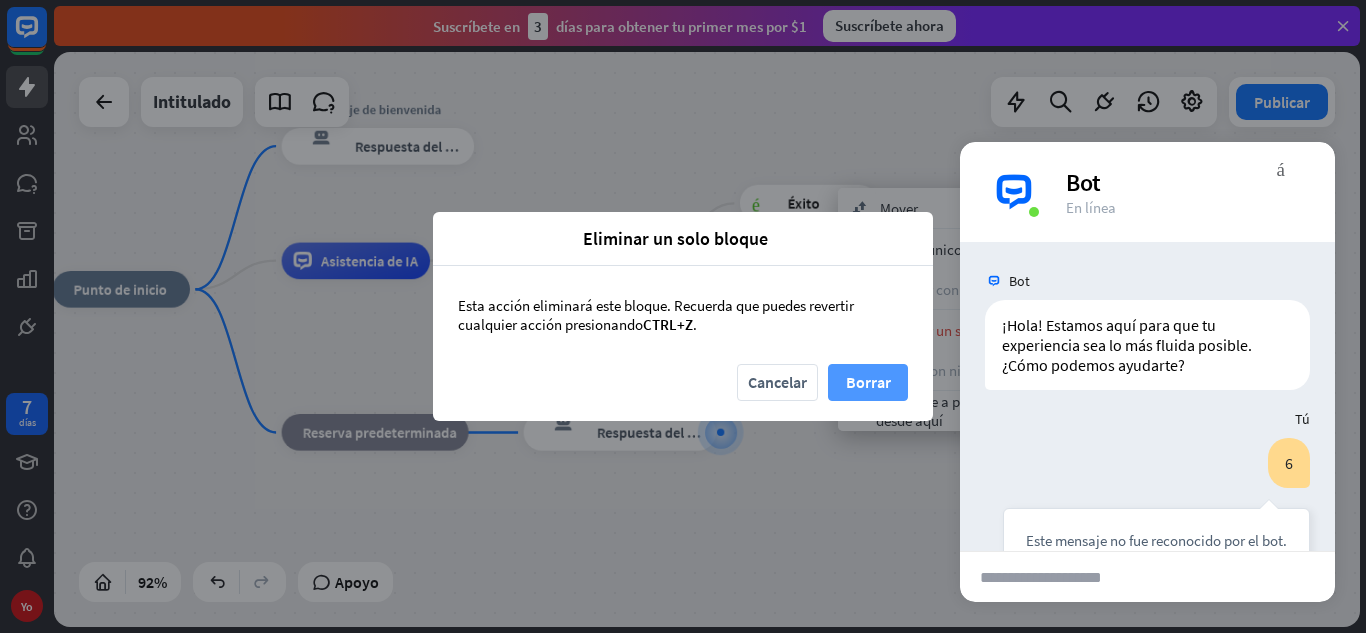 click on "Borrar" at bounding box center [868, 382] 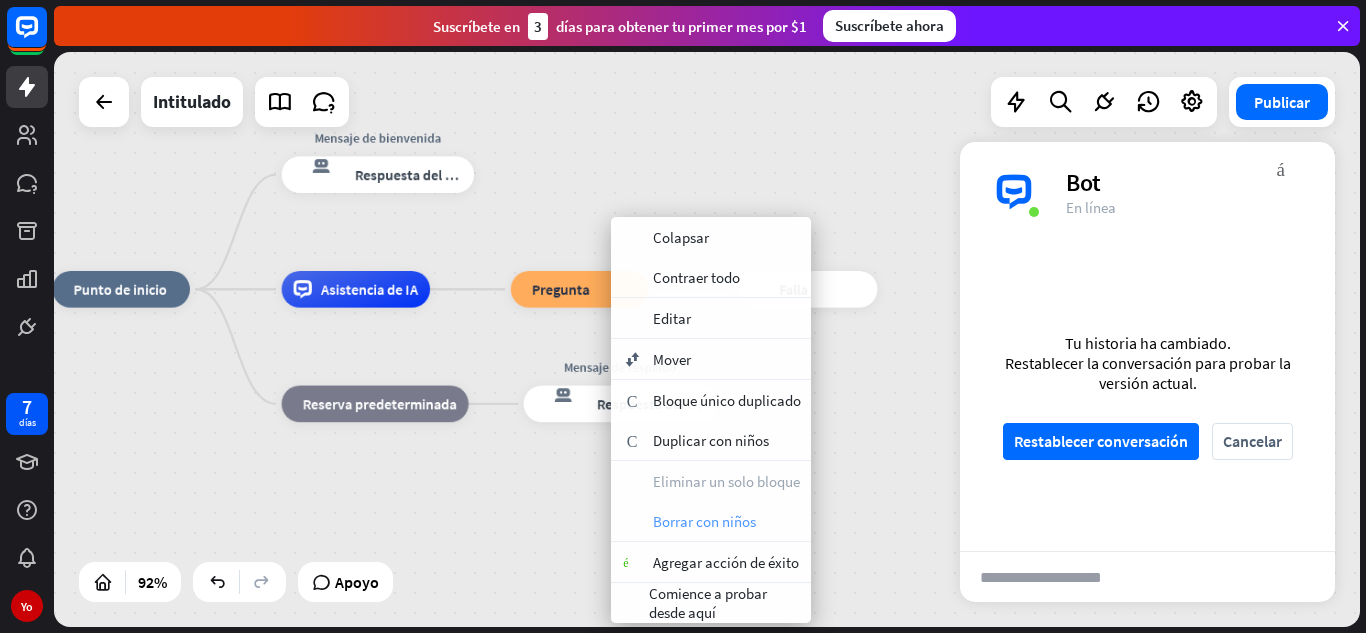 click on "basura   Borrar con niños" at bounding box center (711, 521) 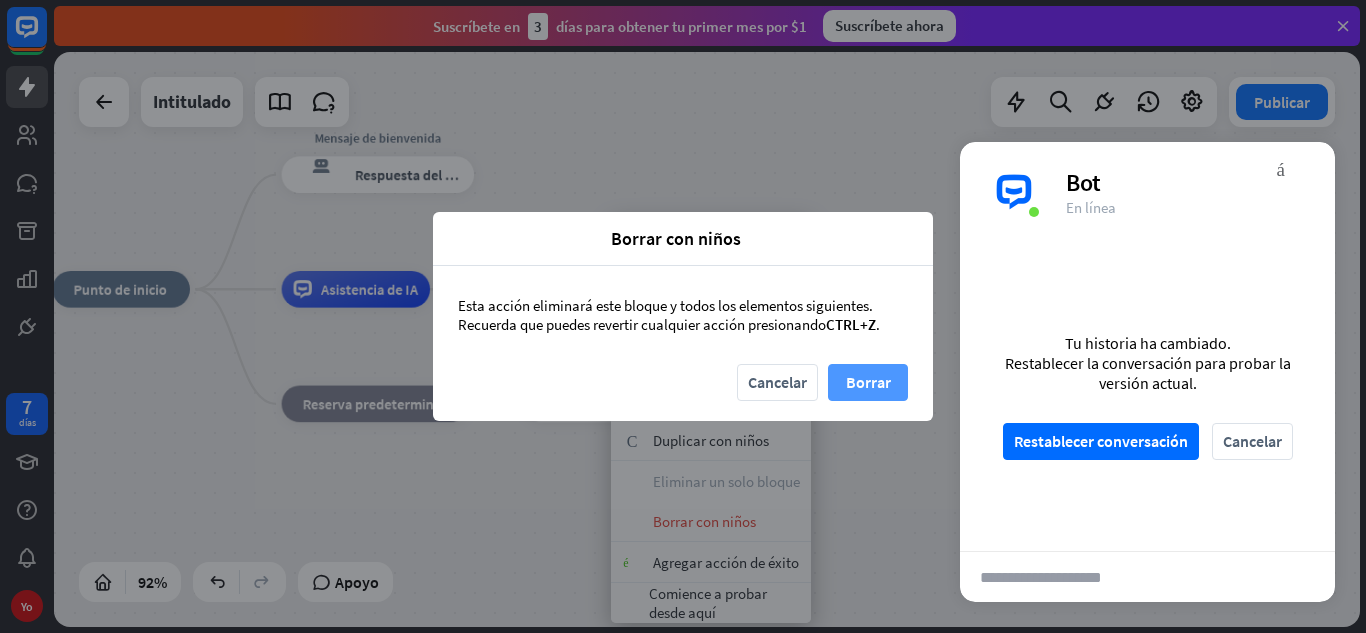 click on "Borrar" at bounding box center [868, 382] 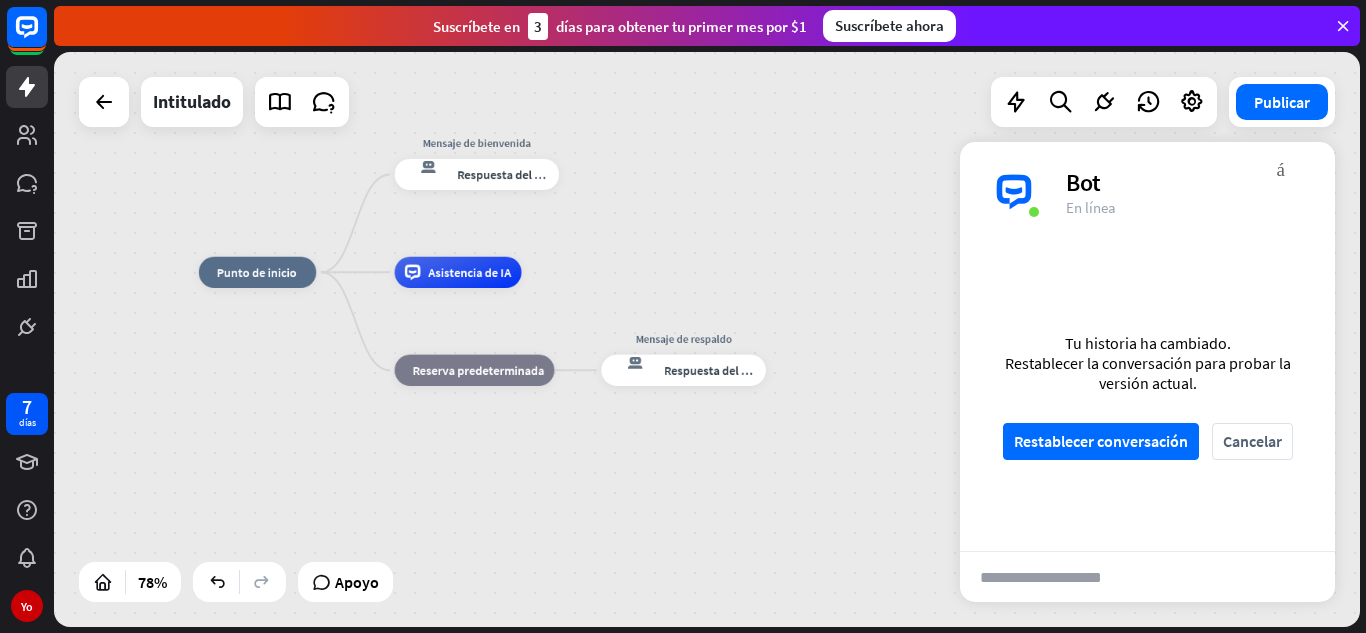 drag, startPoint x: 669, startPoint y: 158, endPoint x: 737, endPoint y: 128, distance: 74.323616 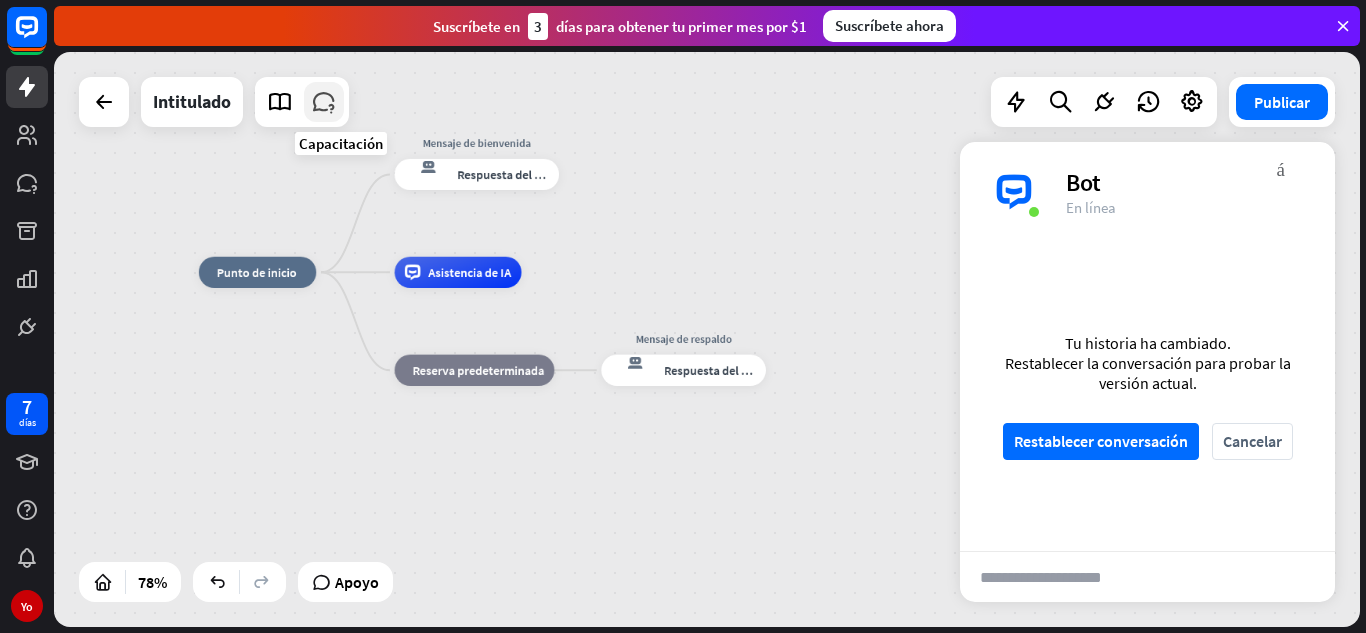 click at bounding box center [324, 102] 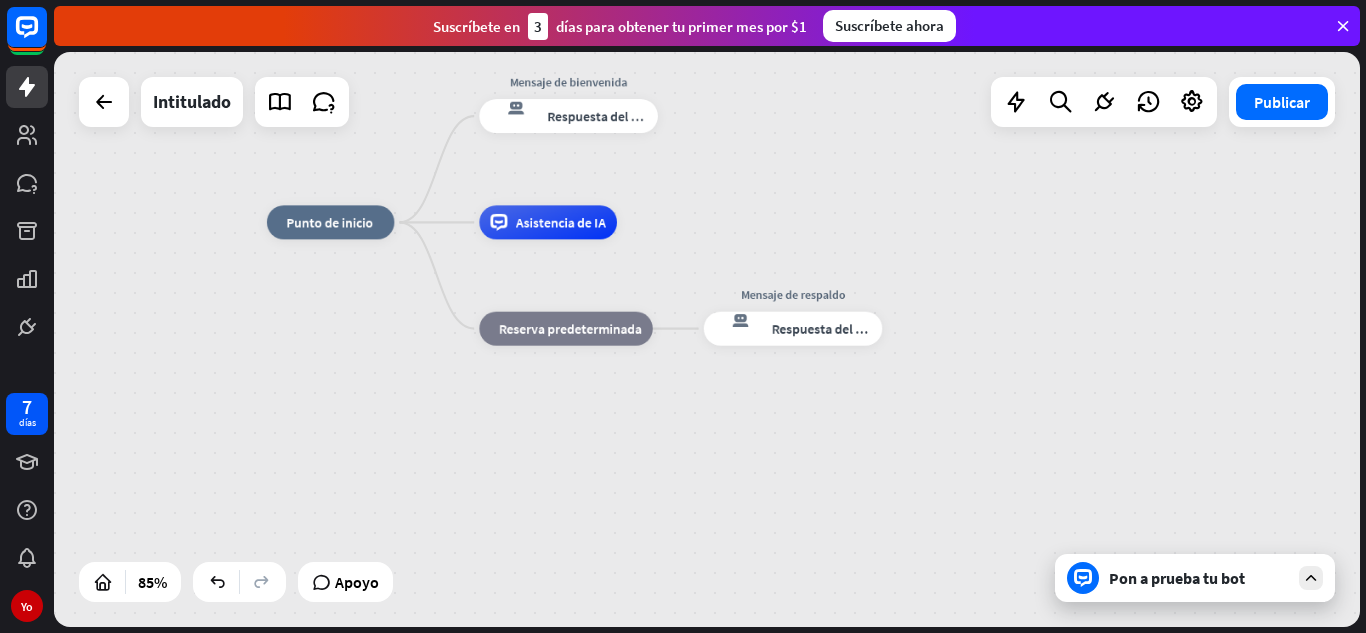 drag, startPoint x: 866, startPoint y: 222, endPoint x: 542, endPoint y: 23, distance: 380.23282 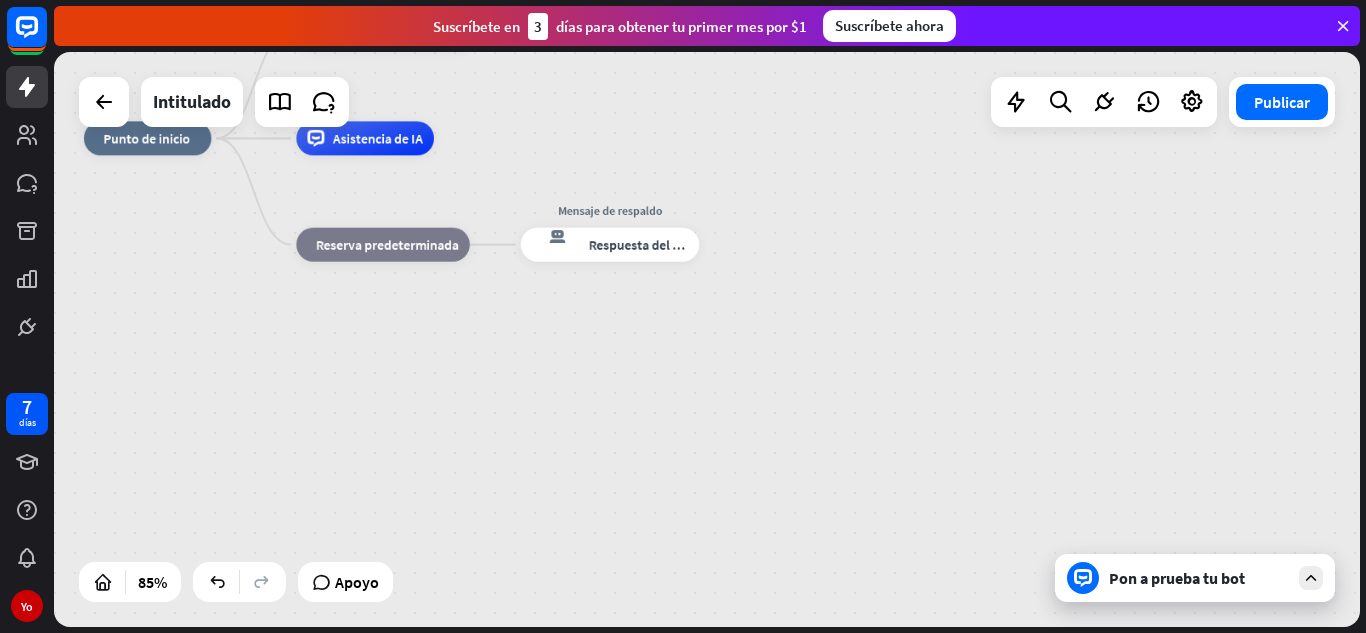 drag, startPoint x: 796, startPoint y: 377, endPoint x: 780, endPoint y: 373, distance: 16.492422 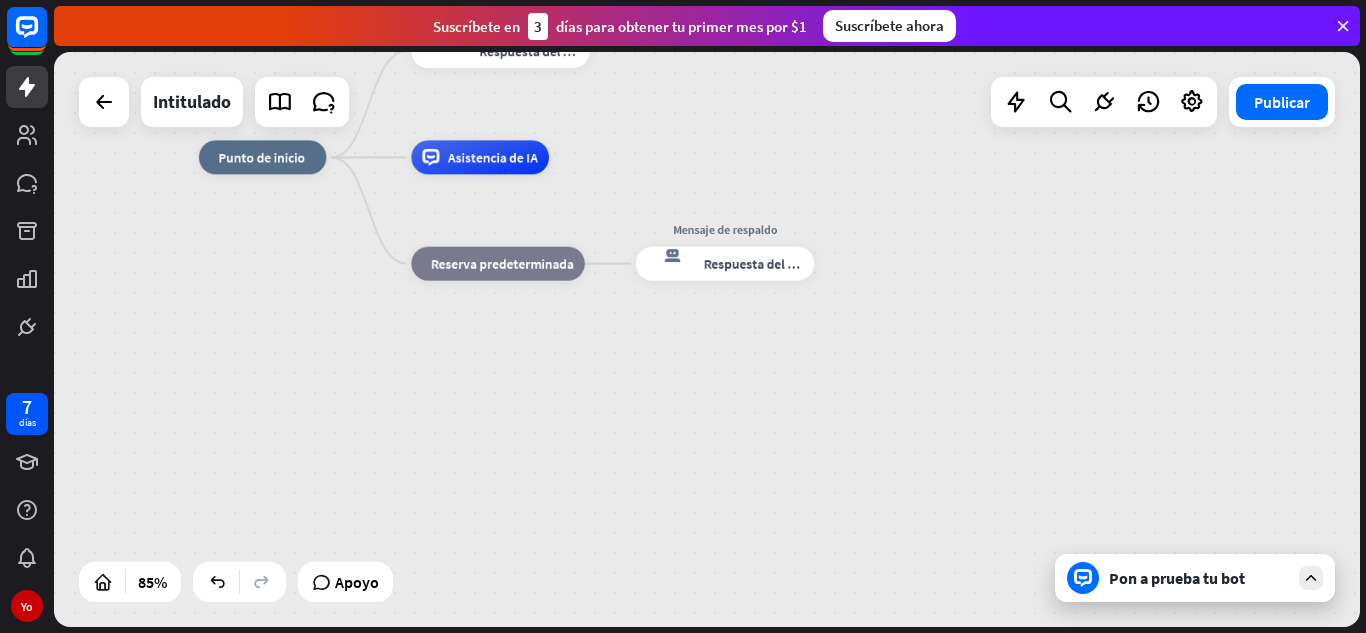 drag, startPoint x: 820, startPoint y: 328, endPoint x: 976, endPoint y: 522, distance: 248.94176 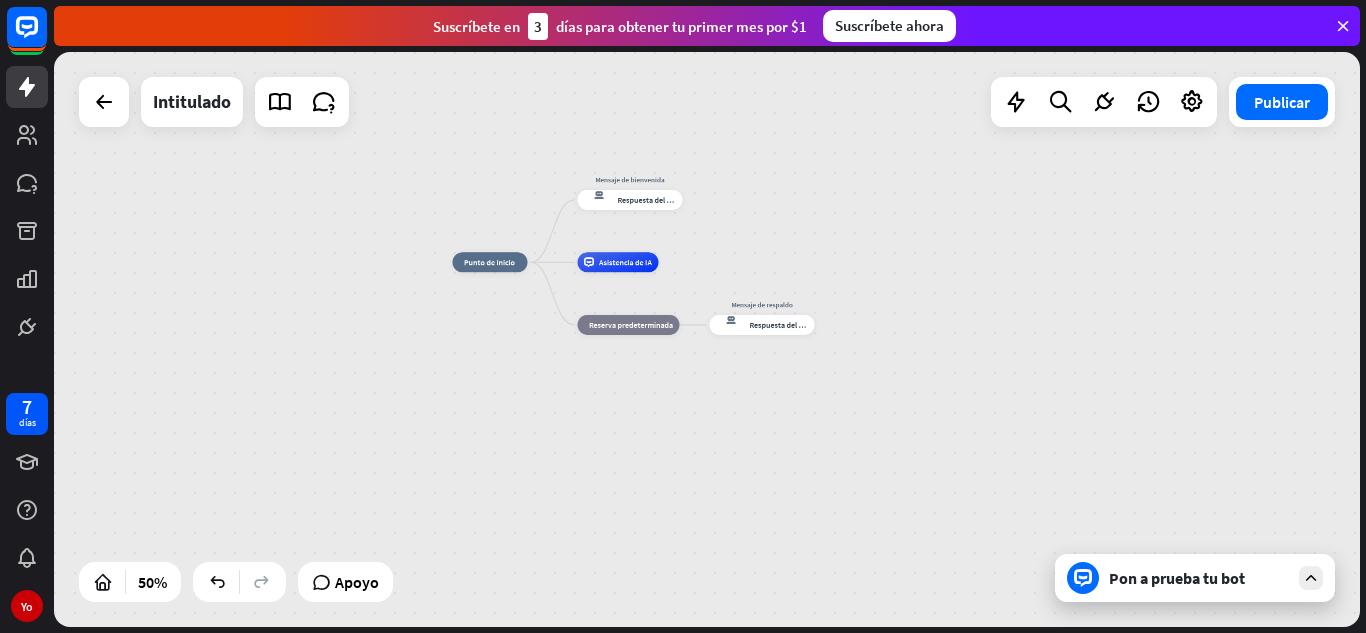 drag, startPoint x: 647, startPoint y: 237, endPoint x: 825, endPoint y: 194, distance: 183.12018 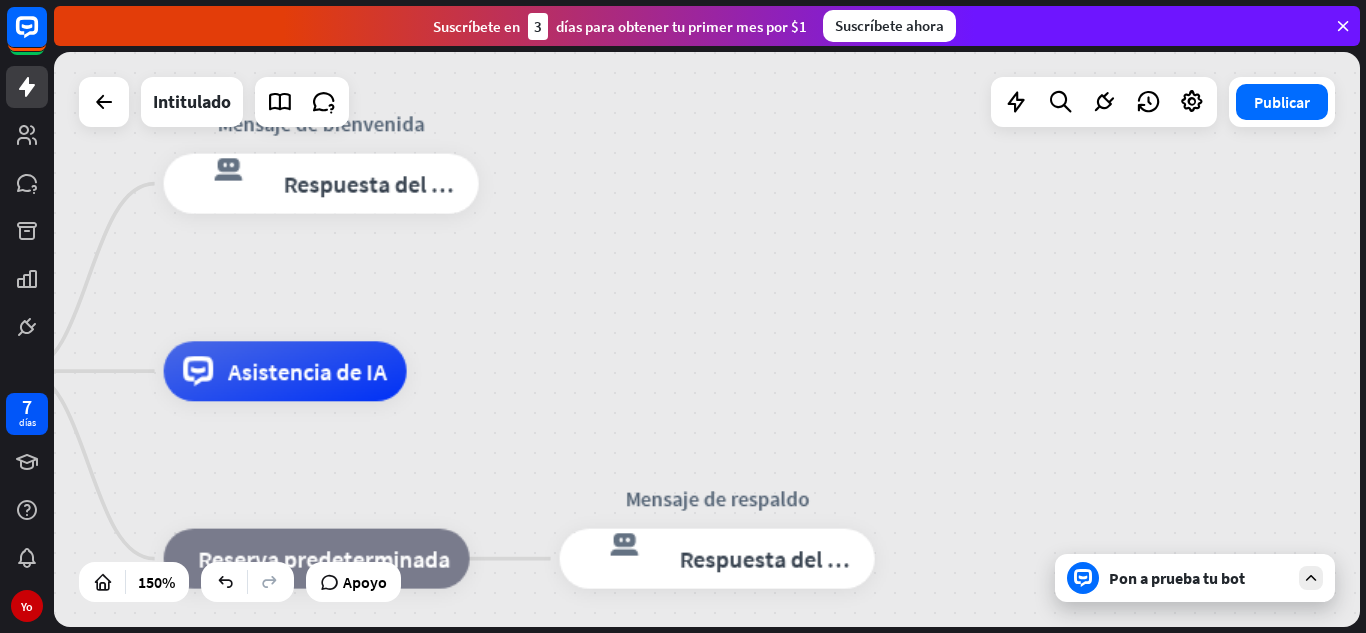 drag, startPoint x: 661, startPoint y: 281, endPoint x: 741, endPoint y: 339, distance: 98.81296 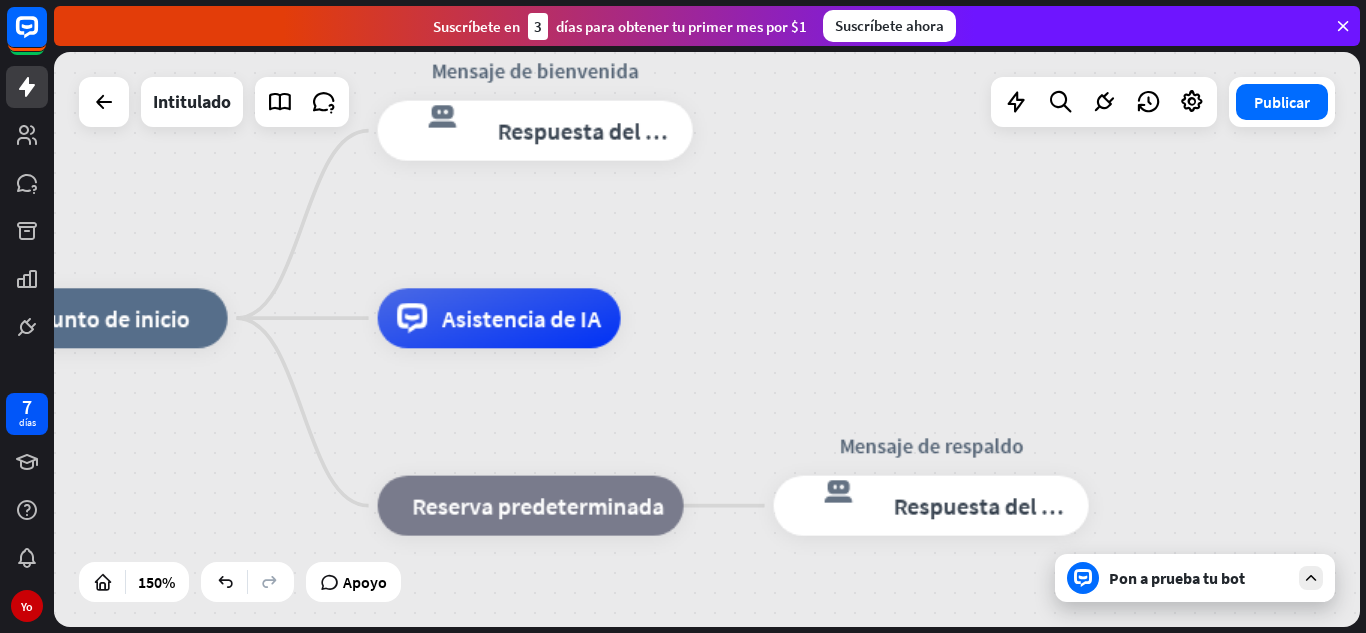 drag, startPoint x: 724, startPoint y: 340, endPoint x: 882, endPoint y: 239, distance: 187.52333 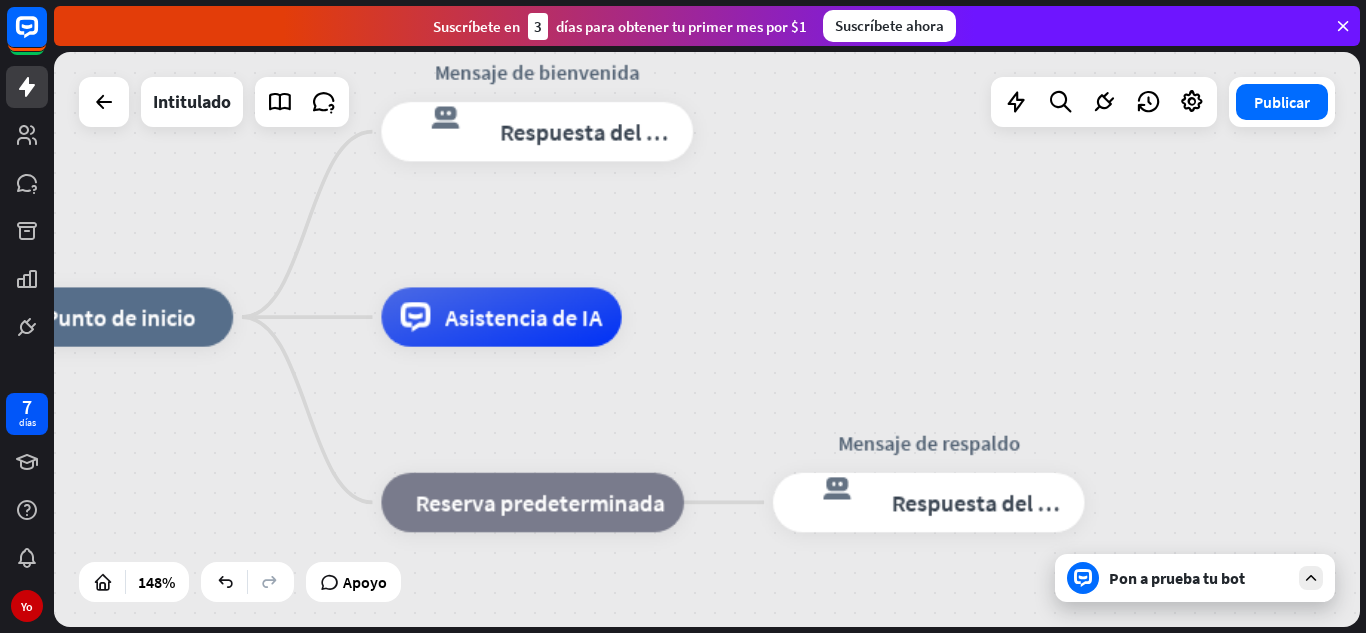 click on "inicio_2   Punto de inicio                 Mensaje de bienvenida   respuesta del bot de bloqueo   Respuesta del bot                     Asistencia de IA                   bloque_de_retroceso   Reserva predeterminada                 Mensaje de respaldo   respuesta del bot de bloqueo   Respuesta del bot" at bounding box center [707, 339] 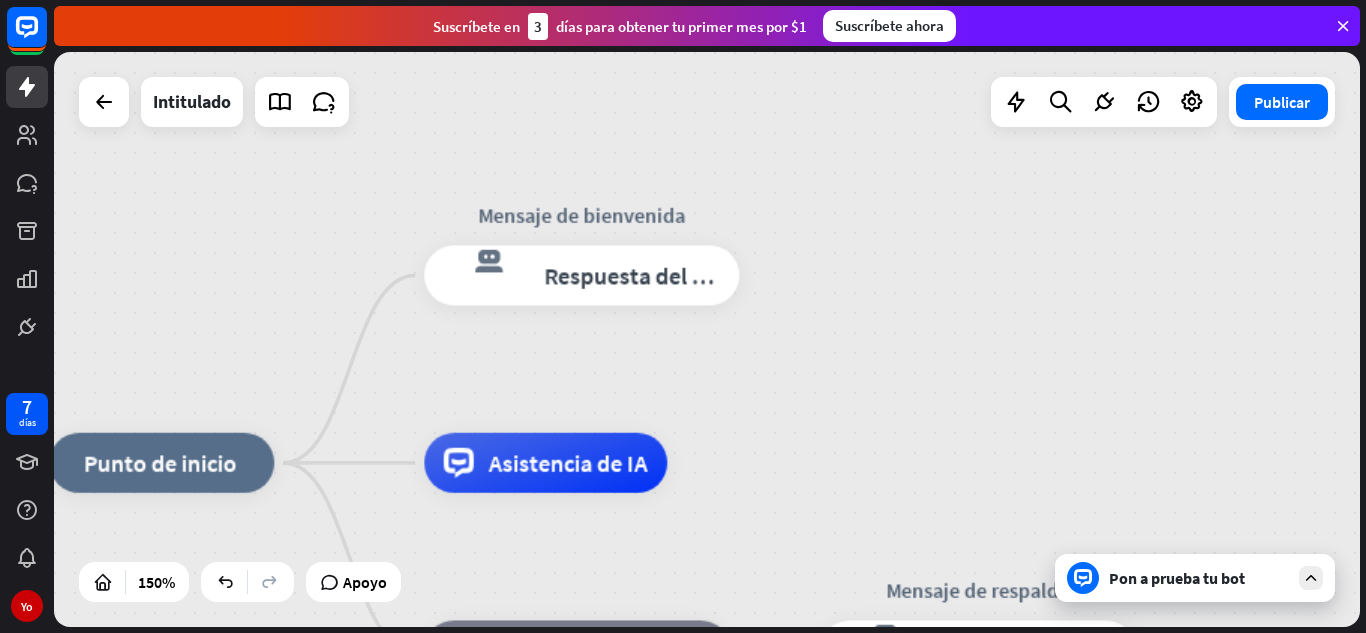 drag, startPoint x: 868, startPoint y: 341, endPoint x: 889, endPoint y: 418, distance: 79.81228 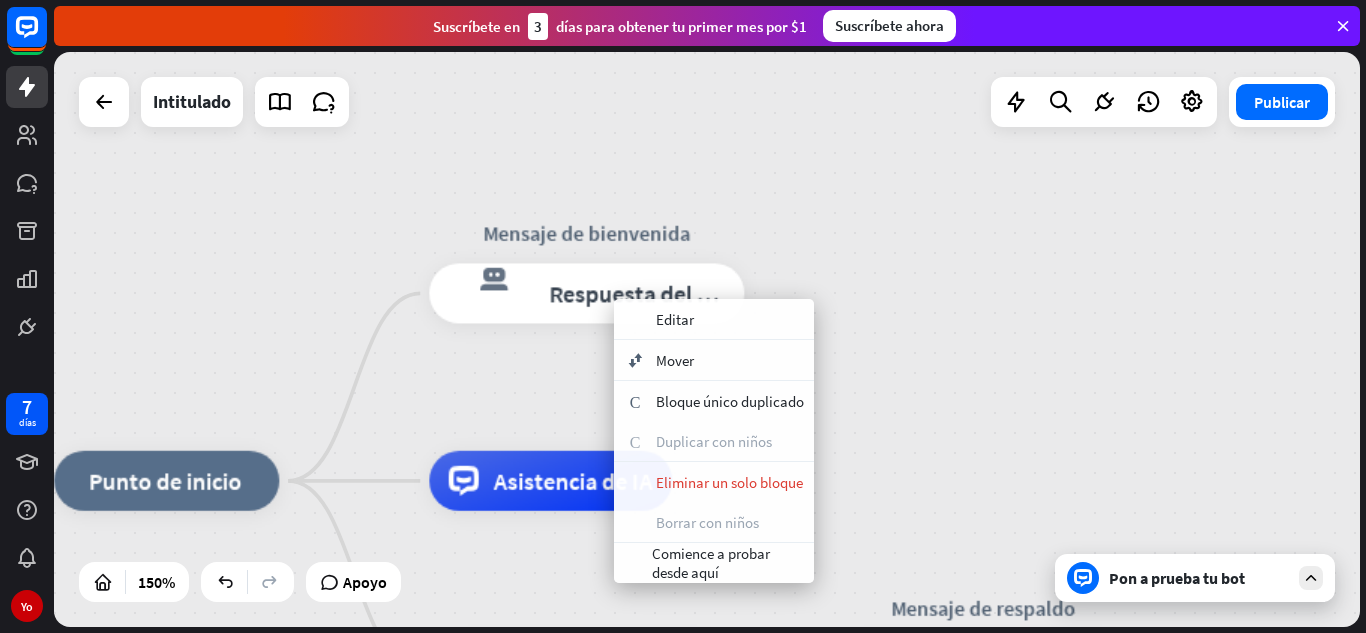 click on "Mover" at bounding box center (675, 360) 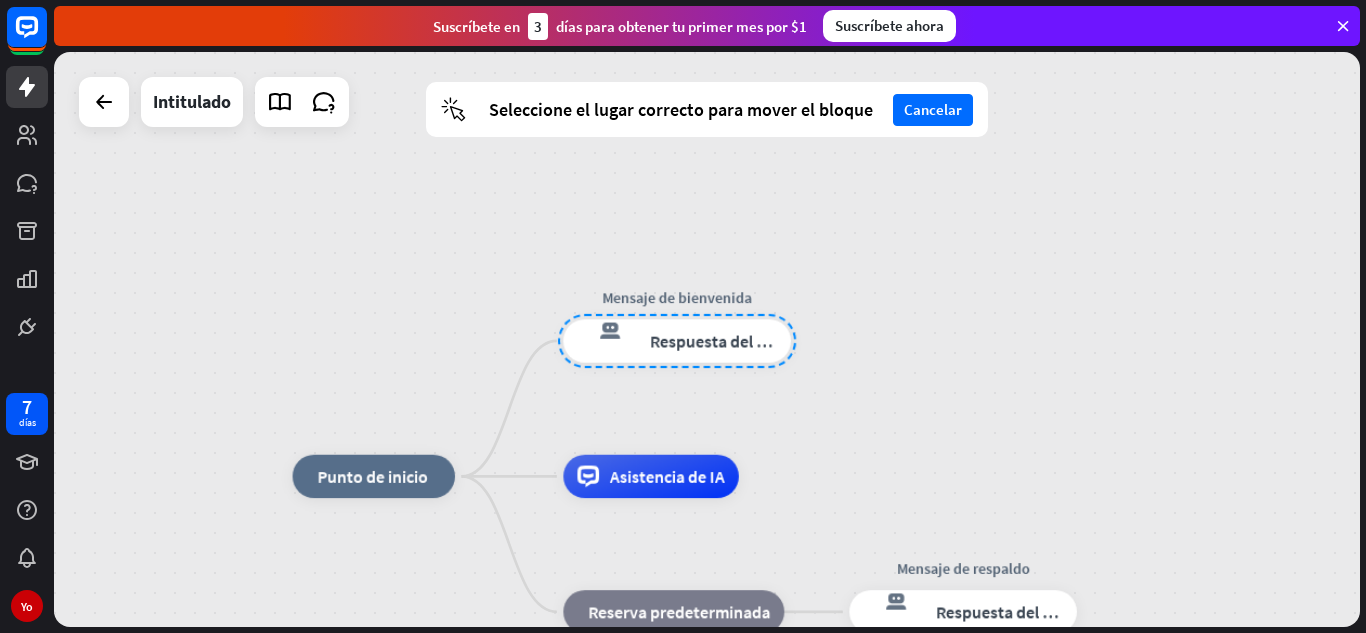 drag, startPoint x: 630, startPoint y: 302, endPoint x: 553, endPoint y: 262, distance: 86.76981 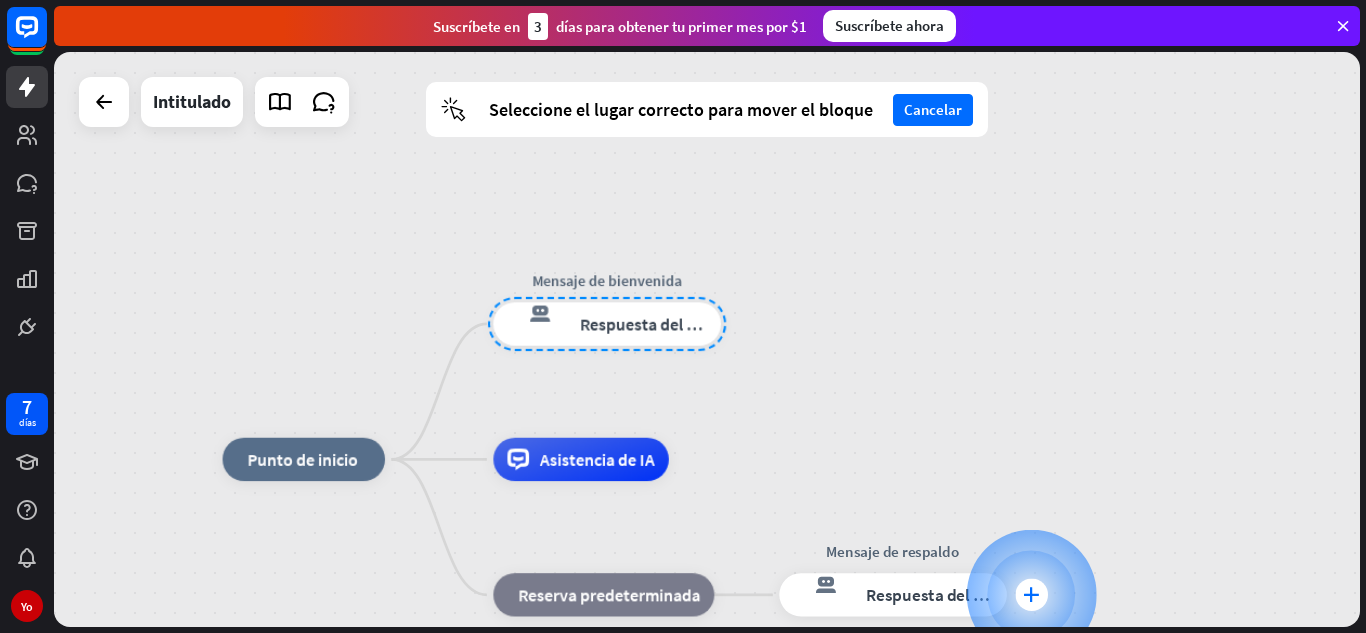 click at bounding box center (1031, 595) 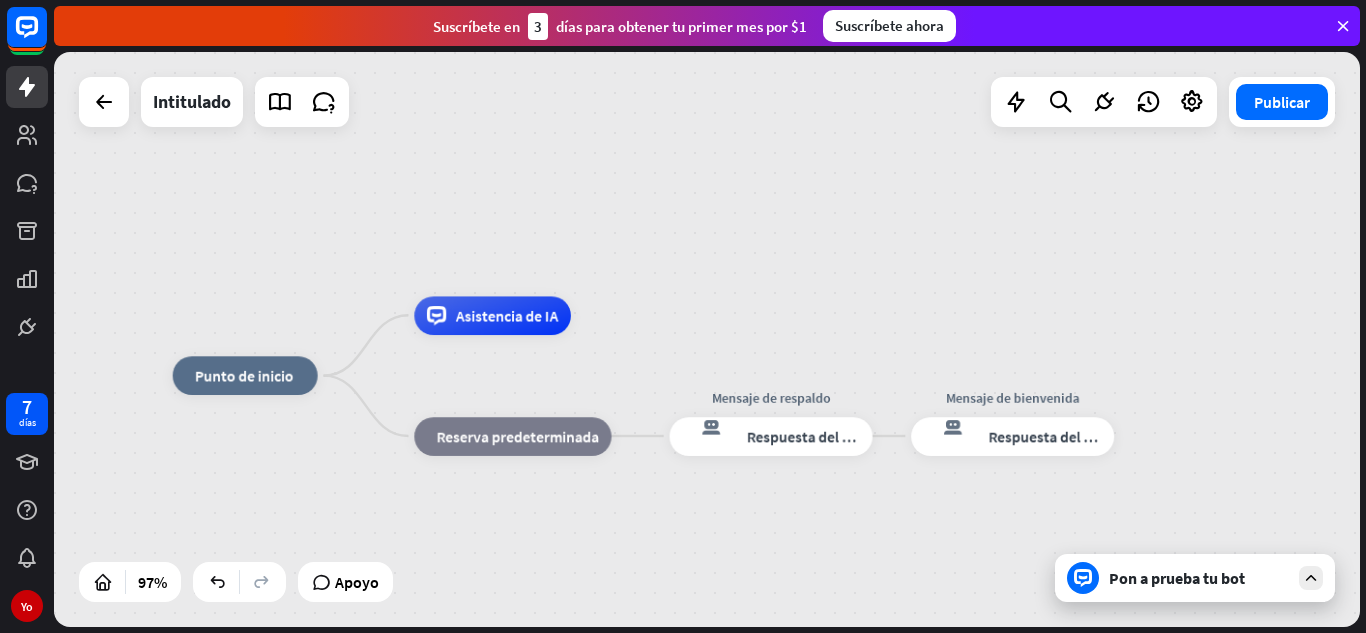 drag, startPoint x: 947, startPoint y: 423, endPoint x: 690, endPoint y: 236, distance: 317.83328 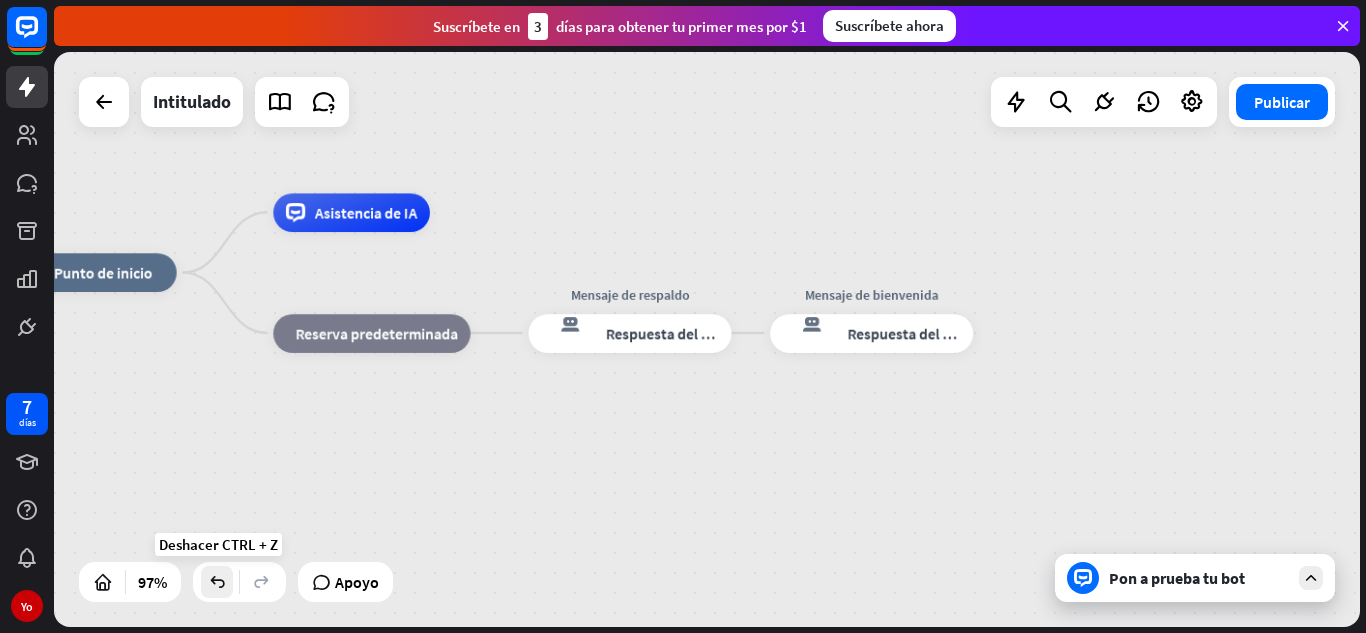 click at bounding box center [217, 582] 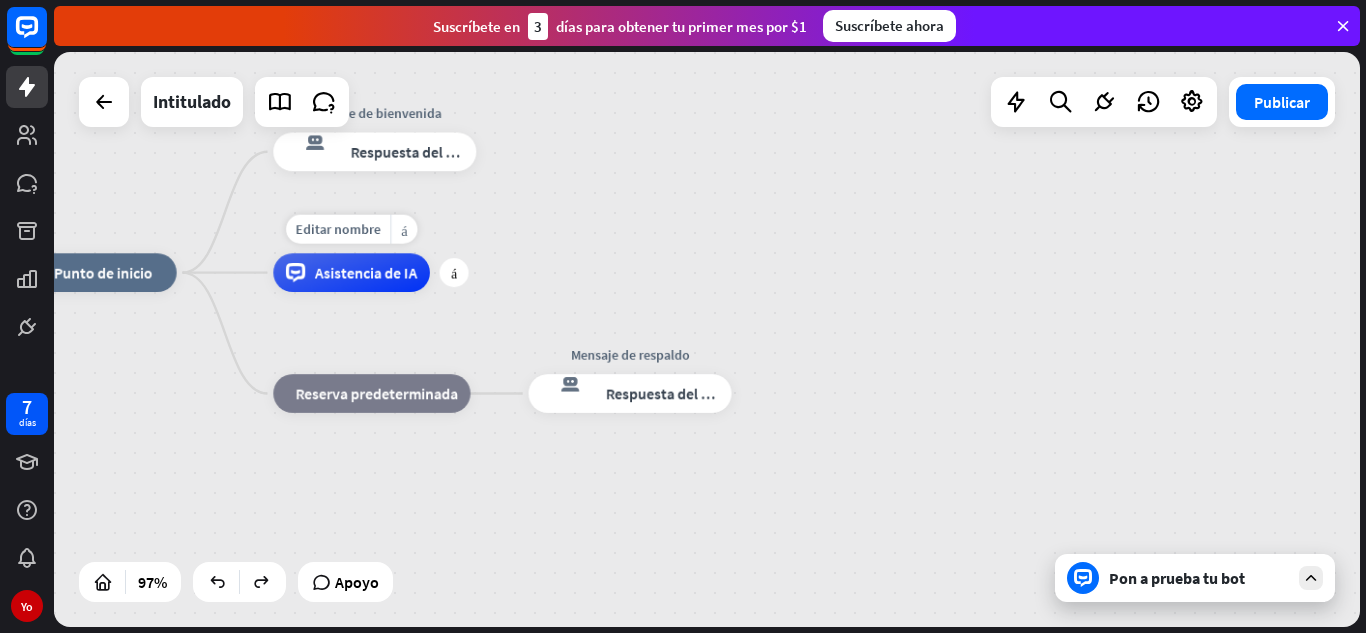 click on "Editar nombre   más_amarillo         más       Asistencia de IA" at bounding box center (351, 272) 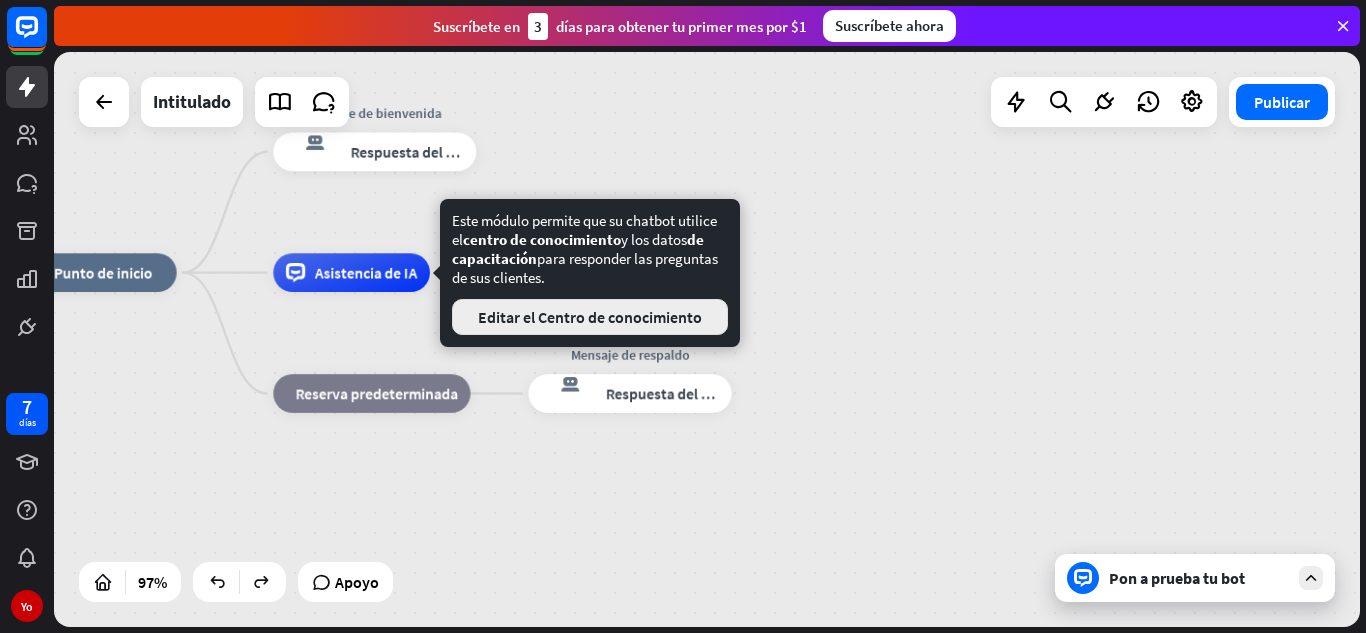 click on "Editar el Centro de conocimiento" at bounding box center [590, 317] 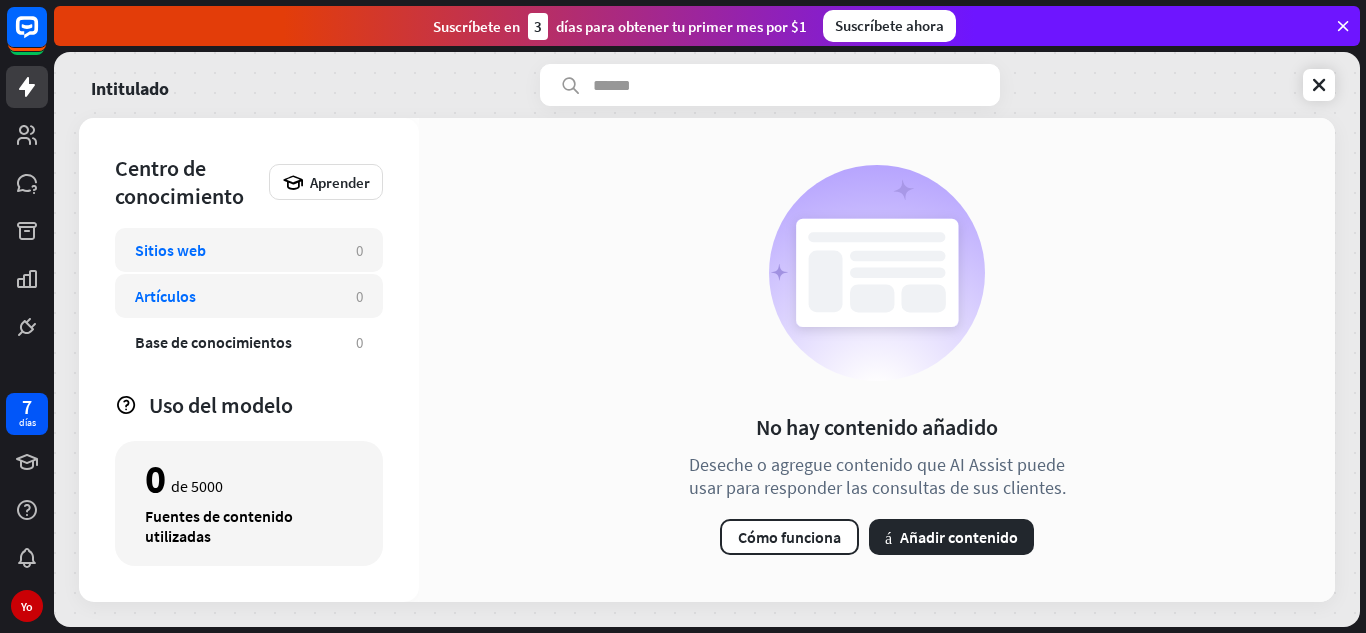 click on "Artículos     0" at bounding box center (249, 296) 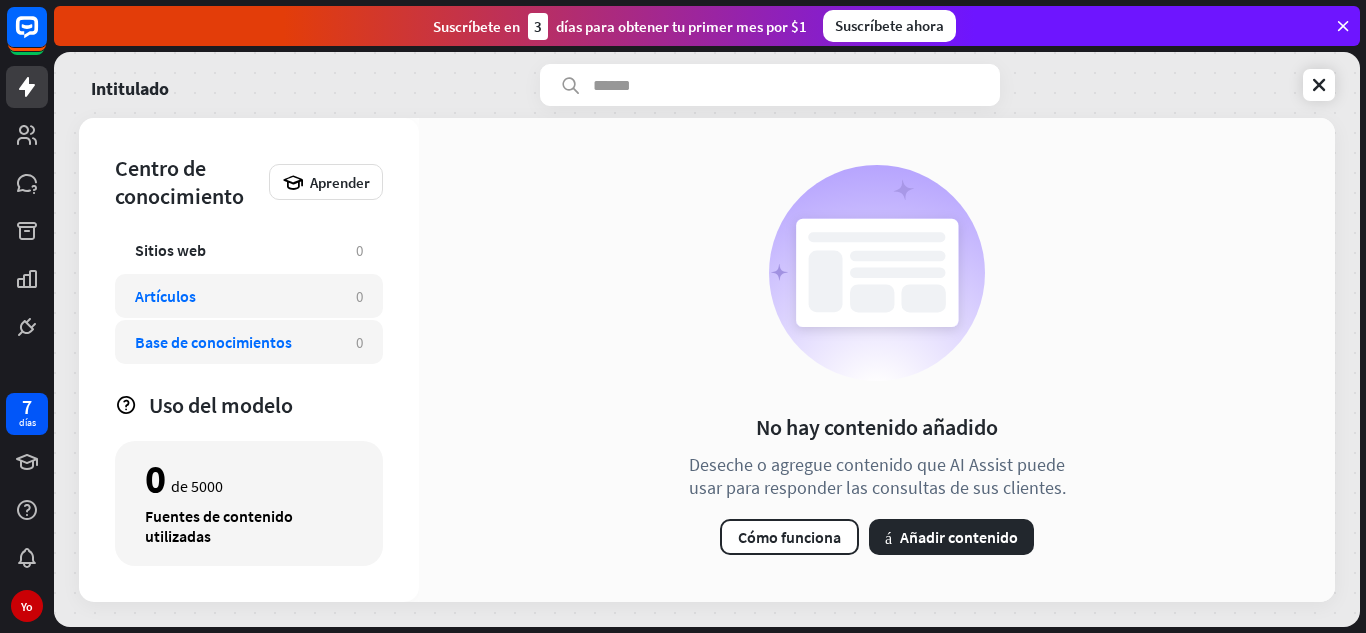 click on "Base de conocimientos" at bounding box center (235, 342) 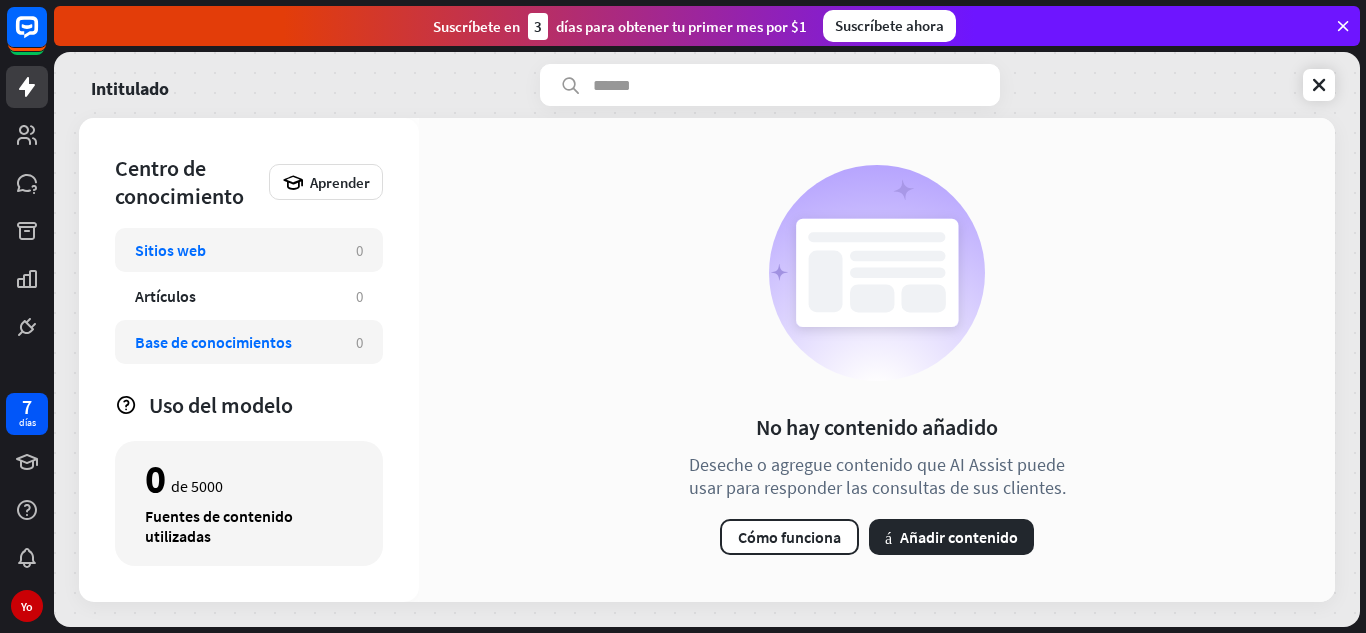 click on "Sitios web     0" at bounding box center [249, 250] 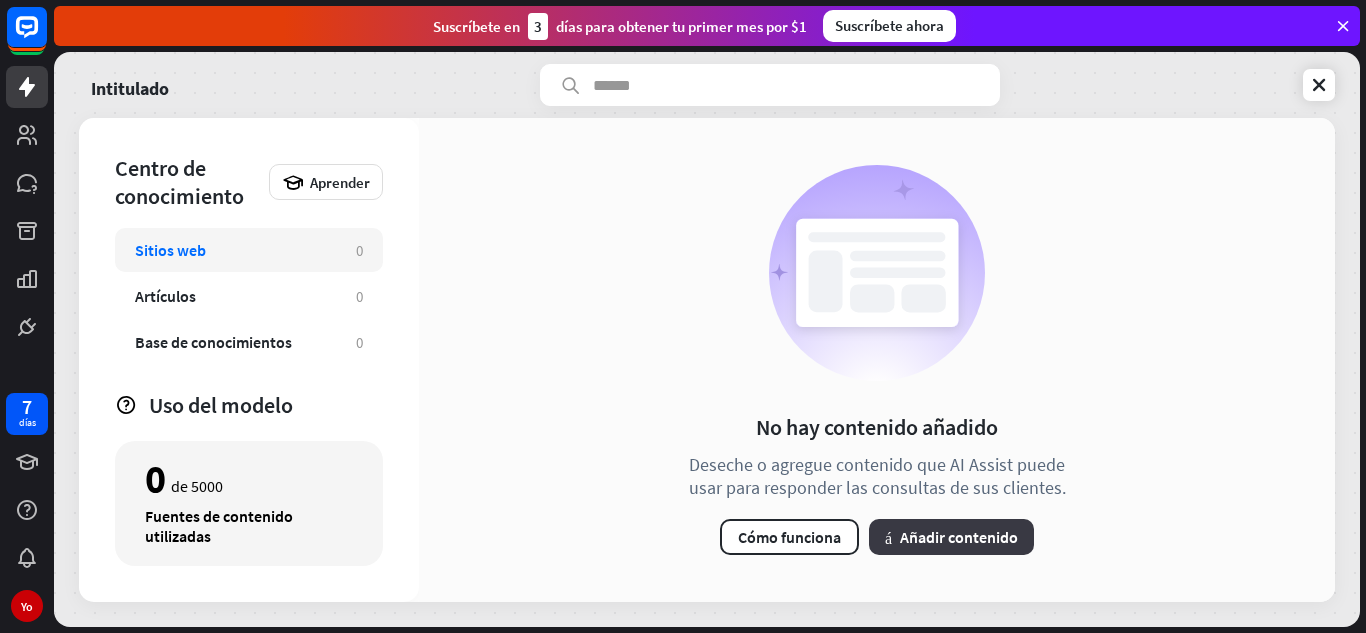click on "más
Añadir contenido" at bounding box center (951, 537) 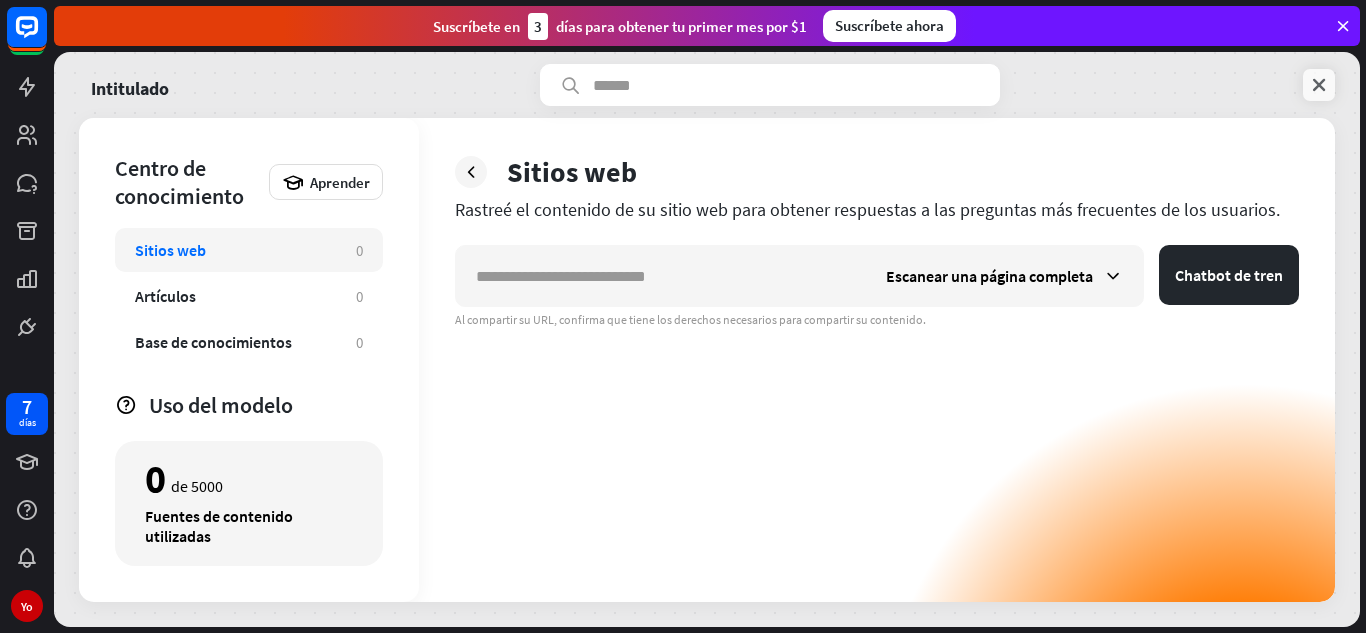 click at bounding box center (1319, 85) 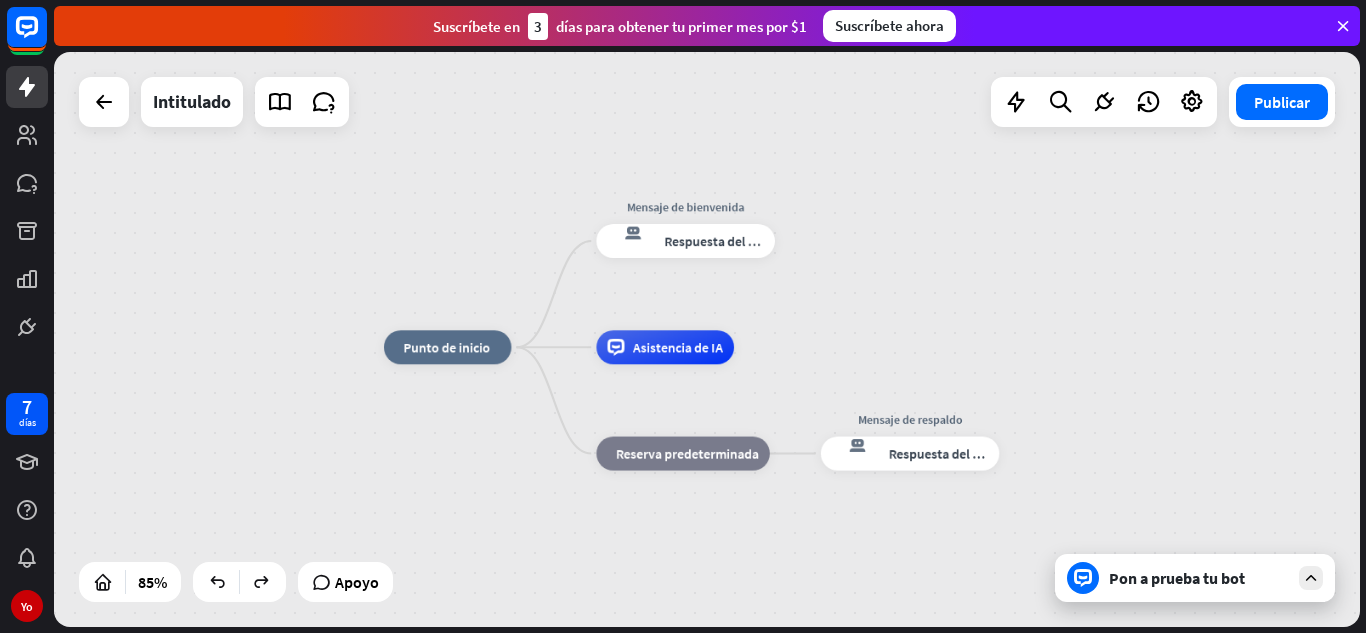 drag, startPoint x: 889, startPoint y: 206, endPoint x: 888, endPoint y: 241, distance: 35.014282 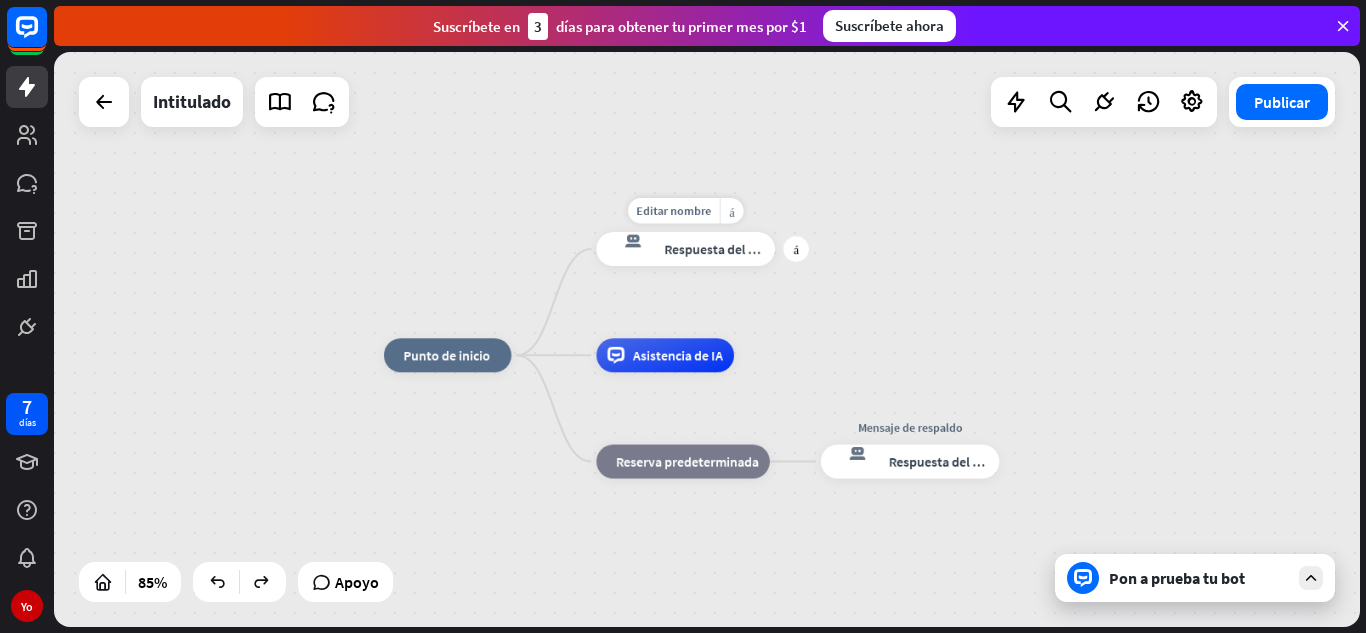 click on "respuesta del bot de bloqueo   Respuesta del bot" at bounding box center (685, 249) 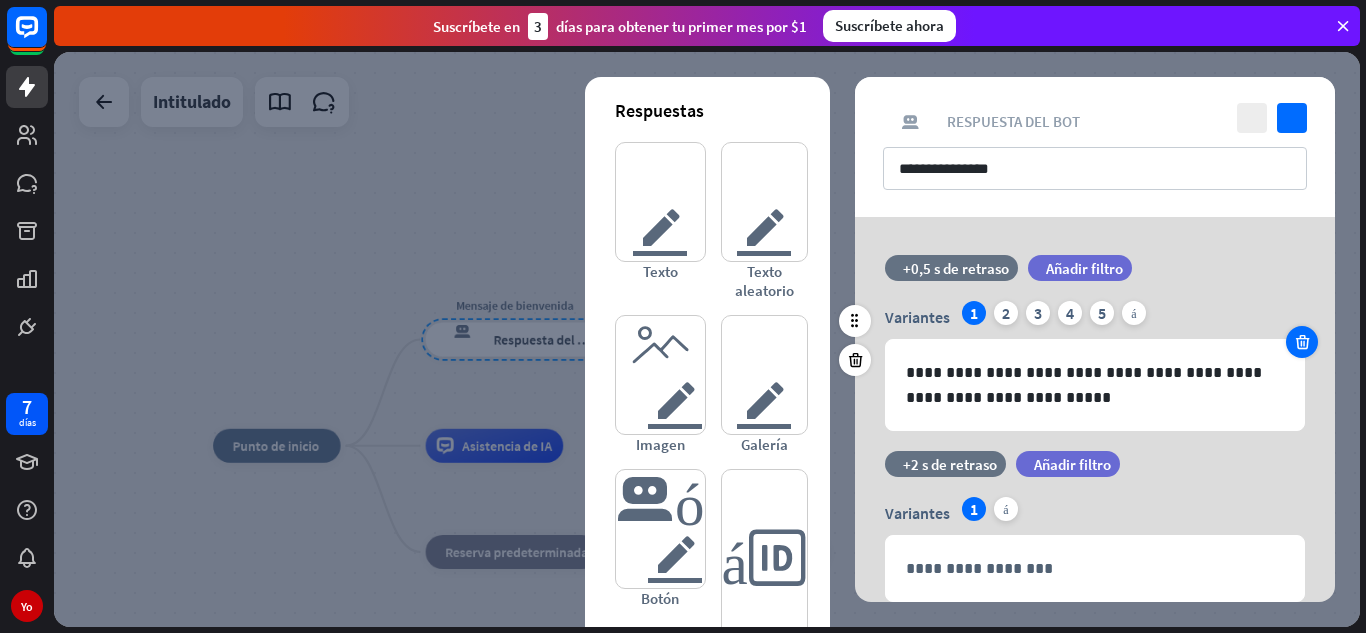 click at bounding box center (1302, 342) 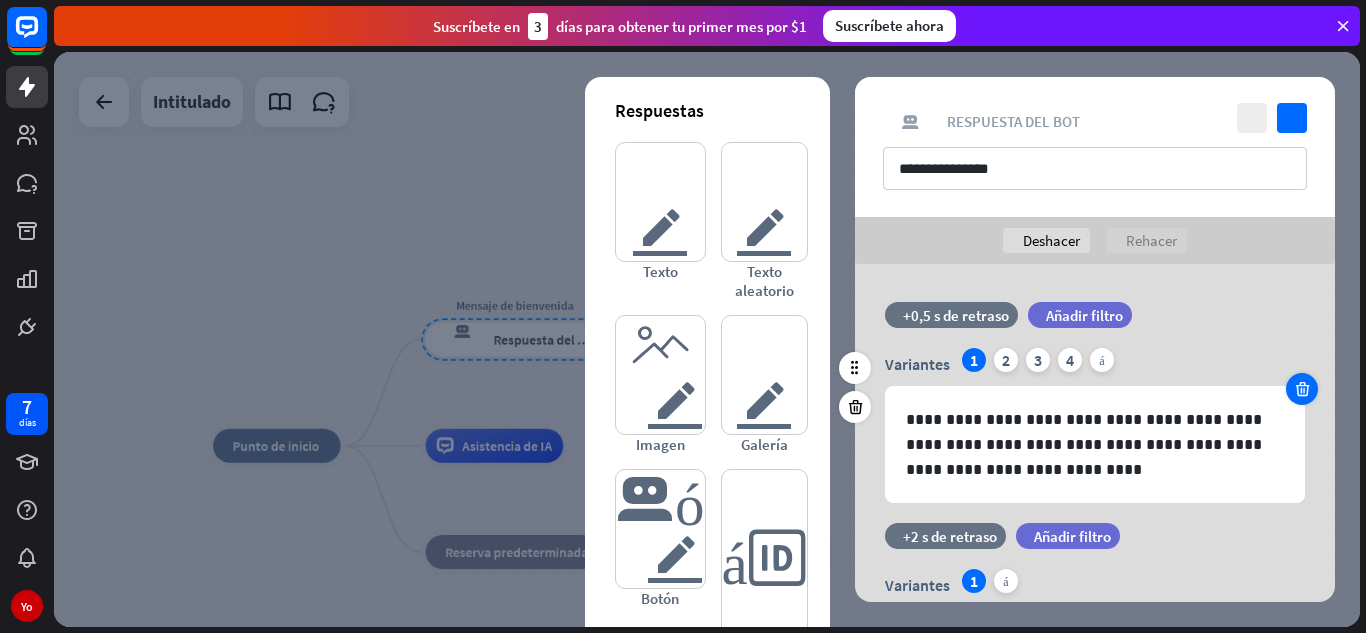 click at bounding box center [1302, 389] 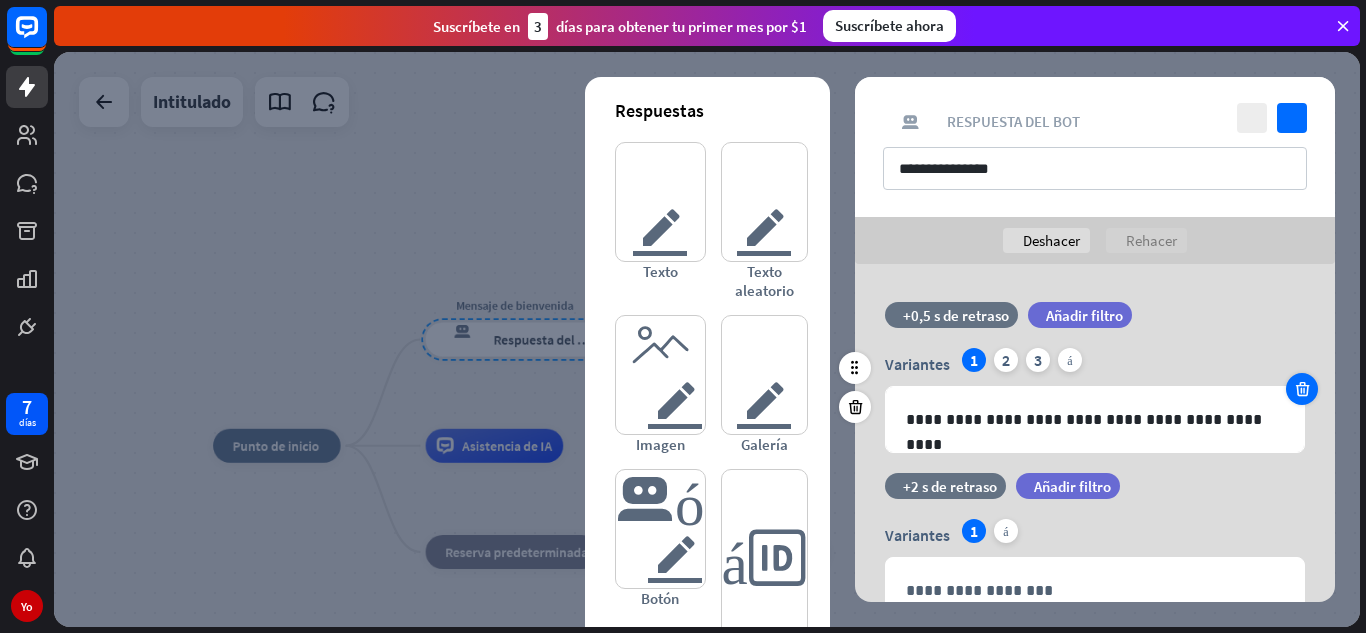click at bounding box center [1302, 389] 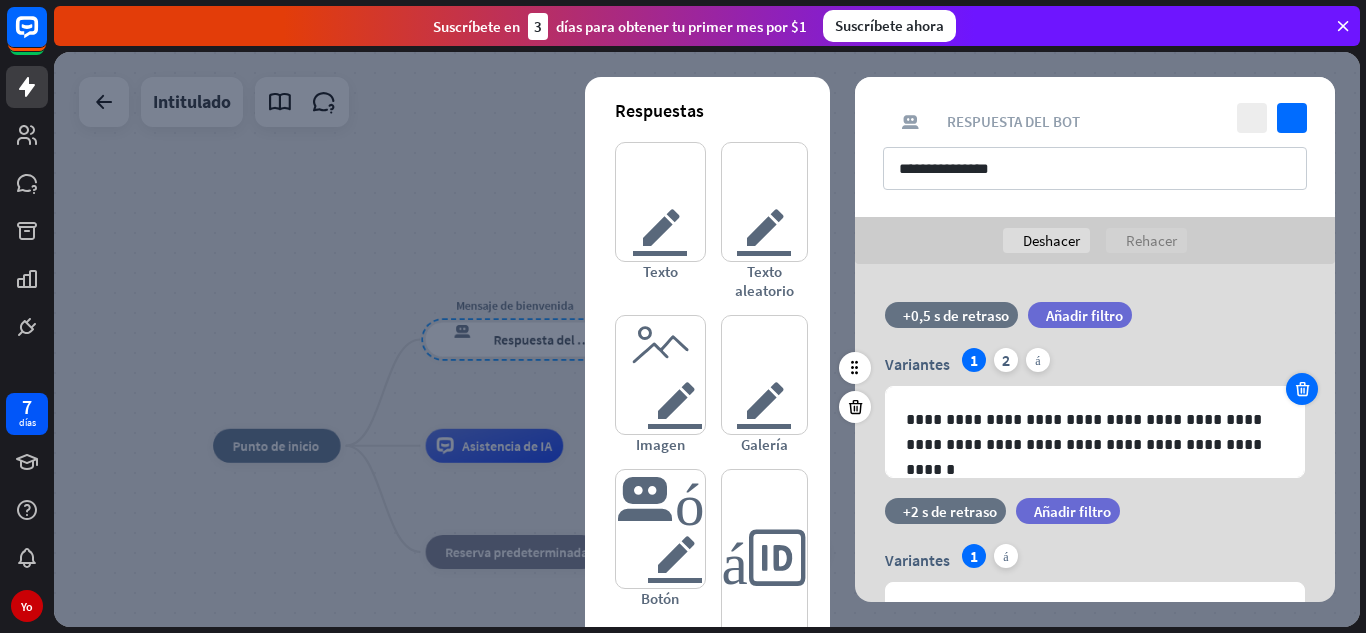 click at bounding box center [1302, 389] 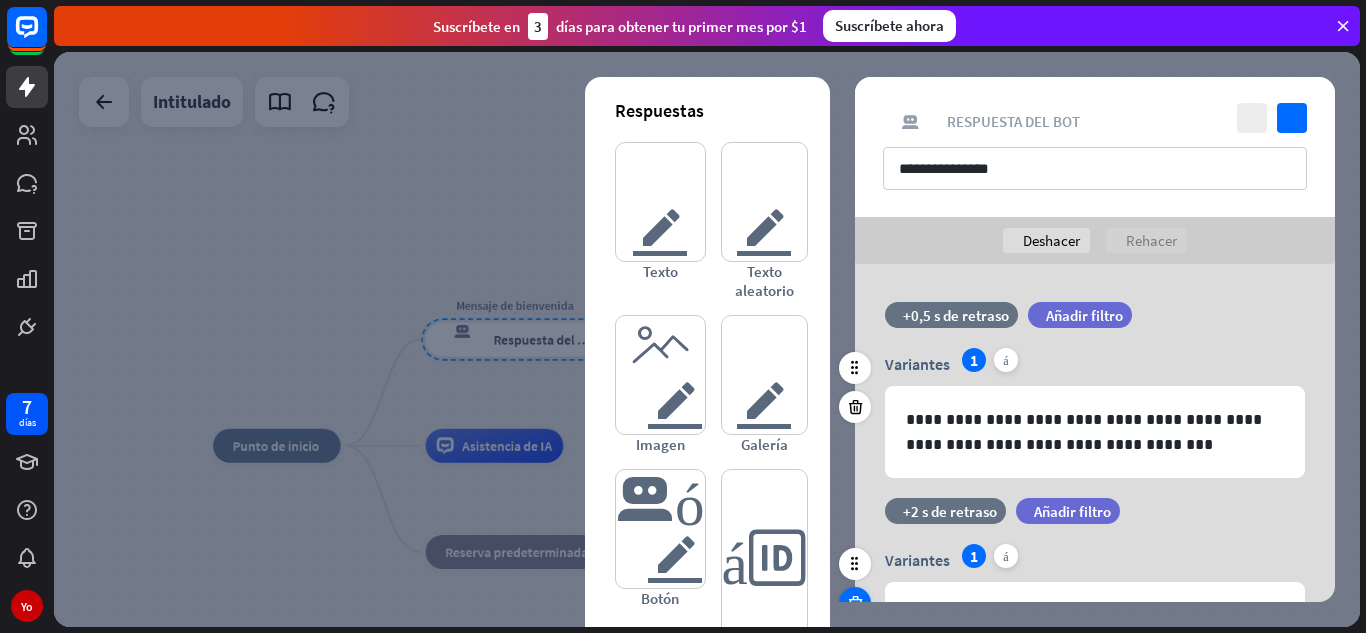 click at bounding box center (855, 407) 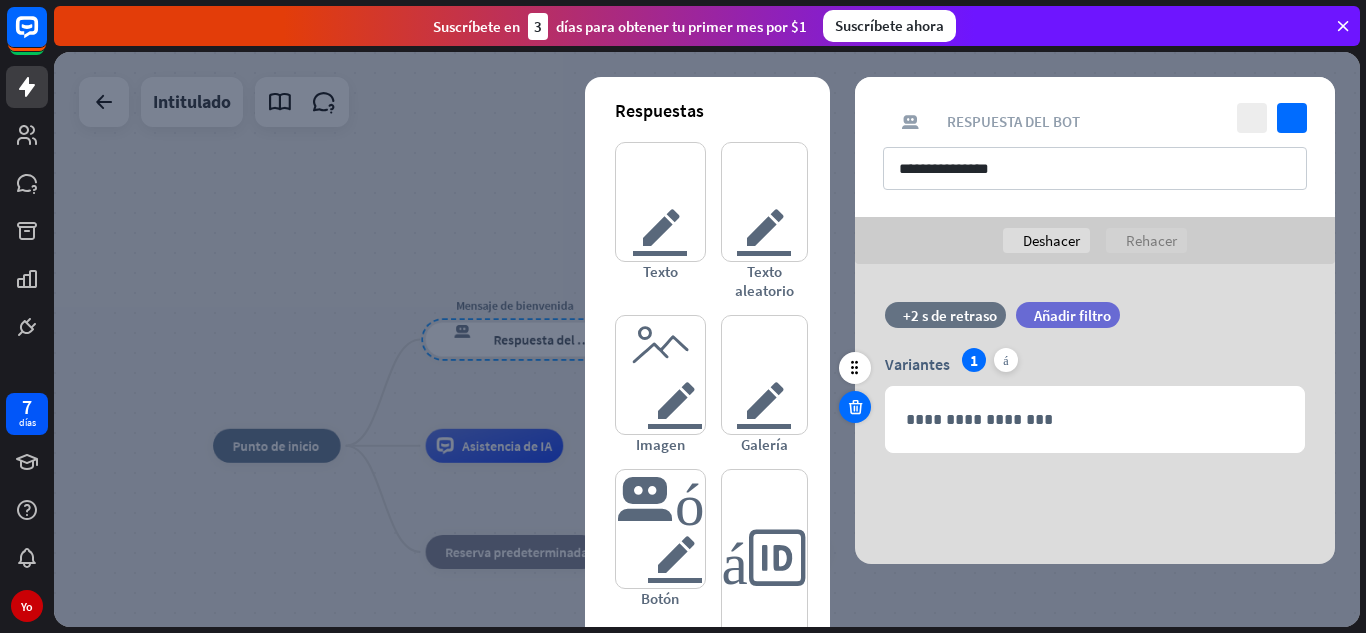 click at bounding box center (855, 407) 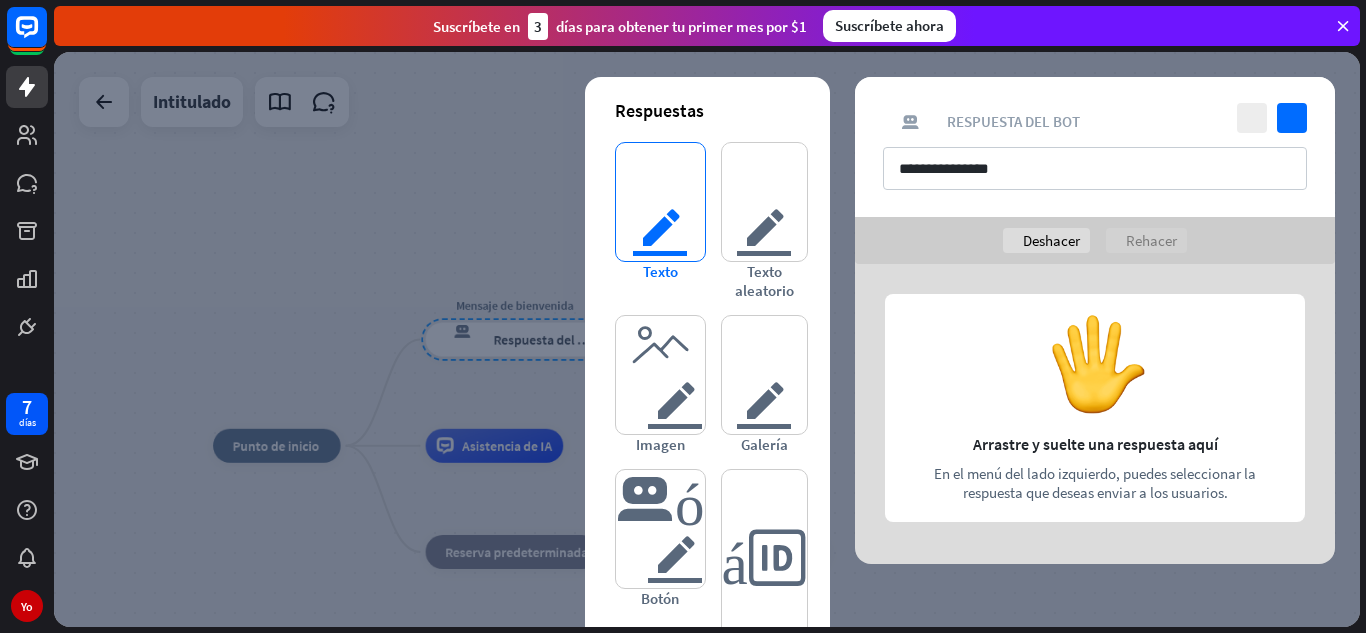 click on "texto del editor" at bounding box center (660, 202) 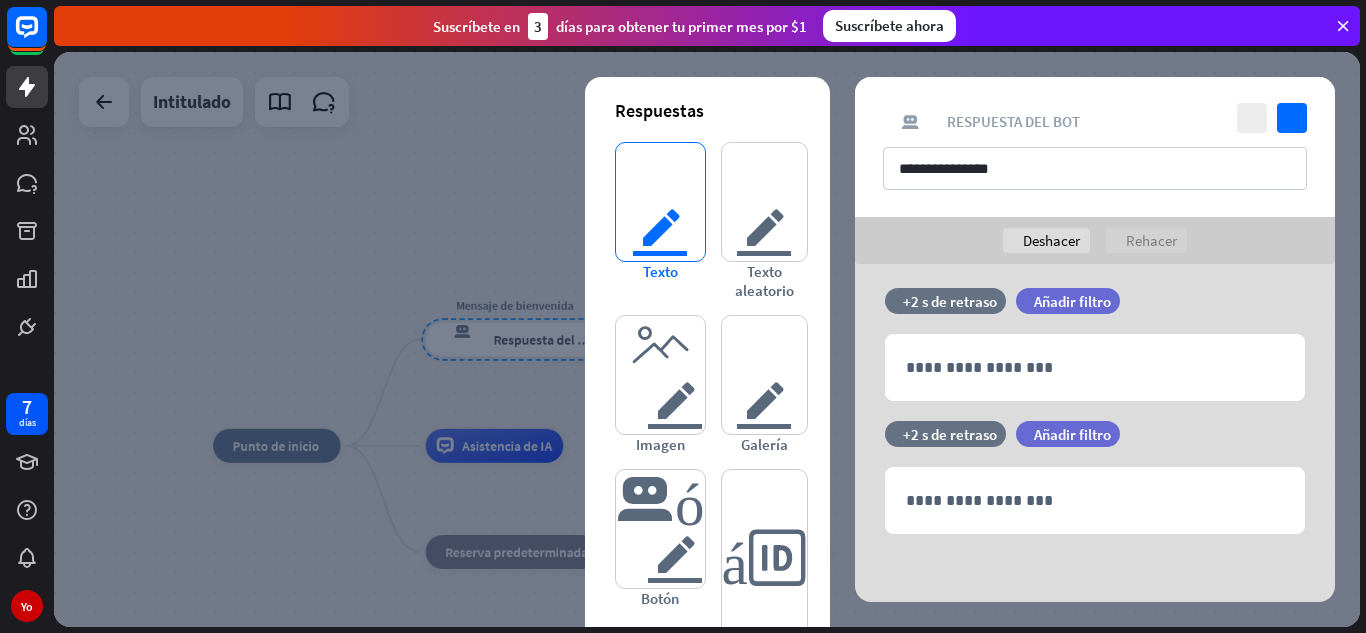 scroll, scrollTop: 16, scrollLeft: 0, axis: vertical 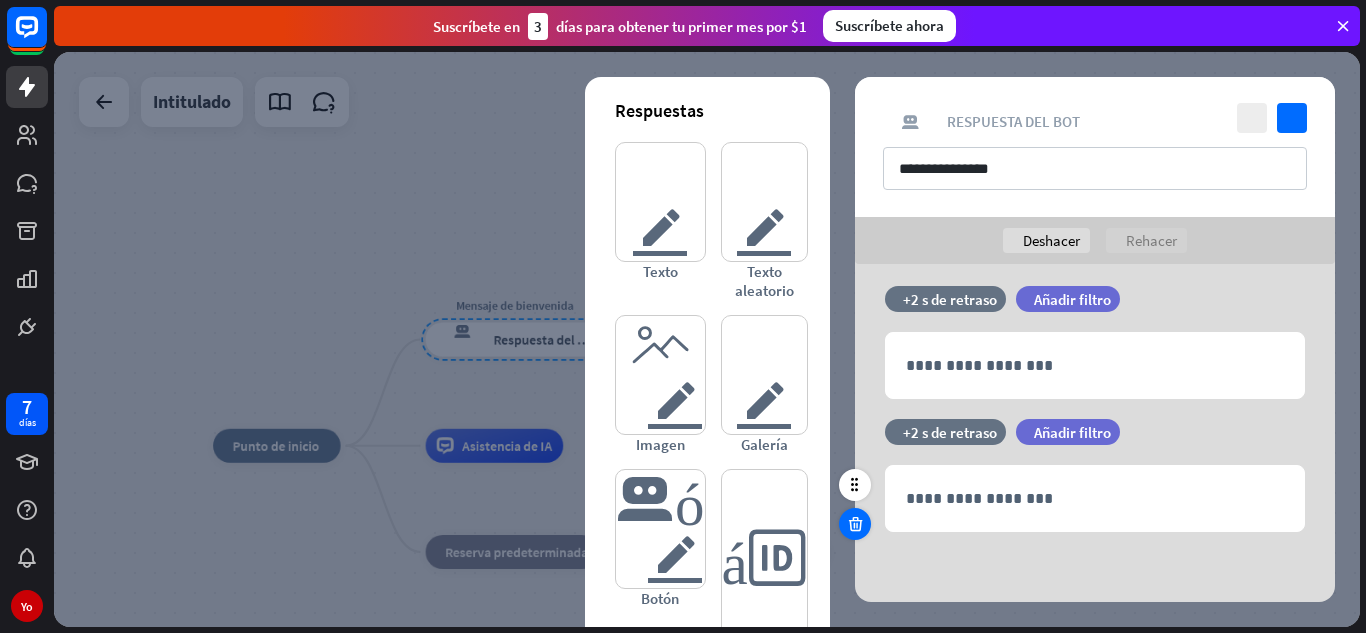 click at bounding box center (855, 524) 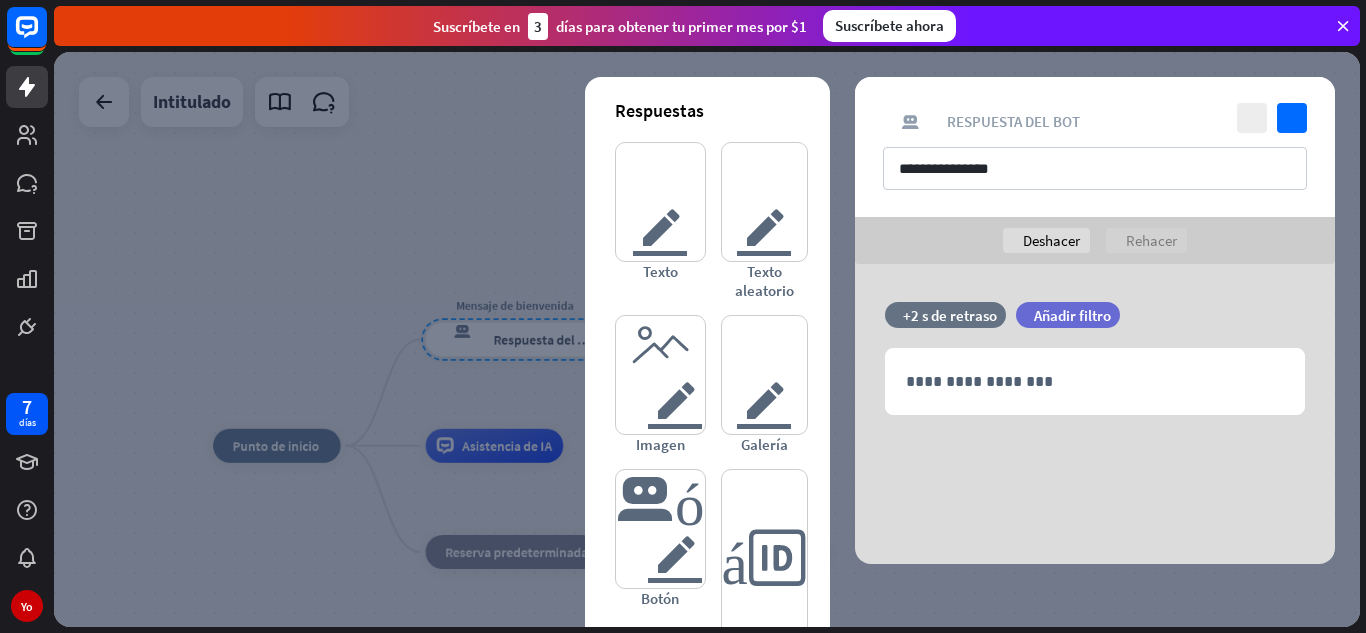 scroll, scrollTop: 0, scrollLeft: 0, axis: both 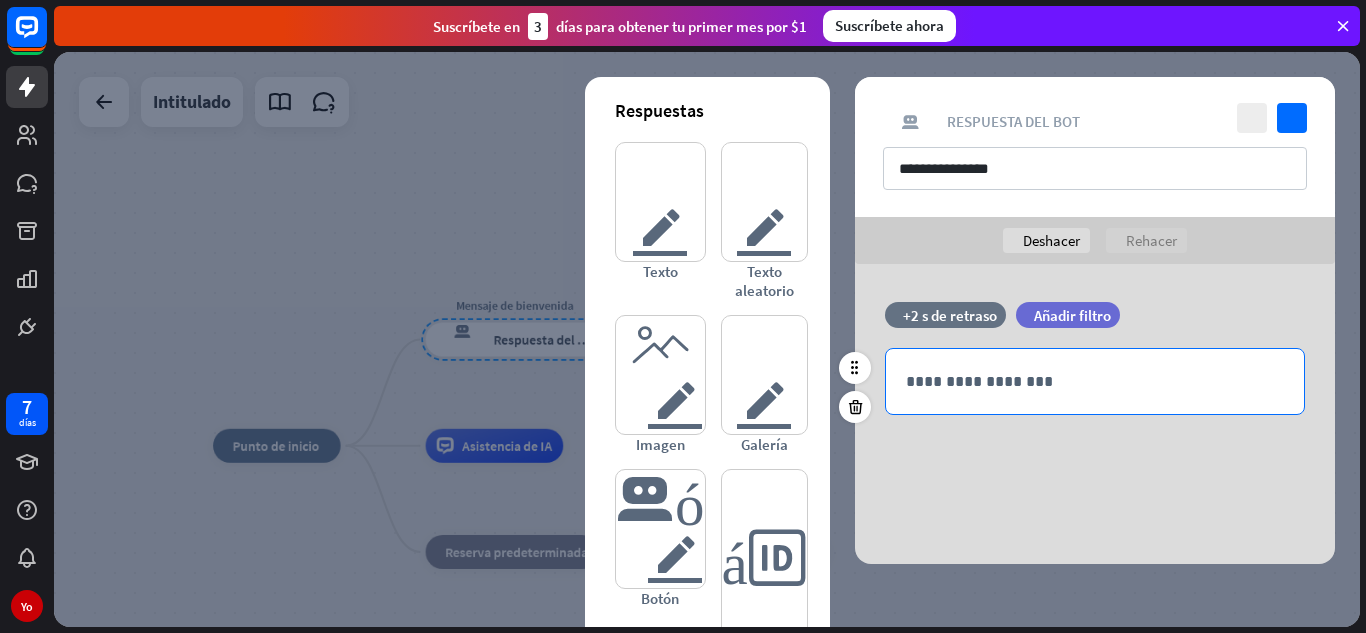 click on "**********" at bounding box center (1095, 381) 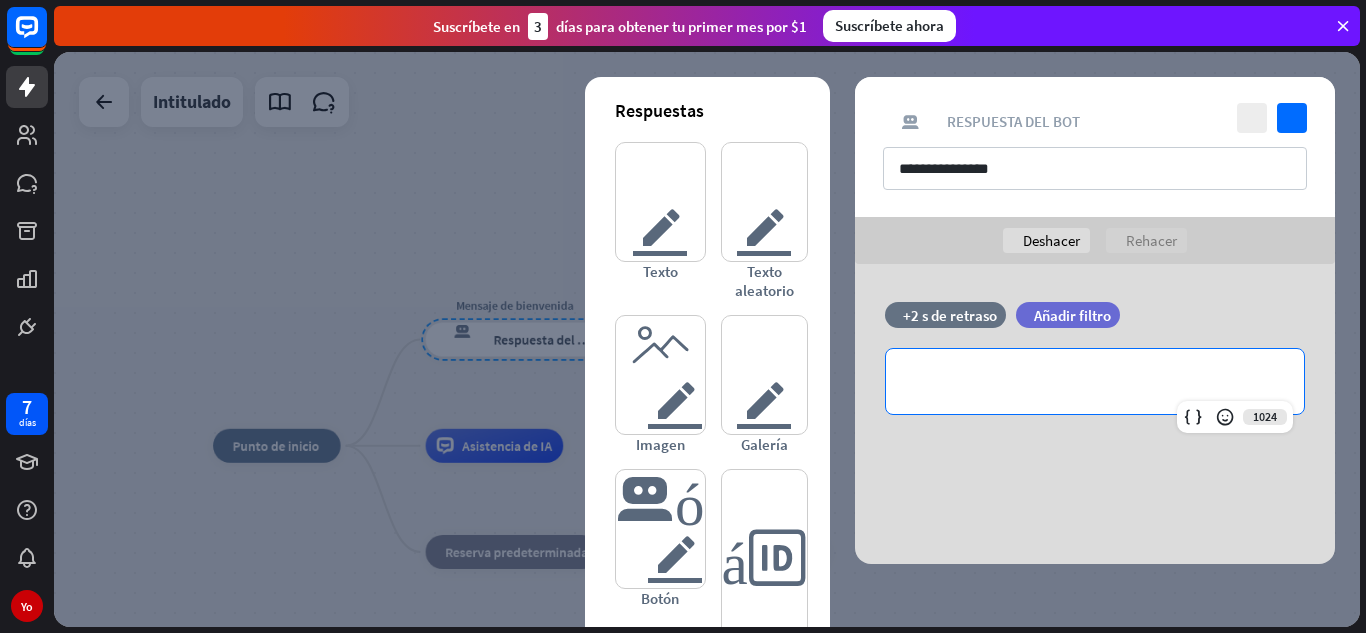 type 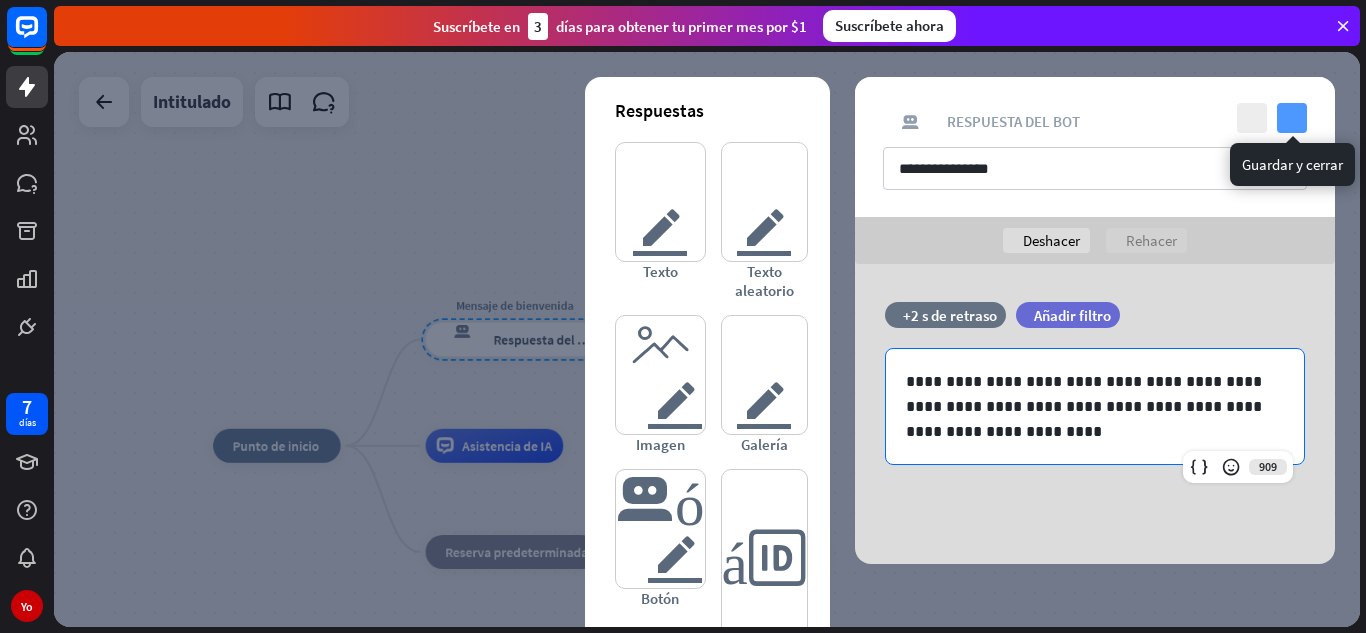 click on "controlar" at bounding box center [1292, 118] 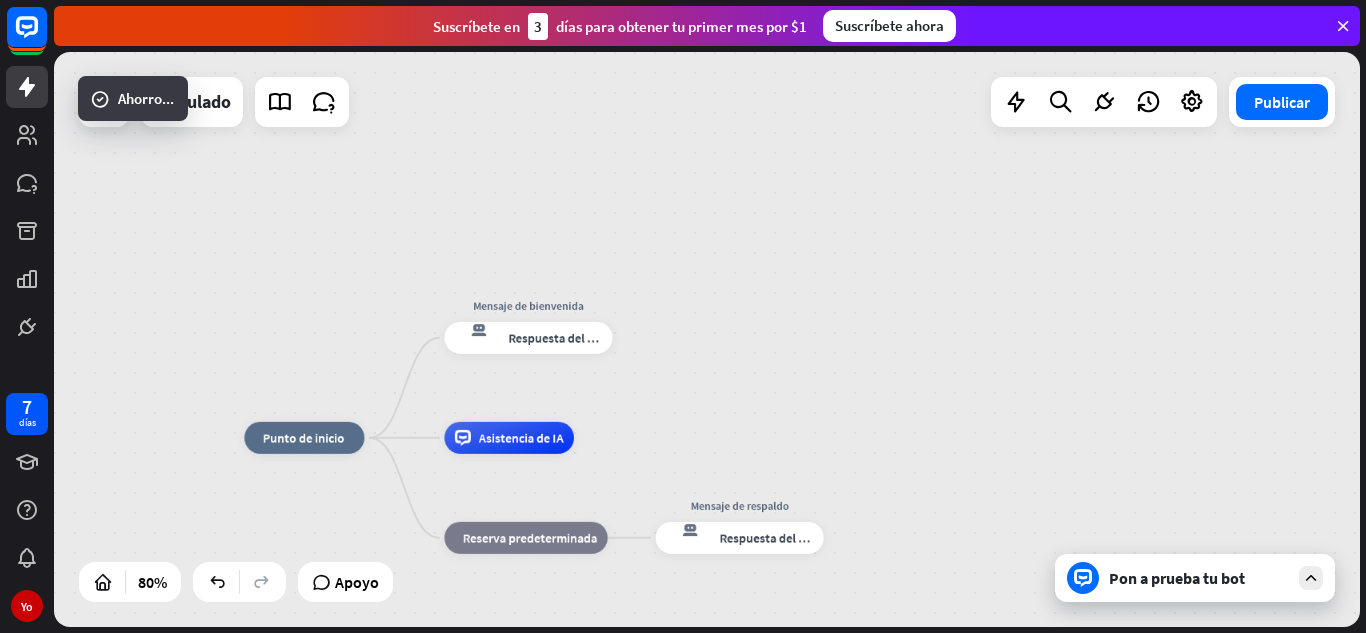 click on "Pon a prueba tu bot" at bounding box center [1177, 578] 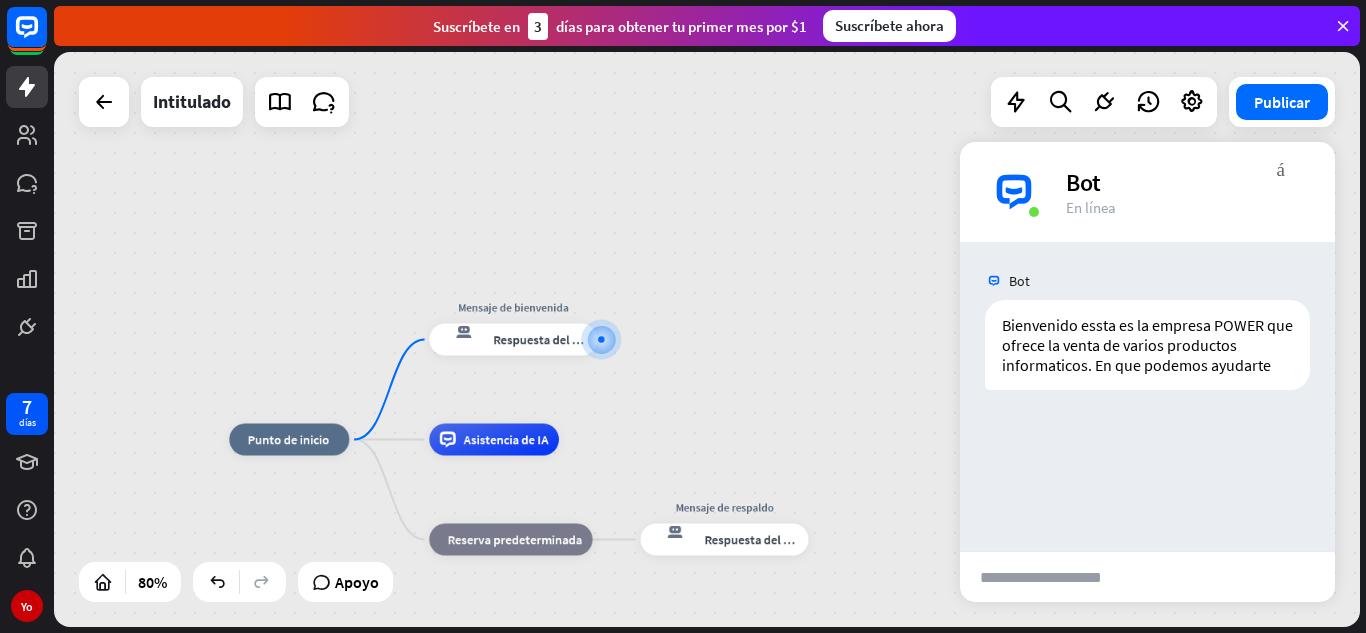 click on "inicio_2   Punto de inicio                 Mensaje de bienvenida   respuesta del bot de bloqueo   Respuesta del bot                         Asistencia de IA                   bloque_de_retroceso   Reserva predeterminada                 Mensaje de respaldo   respuesta del bot de bloqueo   Respuesta del bot" at bounding box center [707, 339] 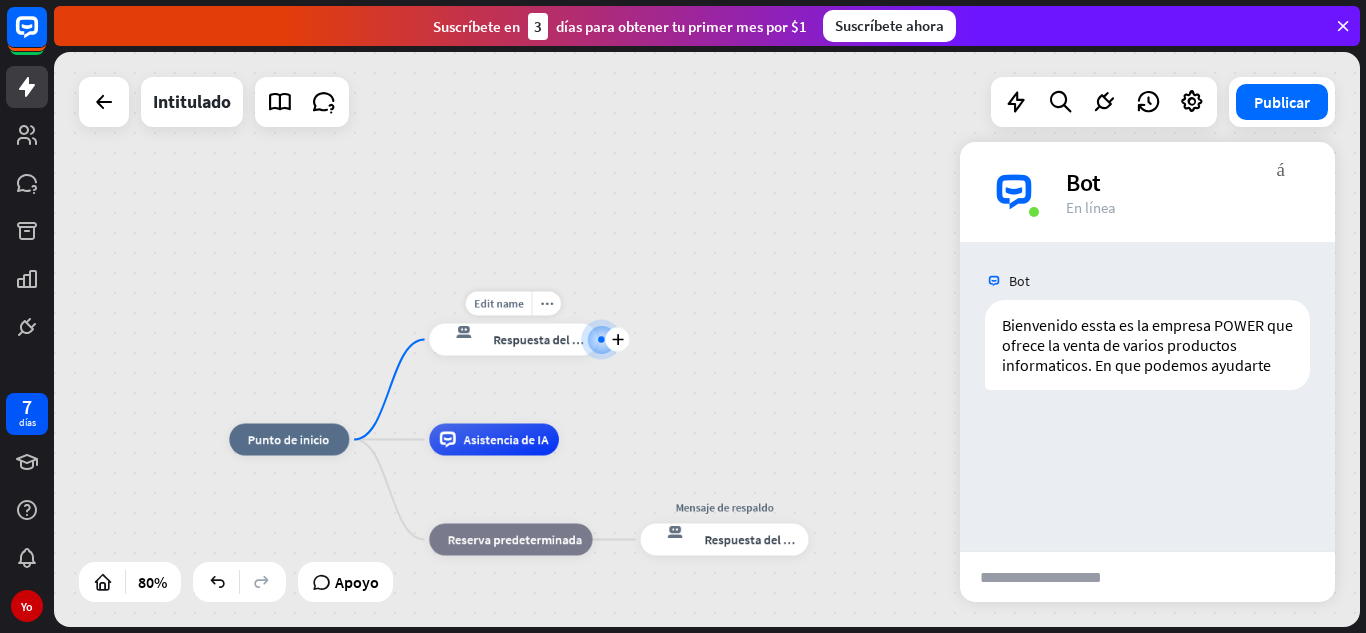 click on "respuesta del bot de bloqueo   Respuesta del bot" at bounding box center [513, 340] 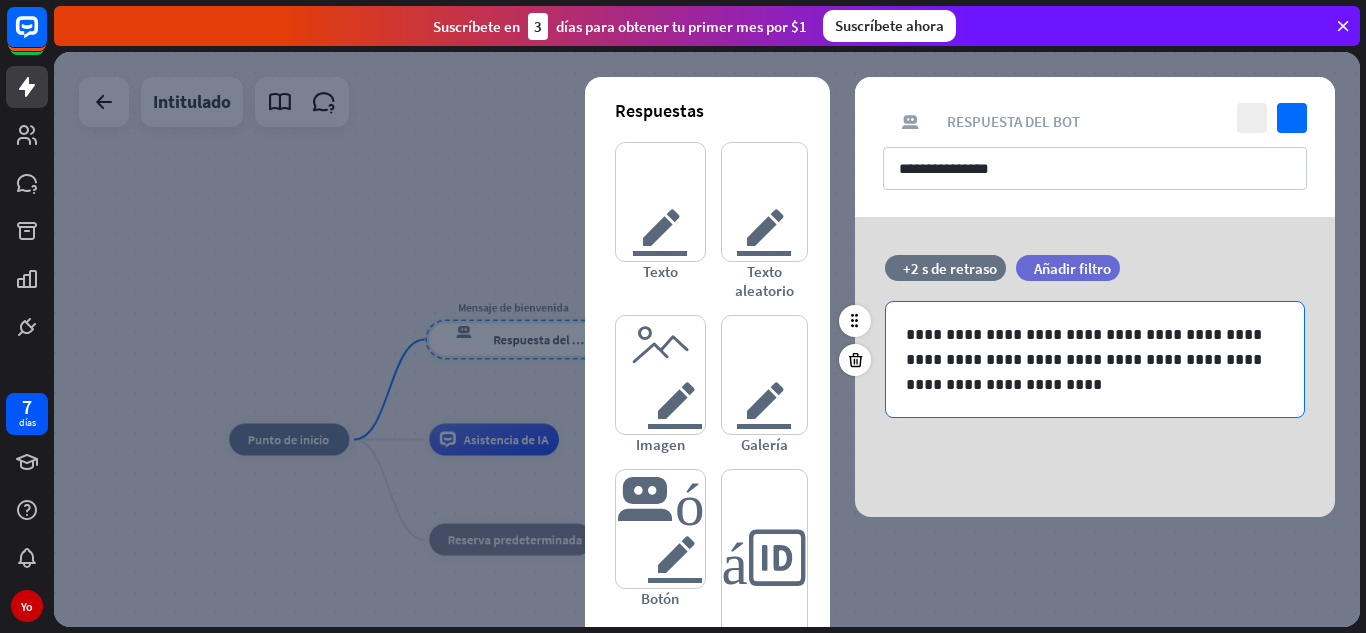 click on "**********" at bounding box center [1095, 359] 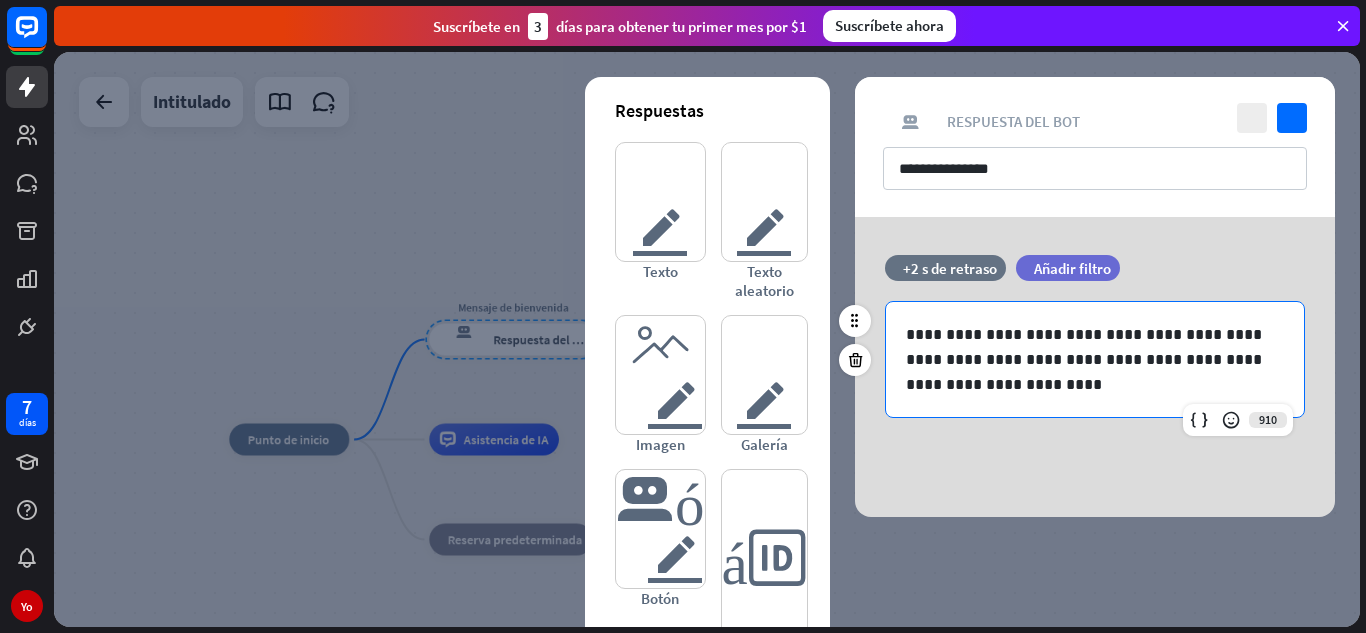 type 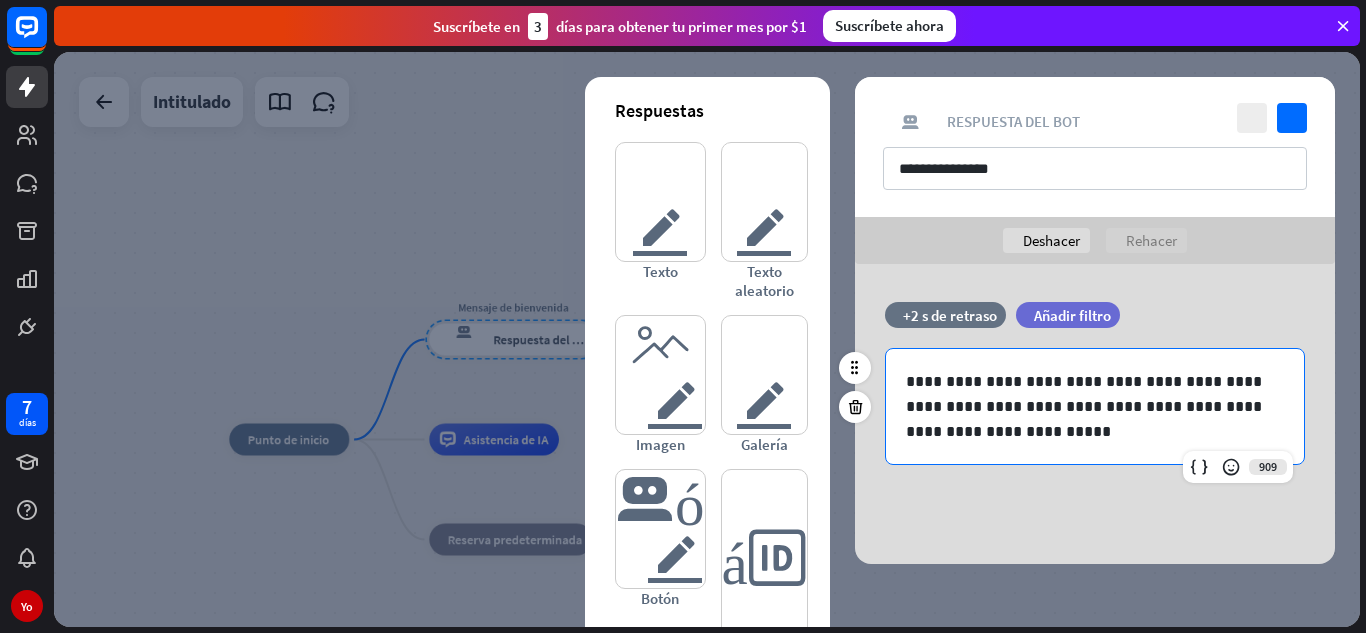 click on "**********" at bounding box center [1095, 406] 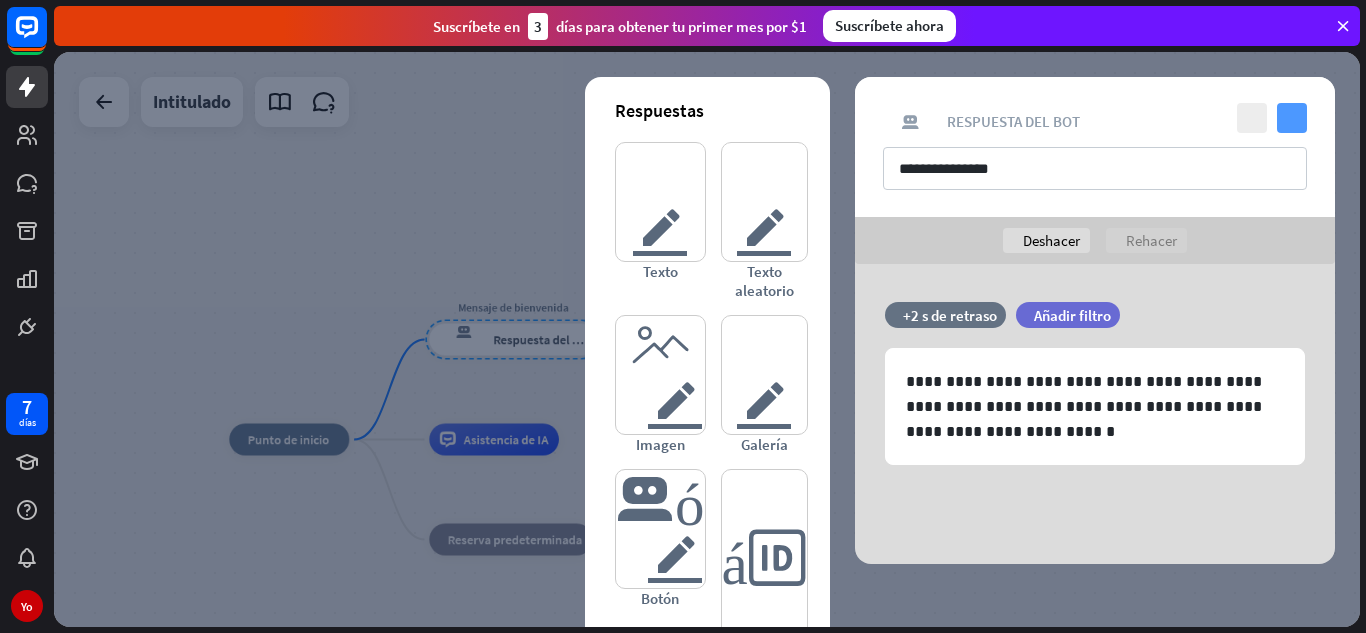 click on "controlar" at bounding box center (1292, 118) 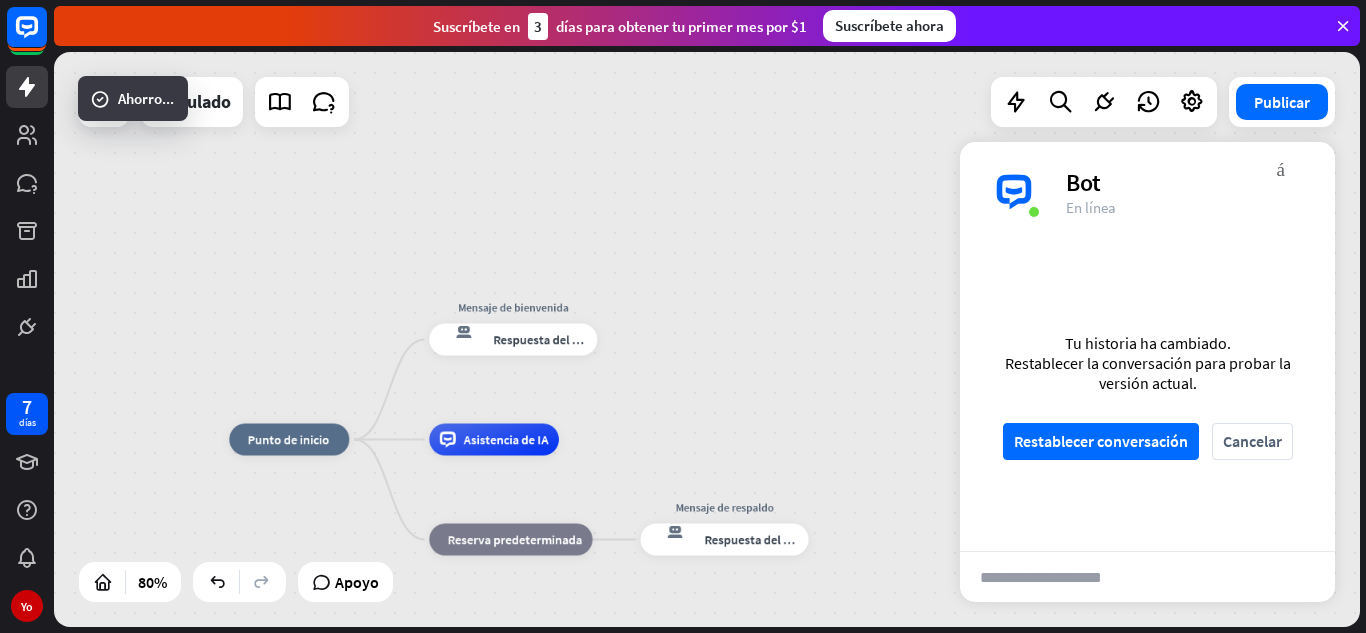 click at bounding box center [707, 339] 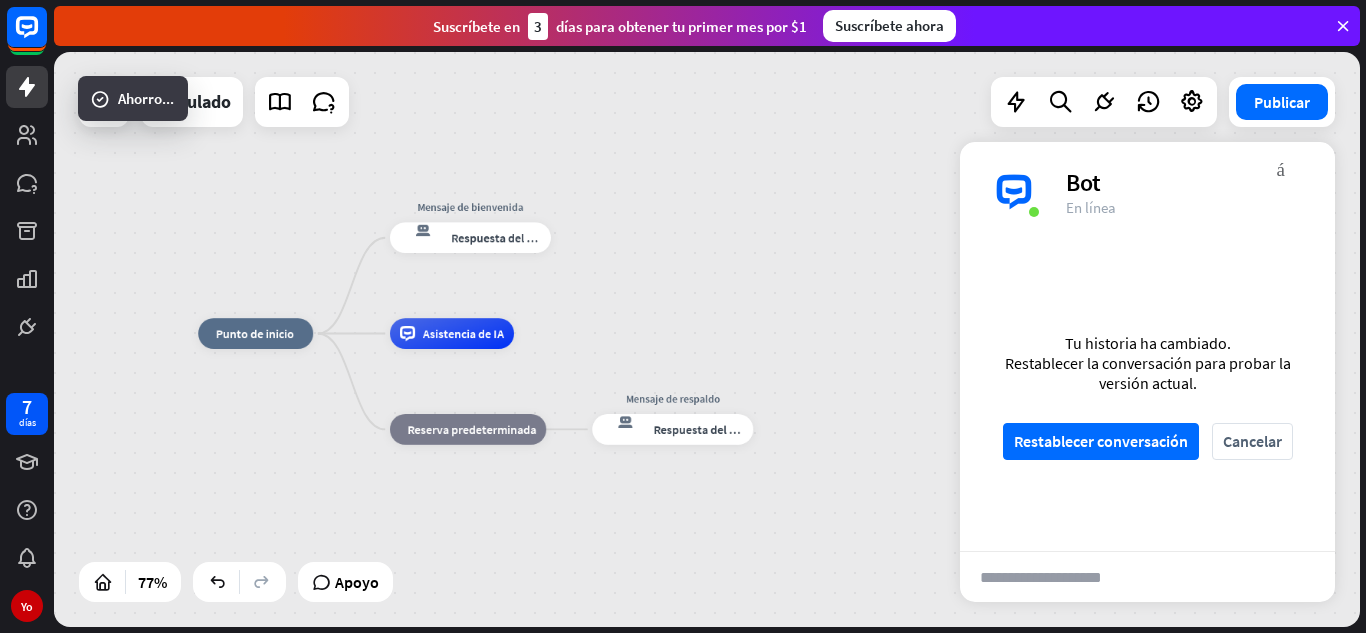 drag, startPoint x: 713, startPoint y: 346, endPoint x: 668, endPoint y: 242, distance: 113.31814 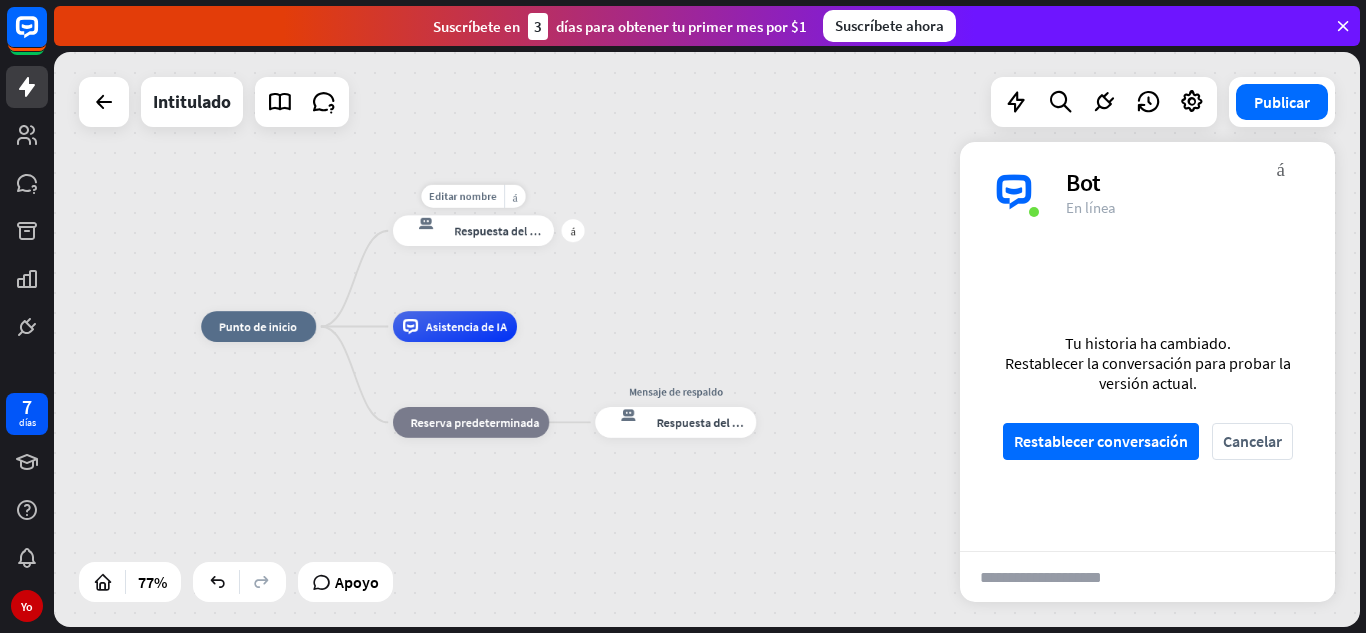 click on "Editar nombre   más_amarillo         más   Mensaje de bienvenida   respuesta del bot de bloqueo   Respuesta del bot" at bounding box center (473, 230) 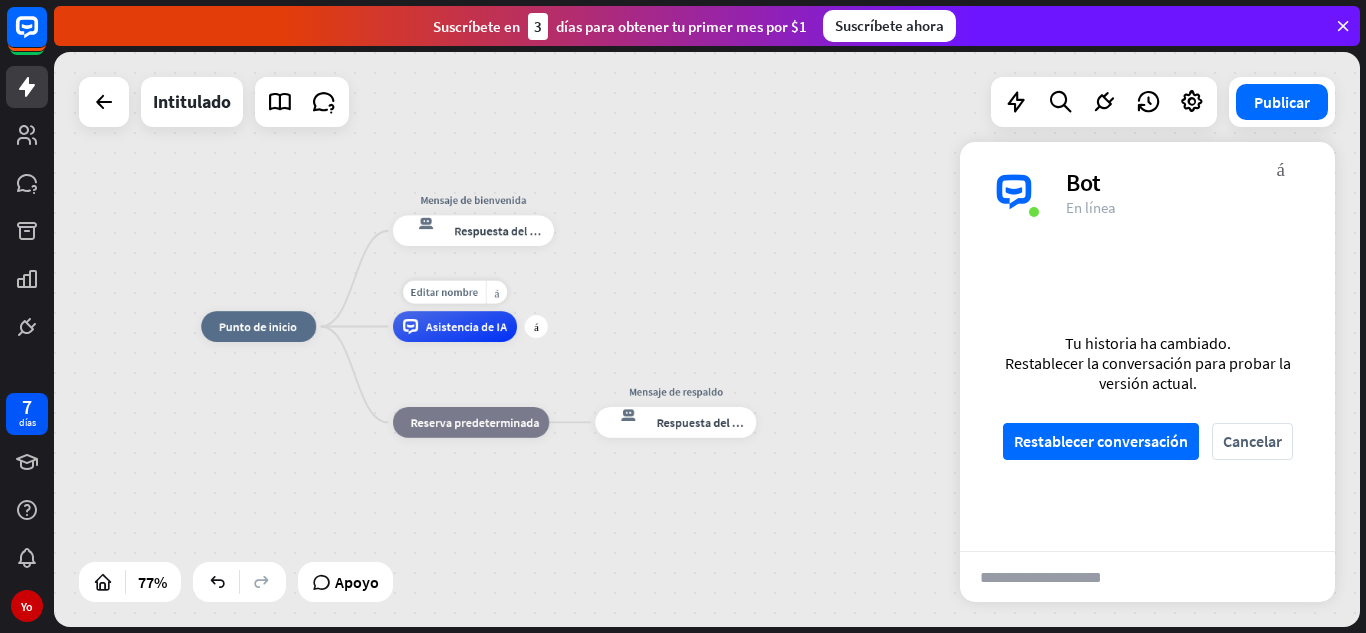 click on "Editar nombre   más_amarillo         más       Asistencia de IA" at bounding box center (455, 326) 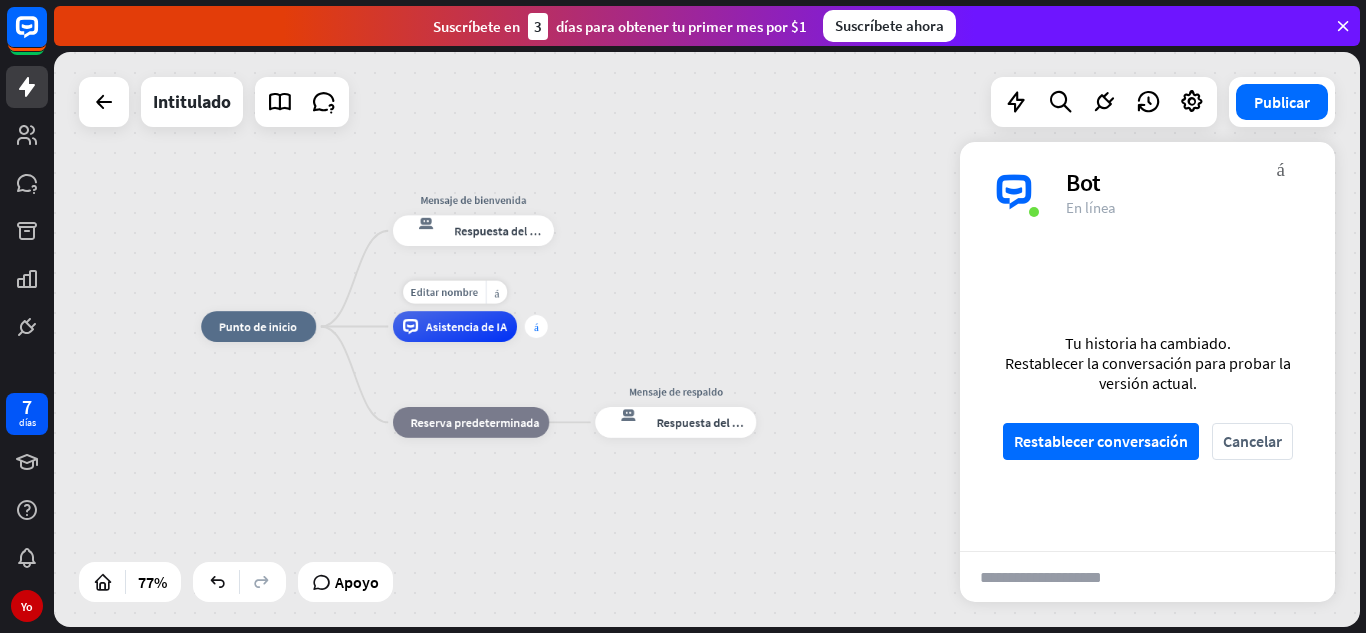click on "más" at bounding box center (536, 326) 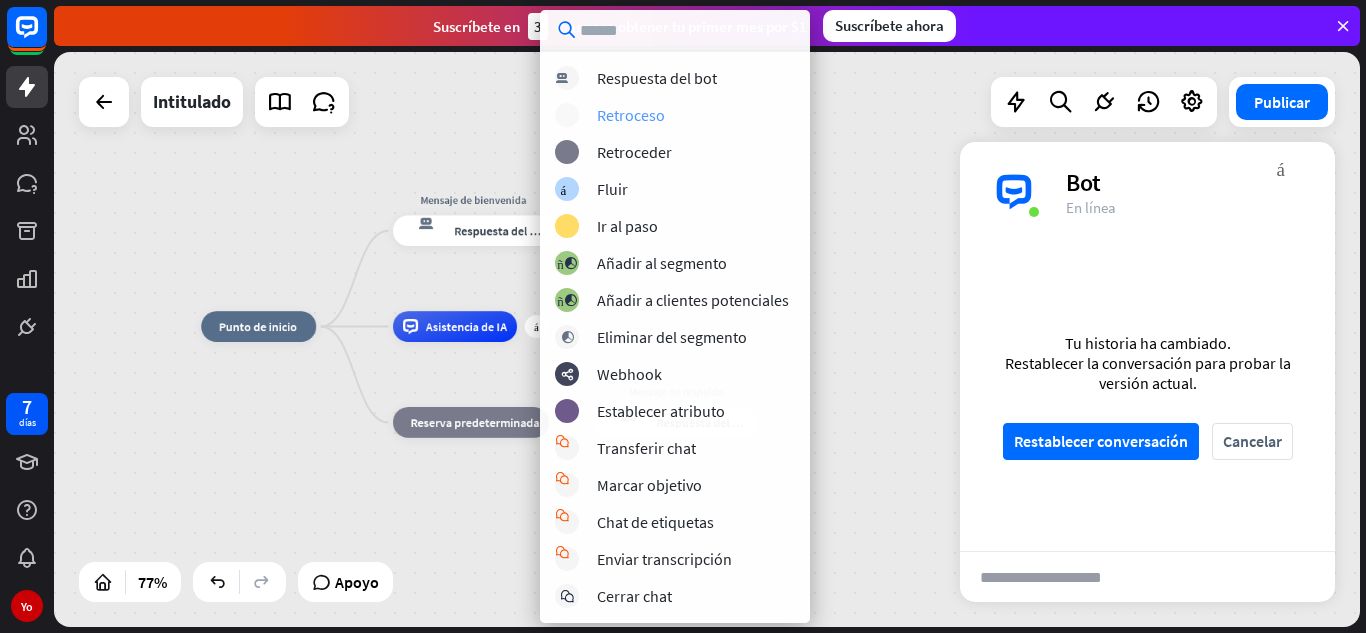 click on "retroceso de bloque
Retroceso" at bounding box center [698, 115] 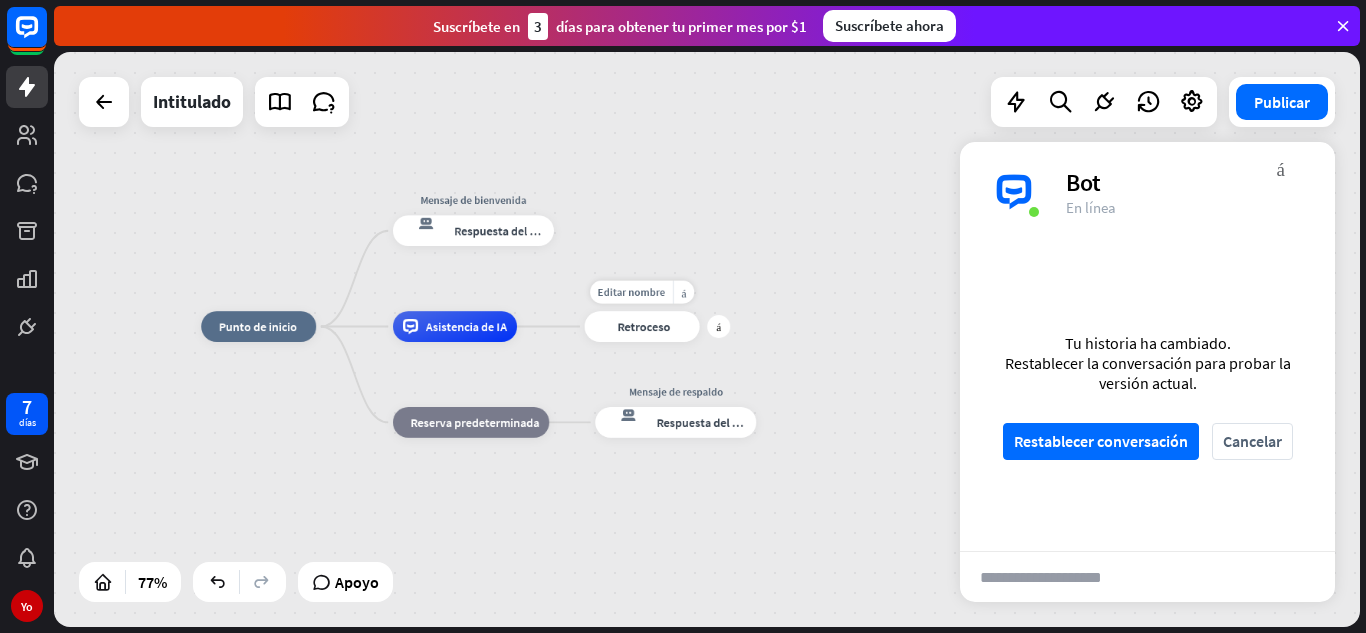 click on "Retroceso" at bounding box center [644, 326] 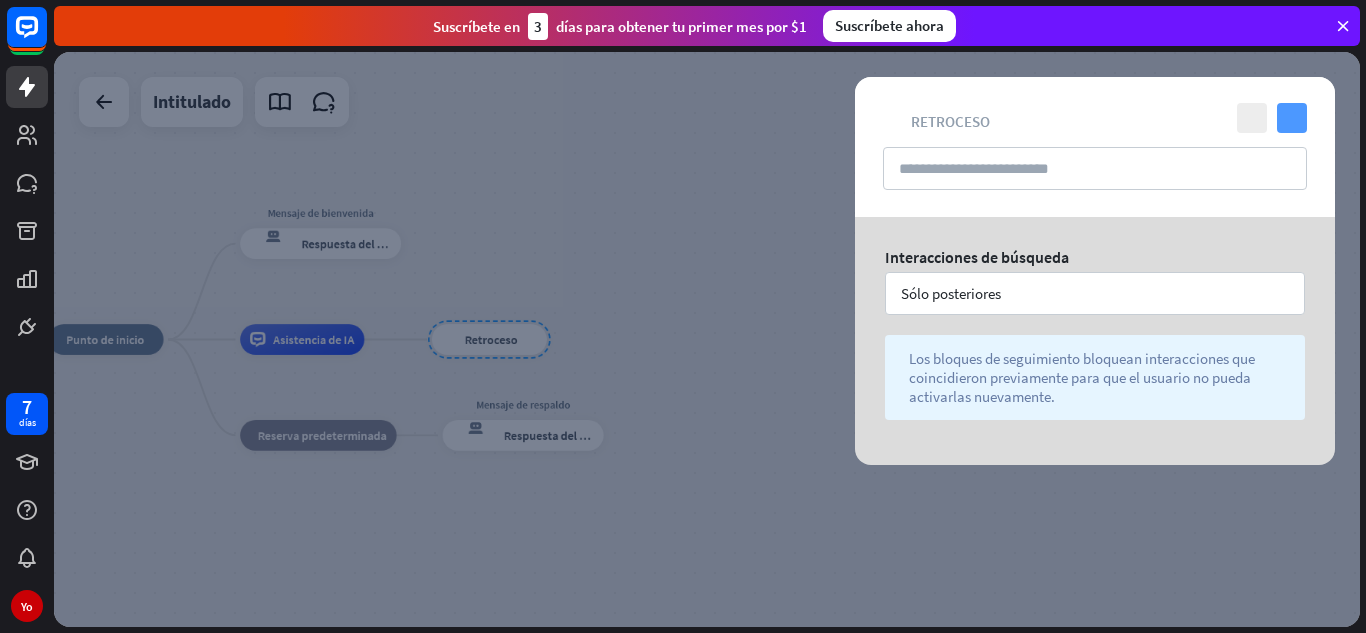 click on "controlar" at bounding box center (1292, 118) 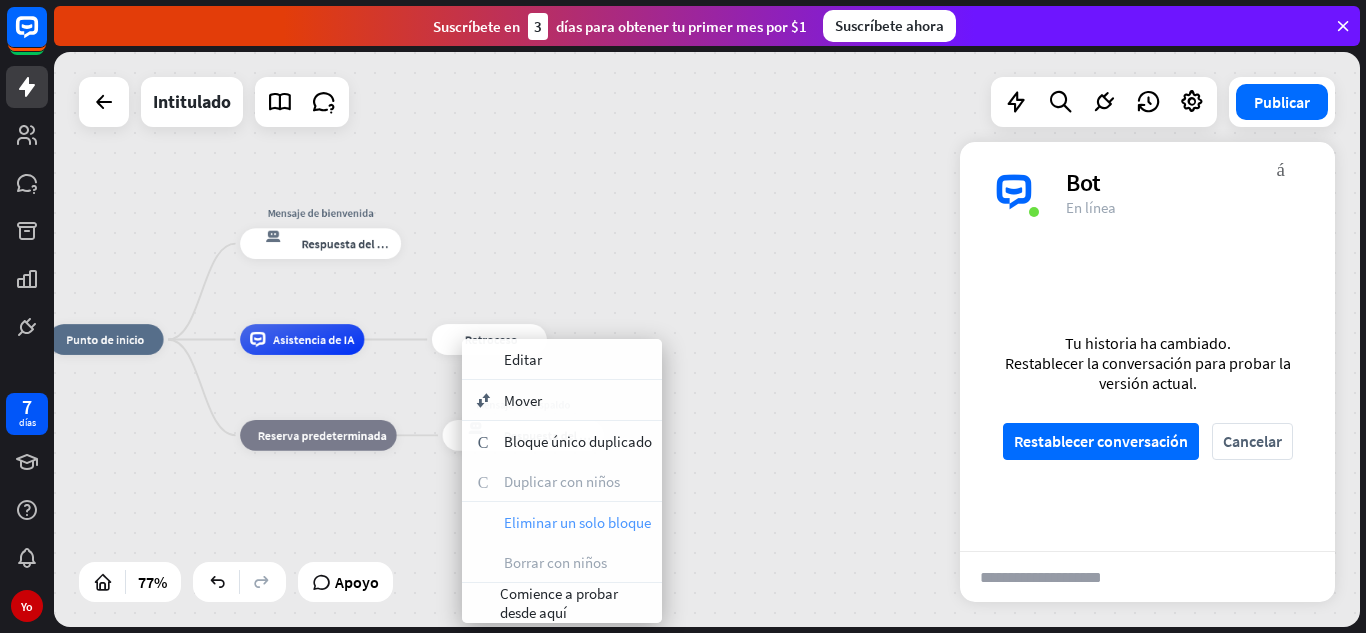 click on "Eliminar un solo bloque" at bounding box center (577, 522) 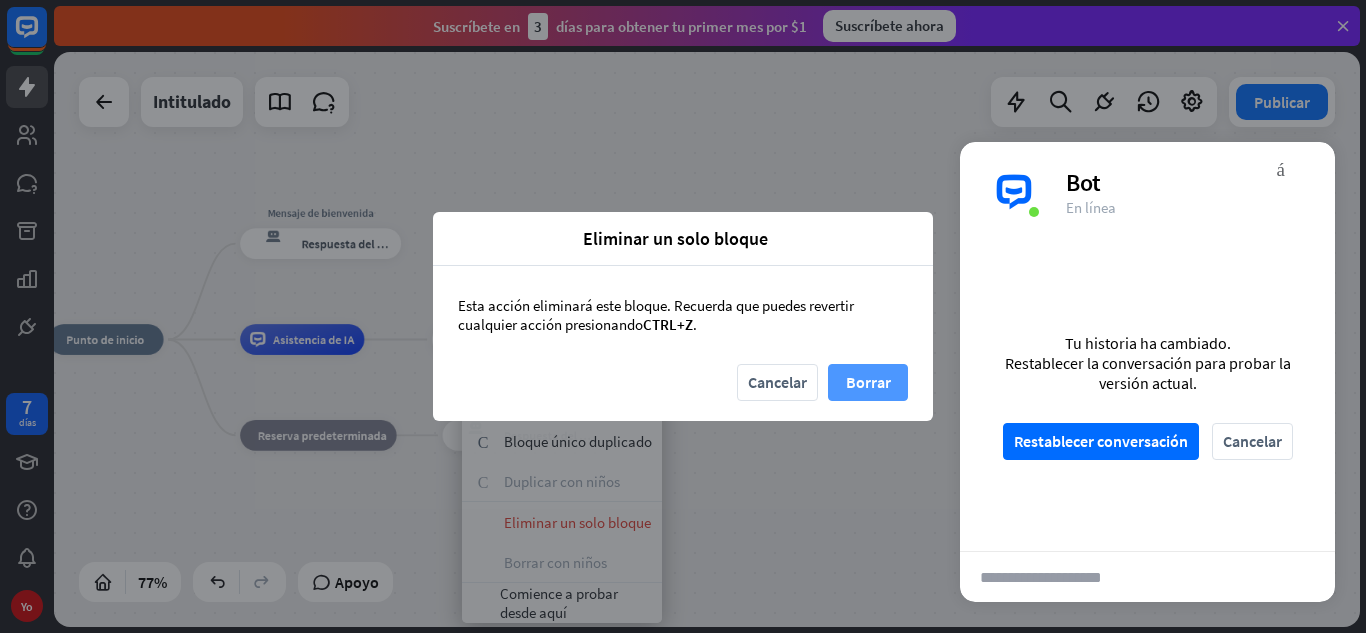 click on "Borrar" at bounding box center [868, 382] 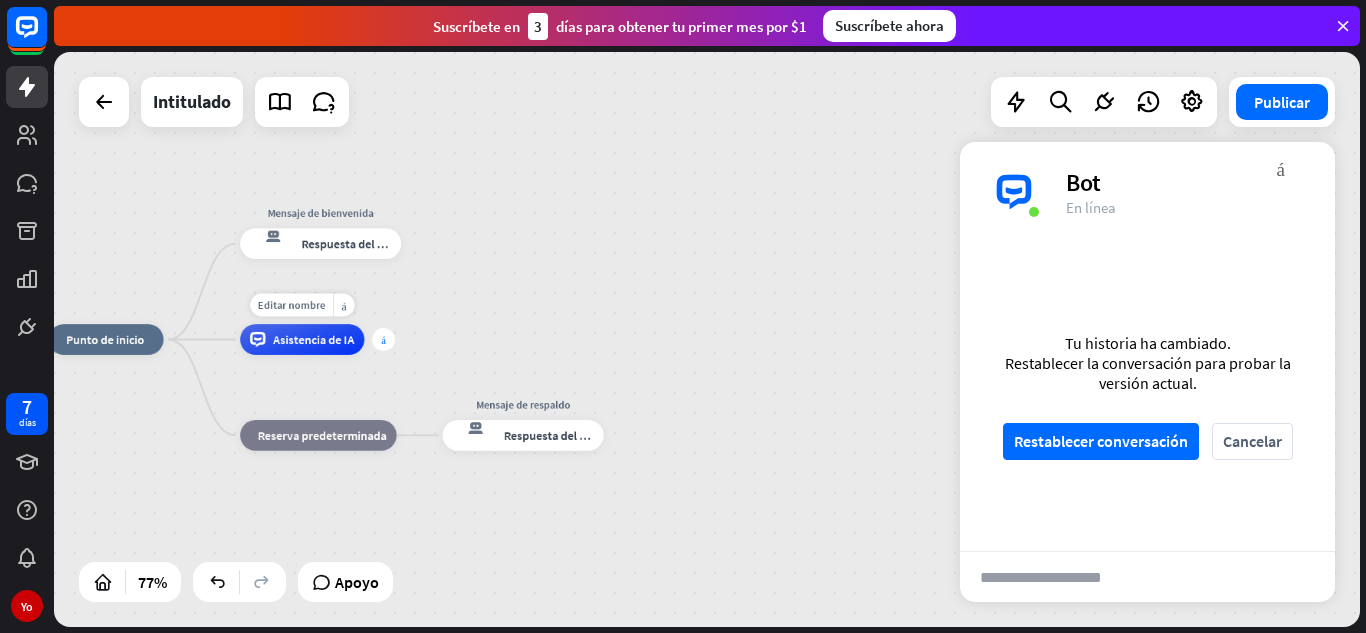 click on "más" at bounding box center (383, 339) 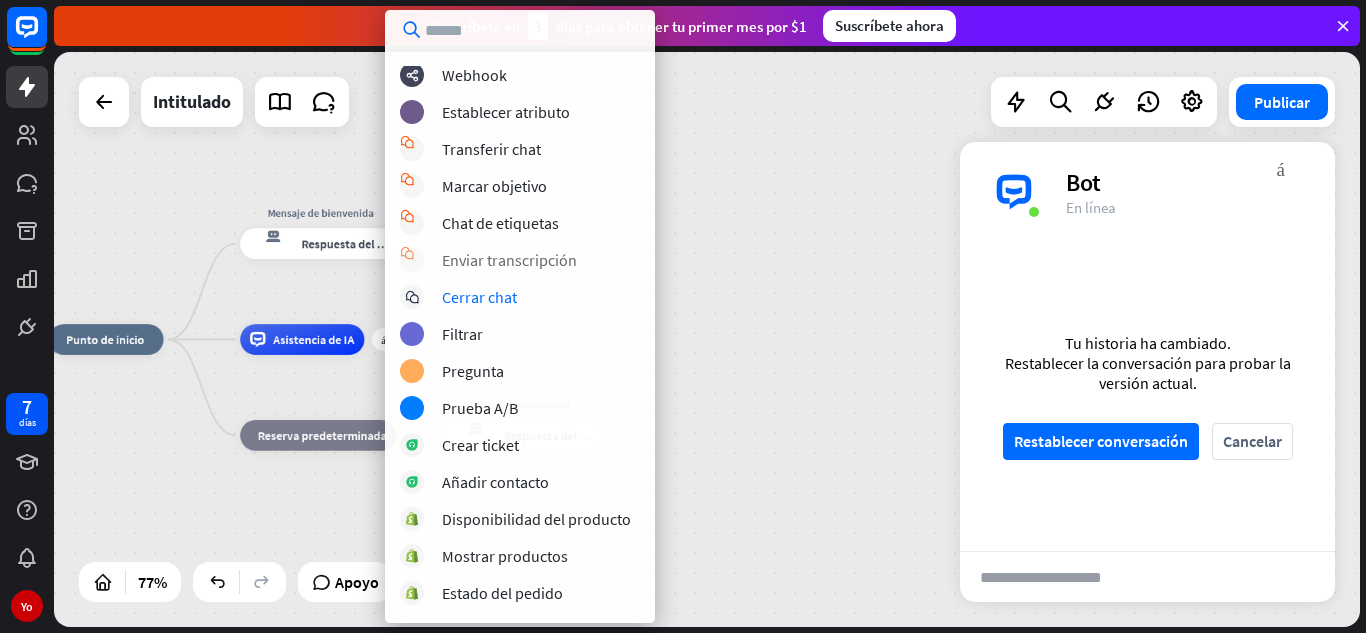 scroll, scrollTop: 300, scrollLeft: 0, axis: vertical 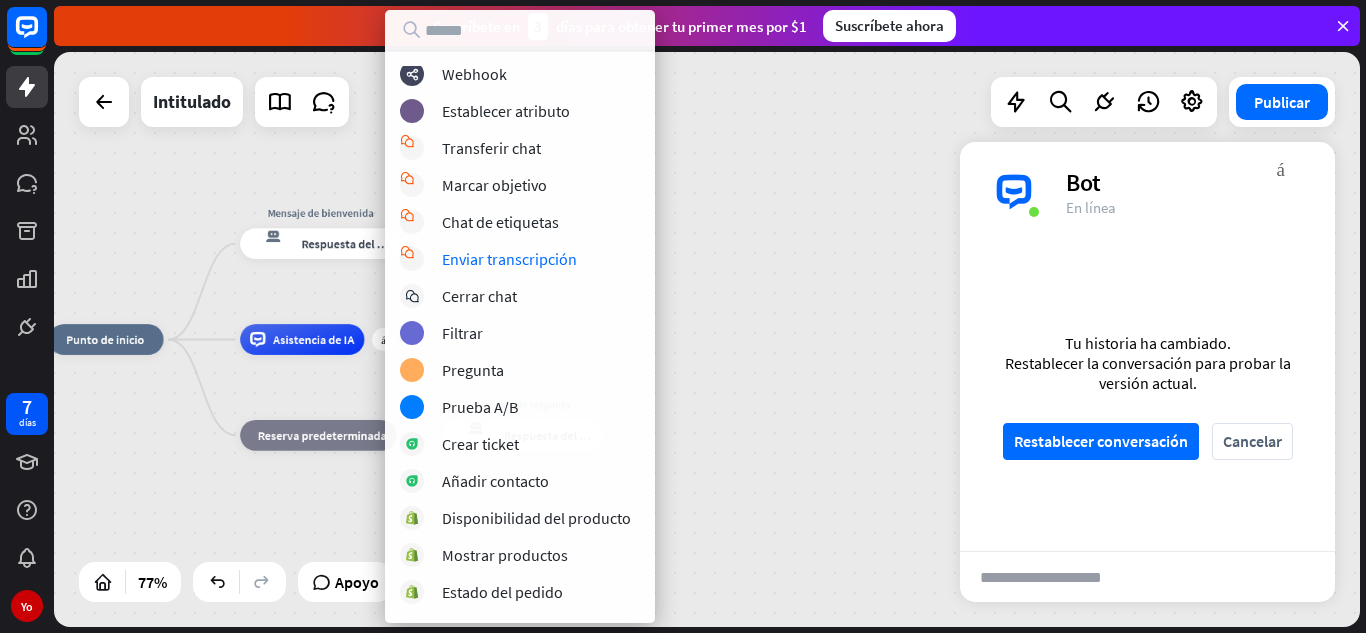click on "inicio_2   Punto de inicio                 Mensaje de bienvenida   respuesta del bot de bloqueo   Respuesta del bot               más       Asistencia de IA                   bloque_de_retroceso   Reserva predeterminada                 Mensaje de respaldo   respuesta del bot de bloqueo   Respuesta del bot" at bounding box center (707, 339) 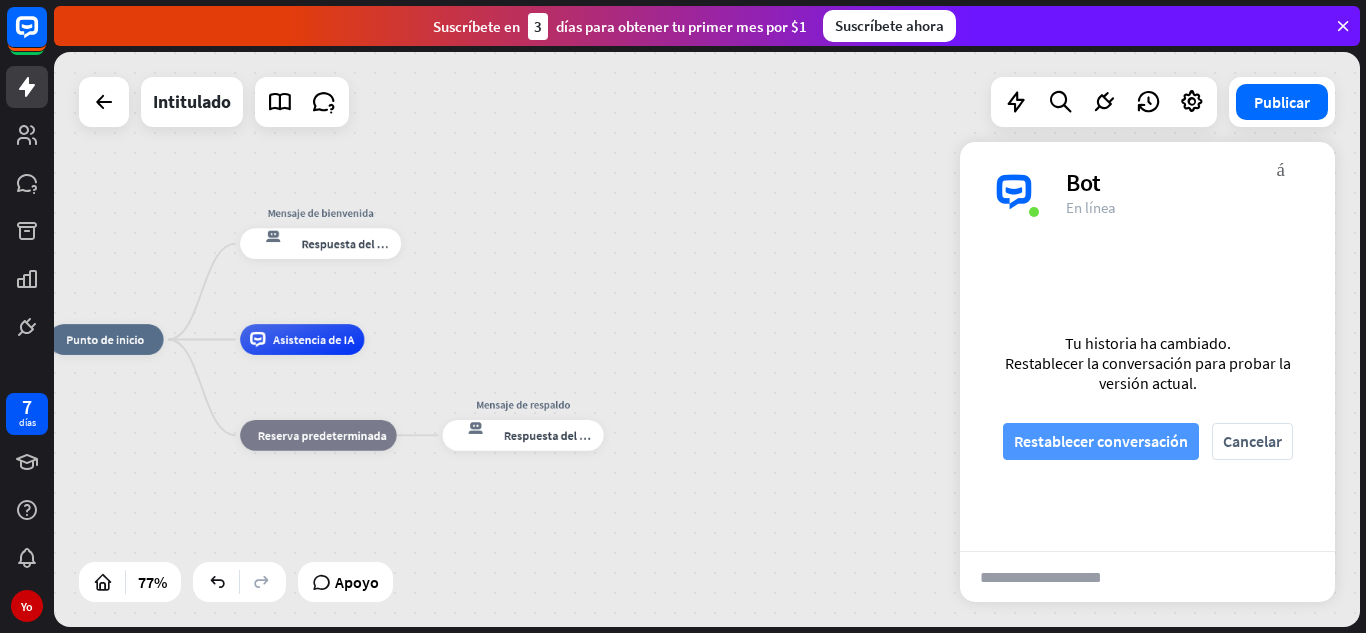 click on "Restablecer conversación" at bounding box center (1101, 441) 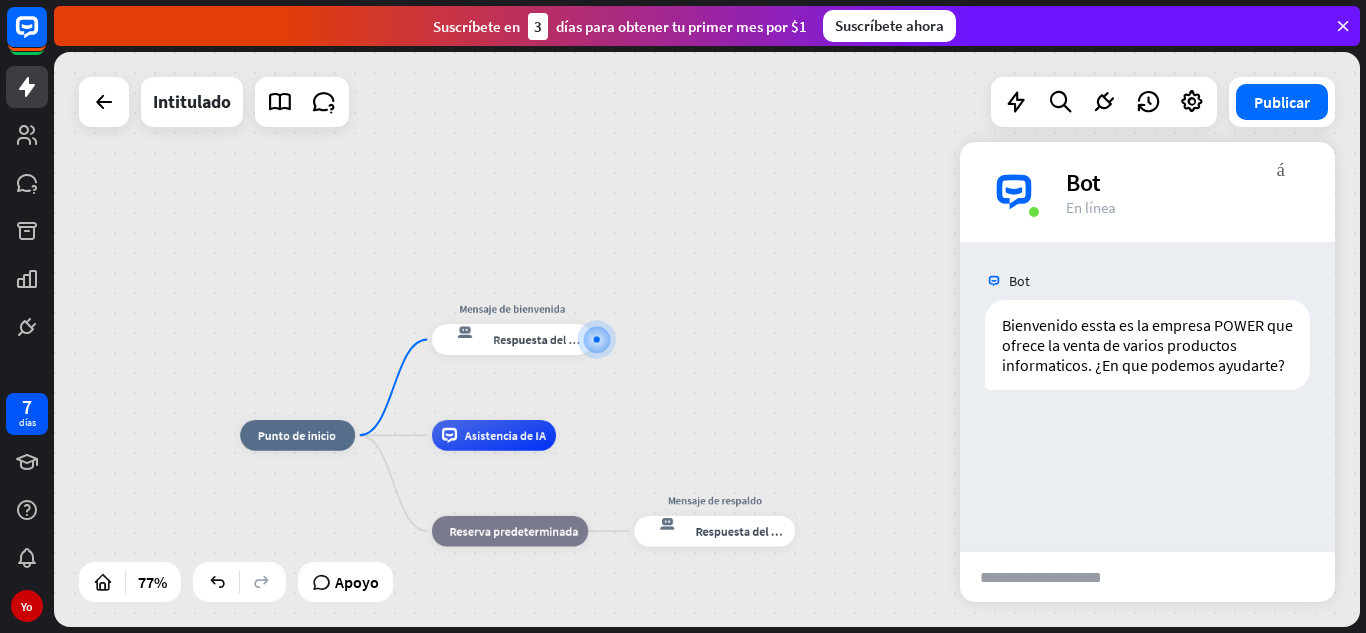 click on "inicio_2   Punto de inicio                 Mensaje de bienvenida   respuesta del bot de bloqueo   Respuesta del bot                         Asistencia de IA                   bloque_de_retroceso   Reserva predeterminada                 Mensaje de respaldo   respuesta del bot de bloqueo   Respuesta del bot" at bounding box center [707, 339] 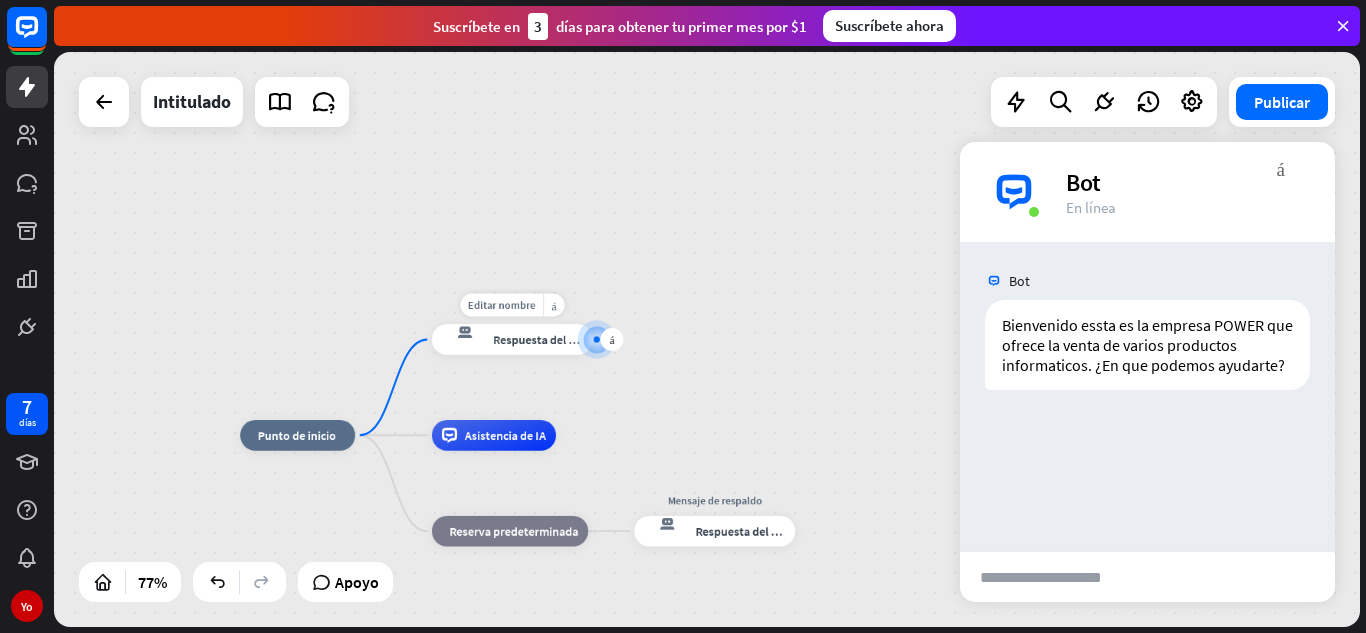 click on "Editar nombre   más_amarillo         más   Mensaje de bienvenida   respuesta del bot de bloqueo   Respuesta del bot" at bounding box center [512, 339] 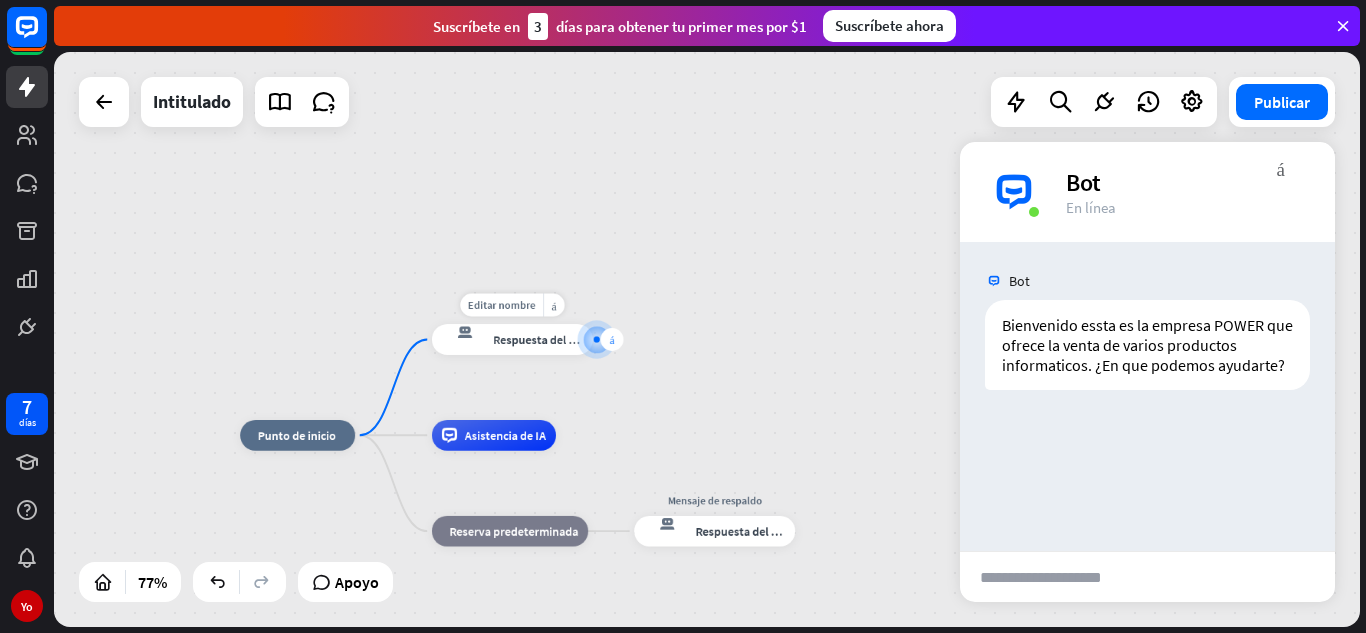 click on "más" at bounding box center (612, 339) 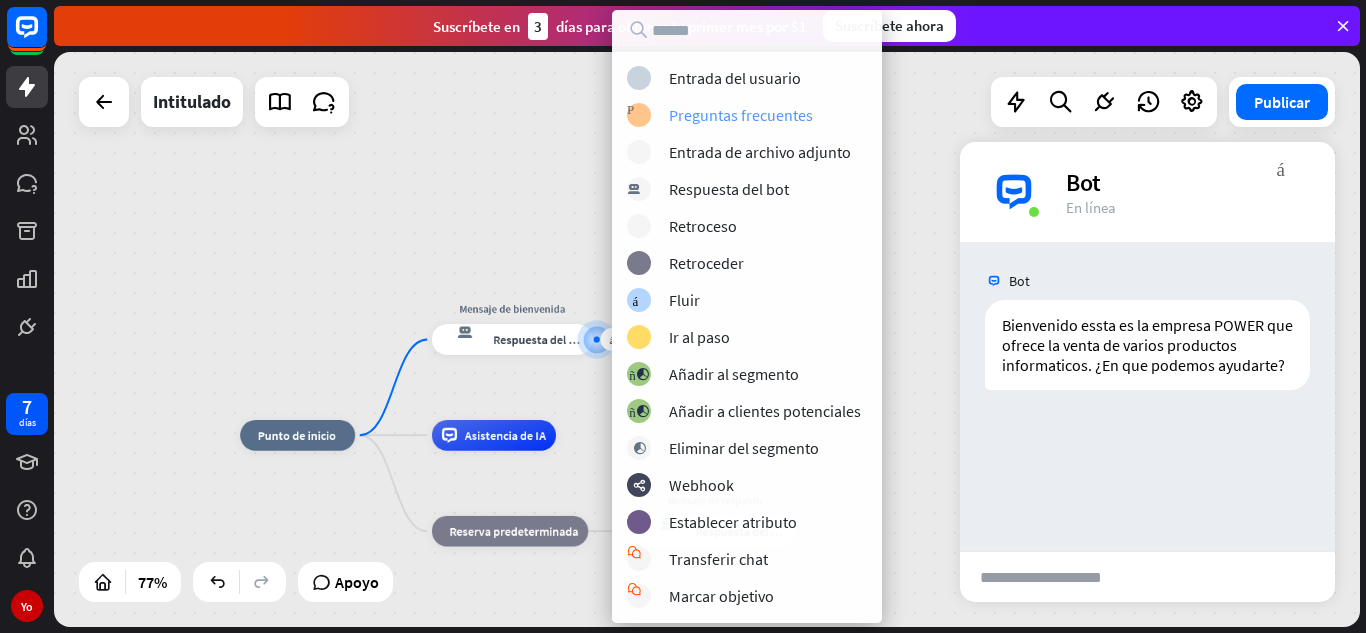 click on "Preguntas frecuentes" at bounding box center (741, 115) 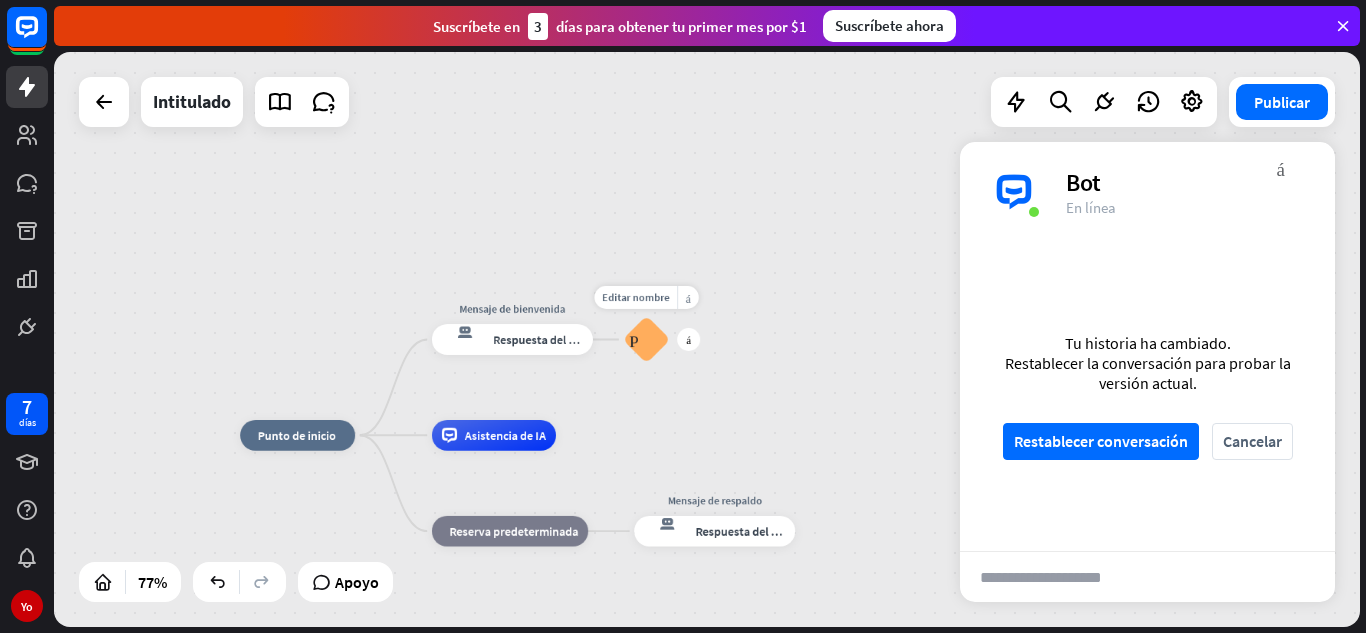 click on "Preguntas frecuentes sobre bloques" at bounding box center (647, 339) 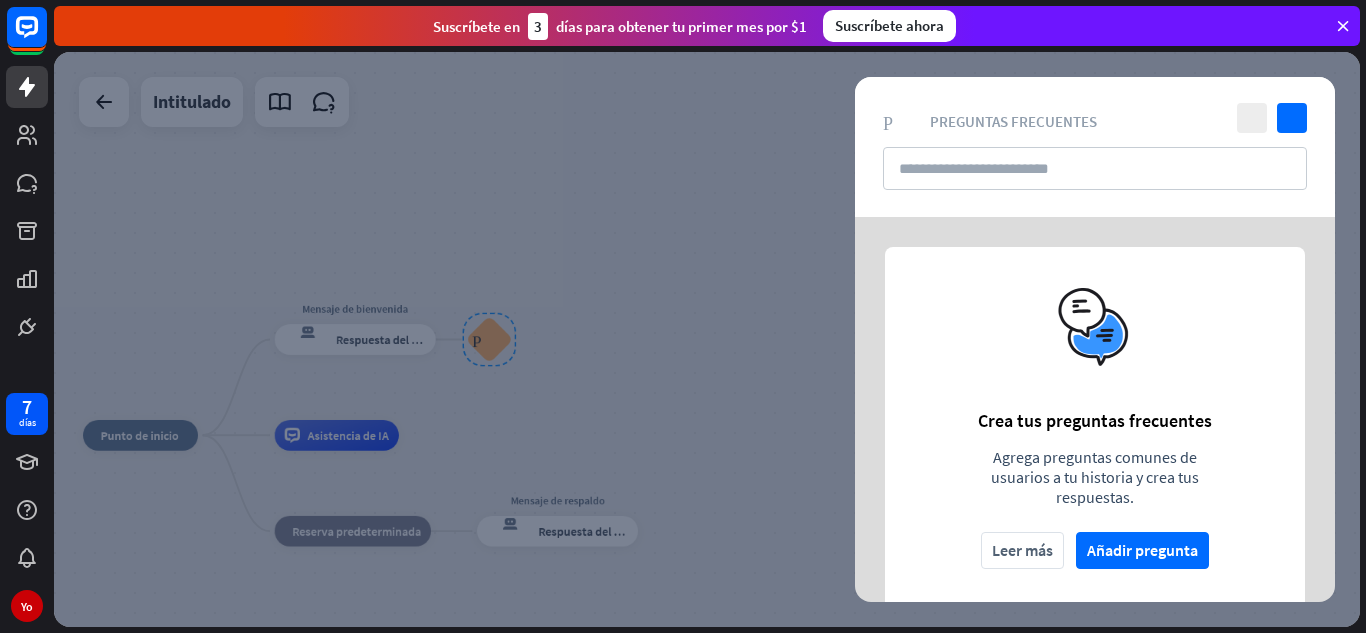 click on "Añadir pregunta" at bounding box center (1142, 550) 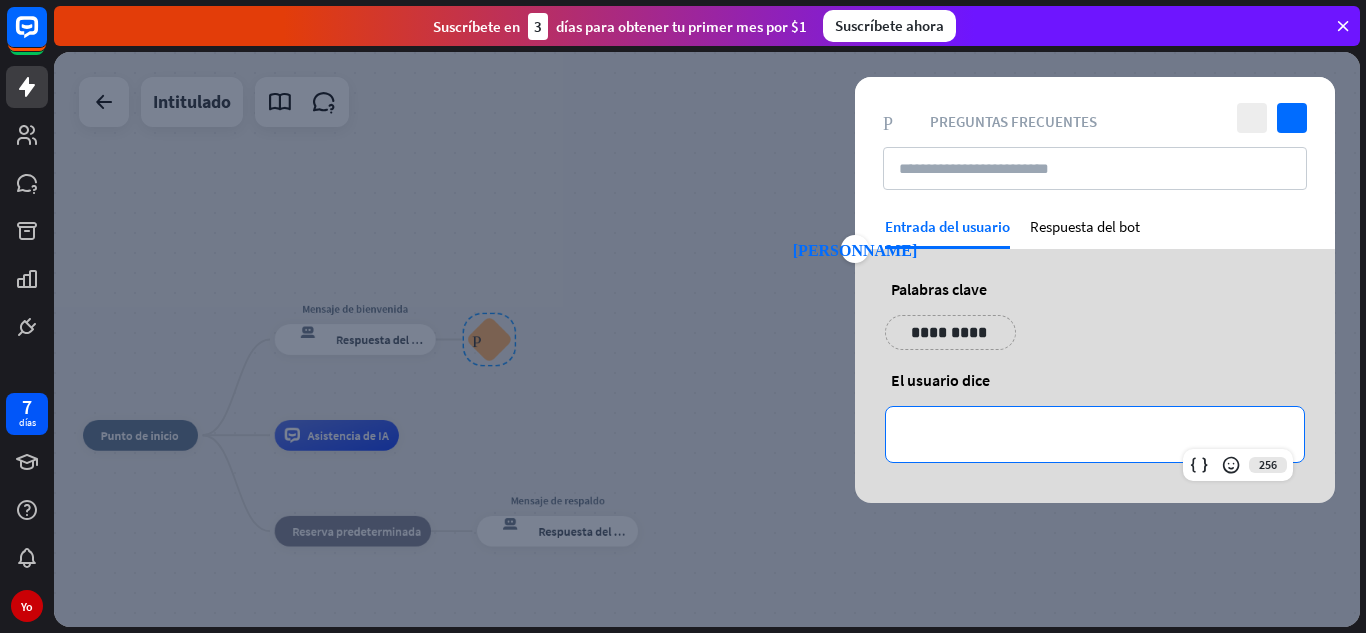 click on "**********" at bounding box center [1095, 434] 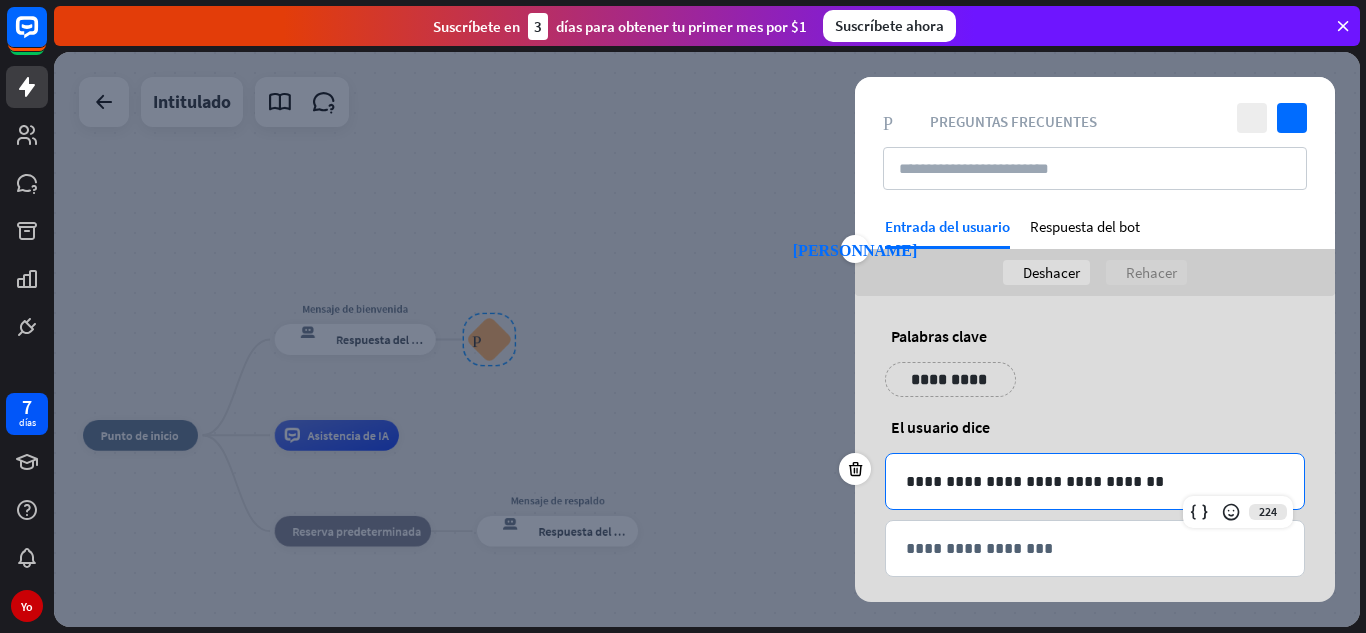 scroll, scrollTop: 15, scrollLeft: 0, axis: vertical 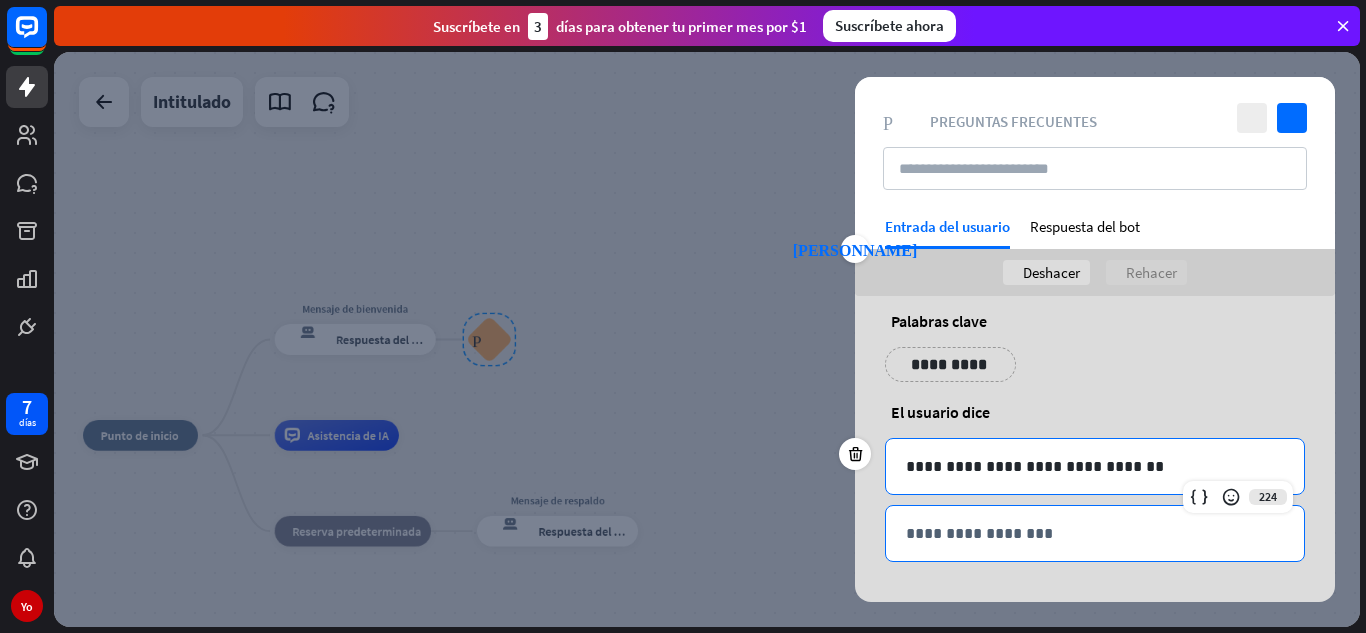 click on "**********" at bounding box center (1095, 533) 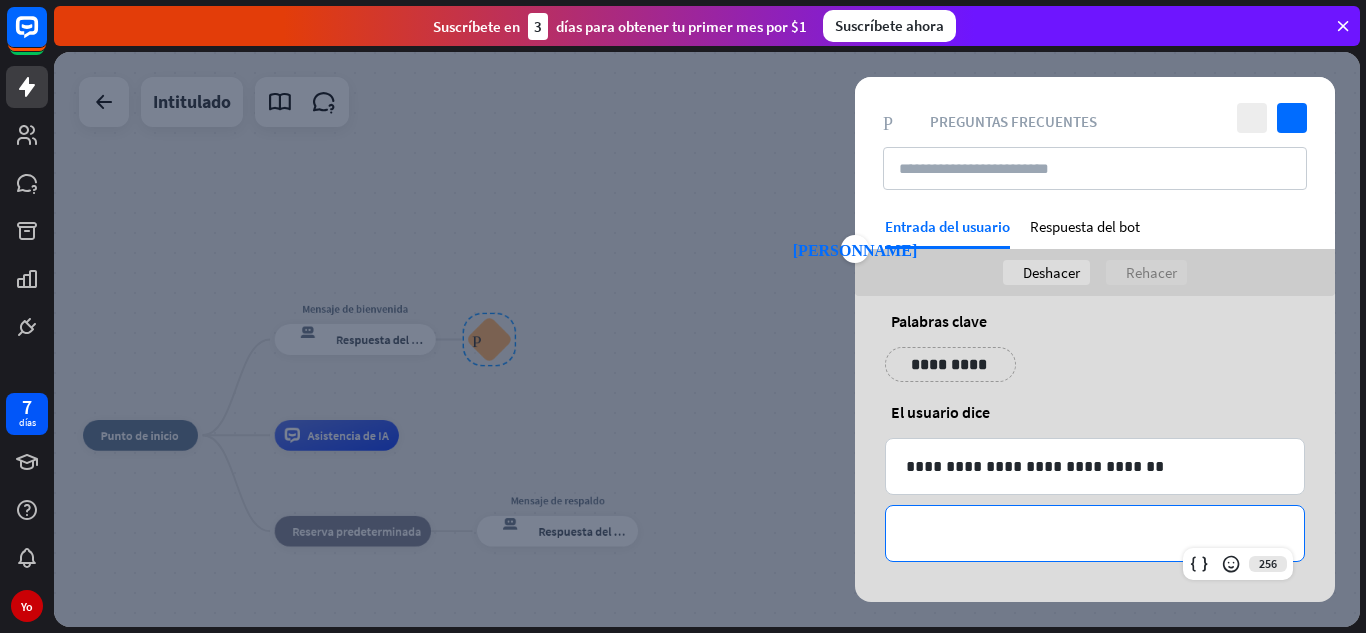 click on "**********" at bounding box center [950, 364] 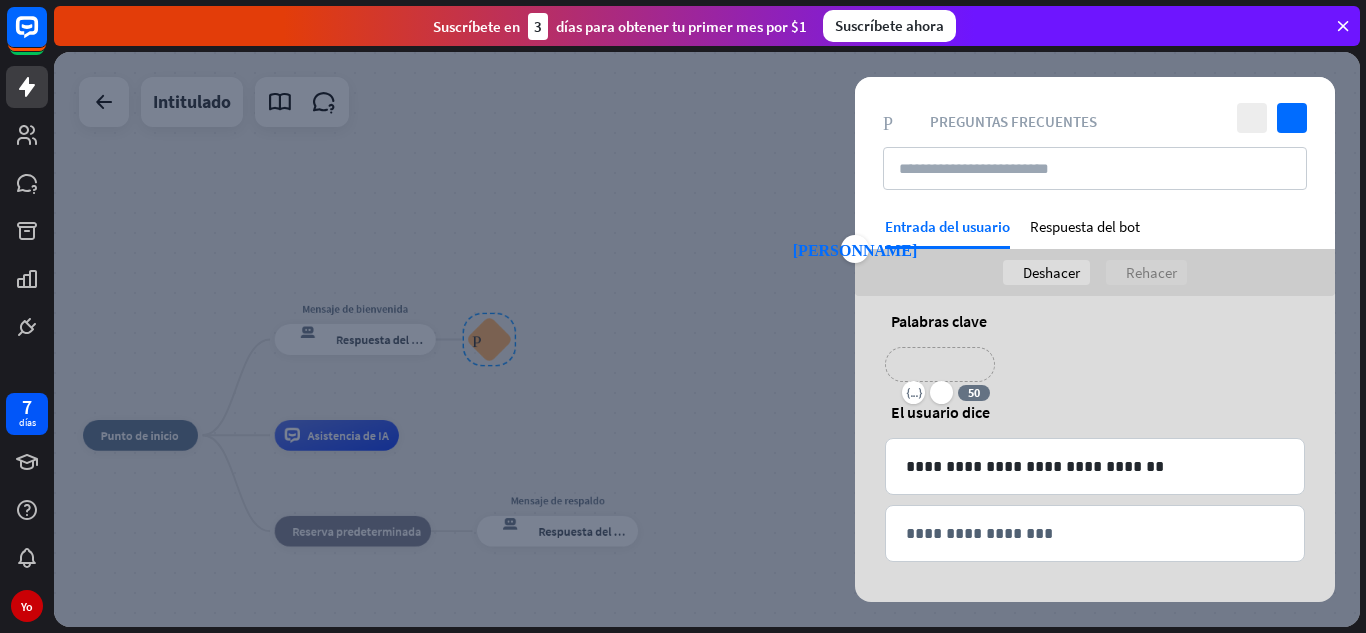 click on "**********" at bounding box center (940, 364) 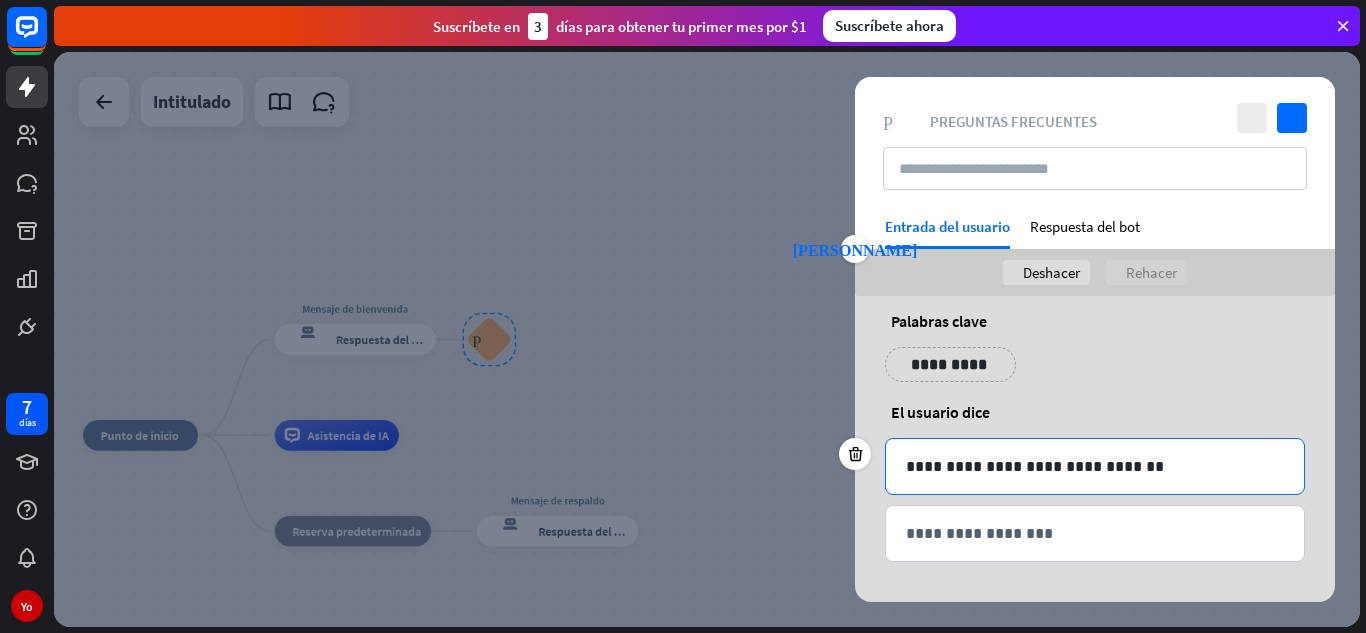 click on "**********" at bounding box center (1095, 466) 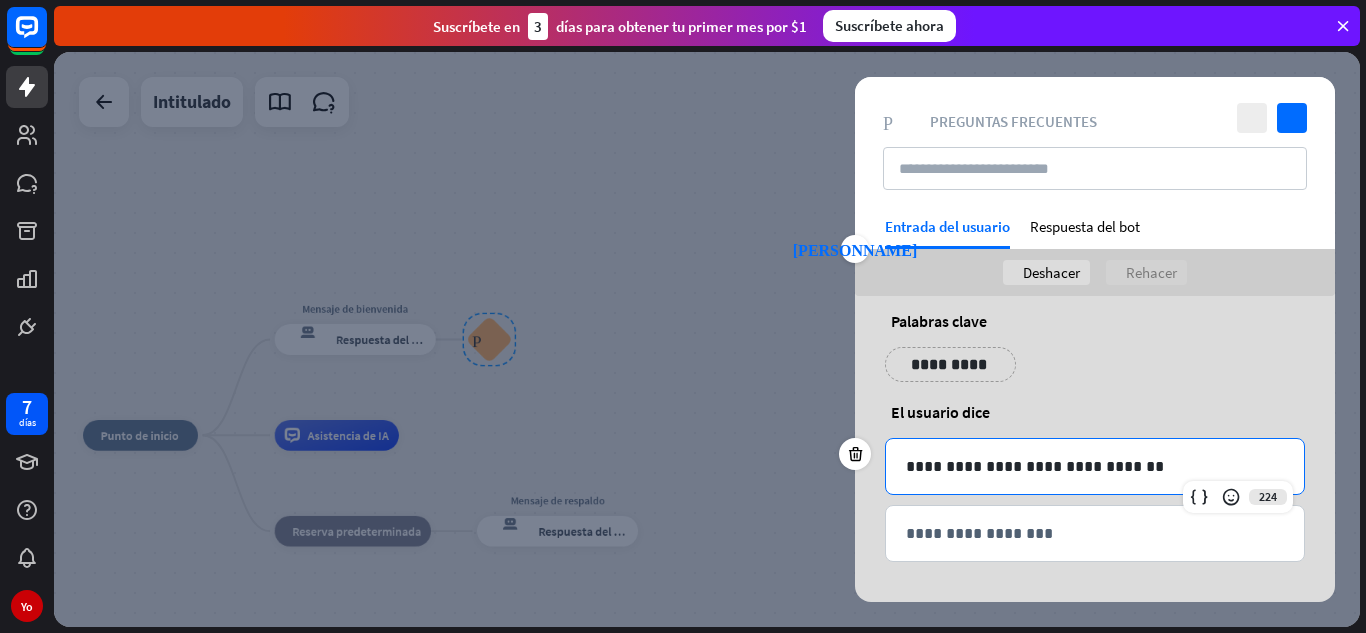 type 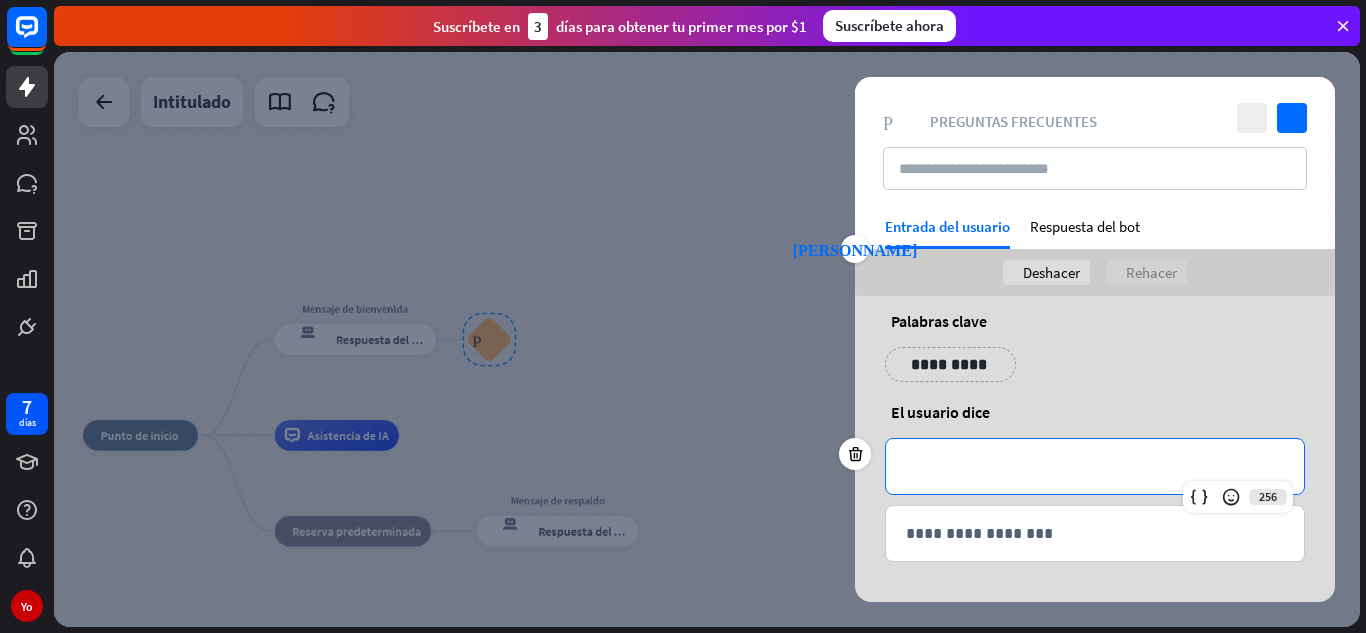 scroll, scrollTop: 0, scrollLeft: 0, axis: both 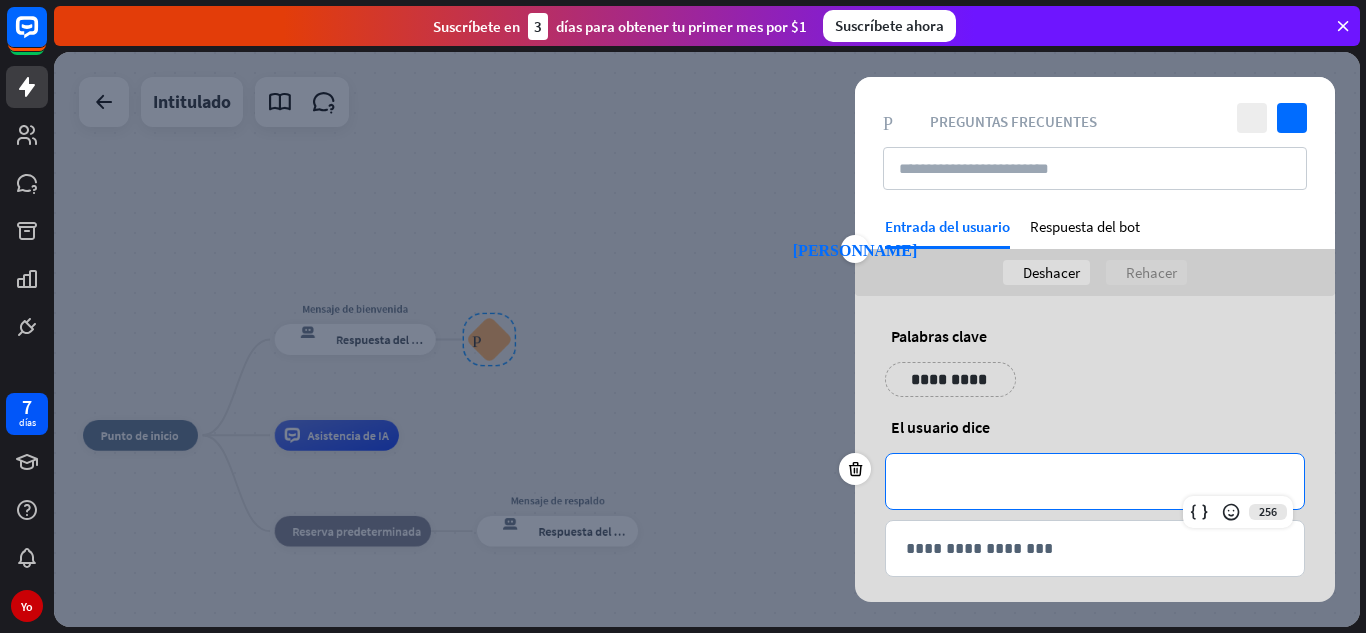 click on "ayuda
El usuario dice" at bounding box center (1095, 427) 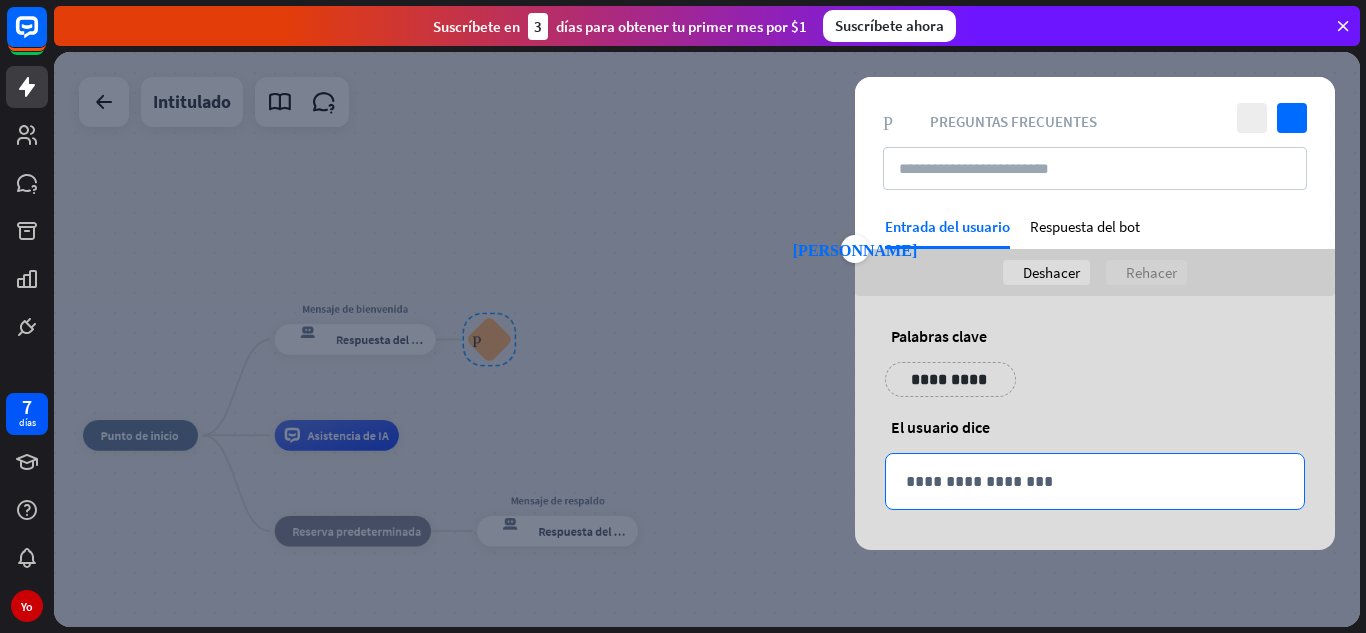 click on "**********" at bounding box center [1095, 481] 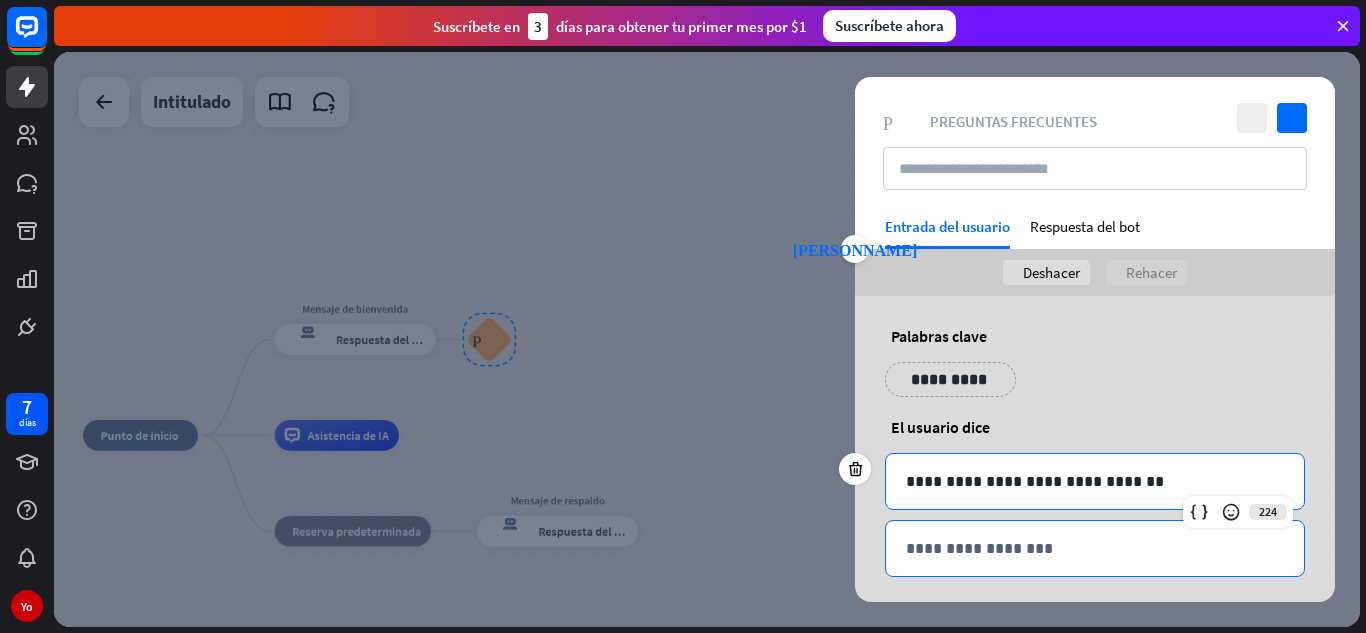 click on "**********" at bounding box center [1095, 548] 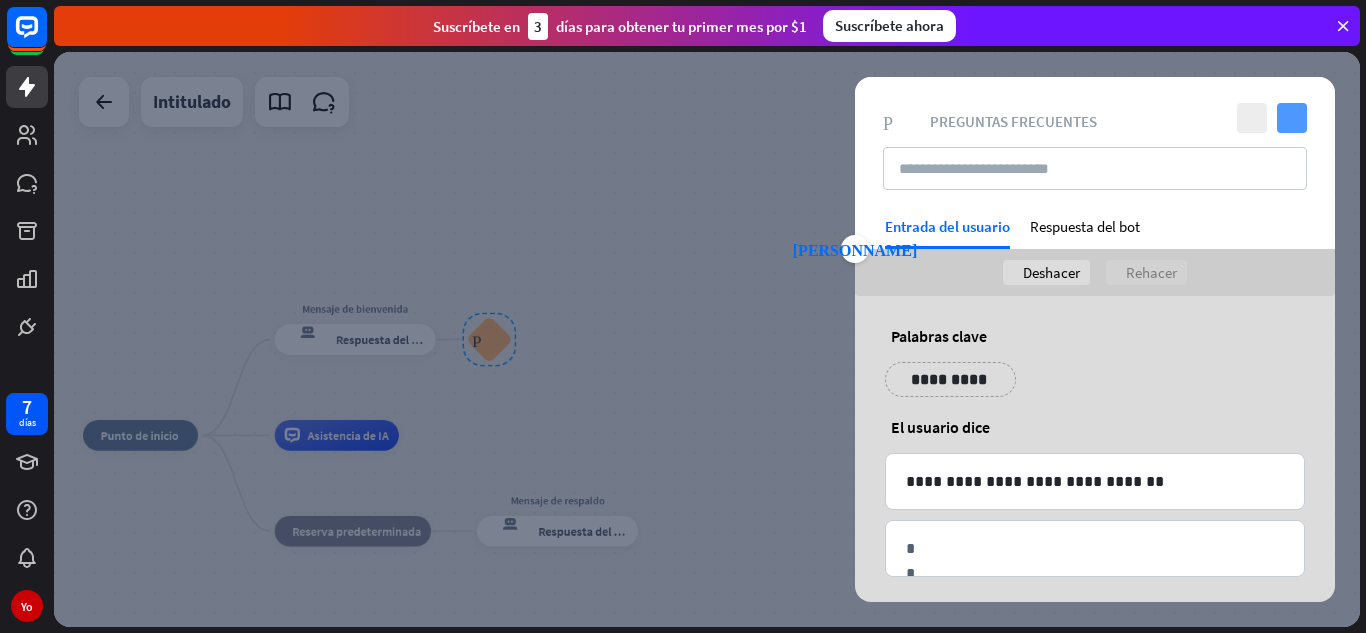 click on "controlar" at bounding box center (1292, 118) 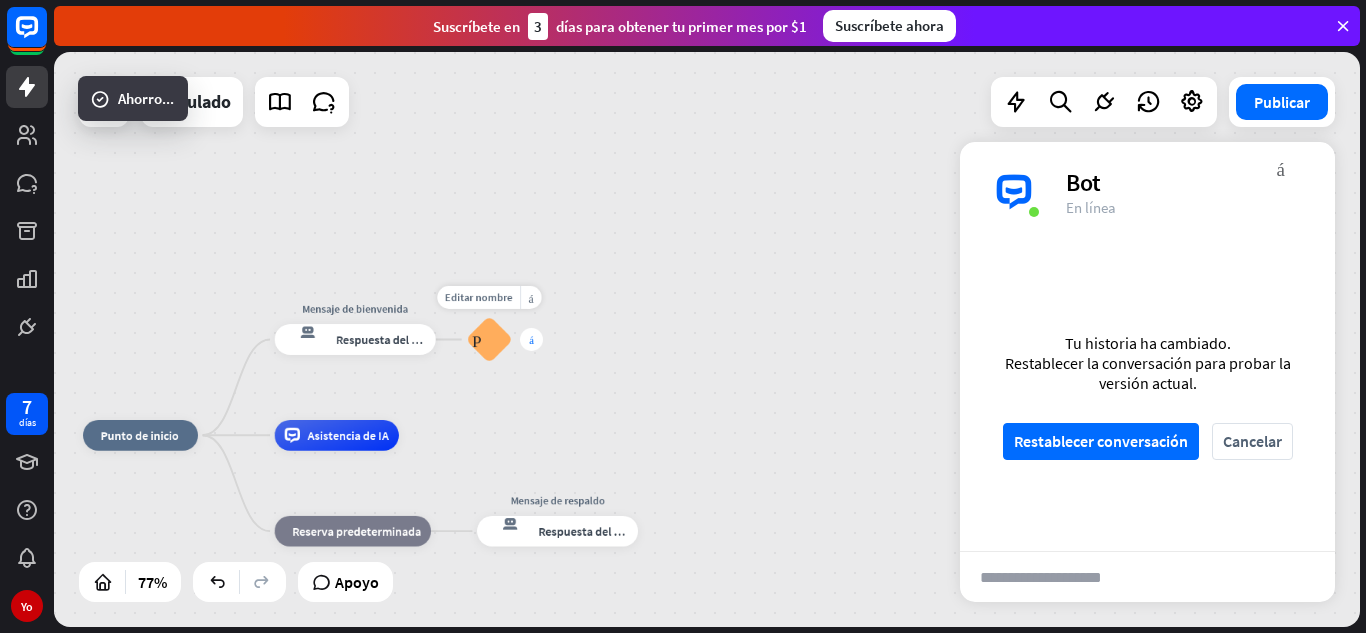 click on "más" at bounding box center [531, 339] 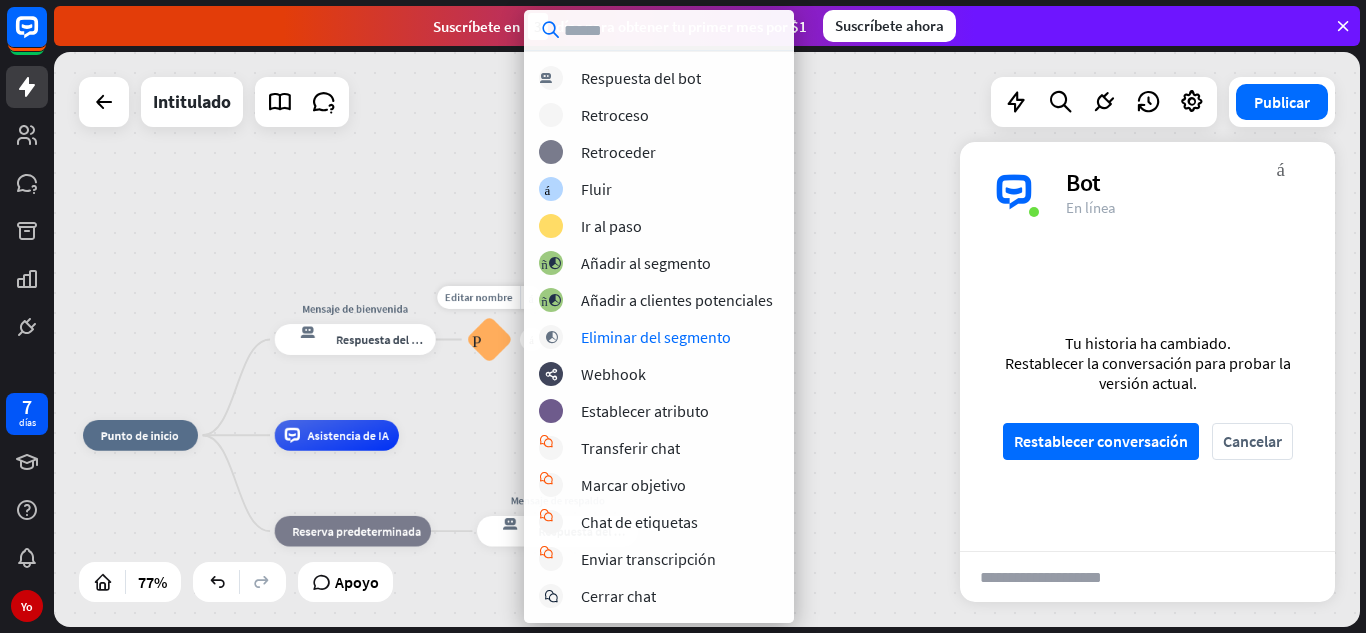 click on "Editar nombre   más_amarillo         más     Preguntas frecuentes sobre bloques" at bounding box center (489, 339) 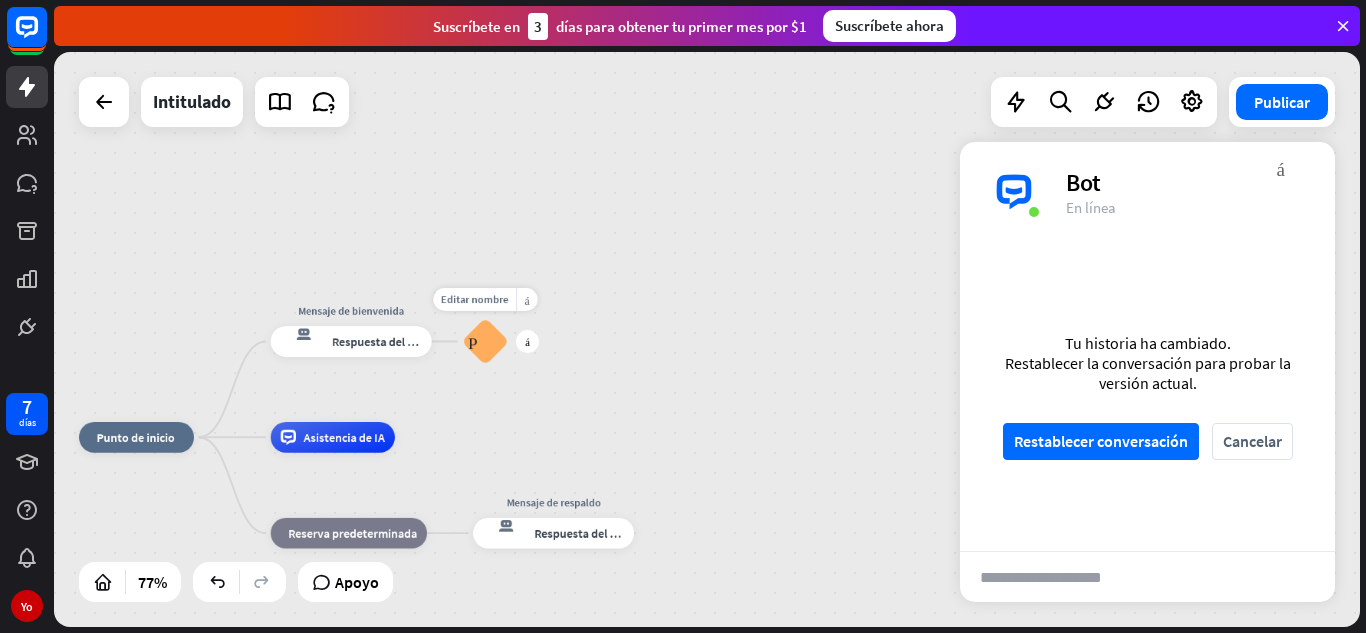 click on "Editar nombre   más_amarillo         más     Preguntas frecuentes sobre bloques" at bounding box center (485, 341) 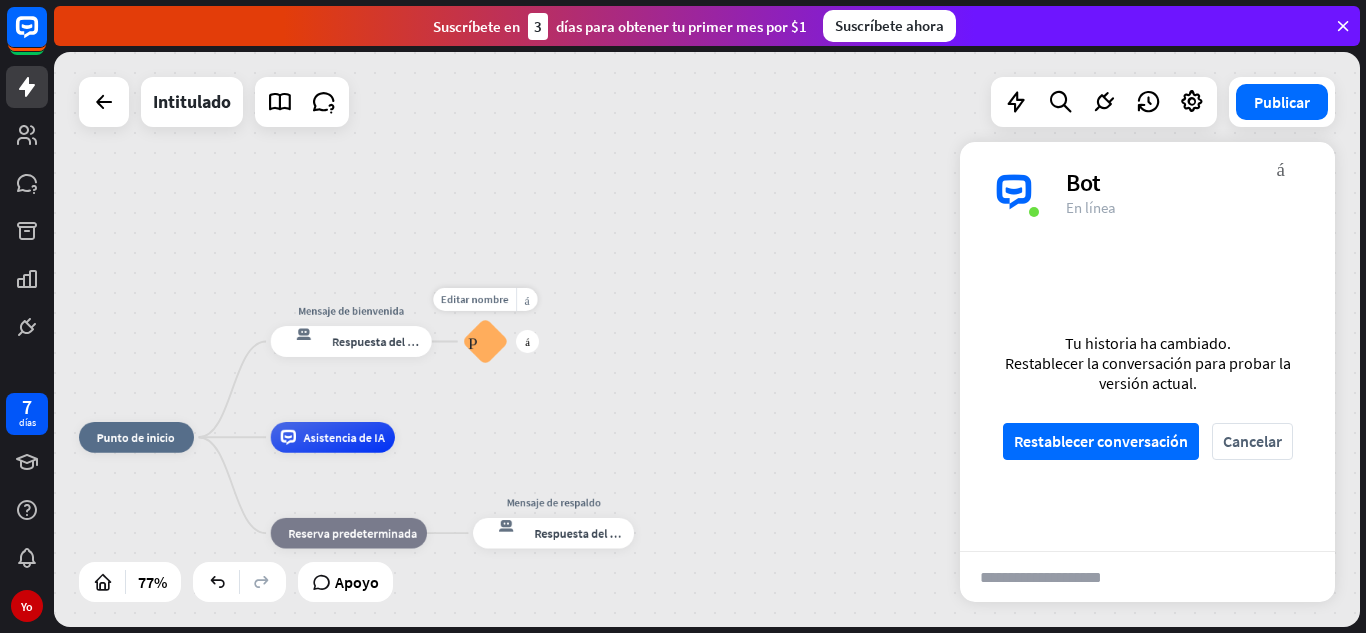click on "Editar nombre   más_amarillo         más     Preguntas frecuentes sobre bloques" at bounding box center (485, 341) 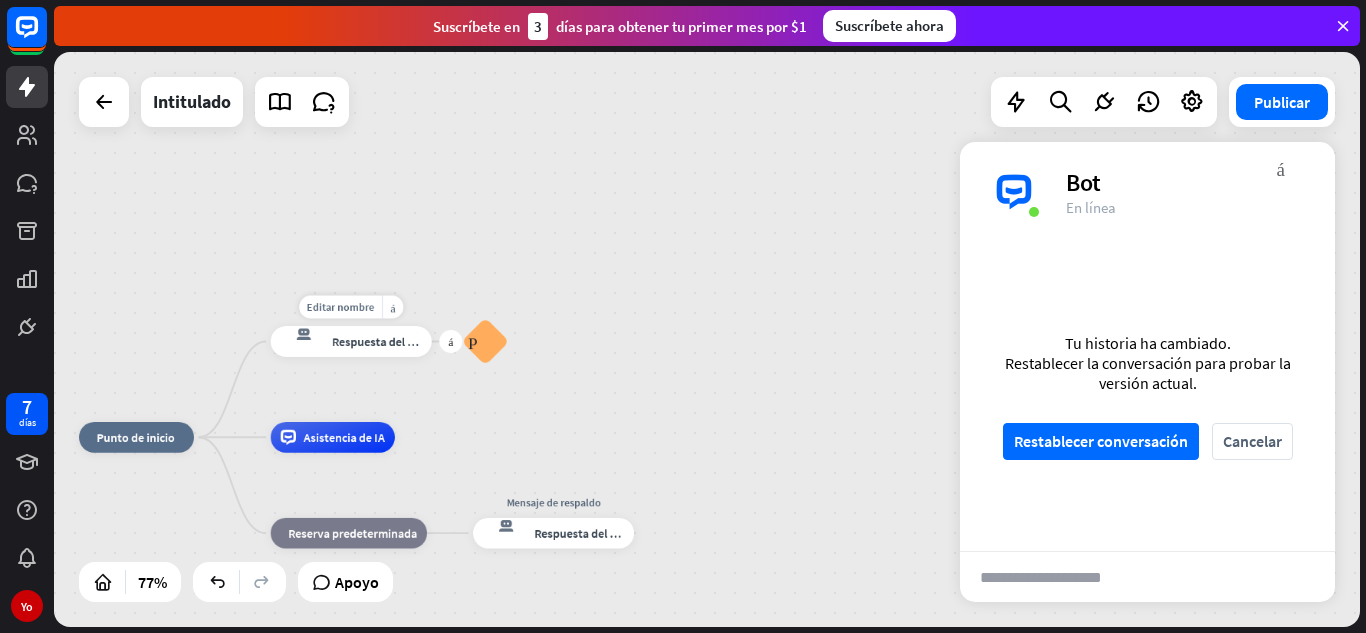 click on "respuesta del bot de bloqueo   Respuesta del bot" at bounding box center (351, 341) 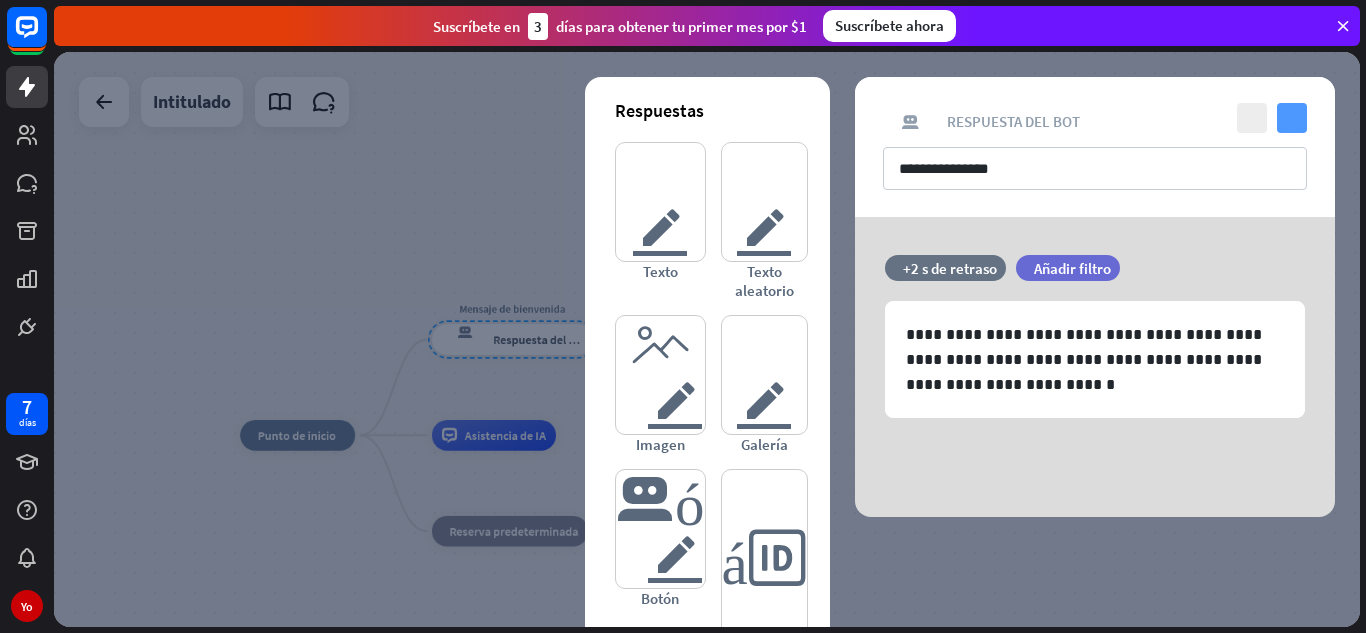click on "controlar" at bounding box center (1292, 118) 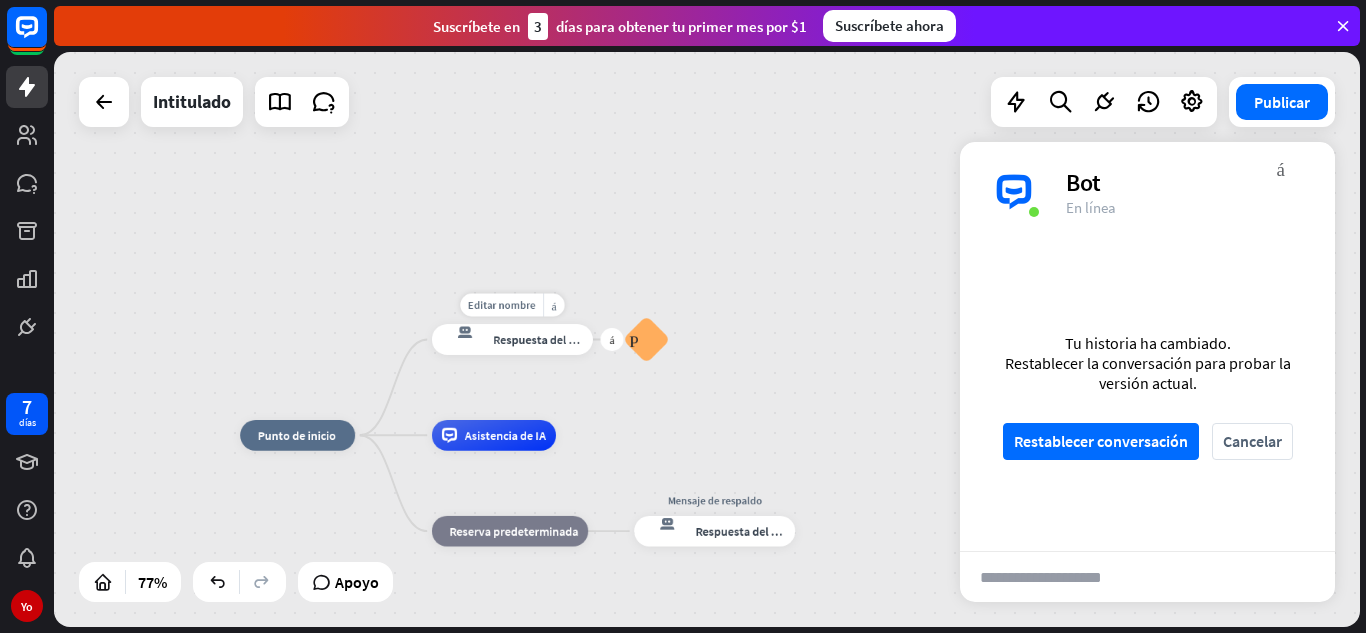 click on "respuesta del bot de bloqueo   Respuesta del bot" at bounding box center [512, 339] 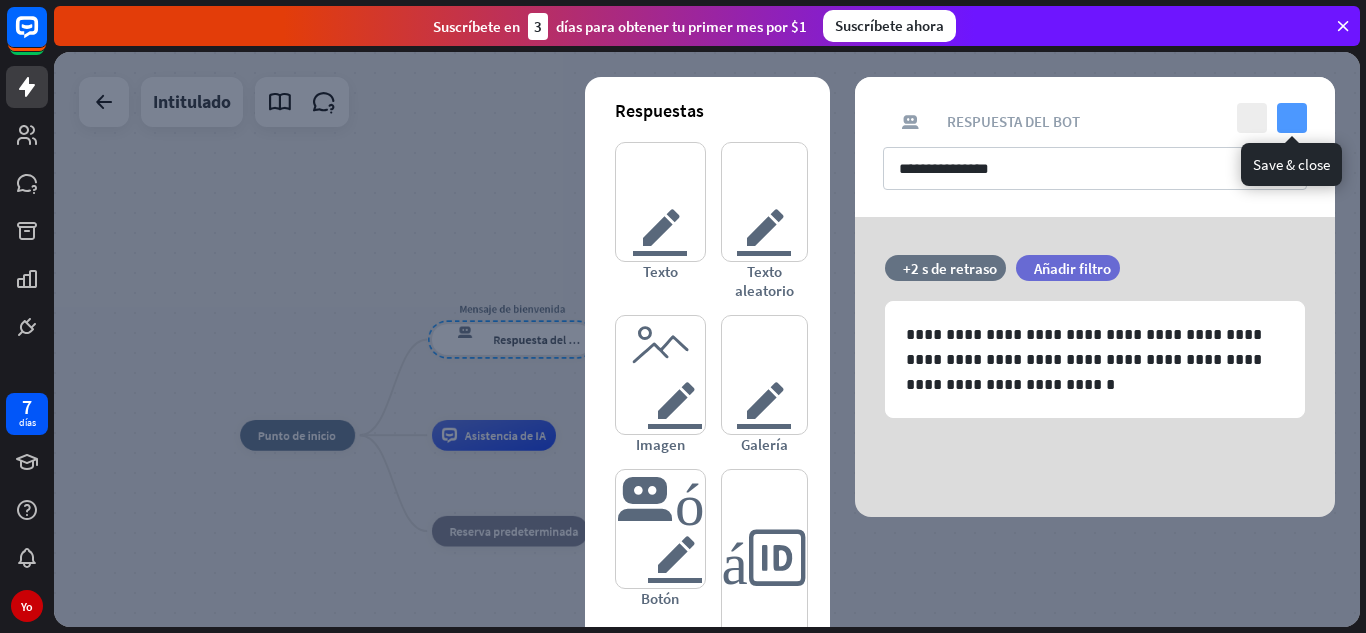 click on "controlar" at bounding box center (1292, 118) 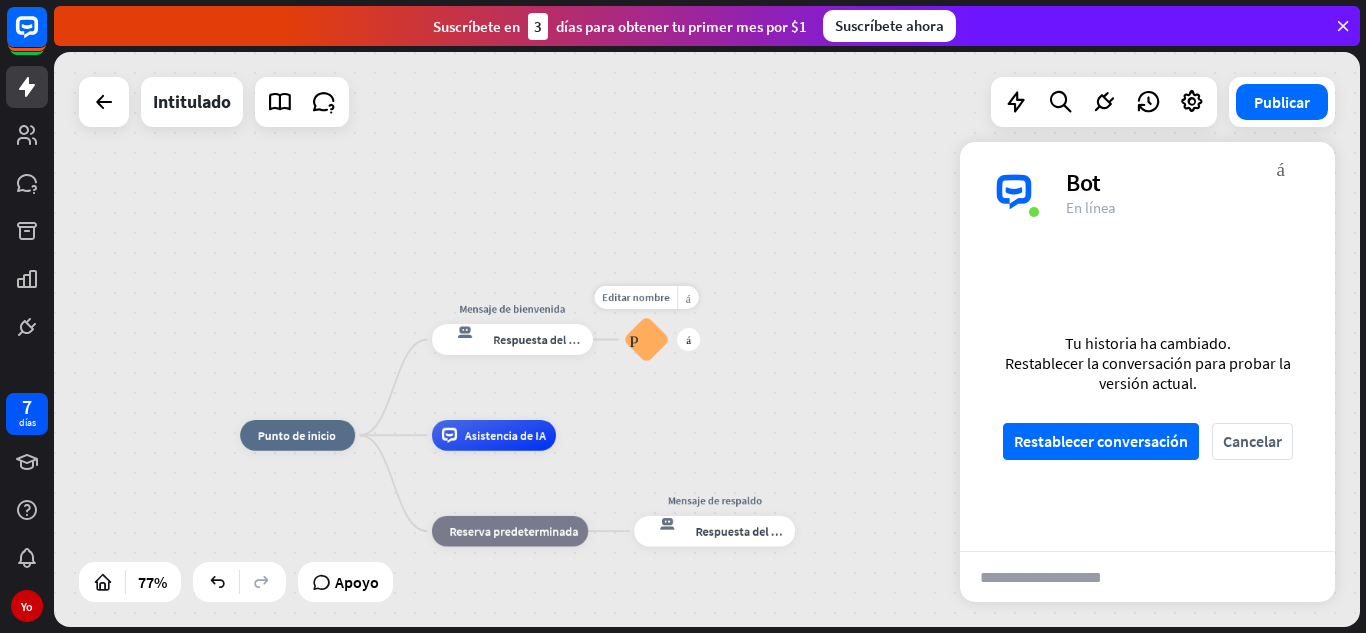 click on "Editar nombre   más_amarillo         más     Preguntas frecuentes sobre bloques" at bounding box center [647, 339] 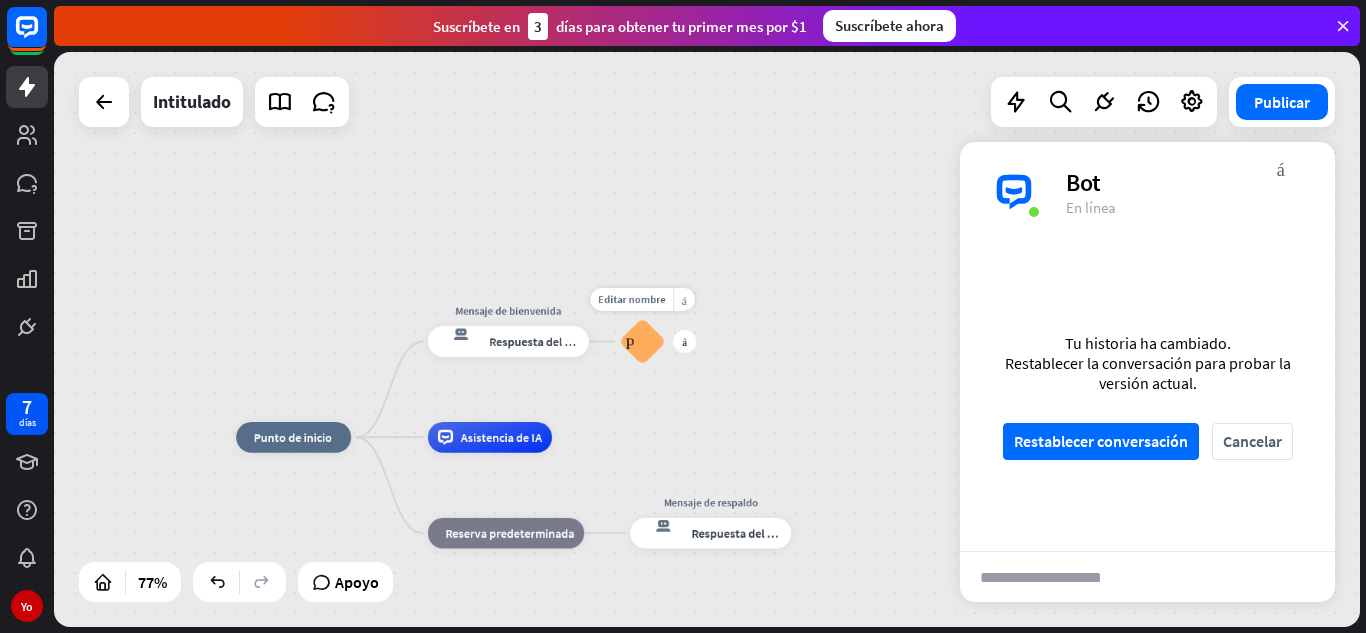 click on "Editar nombre   más_amarillo         más     Preguntas frecuentes sobre bloques" at bounding box center [643, 341] 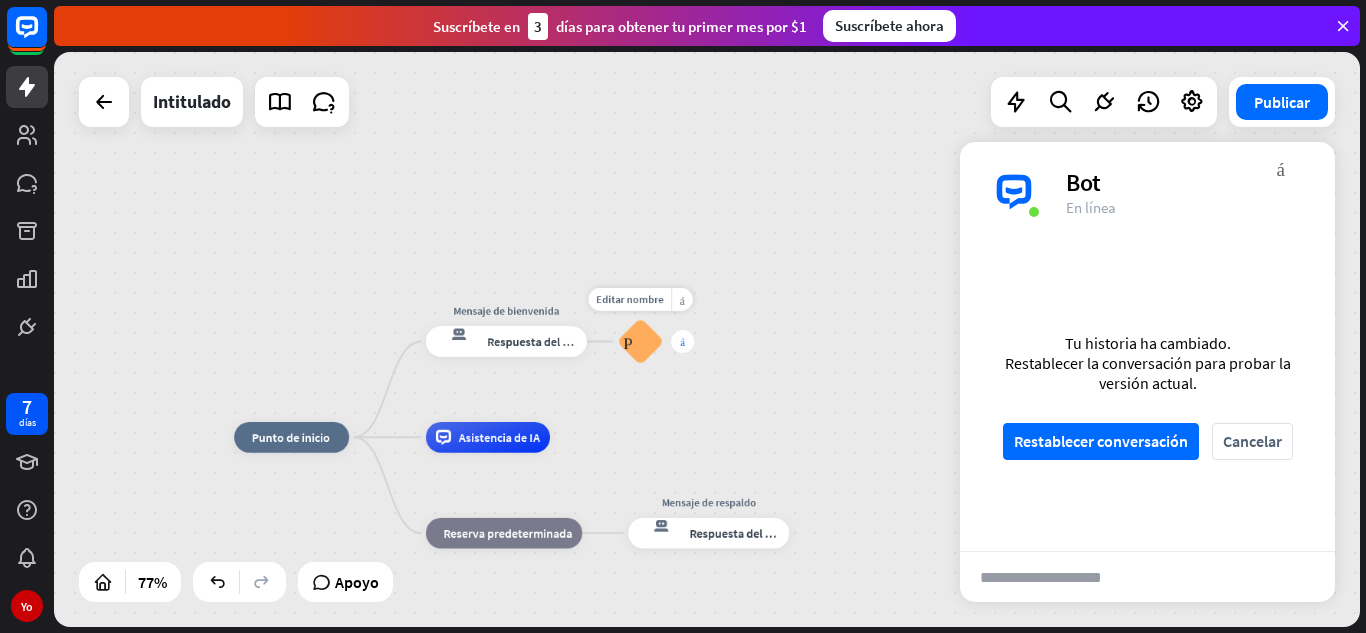 click on "más" at bounding box center (682, 341) 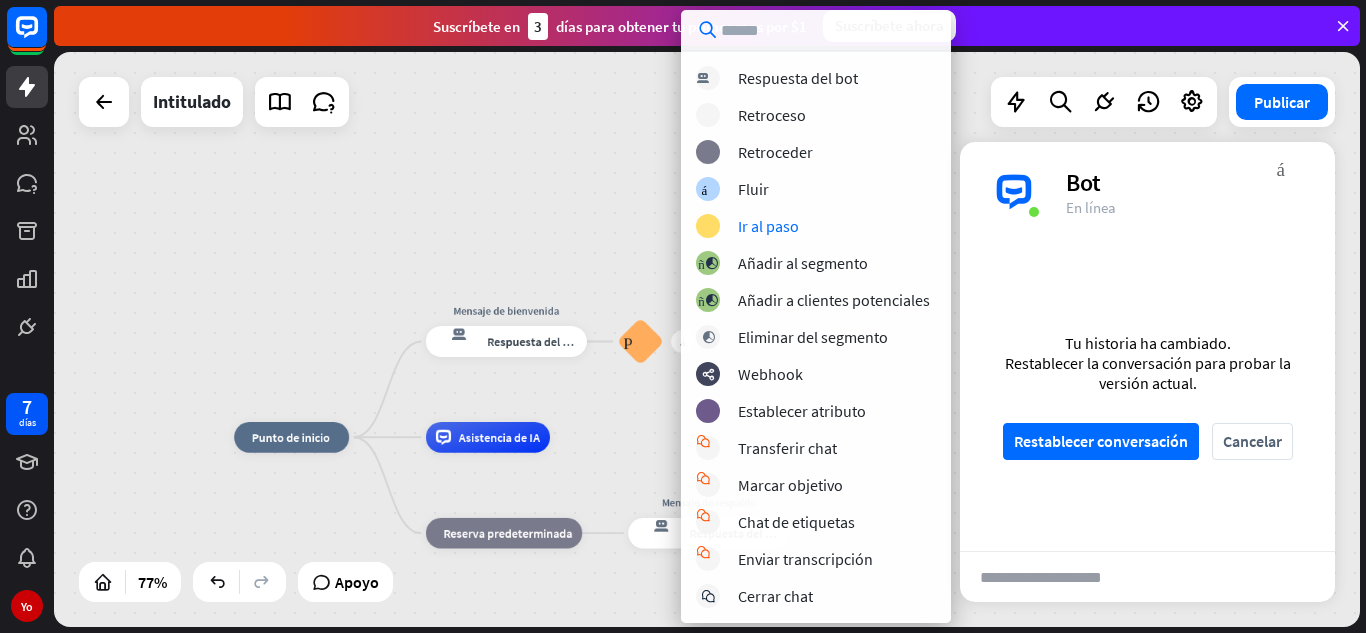 click on "inicio_2   Punto de inicio                 Mensaje de bienvenida   respuesta del bot de bloqueo   Respuesta del bot               más     Preguntas frecuentes sobre bloques                     Asistencia de IA                   bloque_de_retroceso   Reserva predeterminada                 Mensaje de respaldo   respuesta del bot de bloqueo   Respuesta del bot" at bounding box center (707, 339) 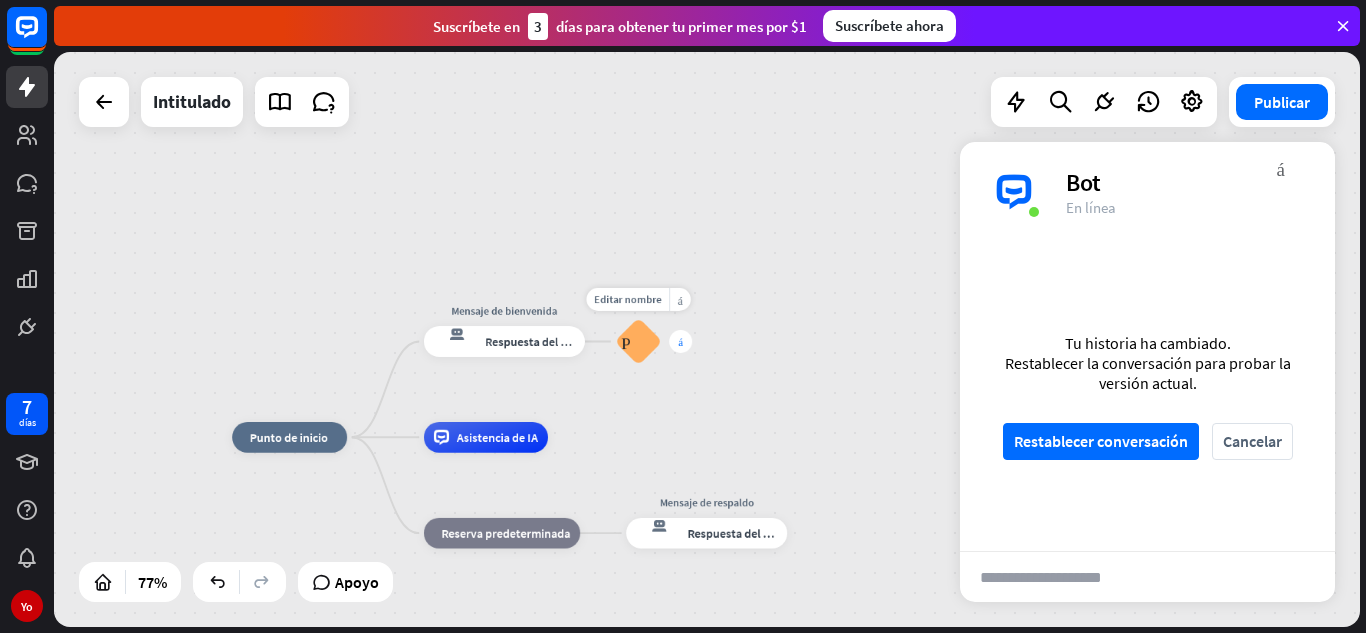 click on "más" at bounding box center [680, 341] 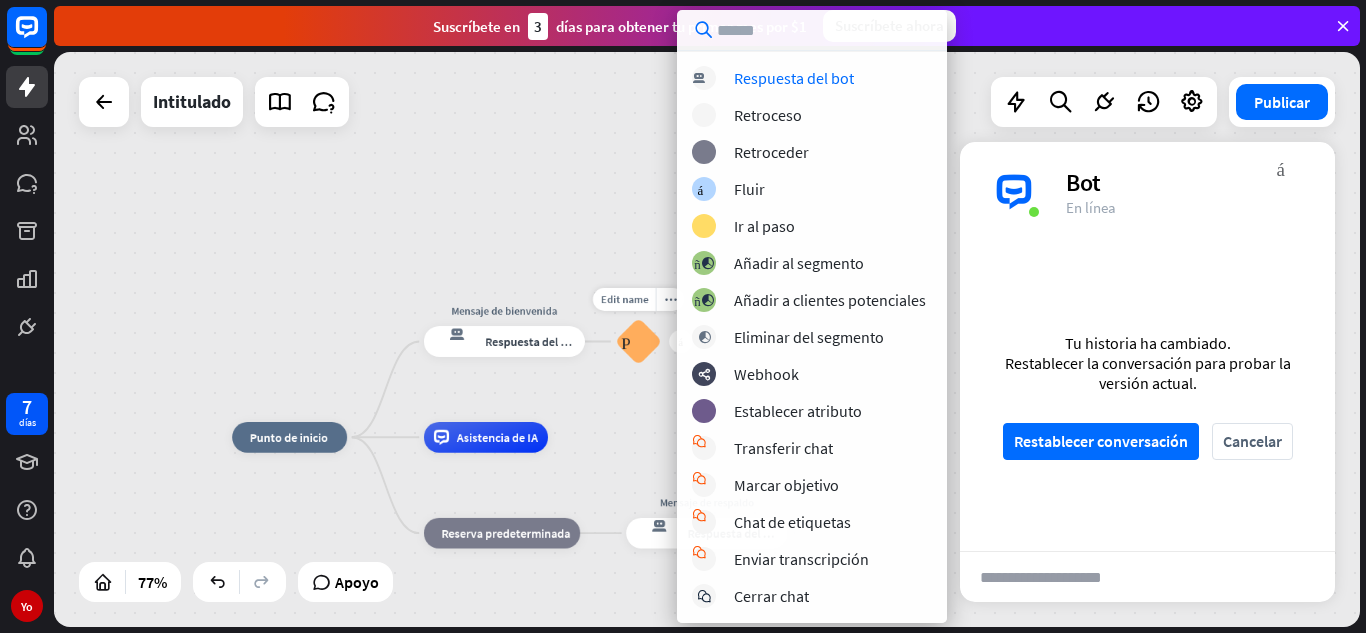 click on "Edit name" at bounding box center [625, 299] 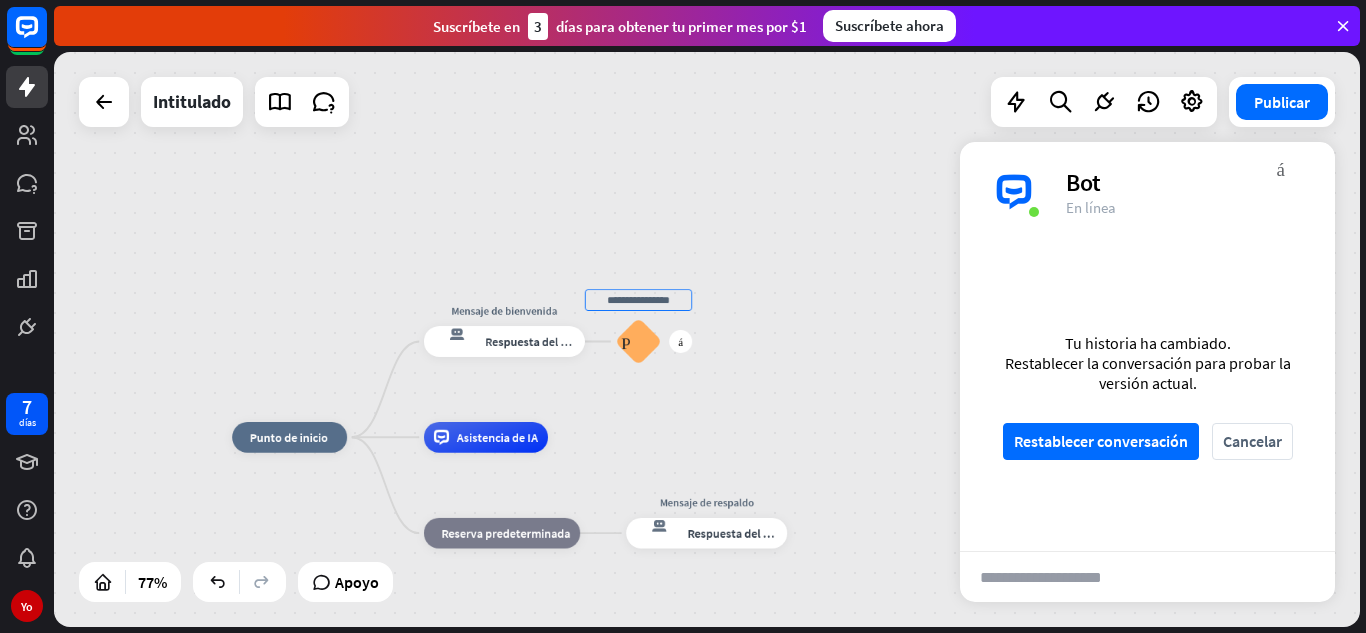 click on "Preguntas frecuentes sobre bloques" at bounding box center [639, 341] 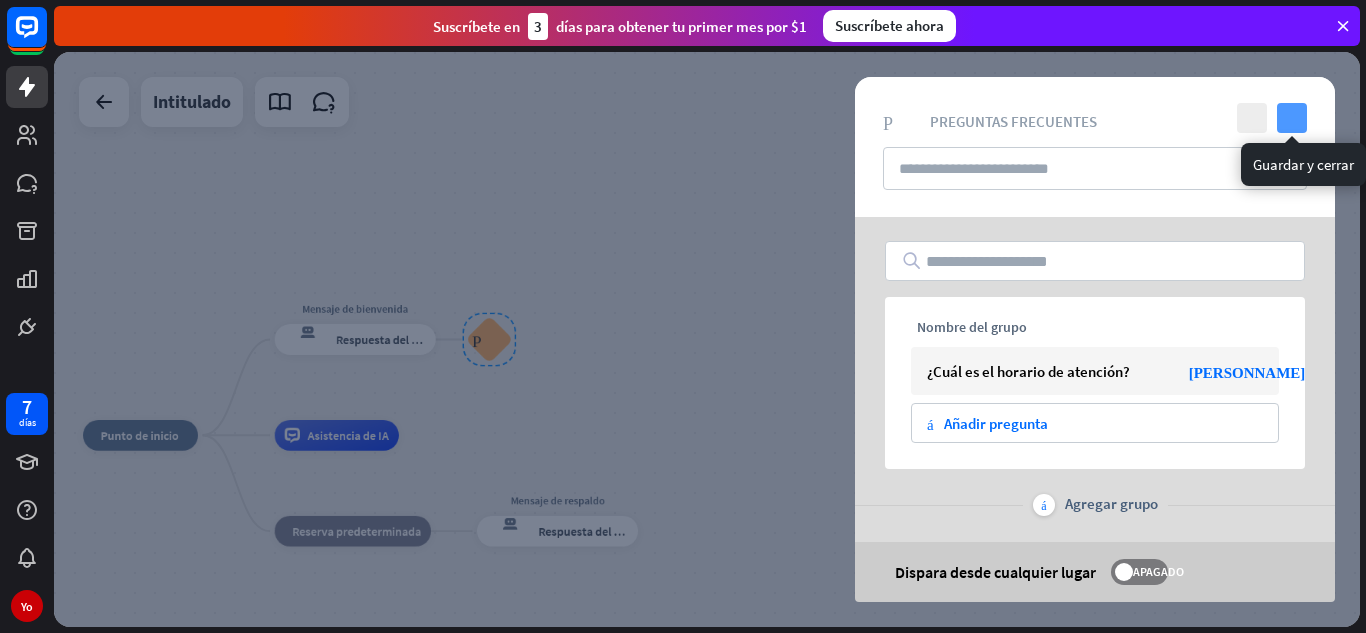click on "controlar" at bounding box center (1292, 118) 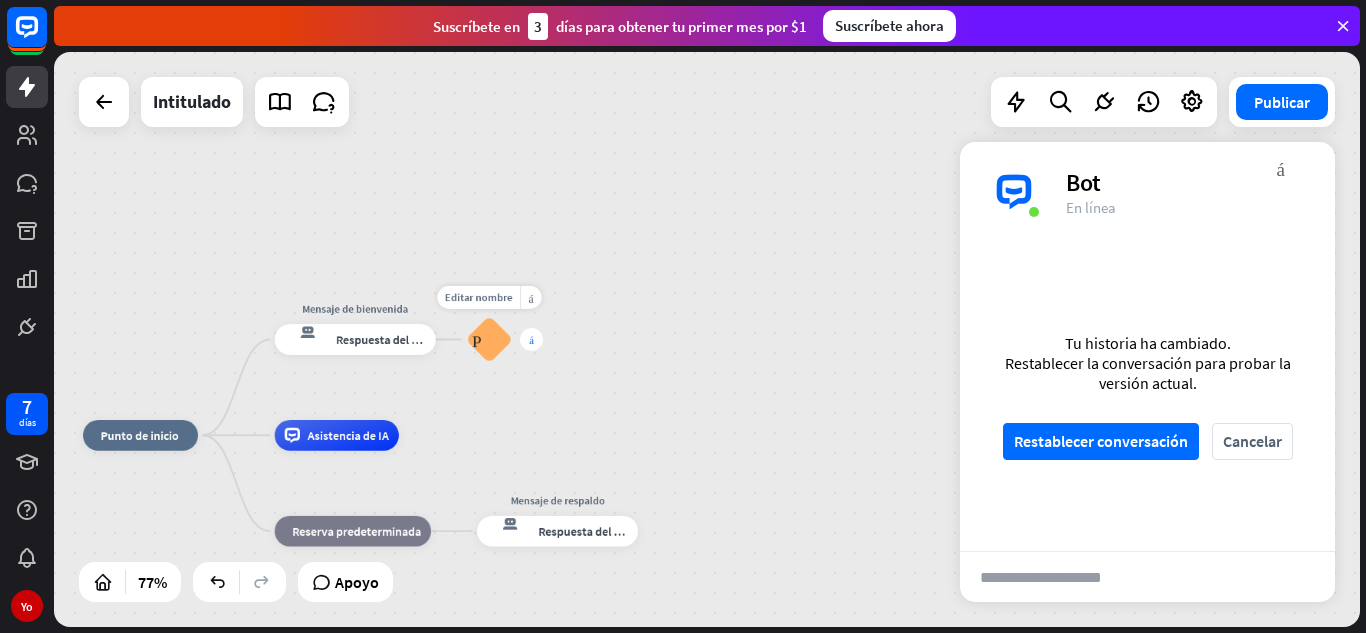 click on "más" at bounding box center (531, 339) 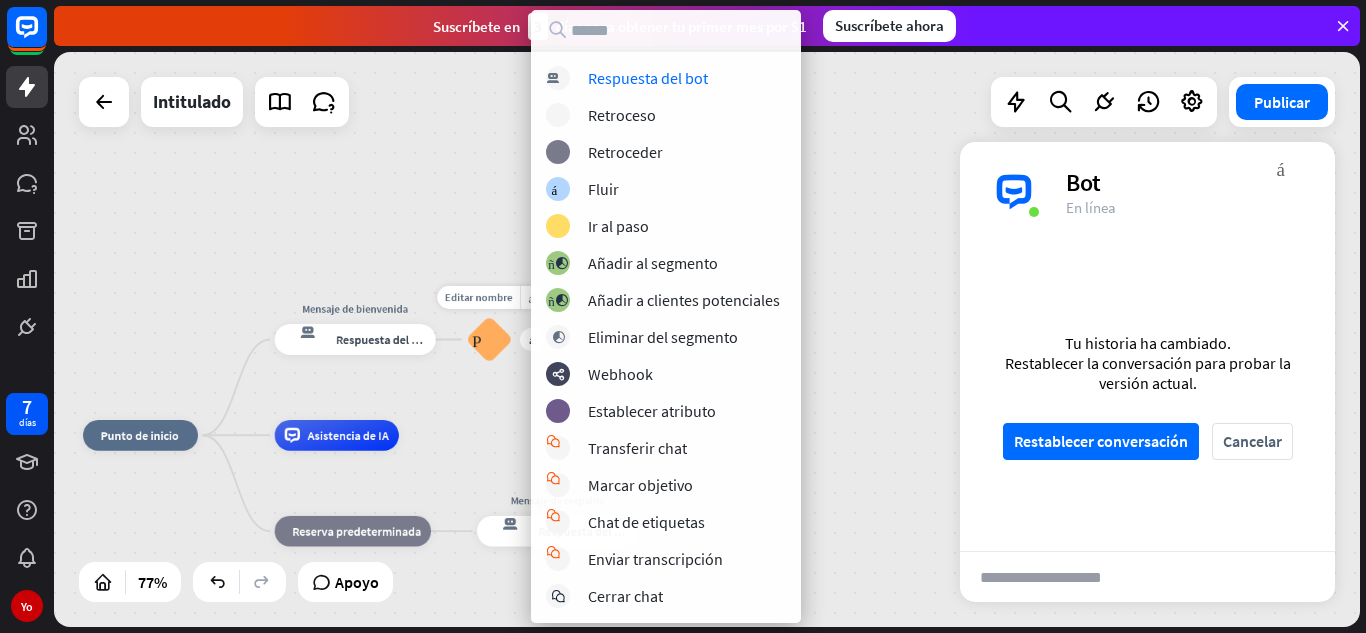 click on "Editar nombre" at bounding box center (478, 297) 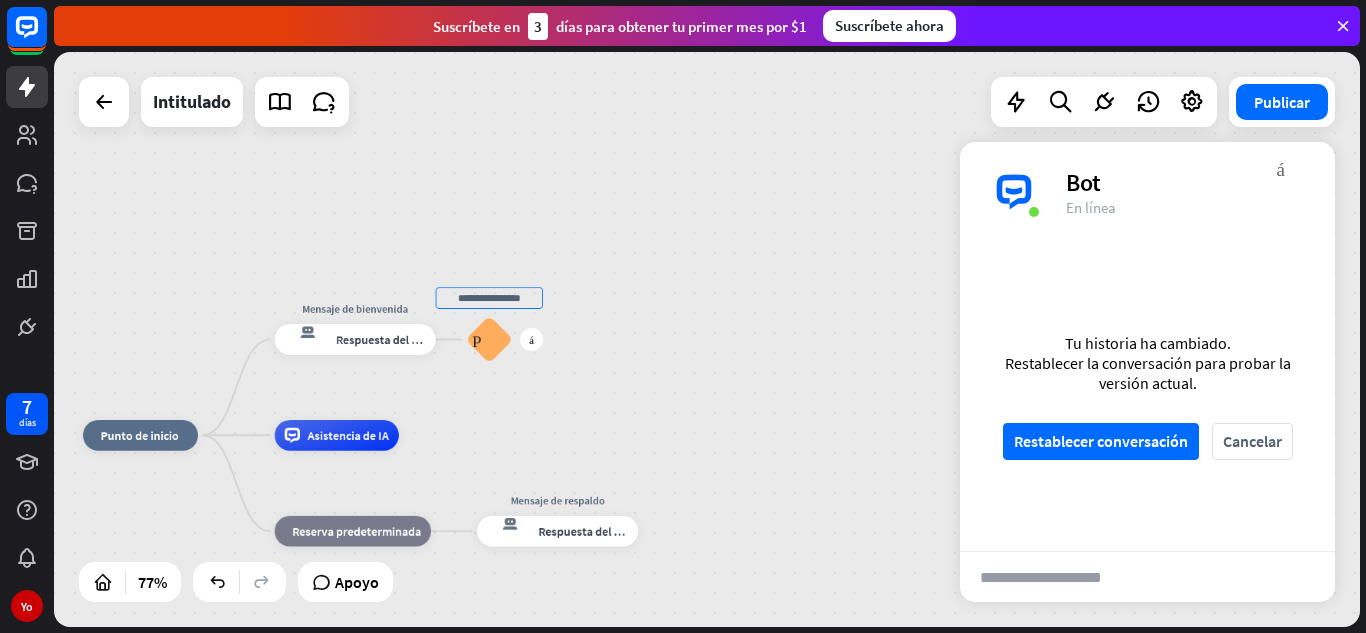 click on "más     Preguntas frecuentes sobre bloques" at bounding box center (489, 339) 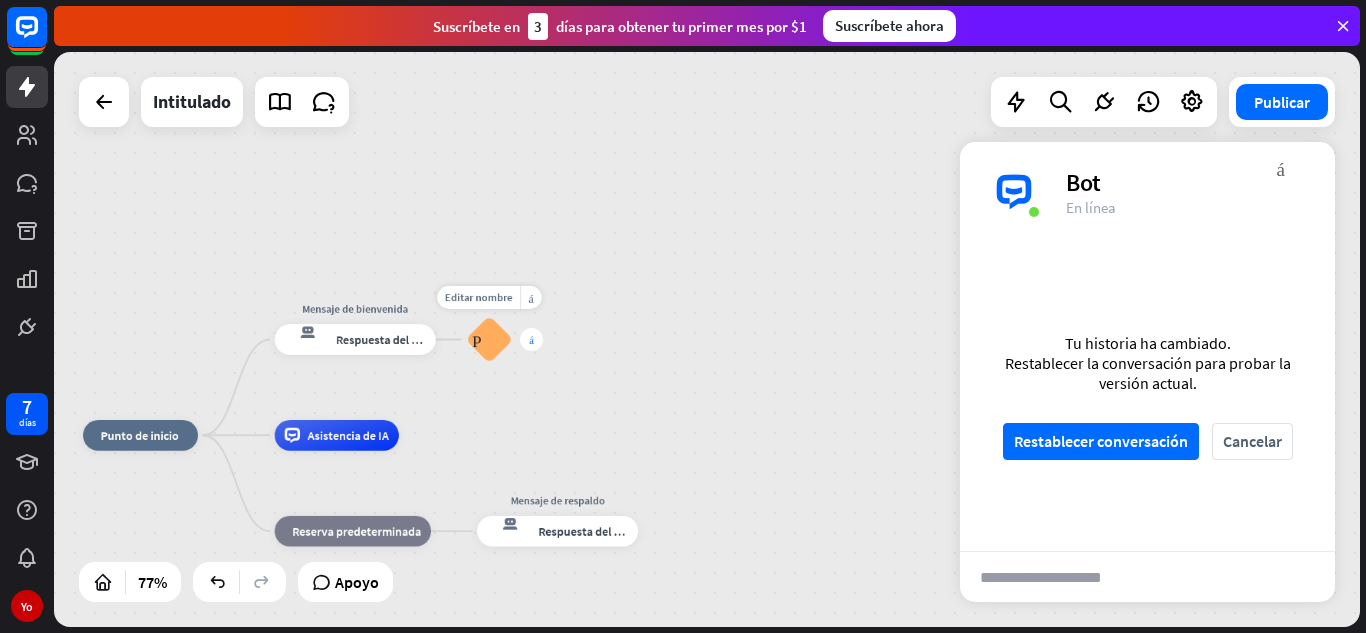 click on "más" at bounding box center (531, 339) 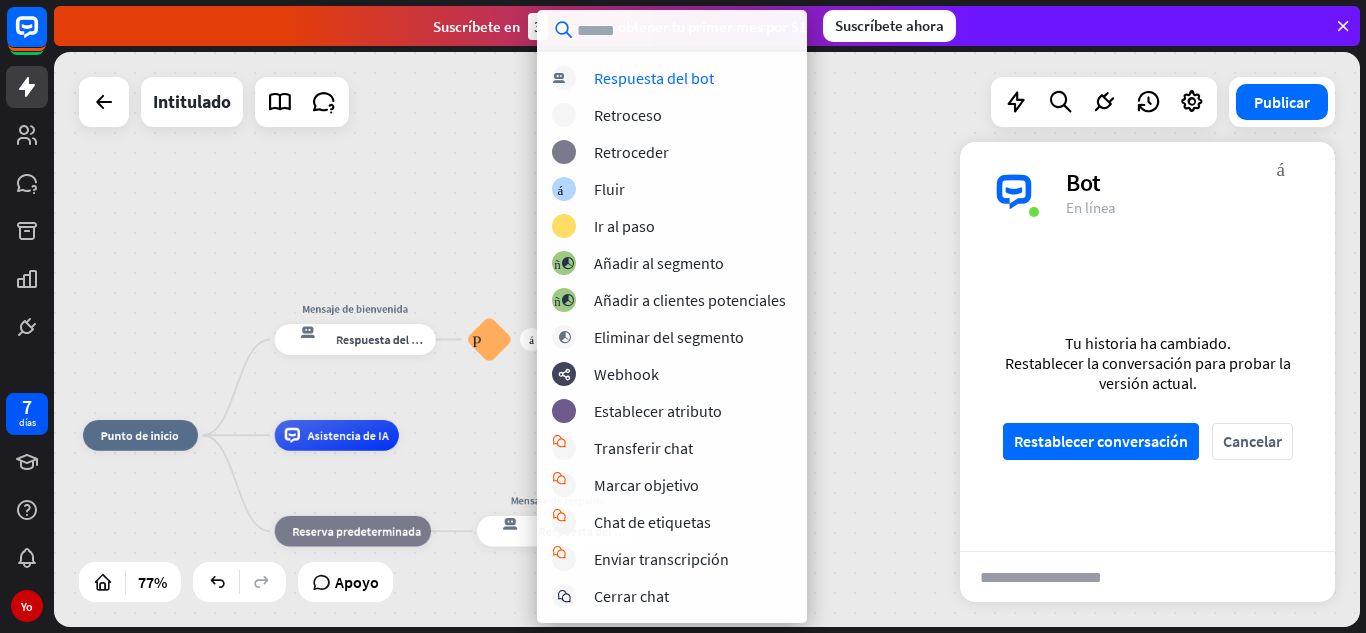 click on "inicio_2   Punto de inicio                 Mensaje de bienvenida   respuesta del bot de bloqueo   Respuesta del bot       Editar nombre   más_amarillo         más     Preguntas frecuentes sobre bloques                     Asistencia de IA                   bloque_de_retroceso   Reserva predeterminada                 Mensaje de respaldo   respuesta del bot de bloqueo   Respuesta del bot" at bounding box center [707, 339] 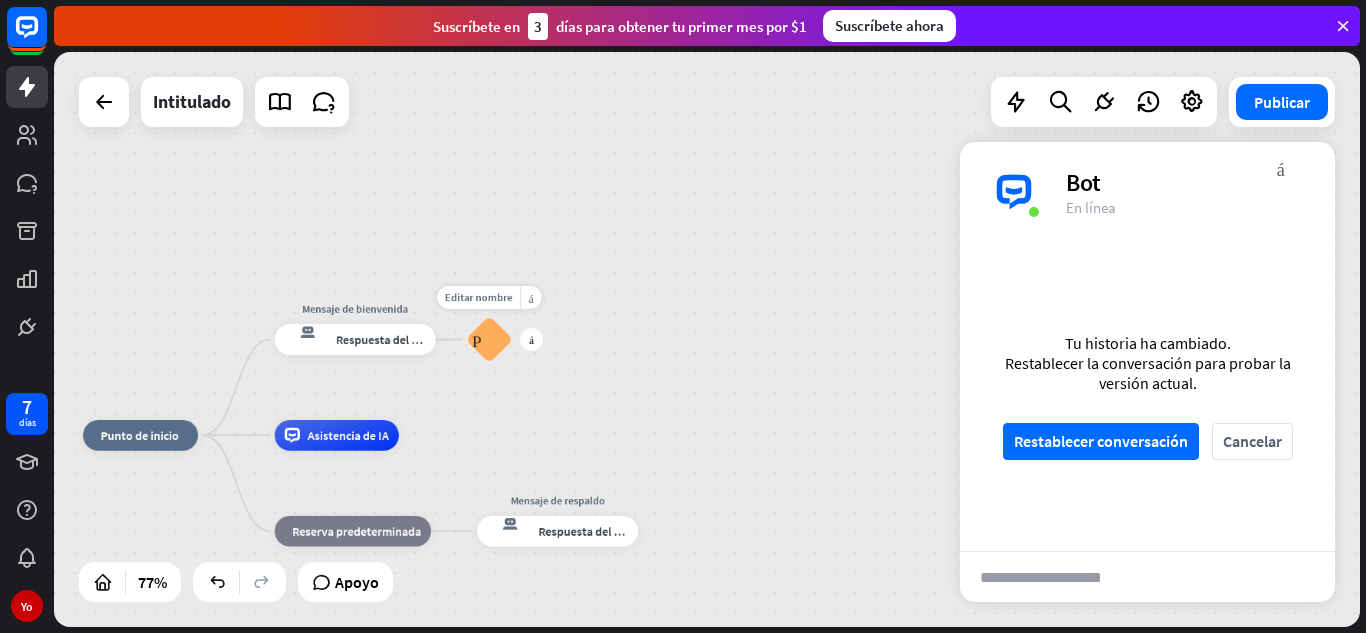 click on "Preguntas frecuentes sobre bloques" at bounding box center [489, 339] 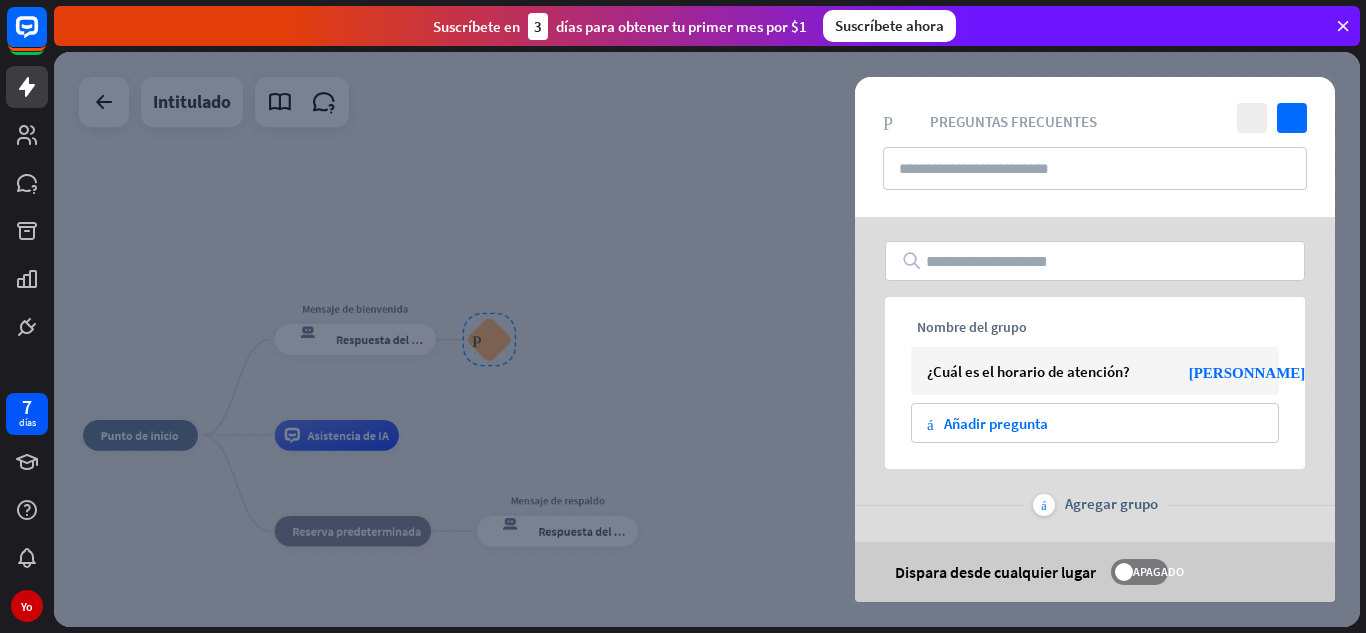 click at bounding box center (707, 339) 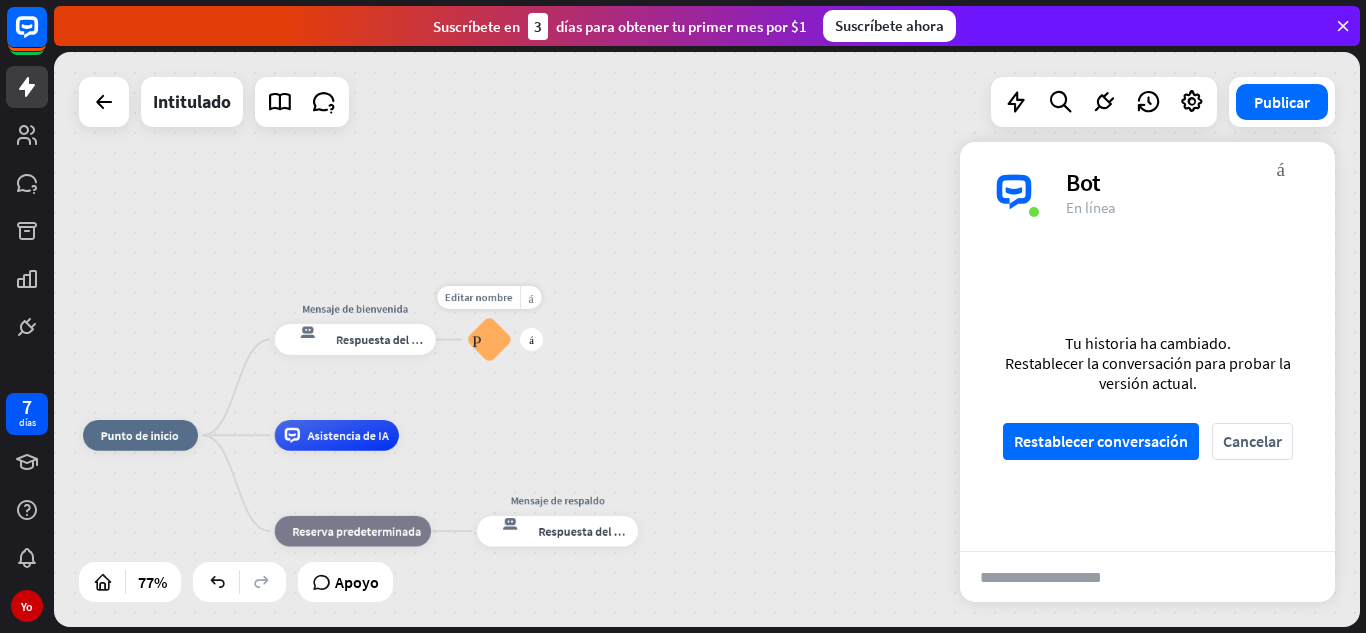 click on "Preguntas frecuentes sobre bloques" at bounding box center (489, 339) 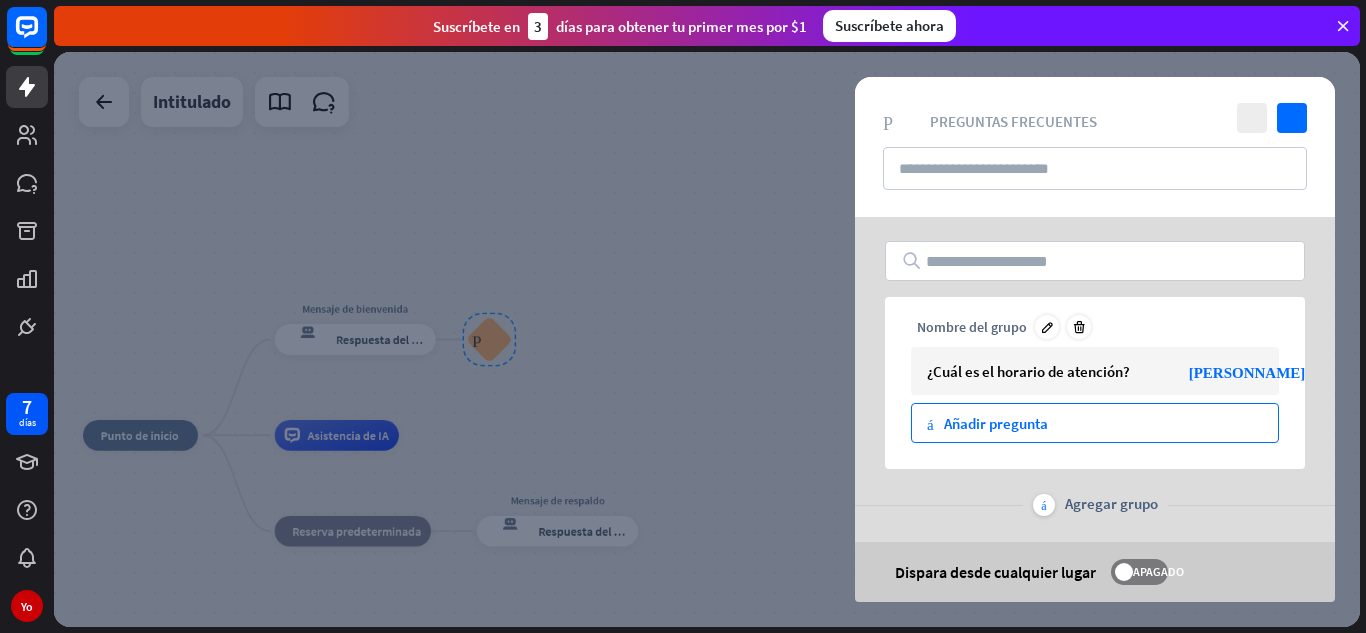 click on "más
Añadir pregunta" at bounding box center (1095, 423) 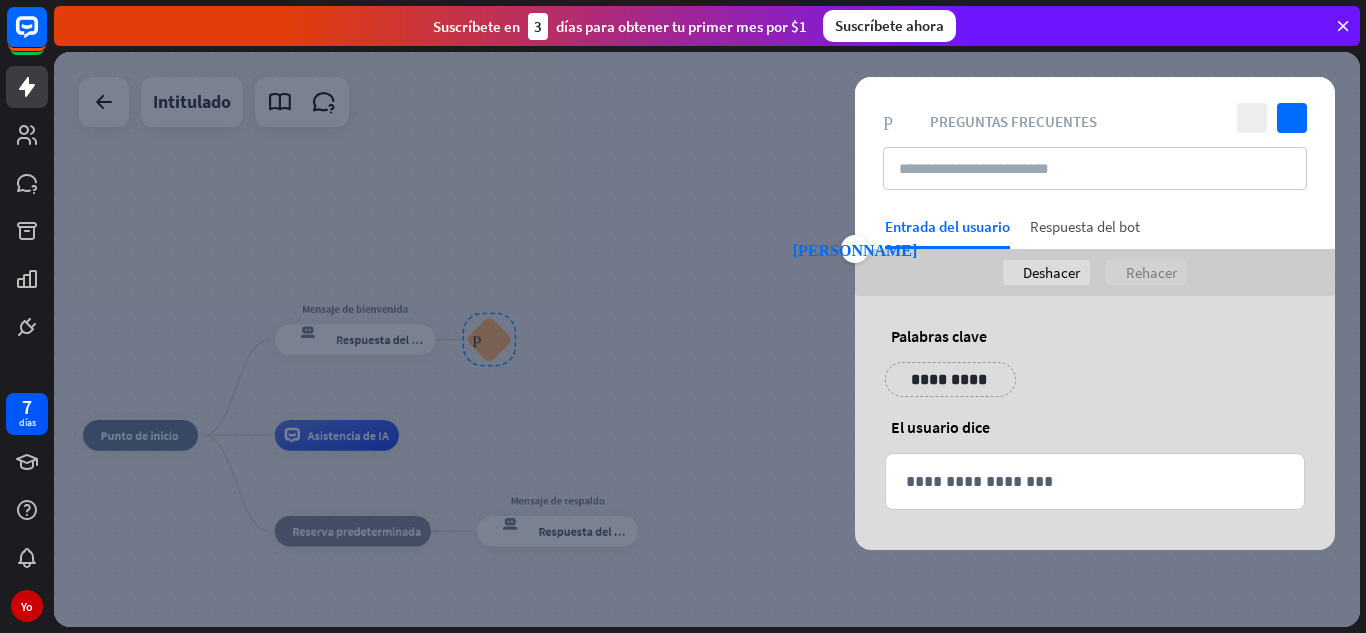 click on "Respuesta del bot" at bounding box center (1085, 226) 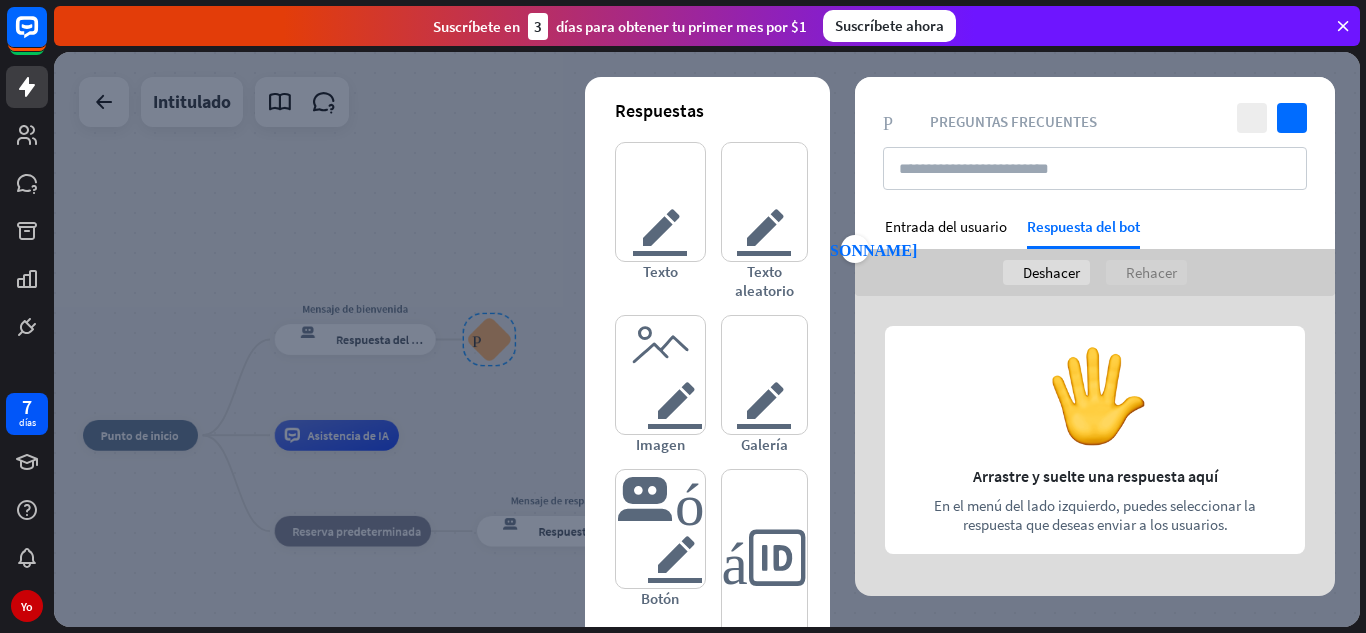 click on "cerca
controlar
Preguntas frecuentes sobre bloques   Preguntas frecuentes" at bounding box center [1095, 147] 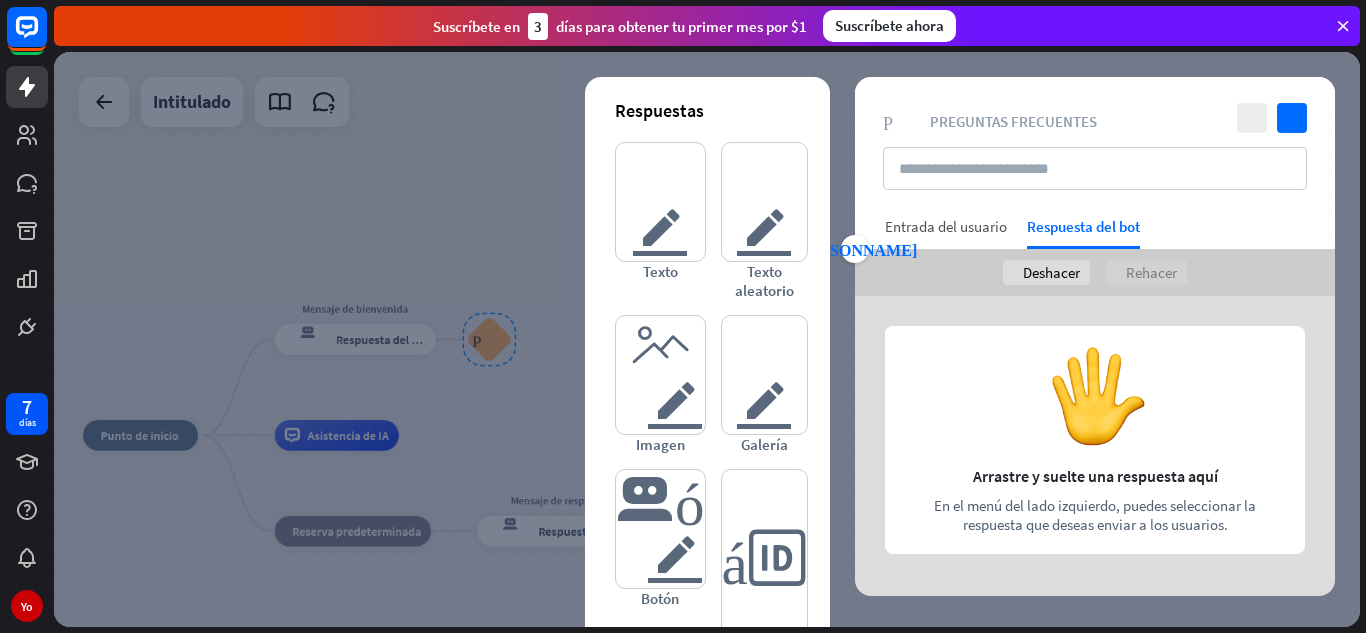 click on "Entrada del usuario" at bounding box center (946, 226) 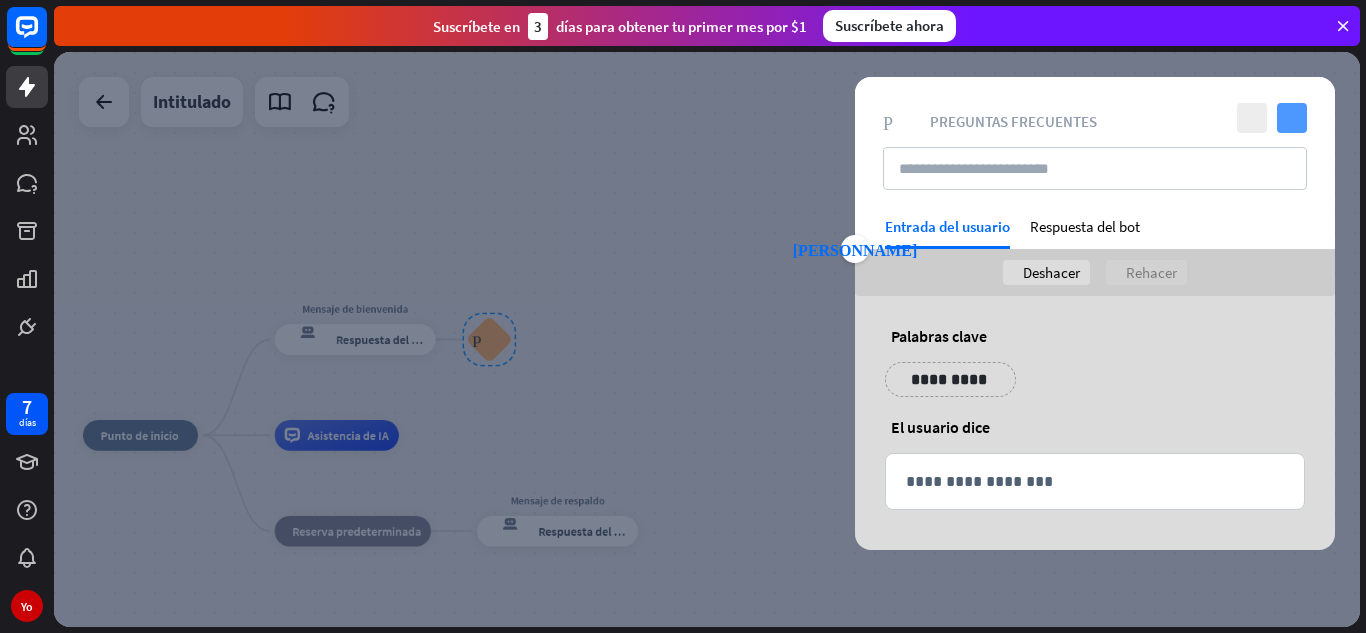 click on "controlar" at bounding box center (1292, 118) 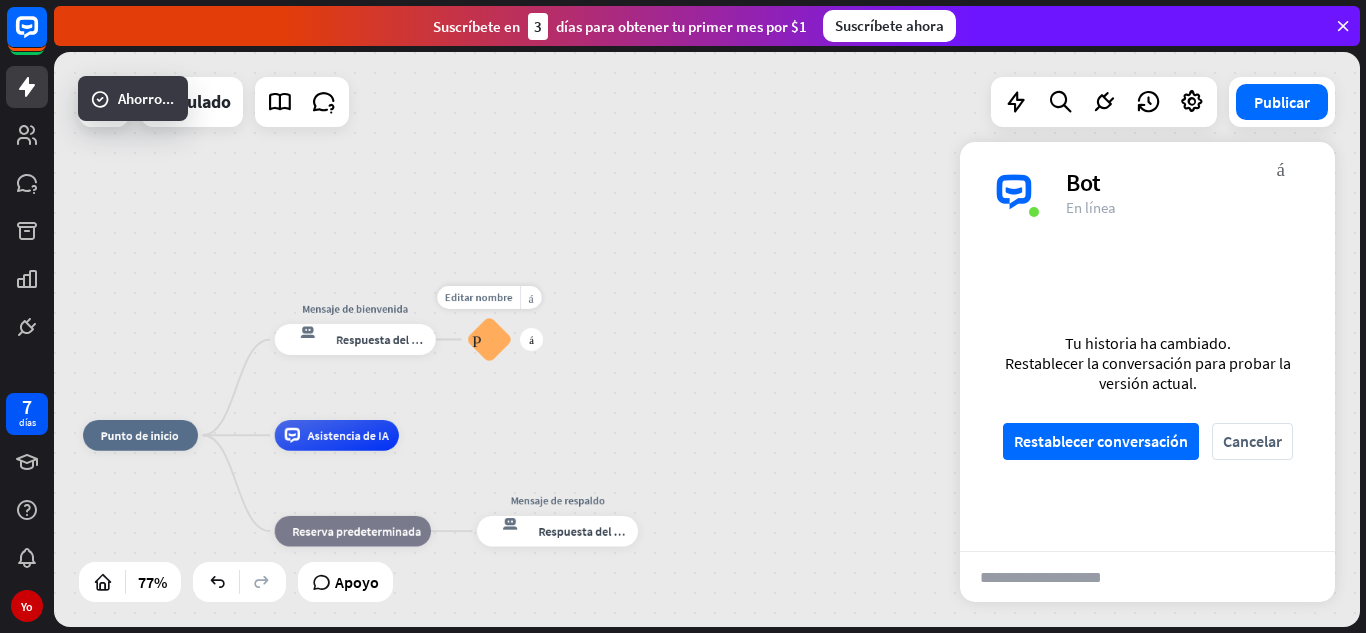 click on "Editar nombre   más_amarillo         más     Preguntas frecuentes sobre bloques" at bounding box center [489, 339] 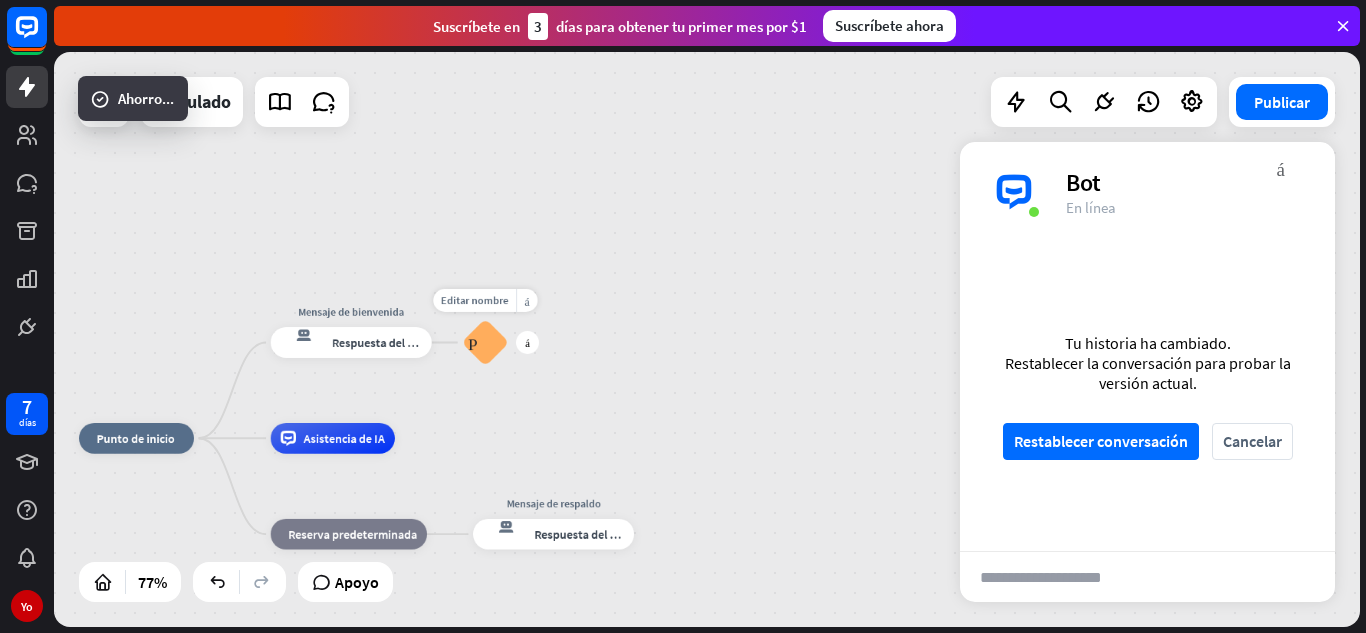 click on "Preguntas frecuentes sobre bloques" at bounding box center [485, 342] 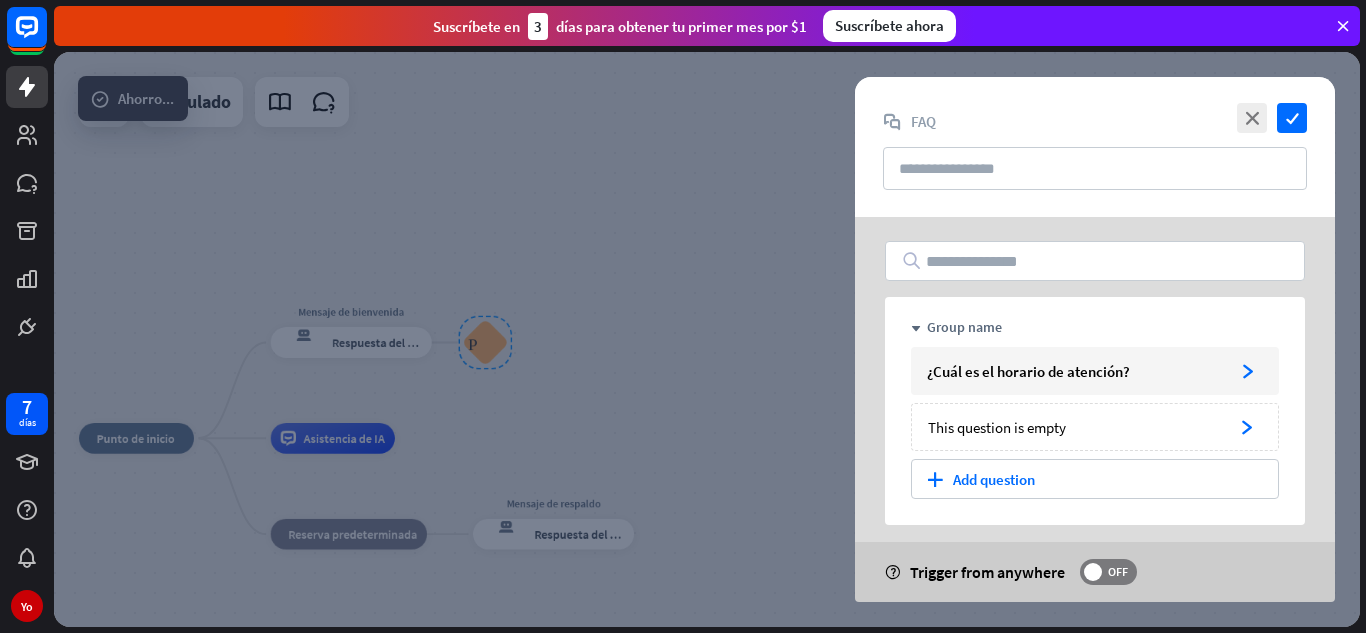click at bounding box center (707, 339) 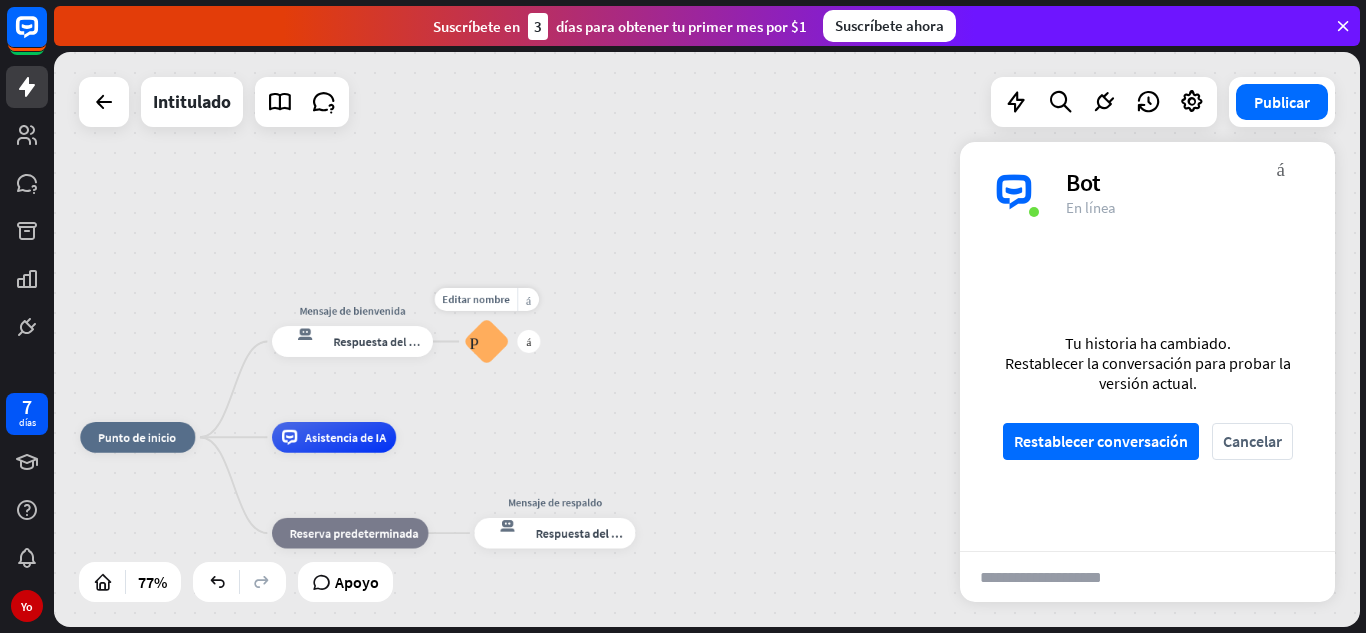 click on "Preguntas frecuentes sobre bloques" at bounding box center (487, 341) 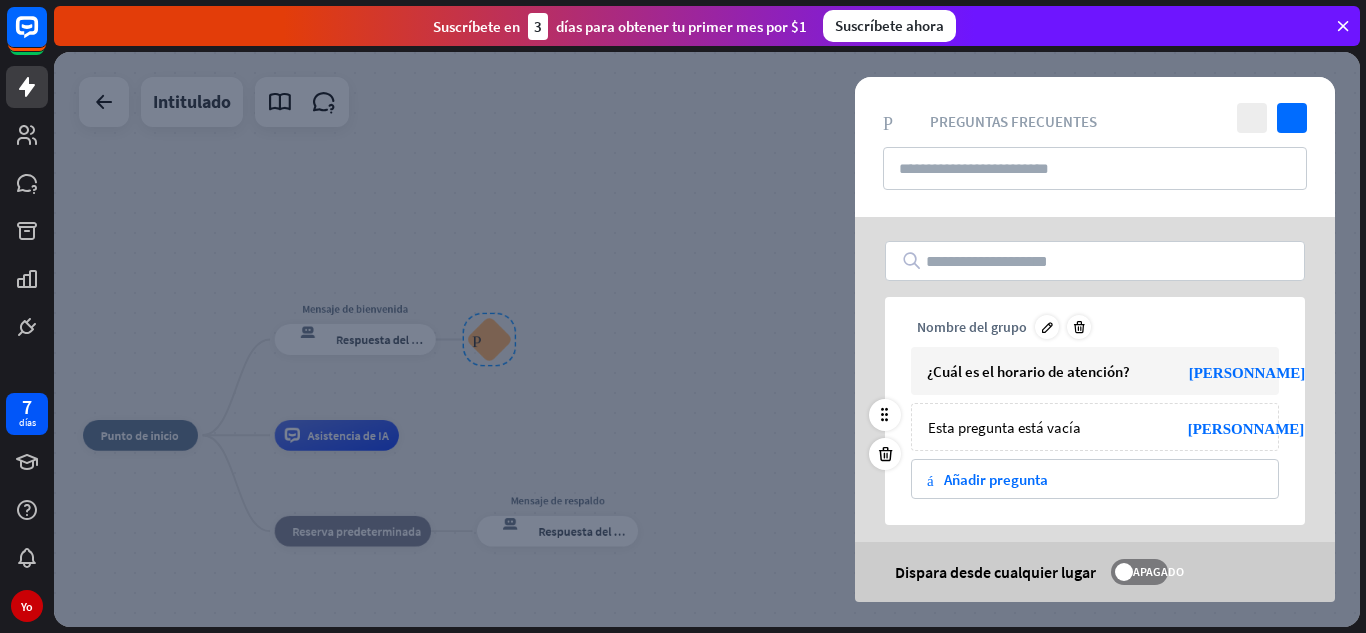 click on "Esta pregunta está vacía" at bounding box center [1075, 427] 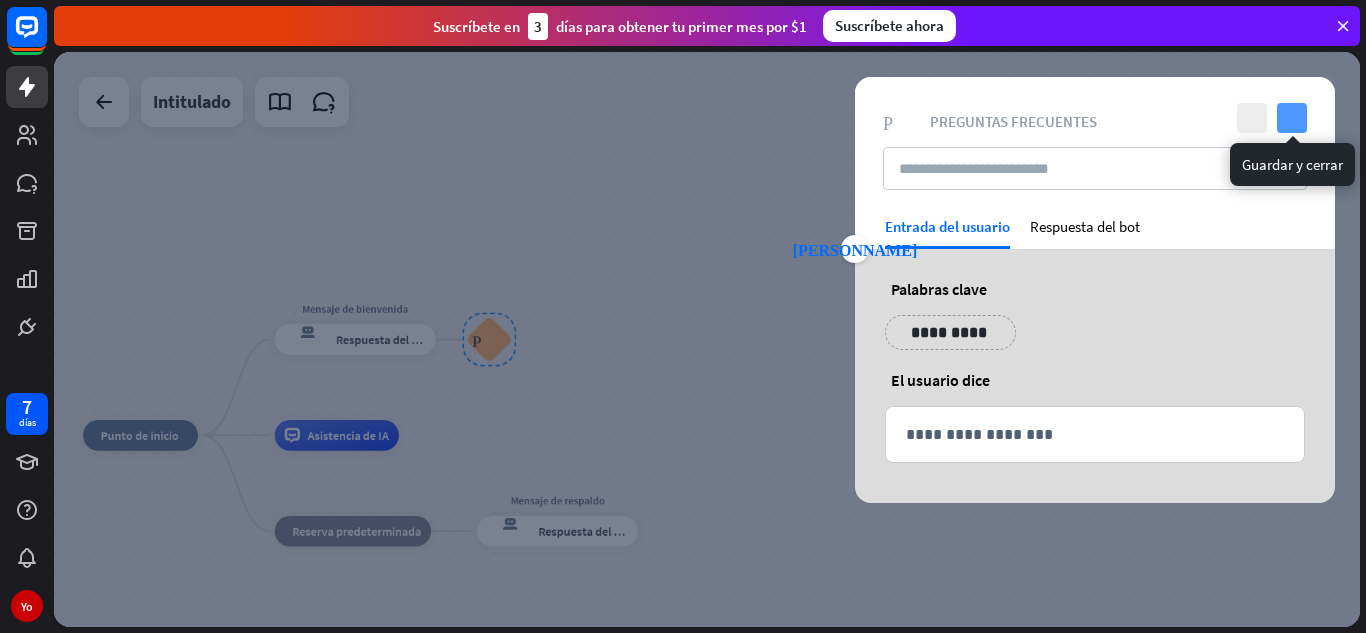 click on "controlar" at bounding box center (1292, 118) 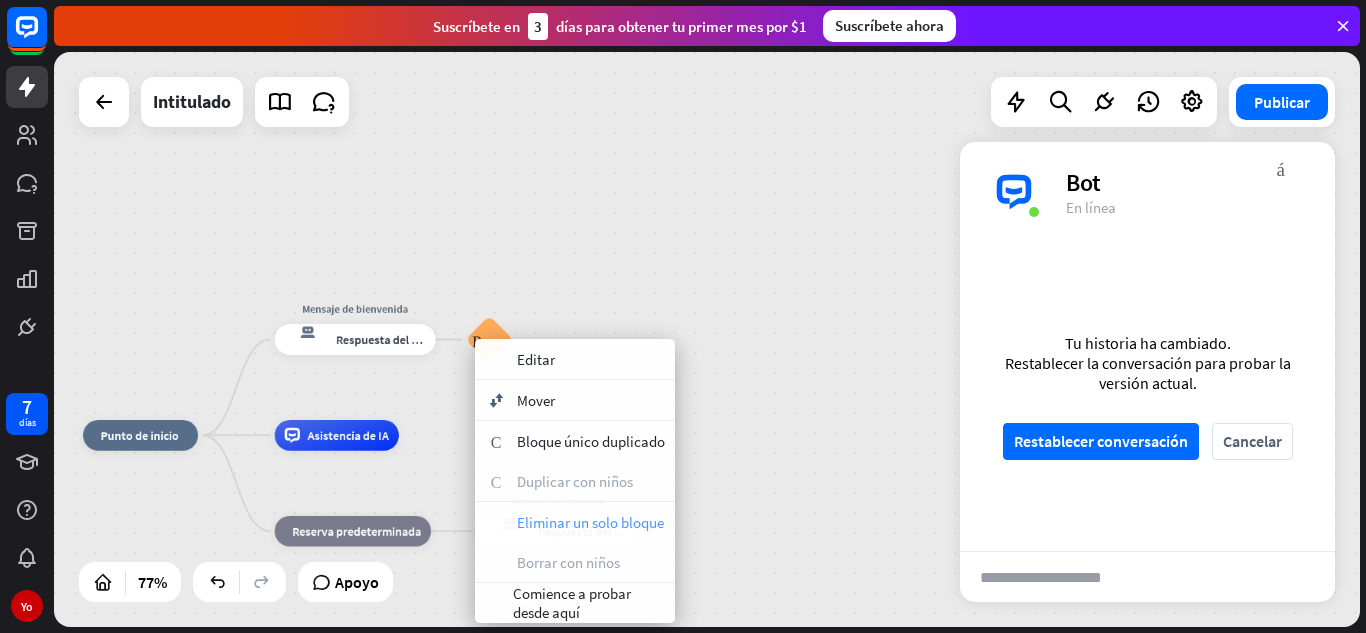 click on "Eliminar un solo bloque" at bounding box center (590, 522) 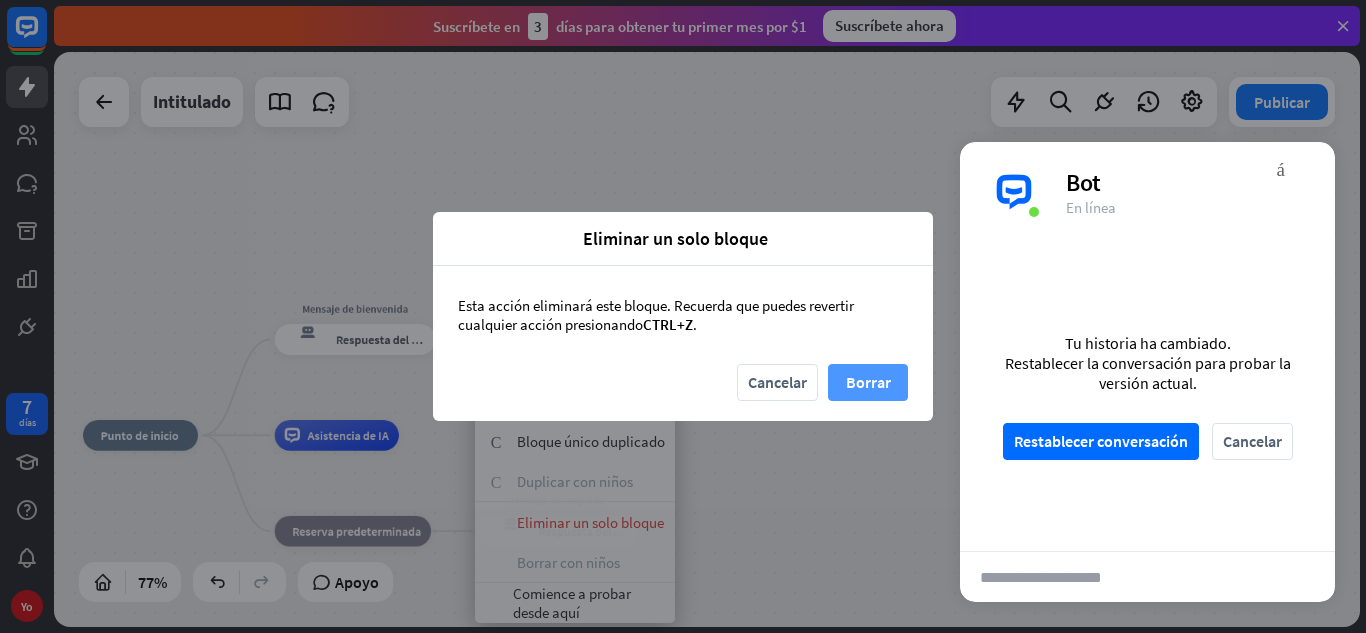 click on "Borrar" at bounding box center (868, 382) 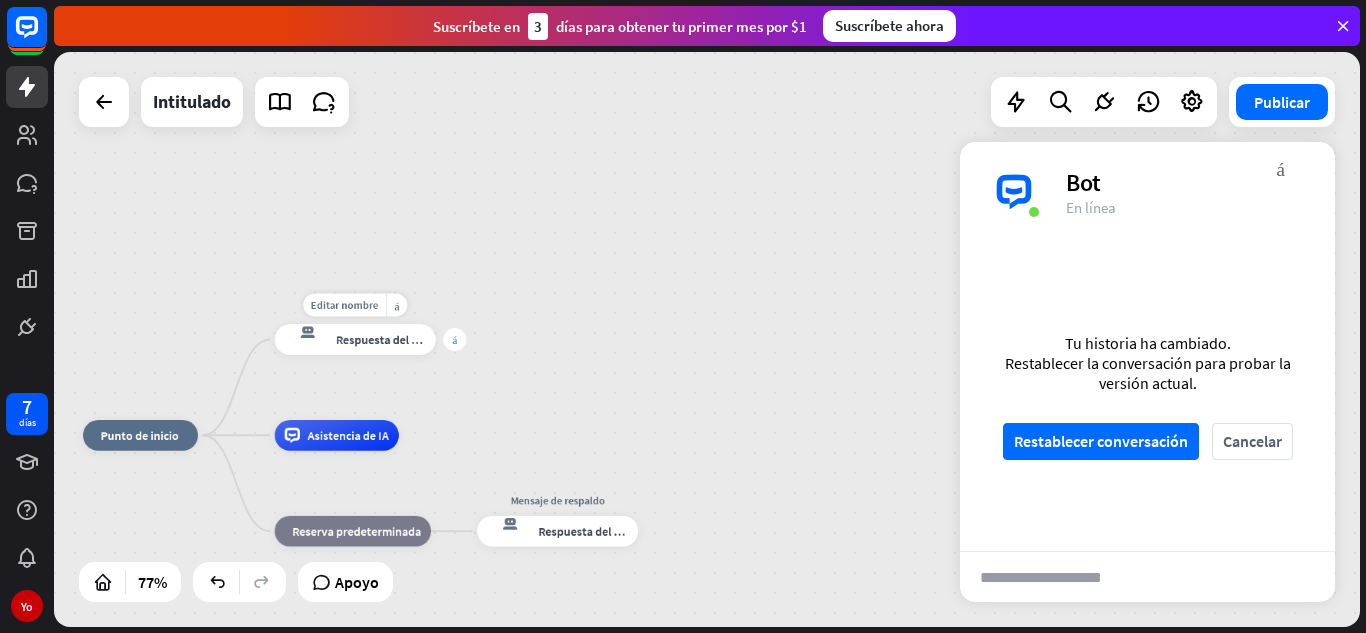 click on "Editar nombre   más_amarillo         más     respuesta del bot de bloqueo   Respuesta del bot" at bounding box center [355, 339] 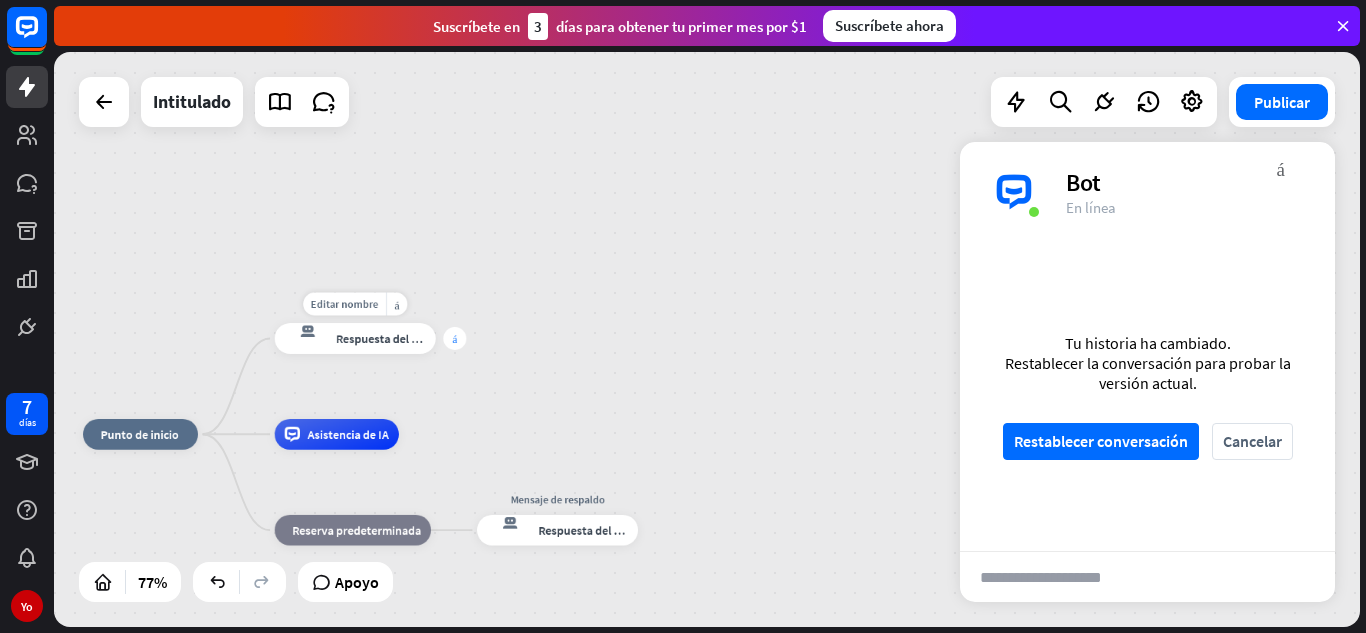 click on "Editar nombre   más_amarillo         más     respuesta del bot de bloqueo   Respuesta del bot" at bounding box center (355, 338) 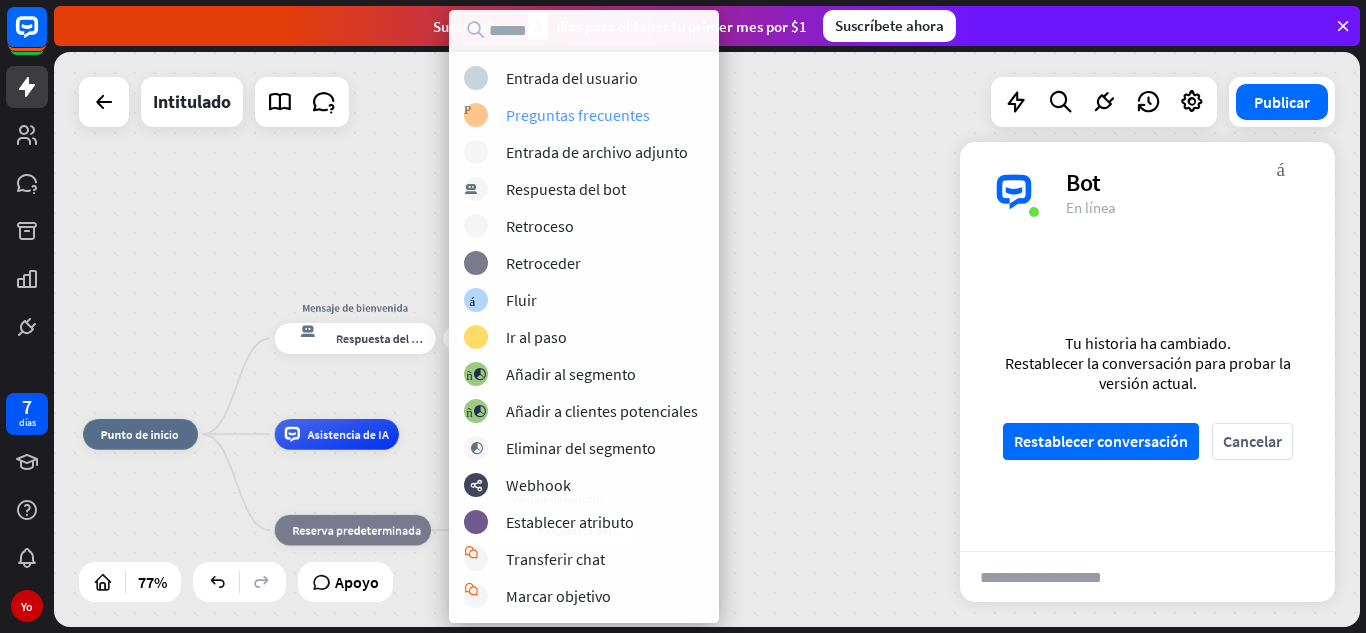 click on "Preguntas frecuentes" at bounding box center (578, 115) 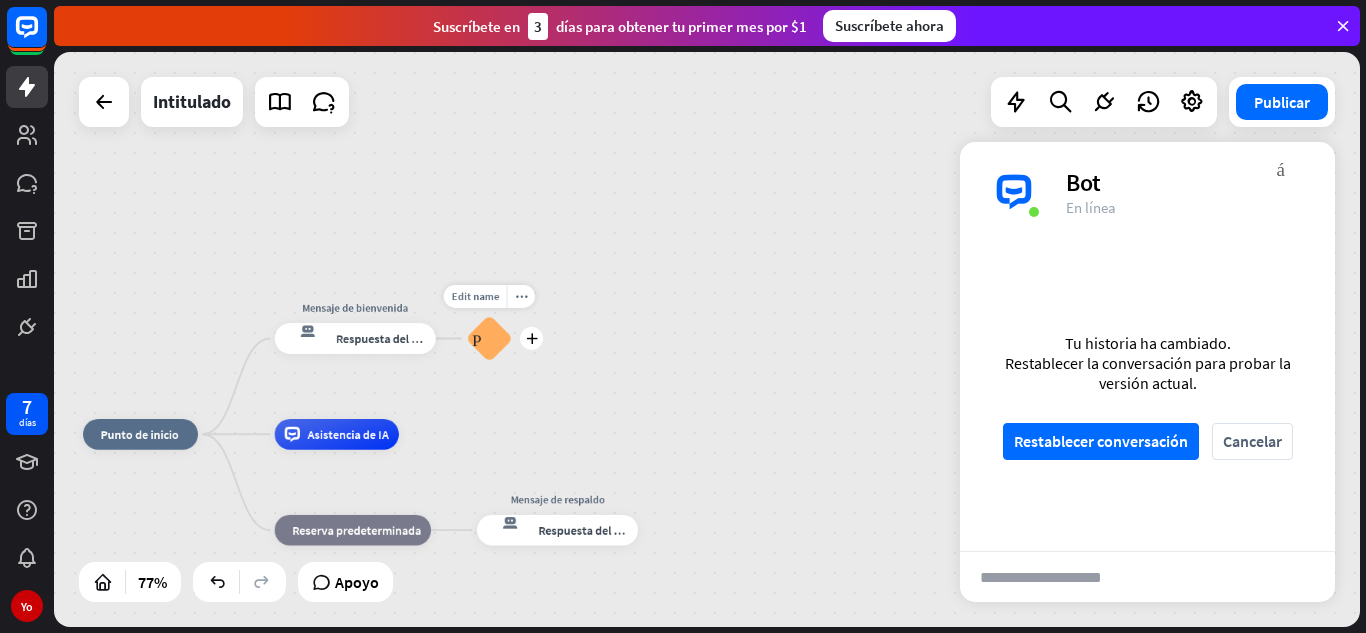 click on "Preguntas frecuentes sobre bloques" at bounding box center (489, 338) 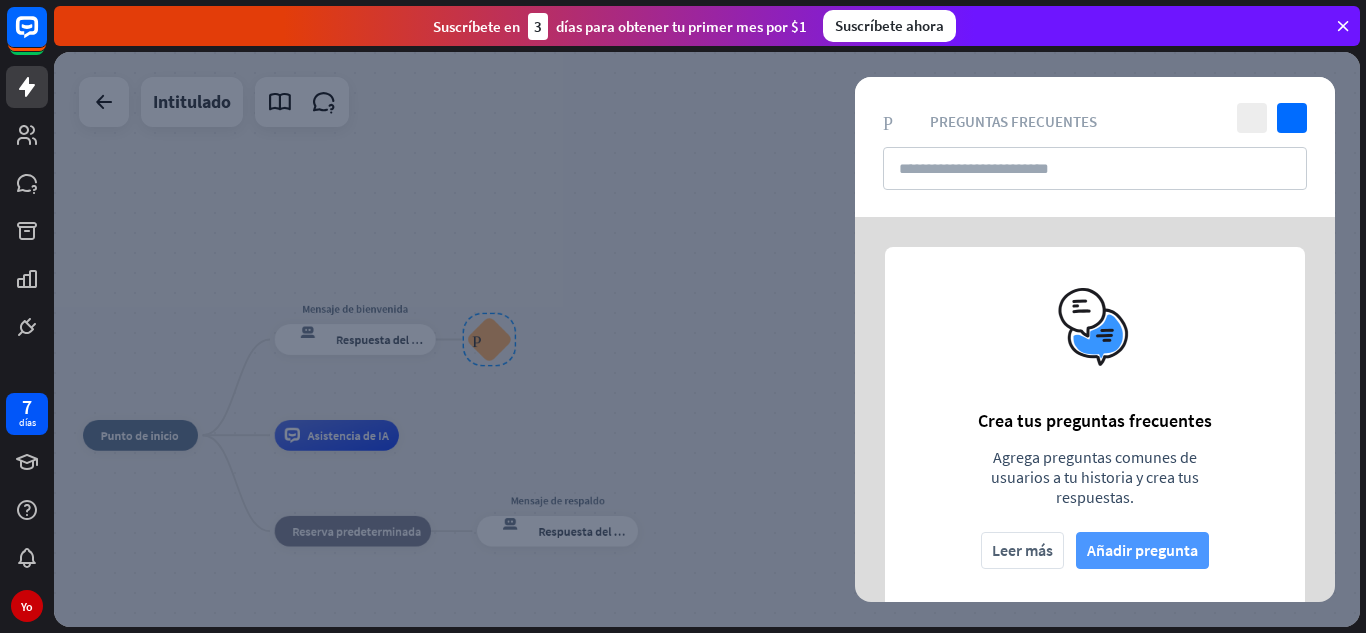 click on "Añadir pregunta" at bounding box center (1142, 550) 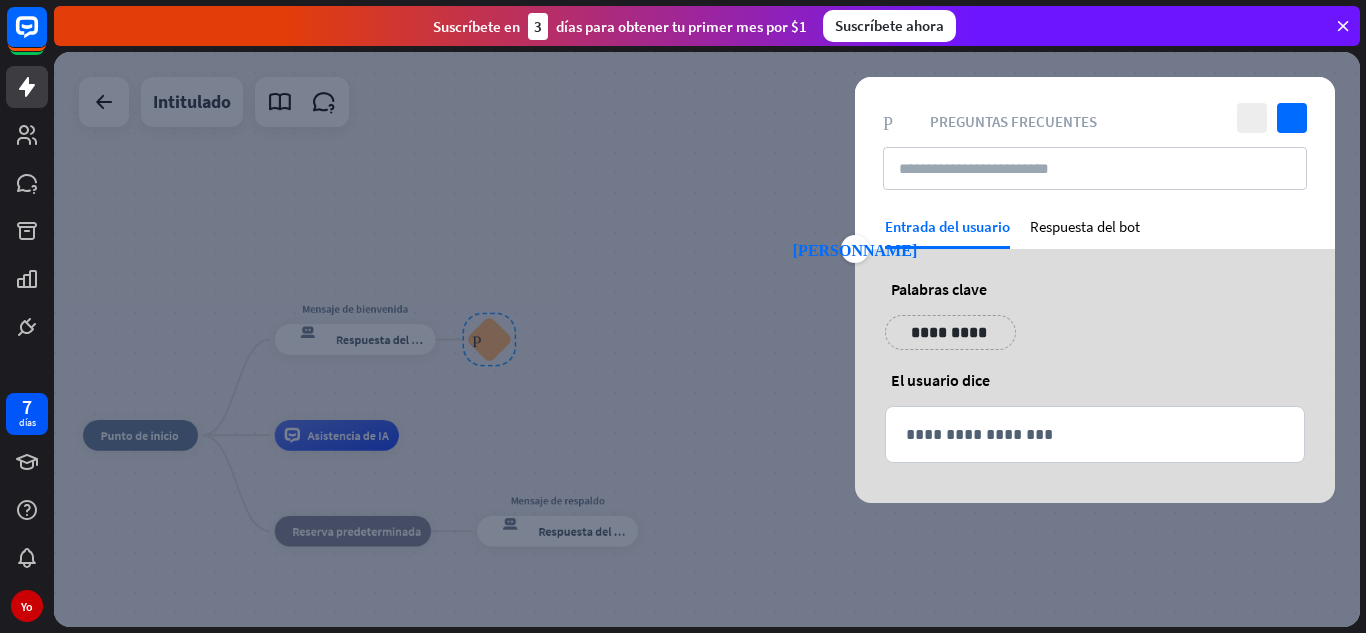 click on "**********" at bounding box center [1095, 376] 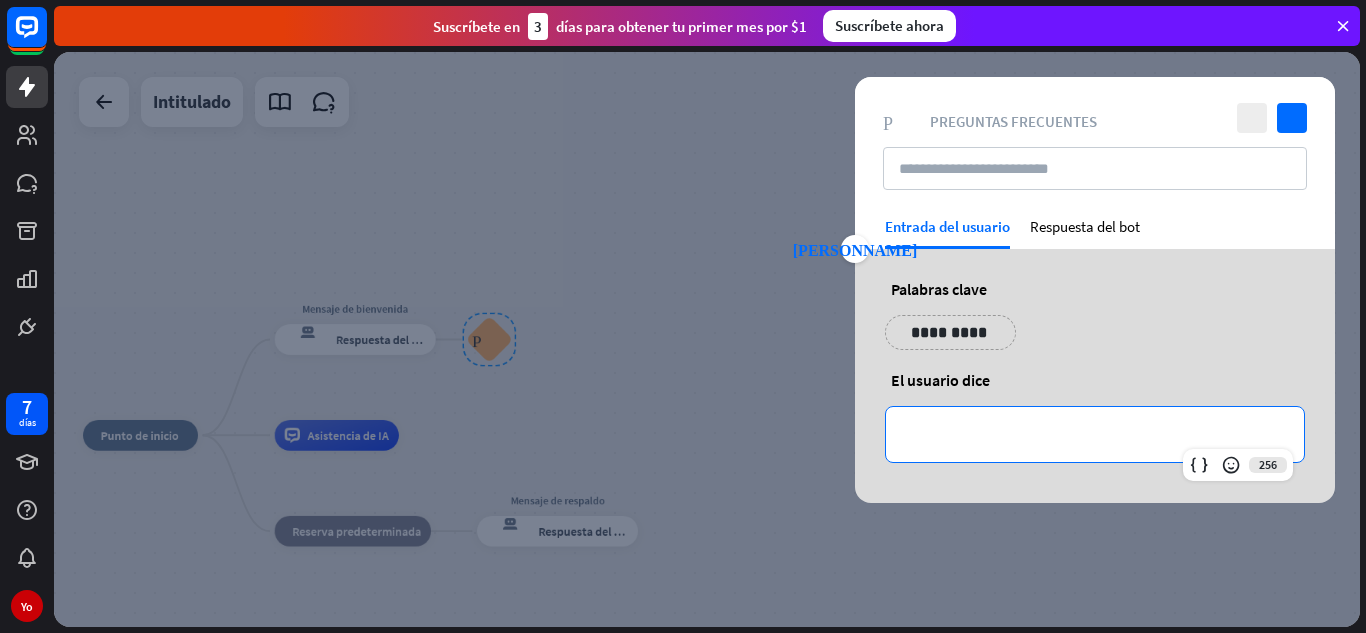 click on "**********" at bounding box center [1095, 434] 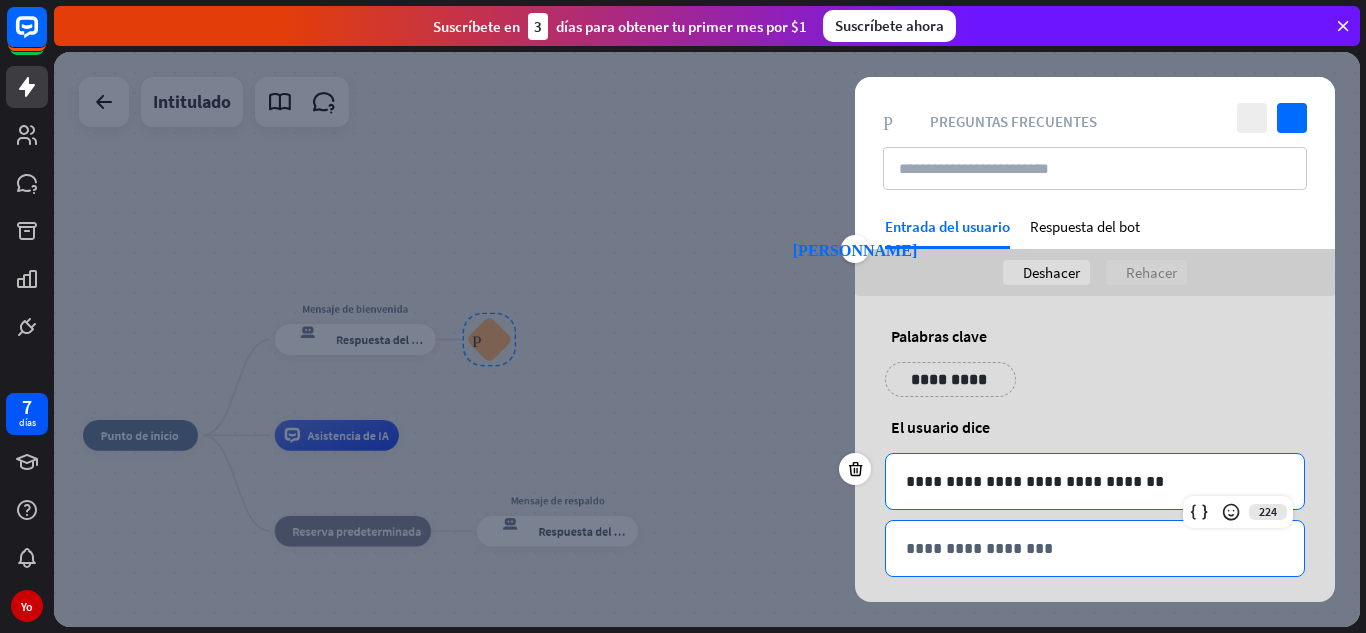 click on "**********" at bounding box center [1095, 548] 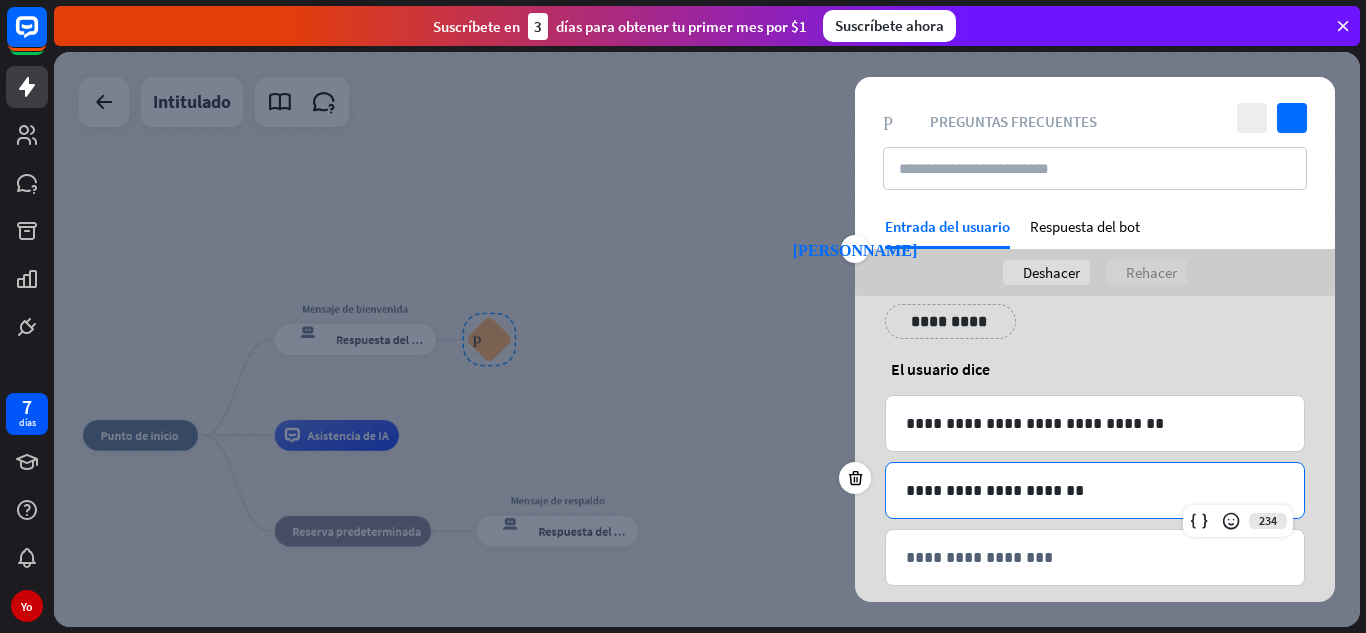 scroll, scrollTop: 82, scrollLeft: 0, axis: vertical 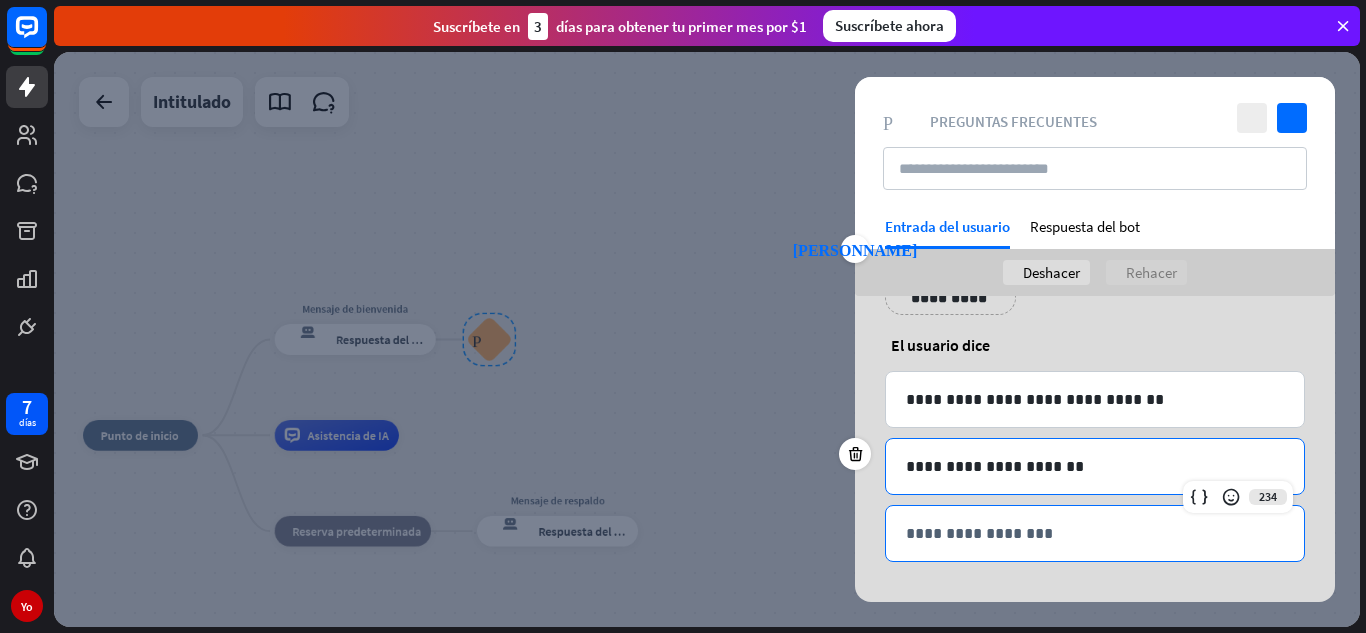 click on "**********" at bounding box center [1095, 533] 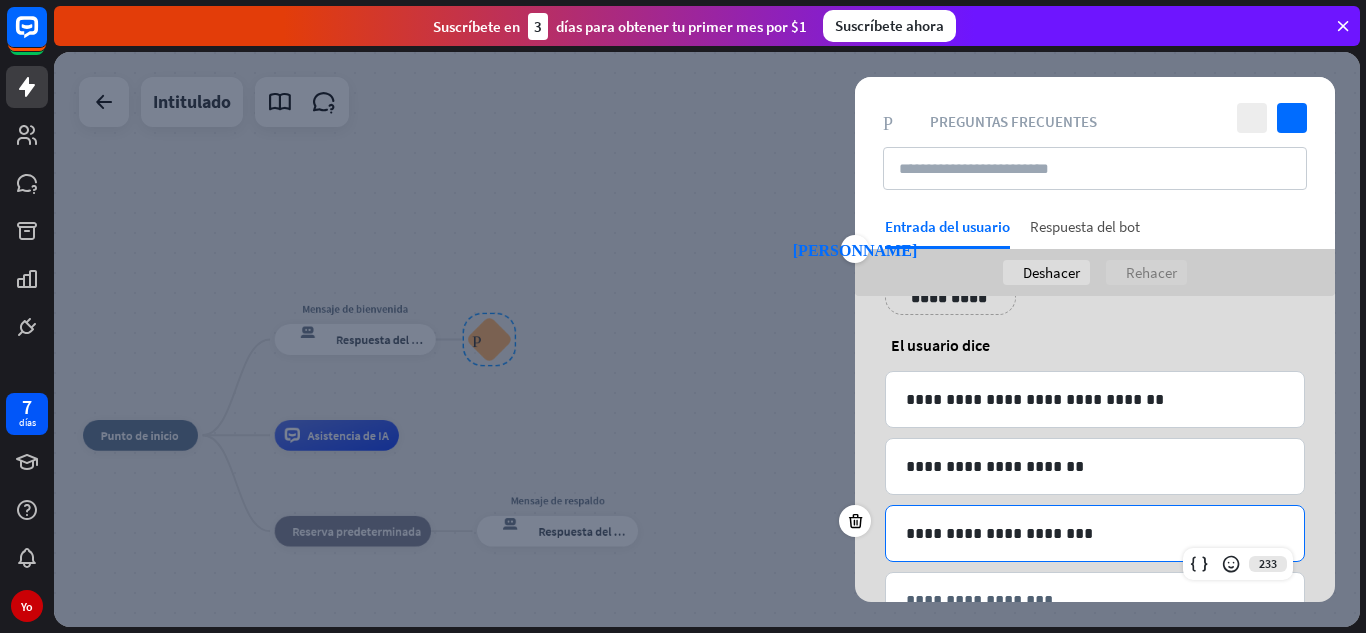 click on "Respuesta del bot" at bounding box center (1085, 233) 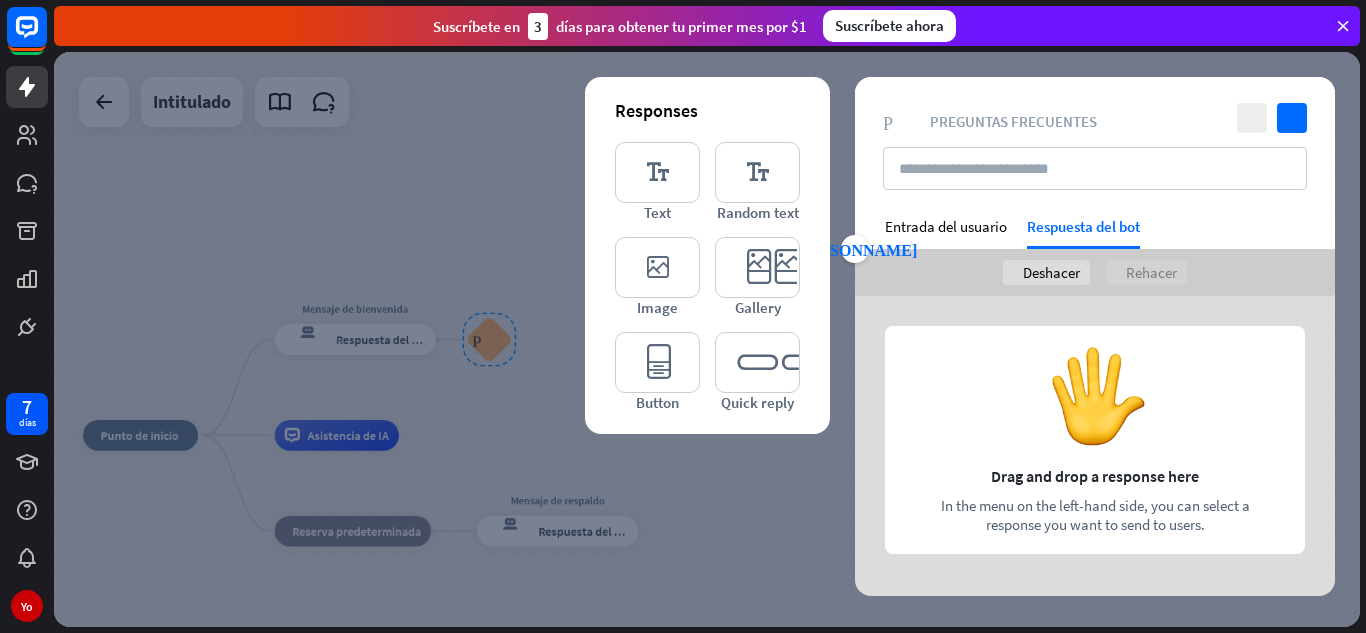 scroll, scrollTop: 0, scrollLeft: 0, axis: both 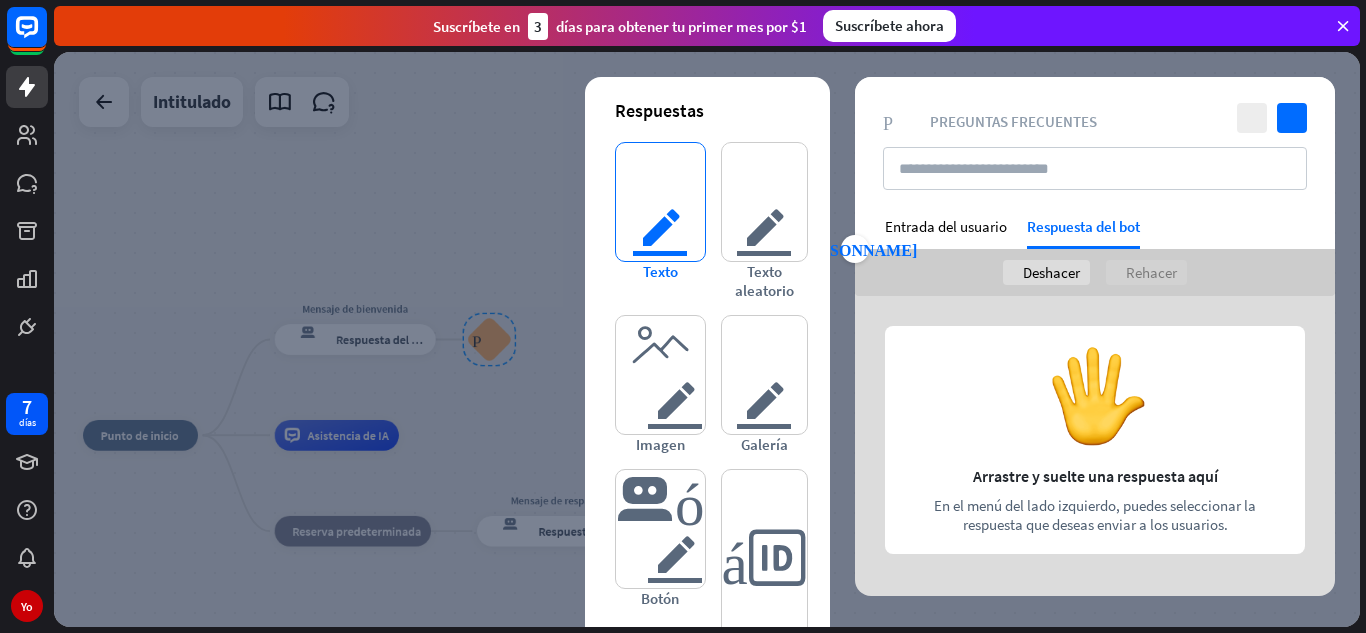 click on "texto del editor" at bounding box center [660, 202] 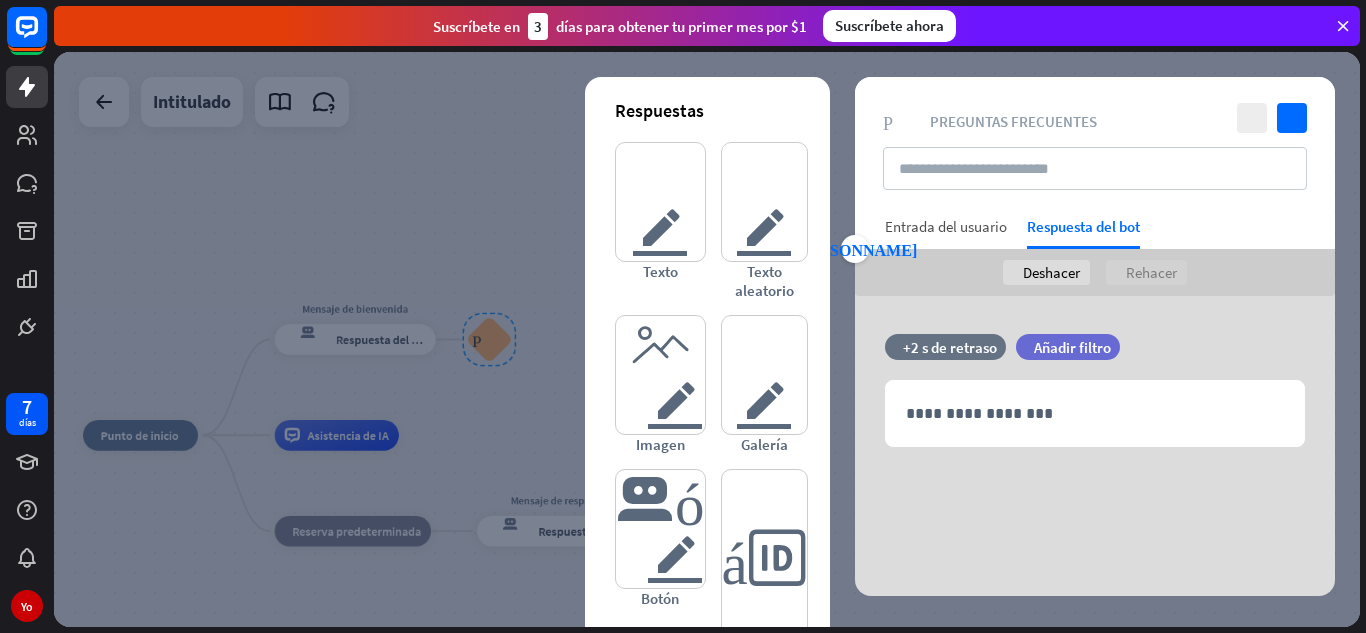 click on "Entrada del usuario" at bounding box center (946, 226) 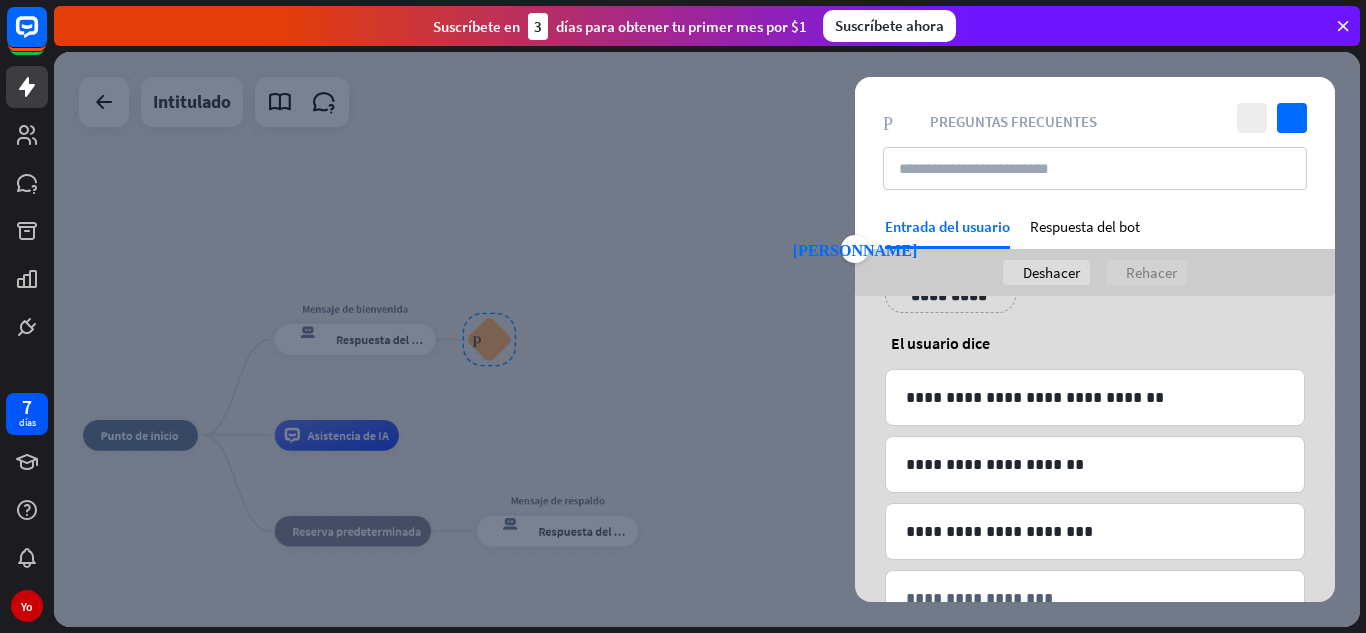 scroll, scrollTop: 49, scrollLeft: 0, axis: vertical 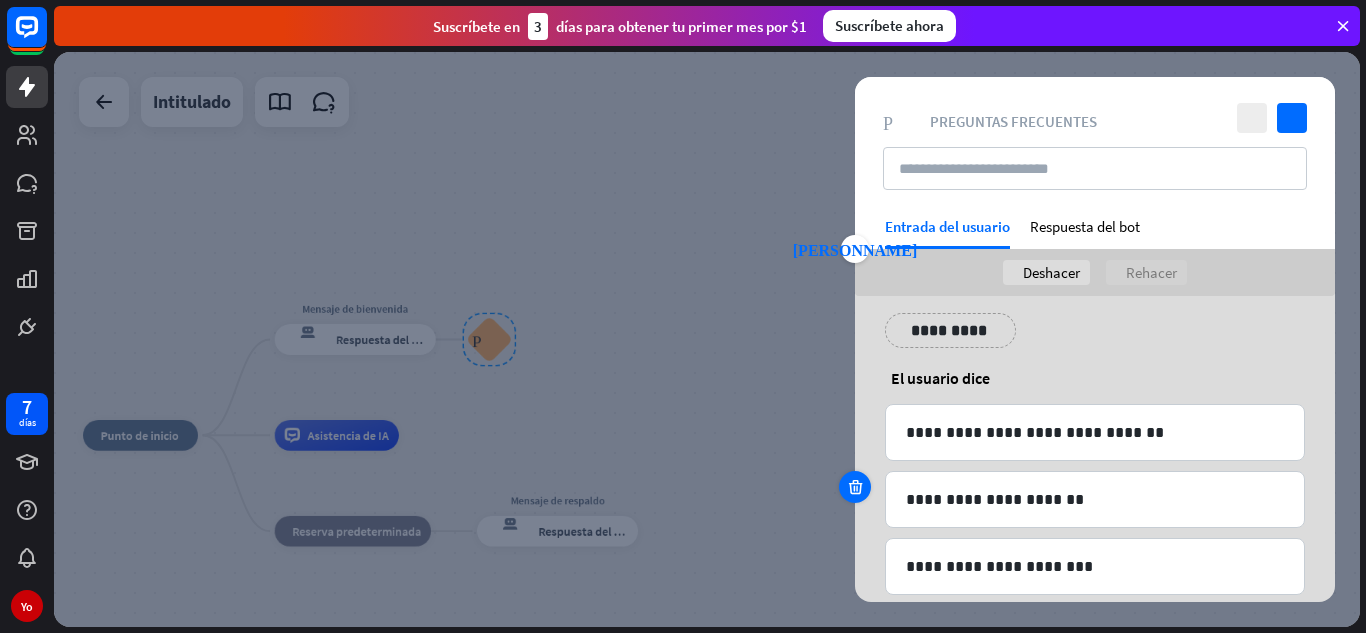 click at bounding box center [855, 487] 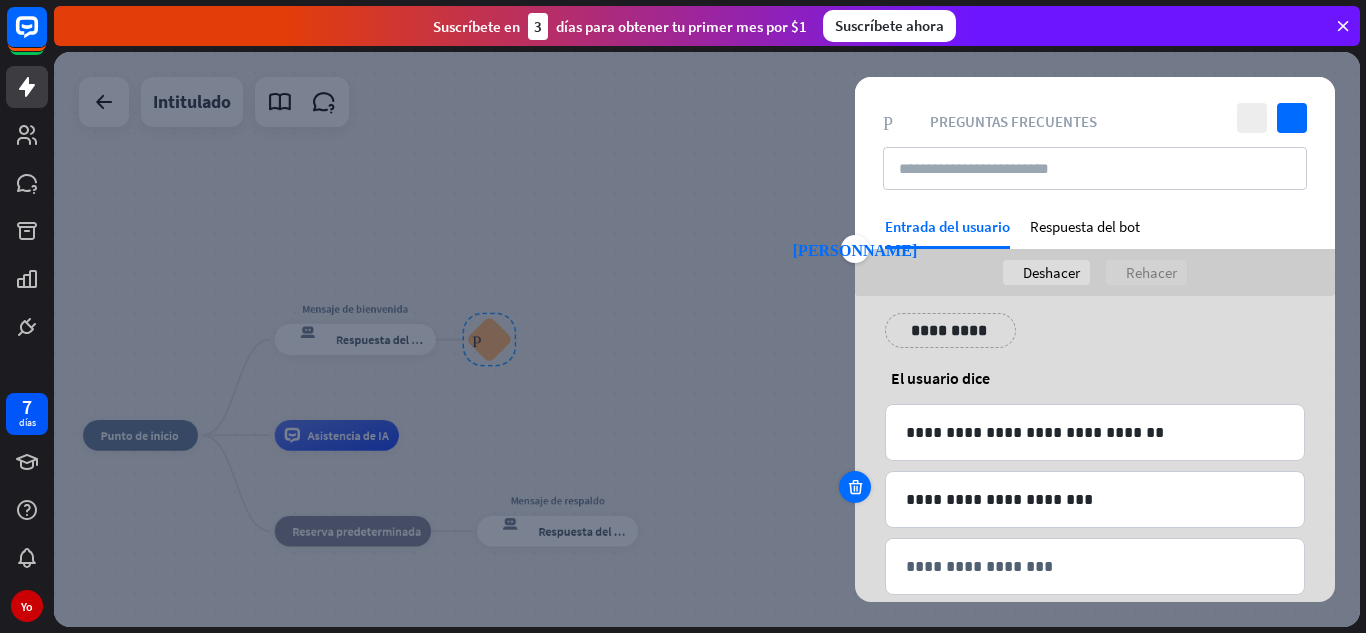 click at bounding box center [855, 487] 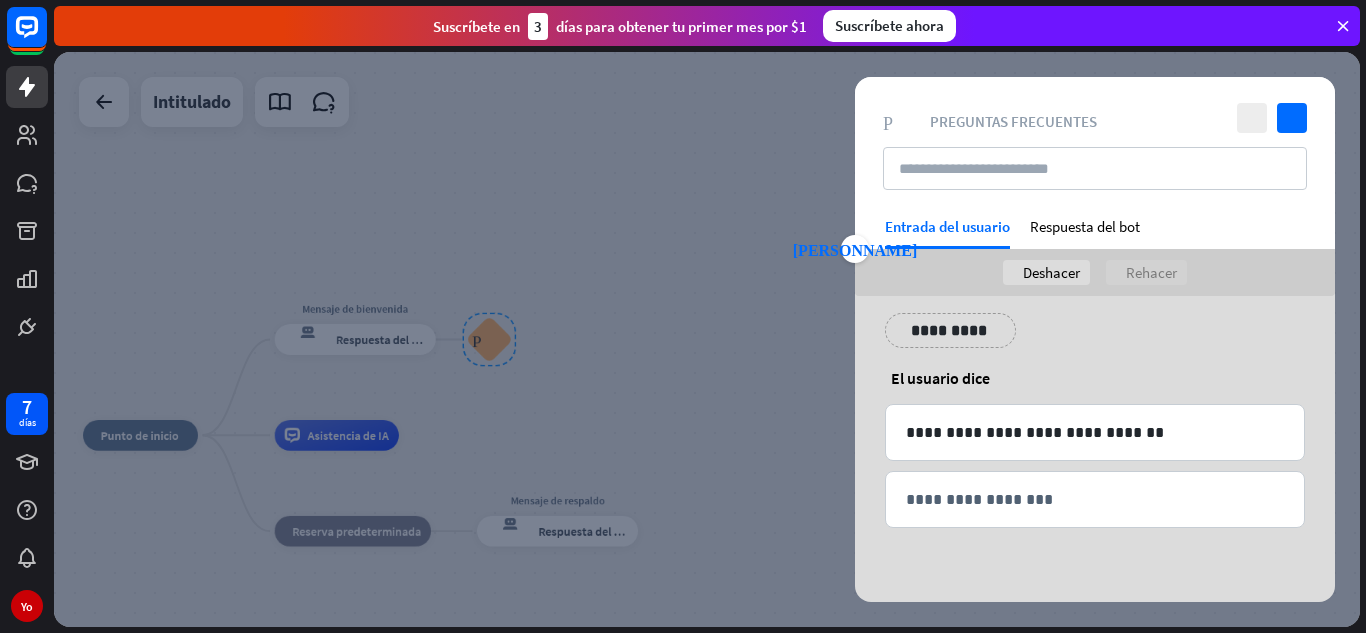 scroll, scrollTop: 15, scrollLeft: 0, axis: vertical 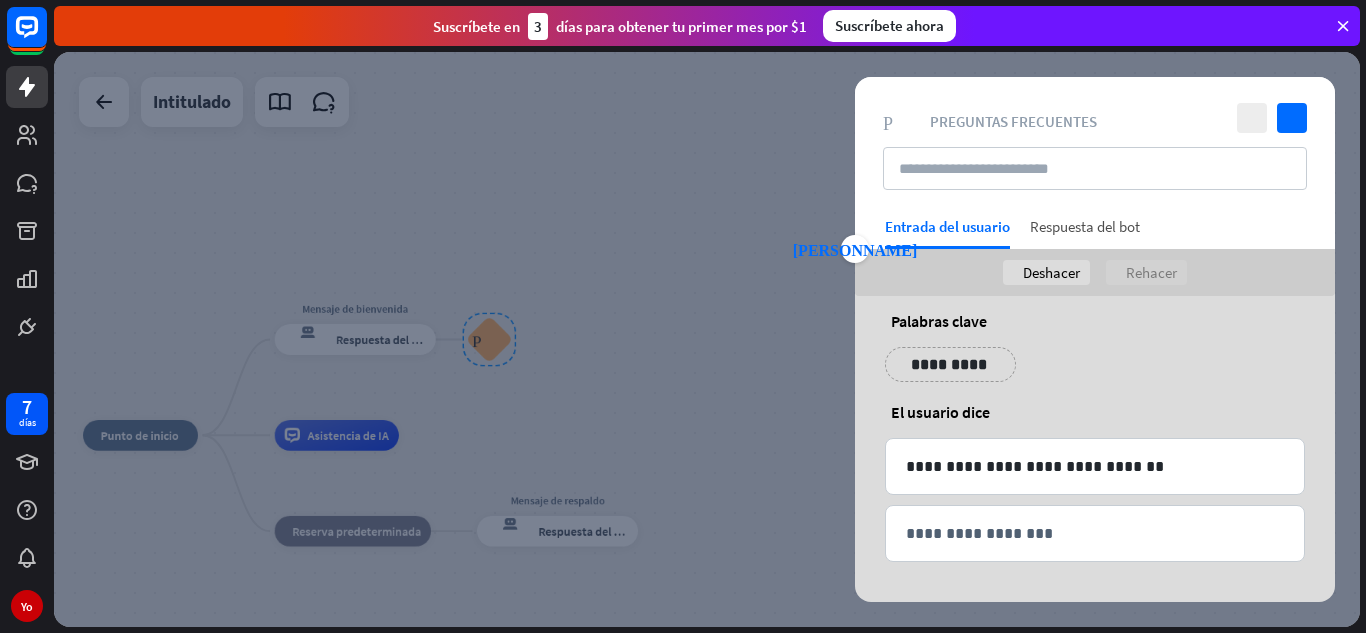 click on "Respuesta del bot" at bounding box center (1085, 226) 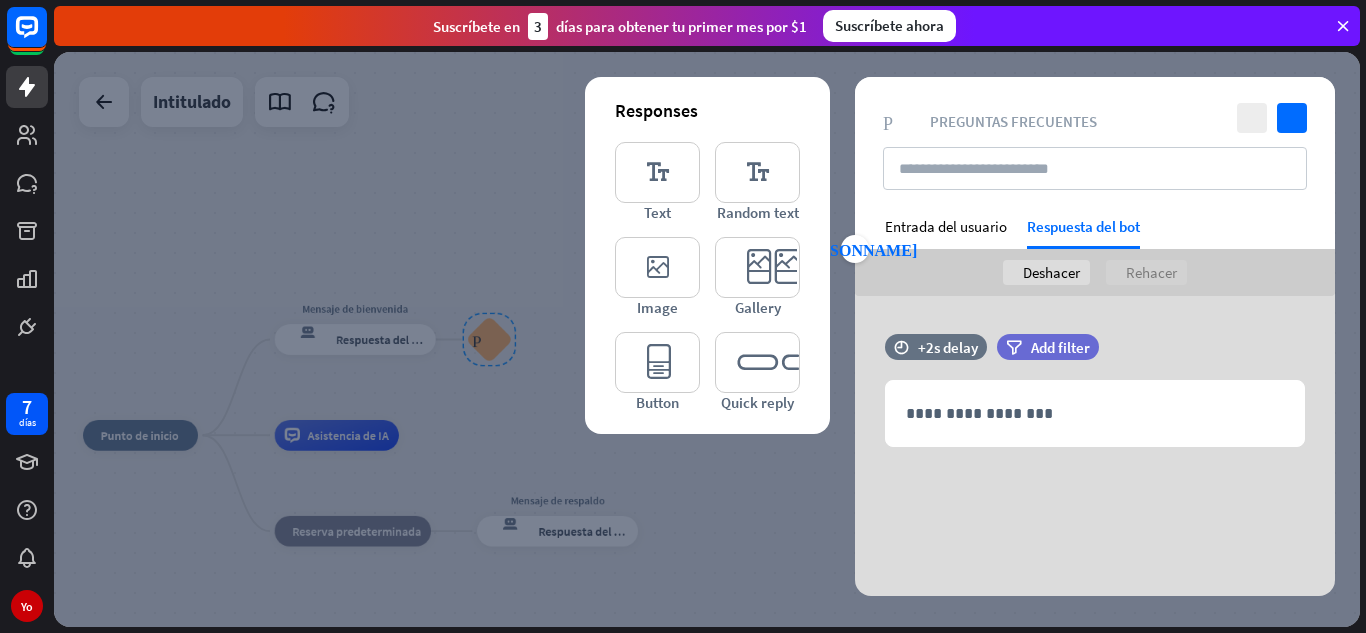 scroll, scrollTop: 0, scrollLeft: 0, axis: both 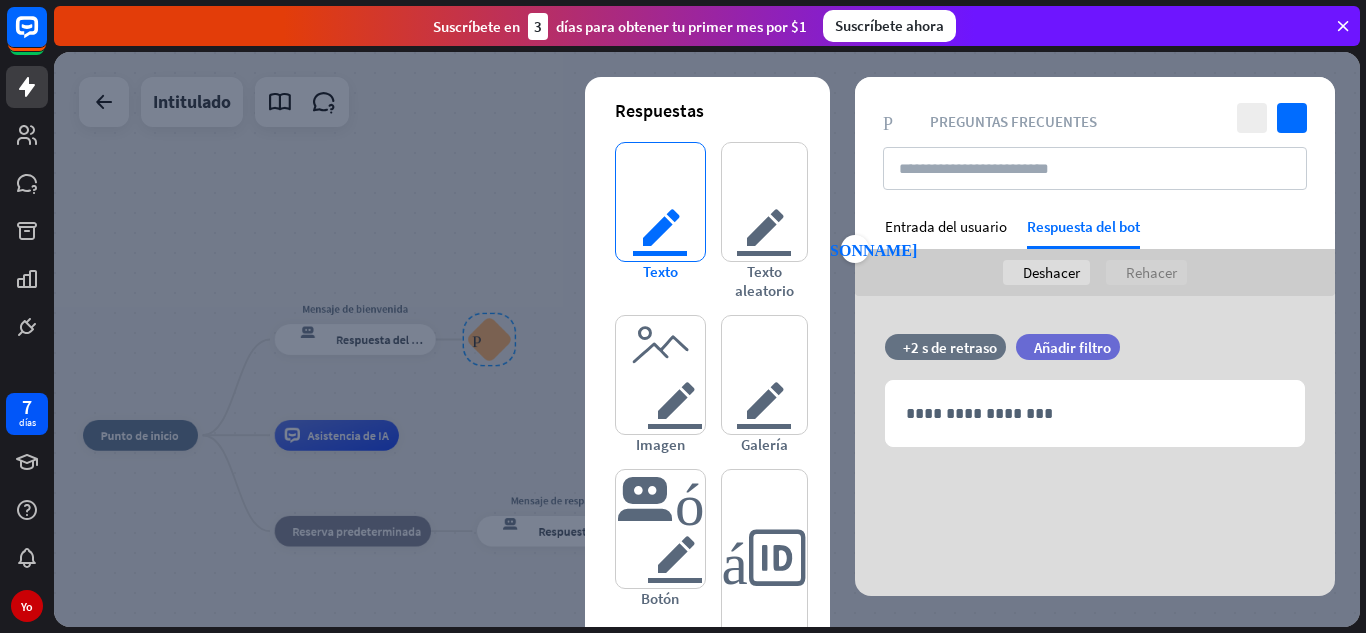 click on "texto del editor" at bounding box center [660, 202] 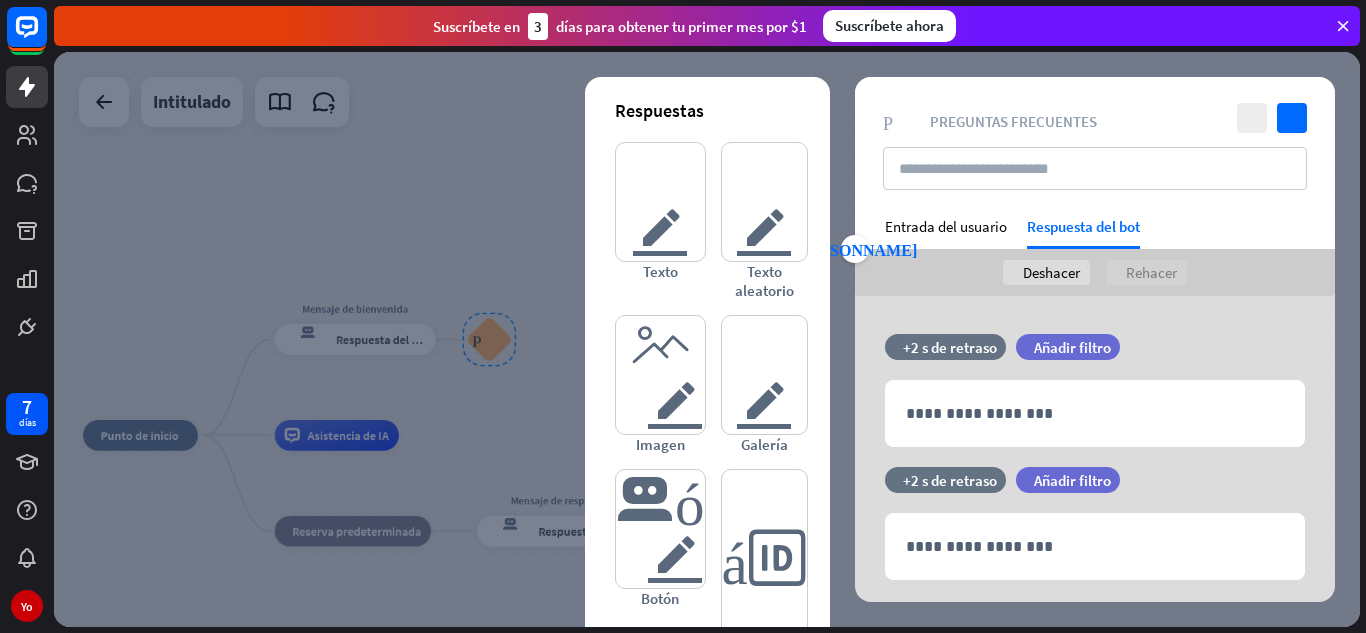 click at bounding box center (855, 572) 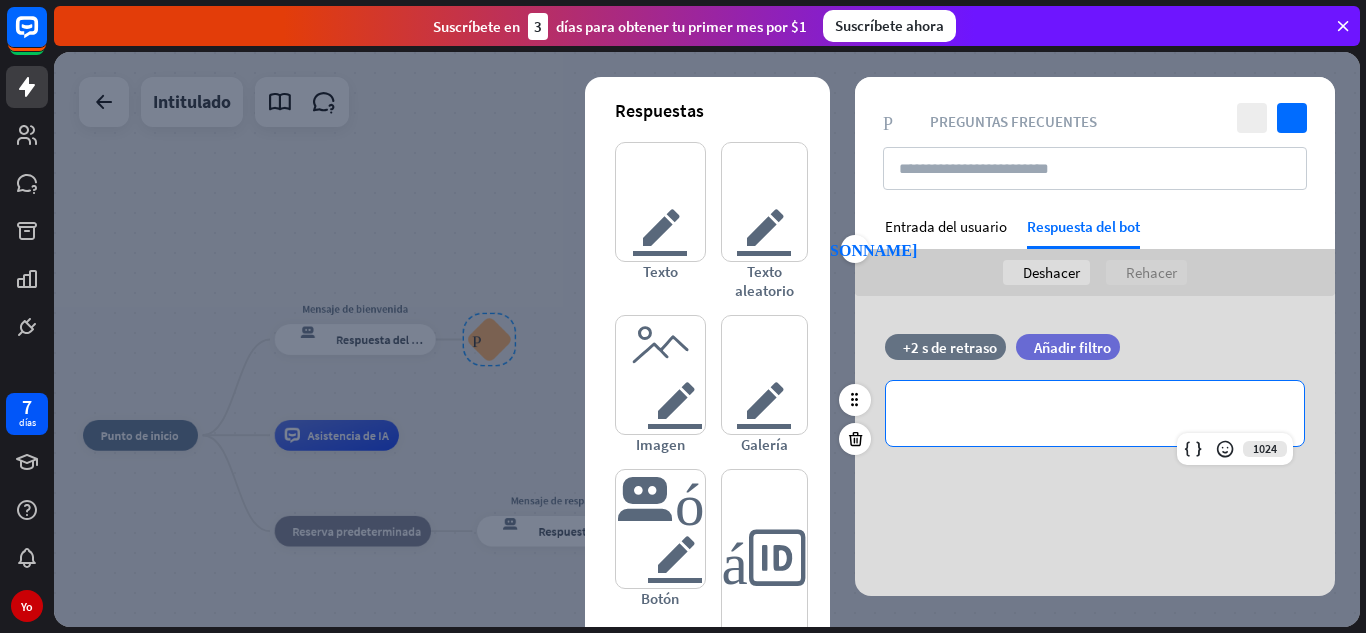 click on "**********" at bounding box center (1095, 413) 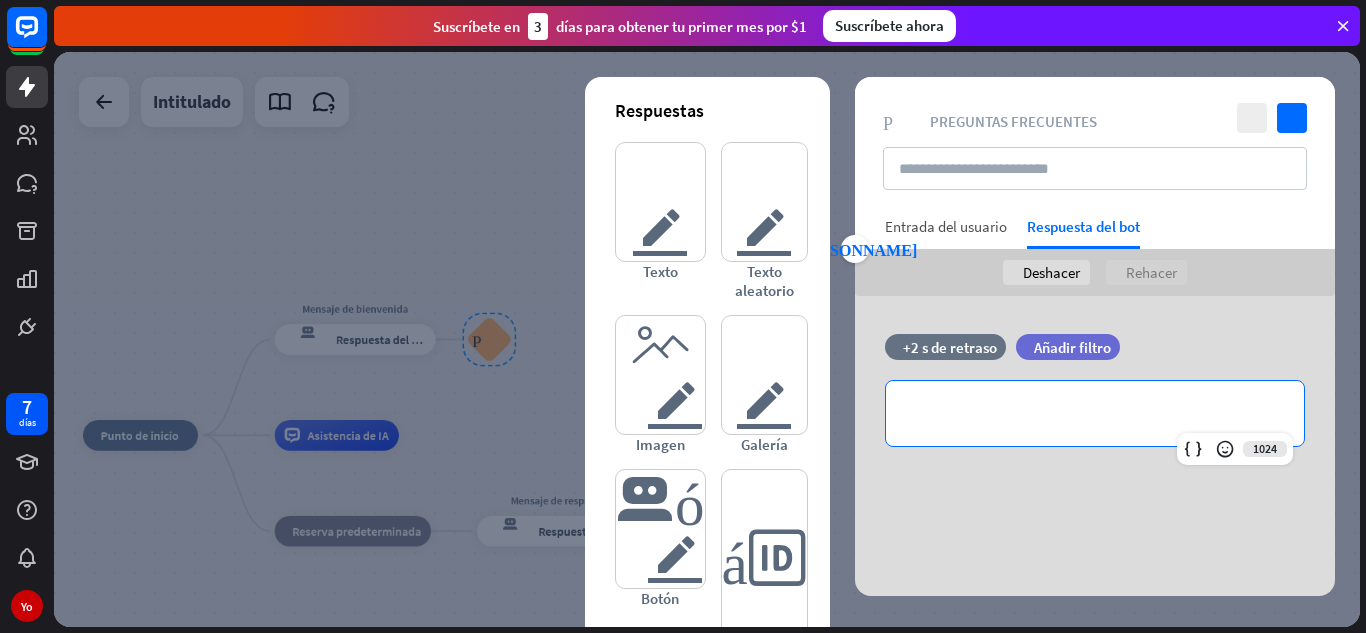 click on "Entrada del usuario" at bounding box center (946, 226) 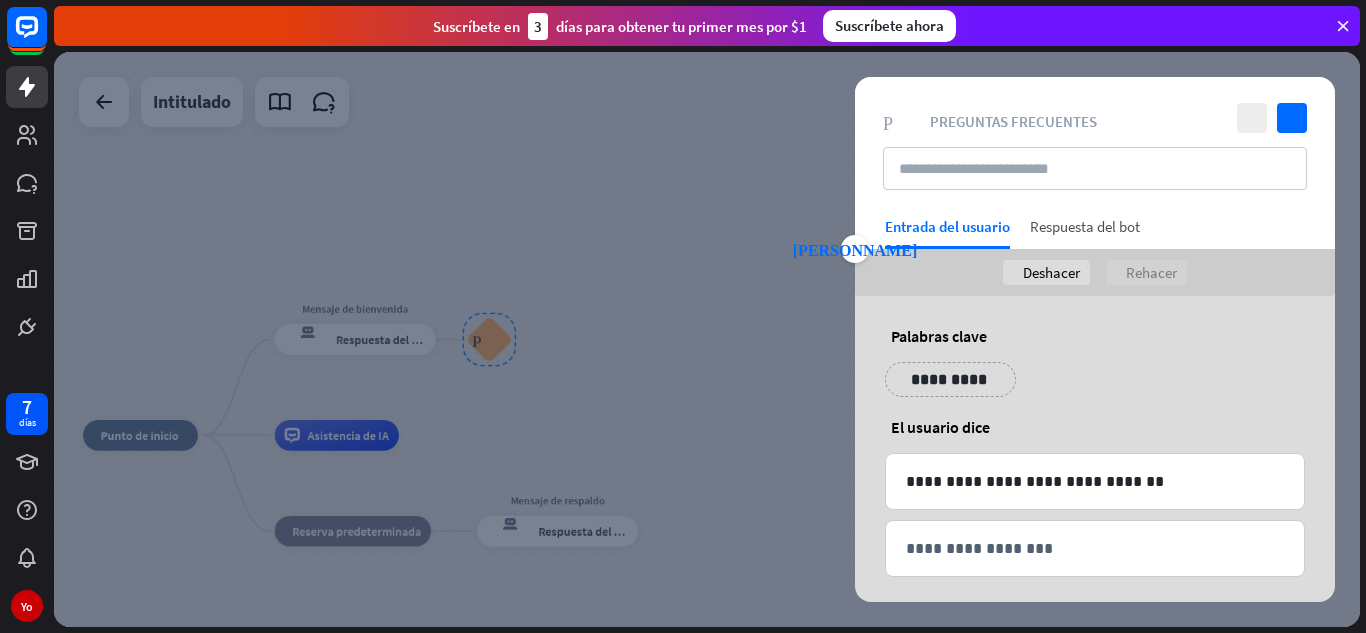 click on "**********" at bounding box center [1095, 339] 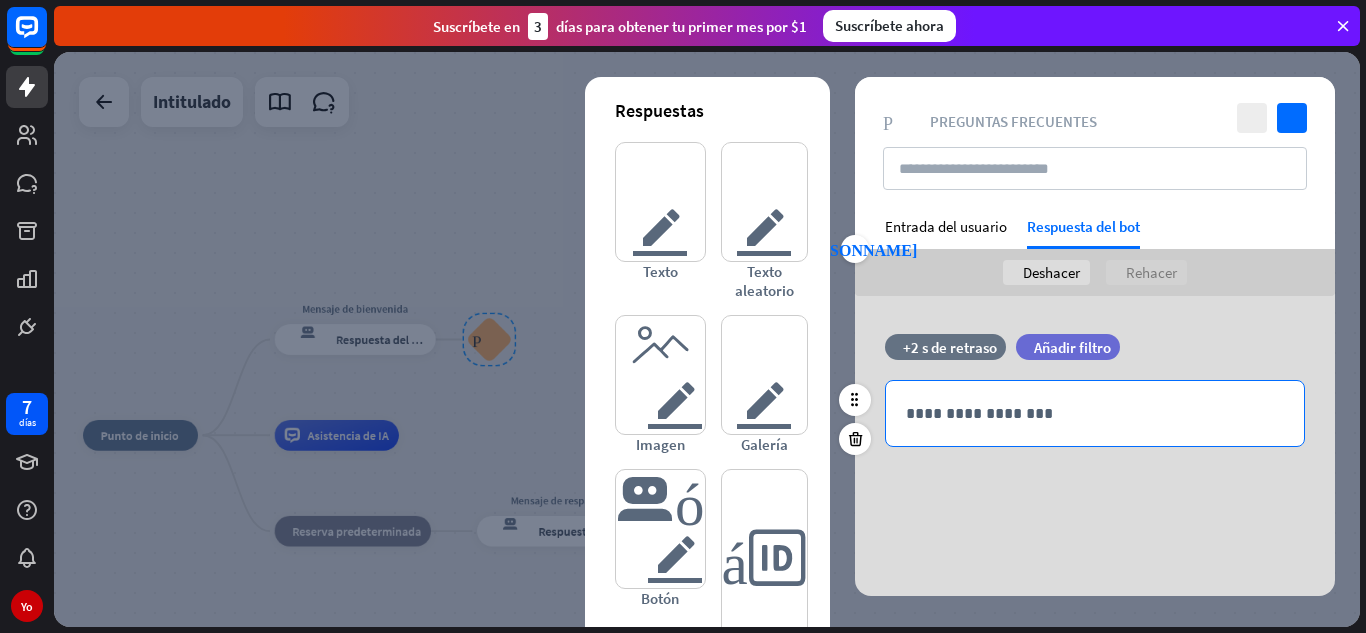 click on "**********" at bounding box center [1095, 413] 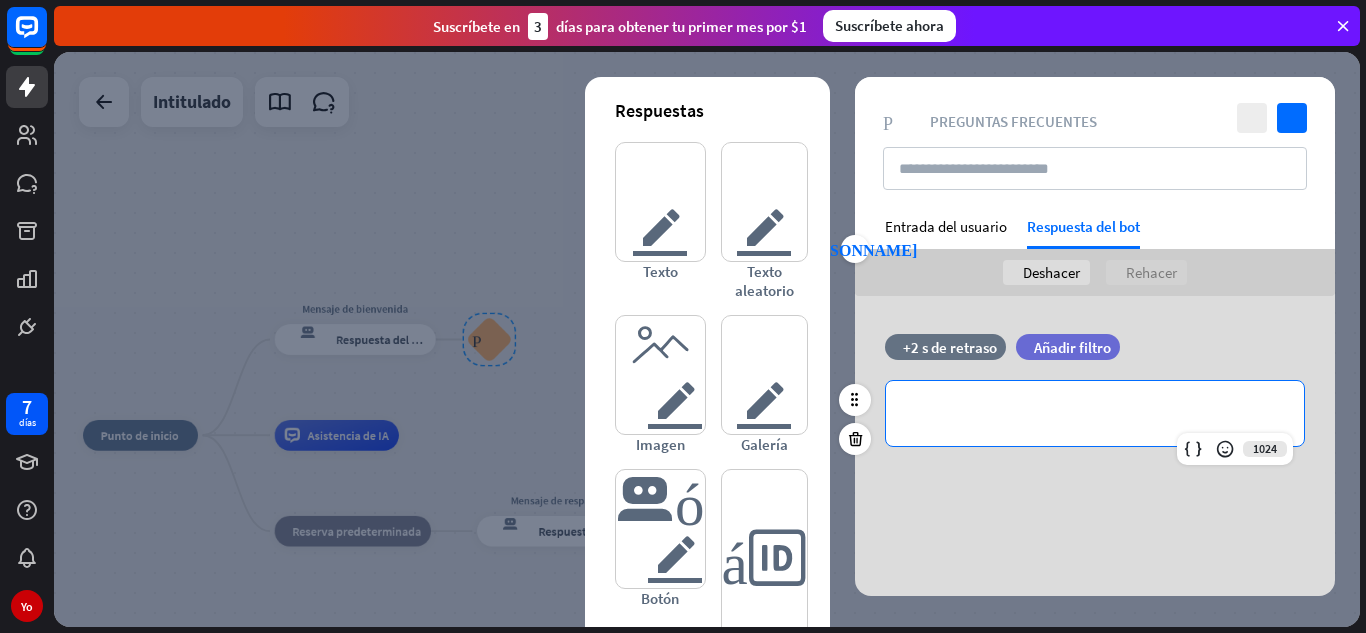 type 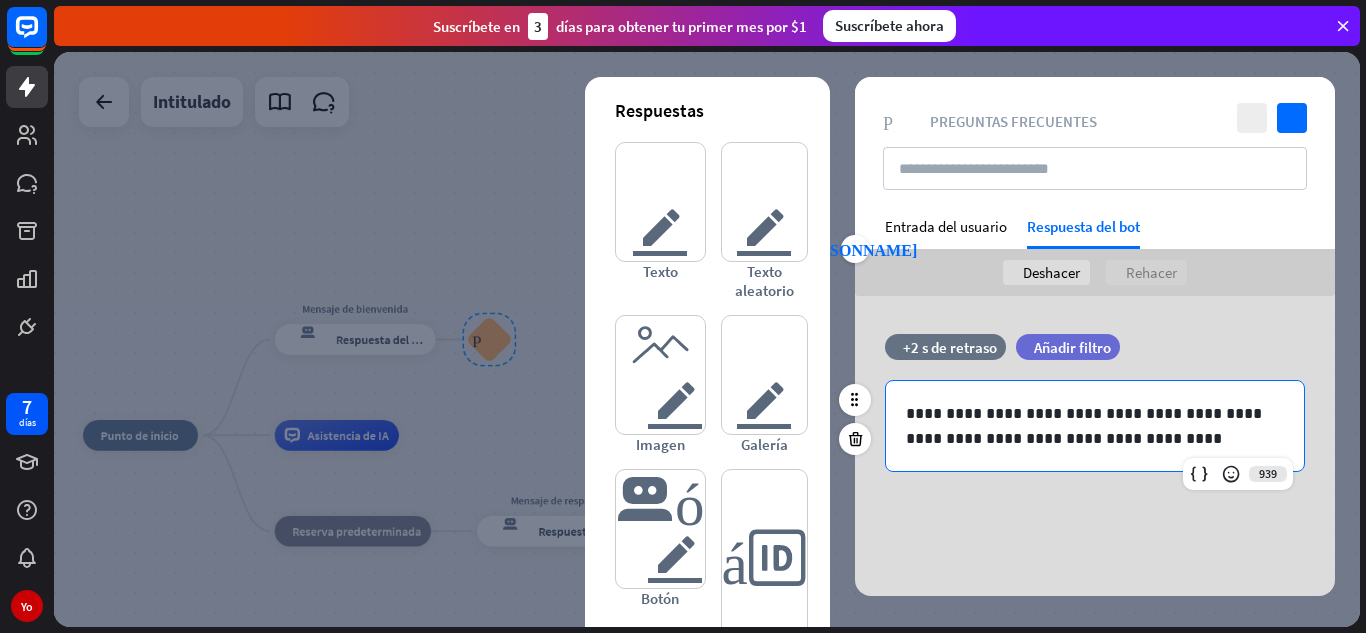 click on "**********" at bounding box center [1095, 426] 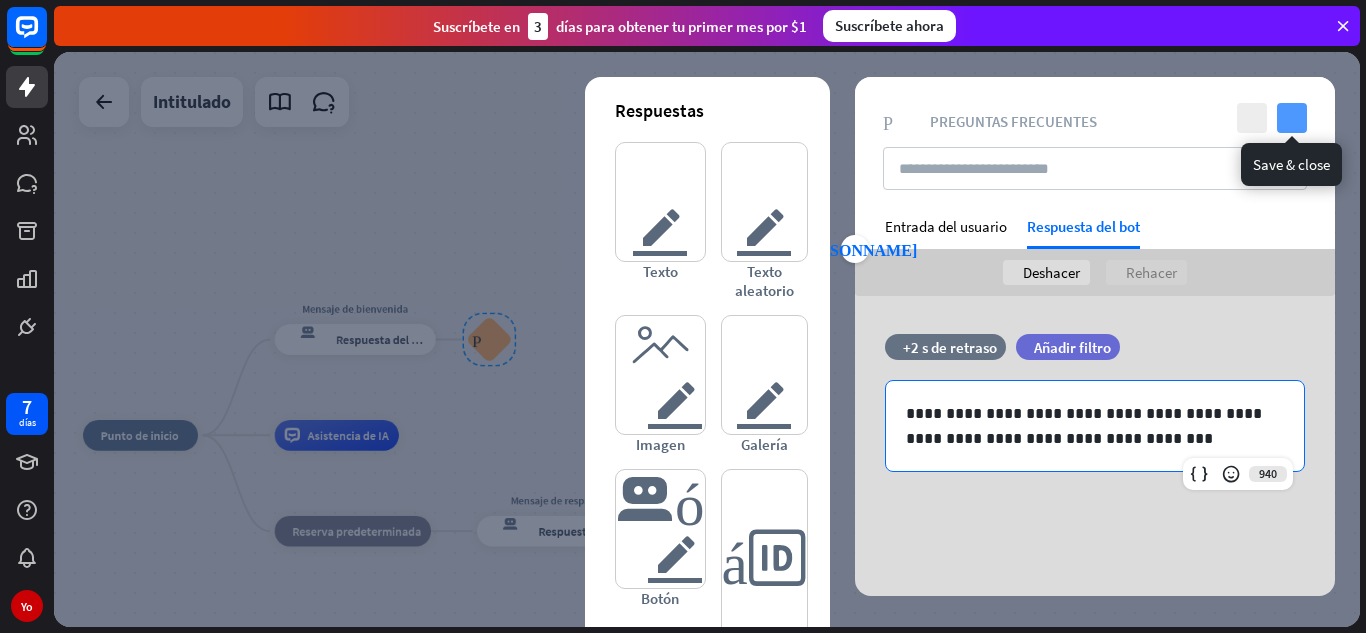 click on "controlar" at bounding box center [1292, 118] 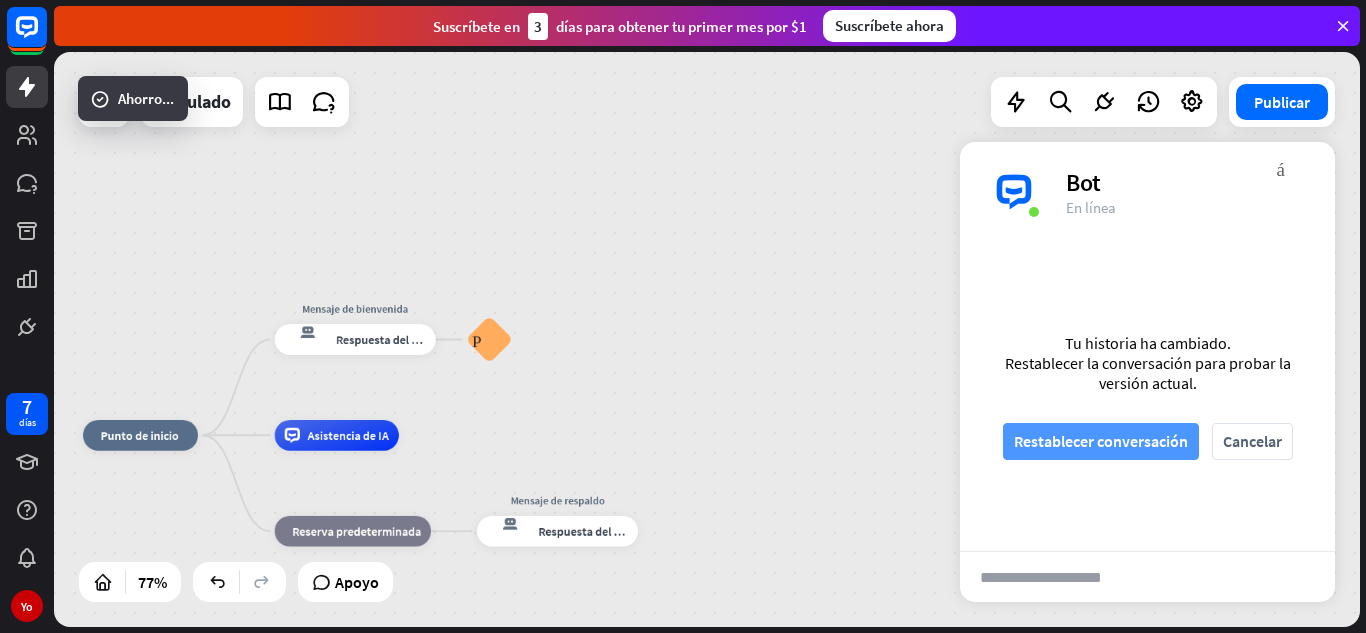 click on "Restablecer conversación" at bounding box center [1101, 441] 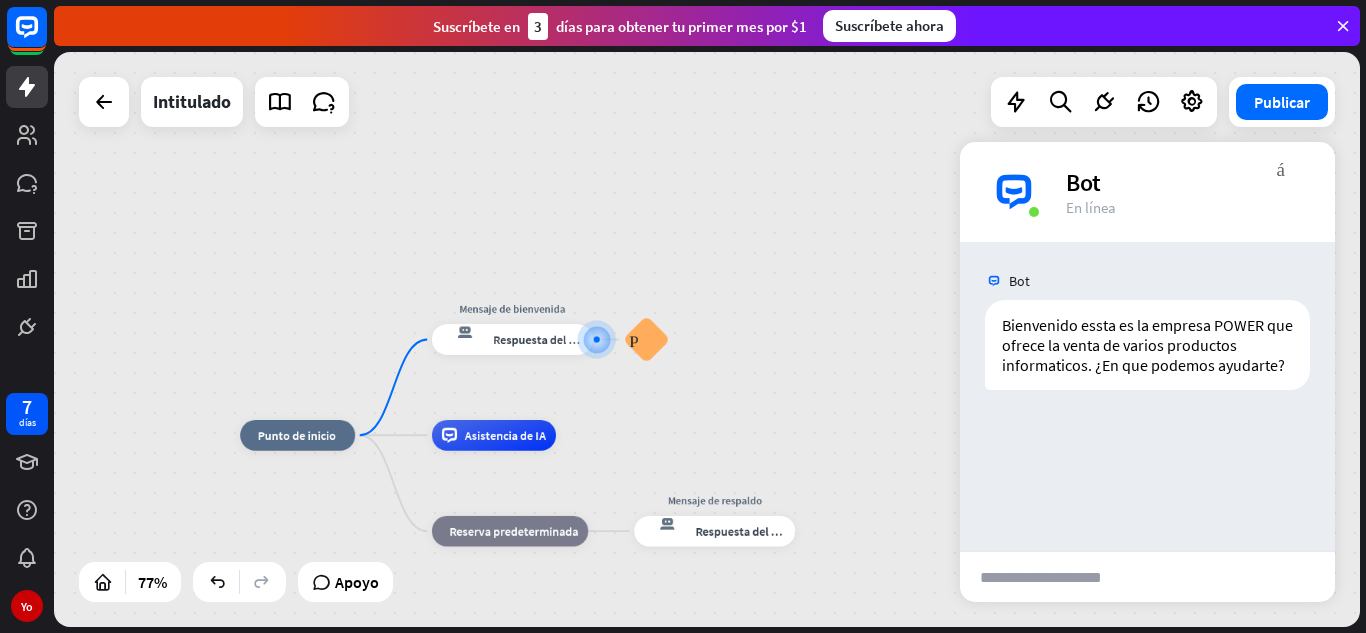 click at bounding box center [1058, 577] 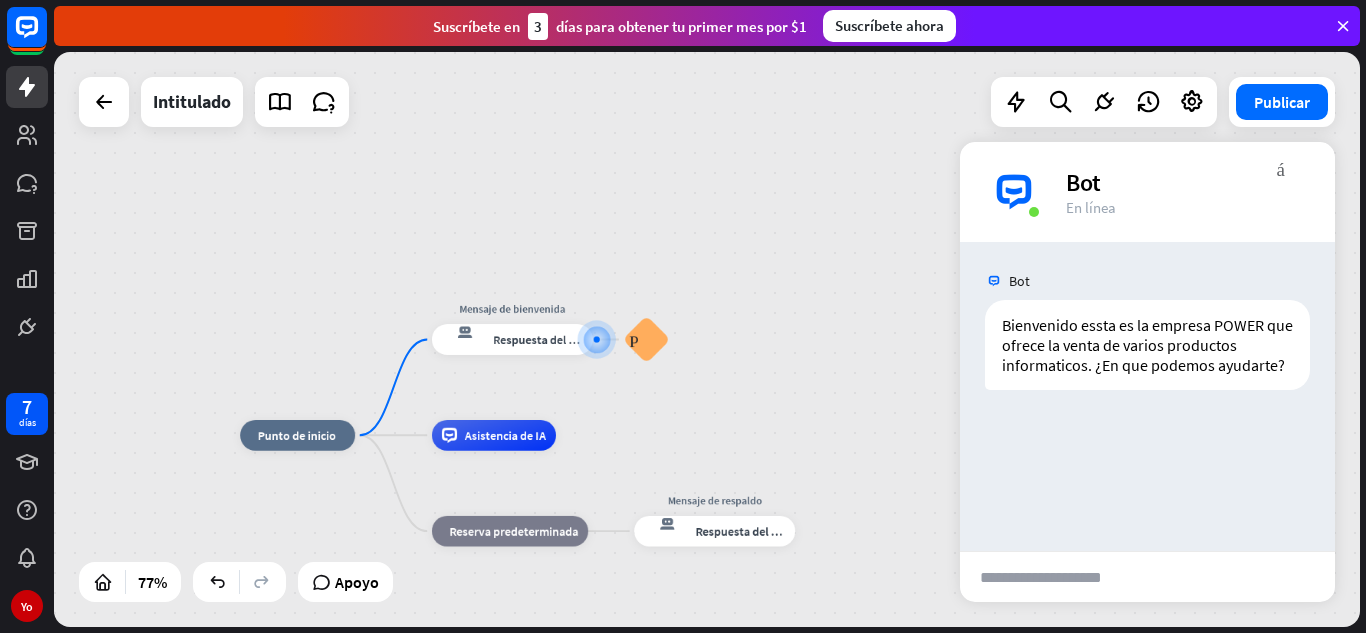 click on "más_vert
cerca
Bot
En línea
Bot
Bienvenido essta es la empresa POWER que ofrece la venta de varios productos informaticos. ¿En que podemos ayudarte?
[DATE] 8:24 AM
Mostrar JSON
archivo adjunto de bloque
enviar" at bounding box center (1147, 372) 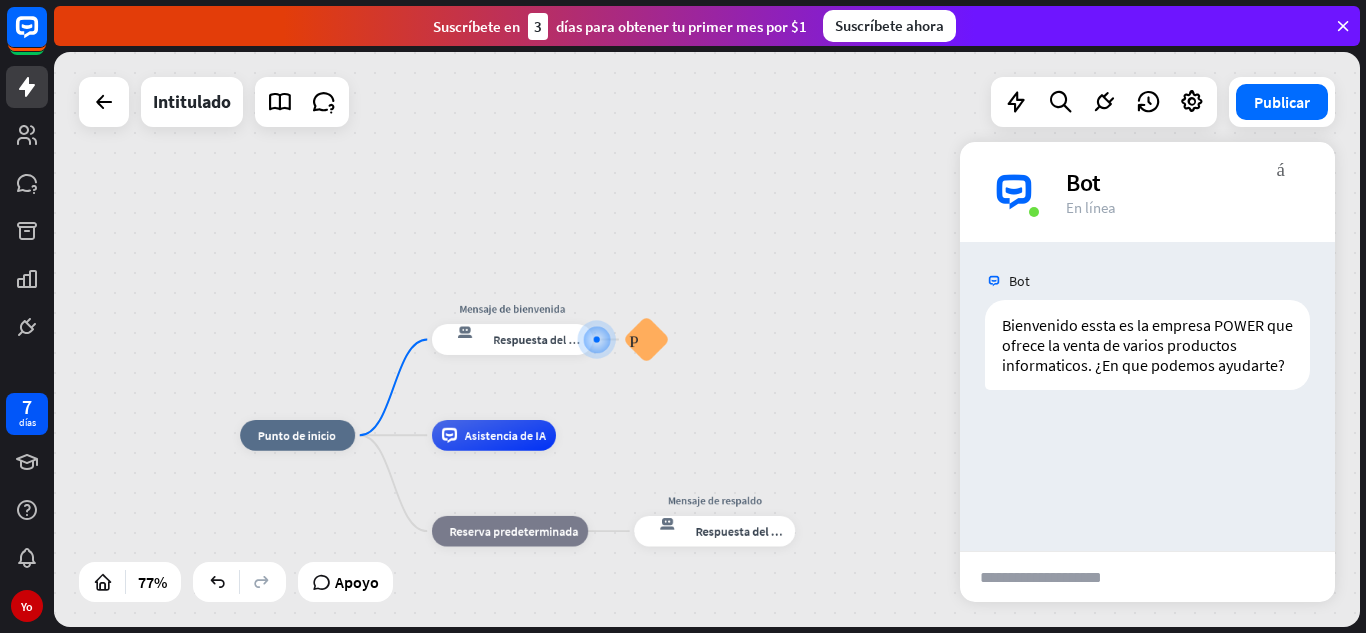 paste on "**********" 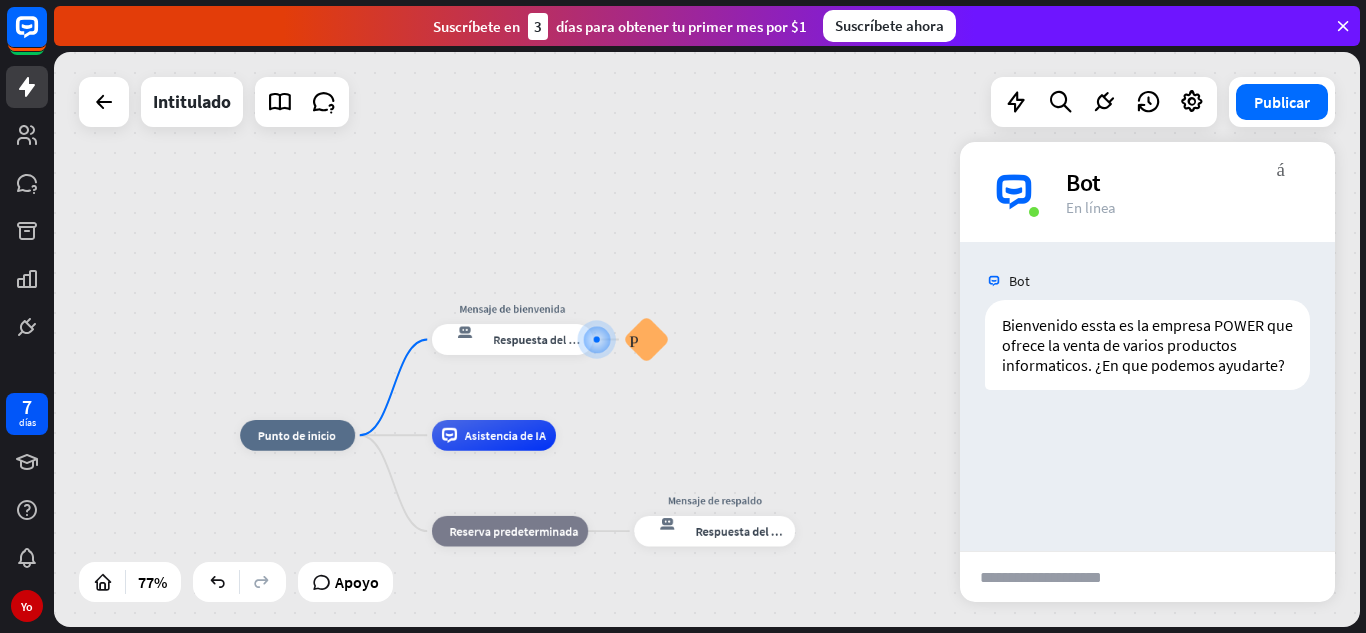 type on "**********" 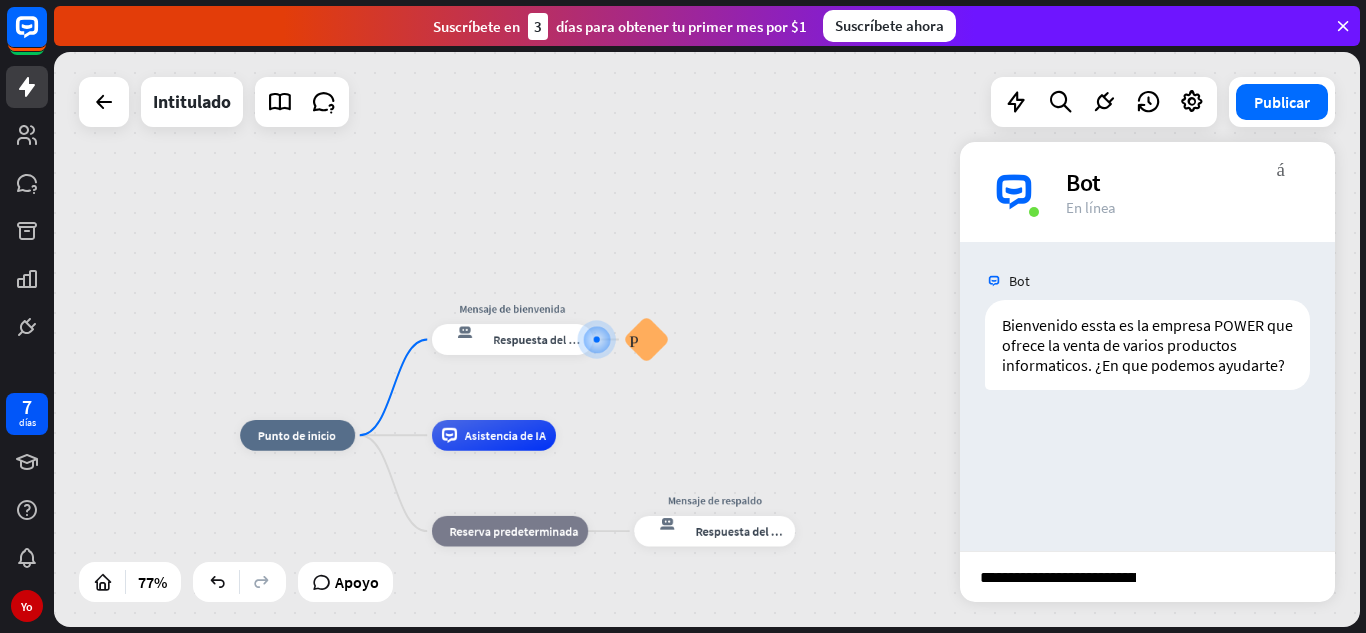 scroll, scrollTop: 0, scrollLeft: 53, axis: horizontal 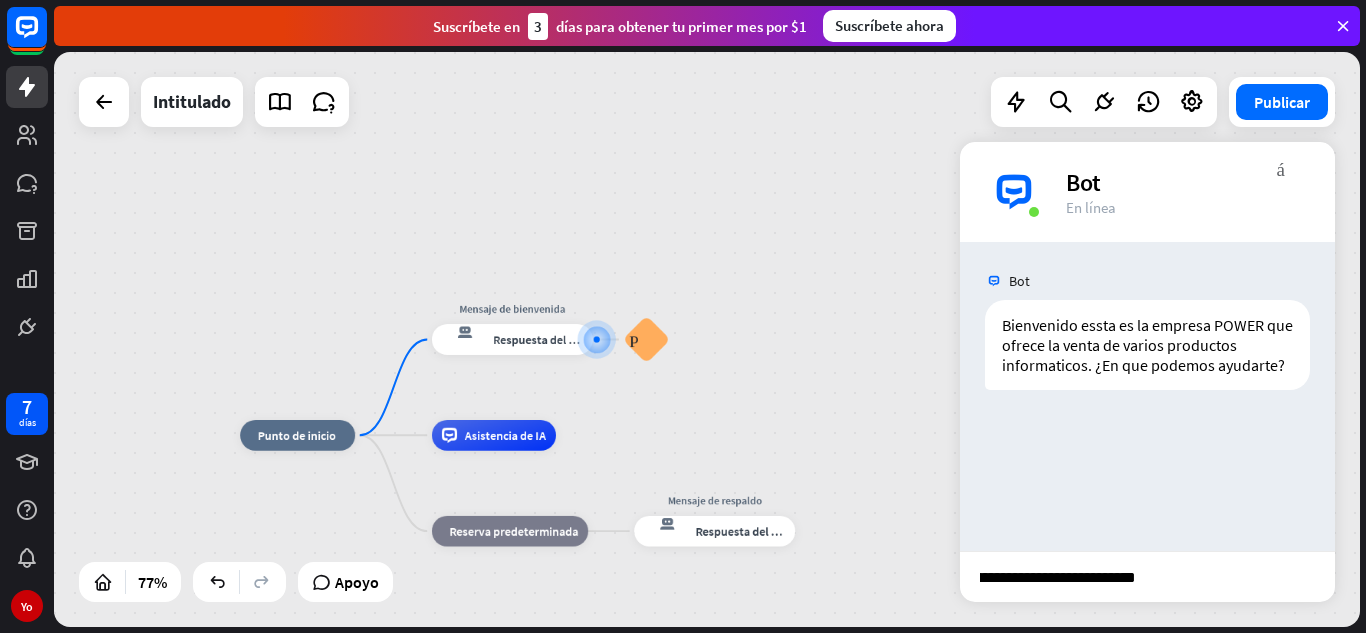 type 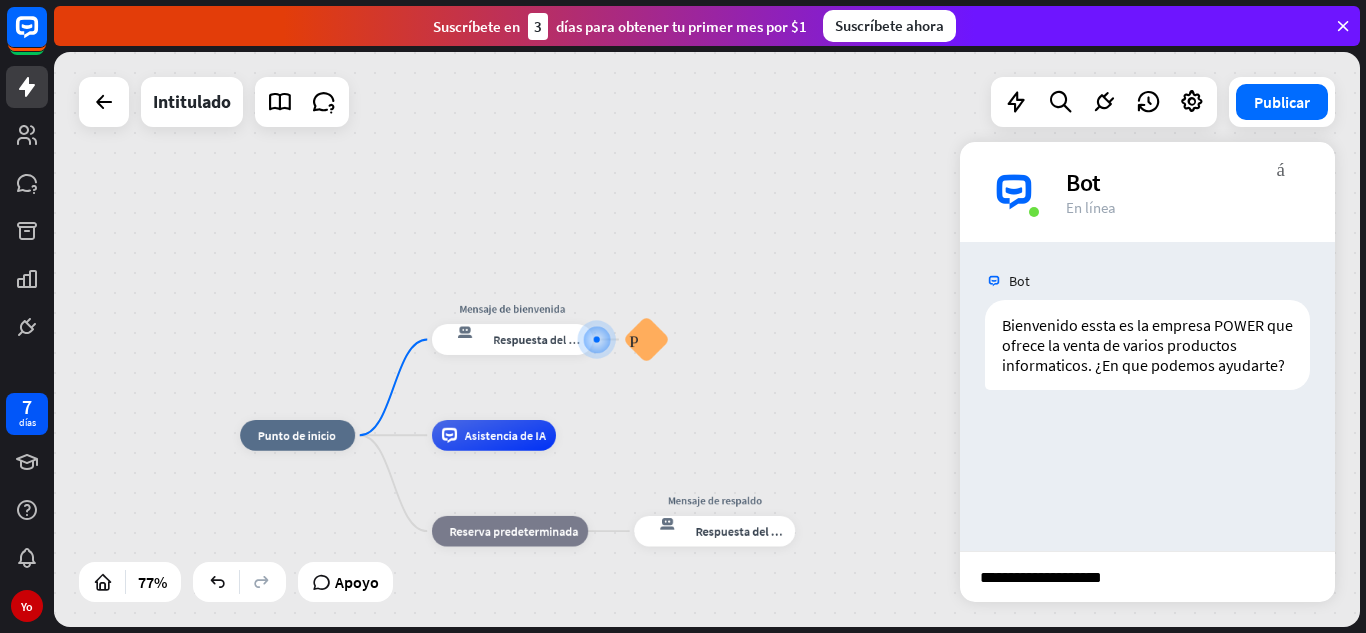scroll, scrollTop: 0, scrollLeft: 0, axis: both 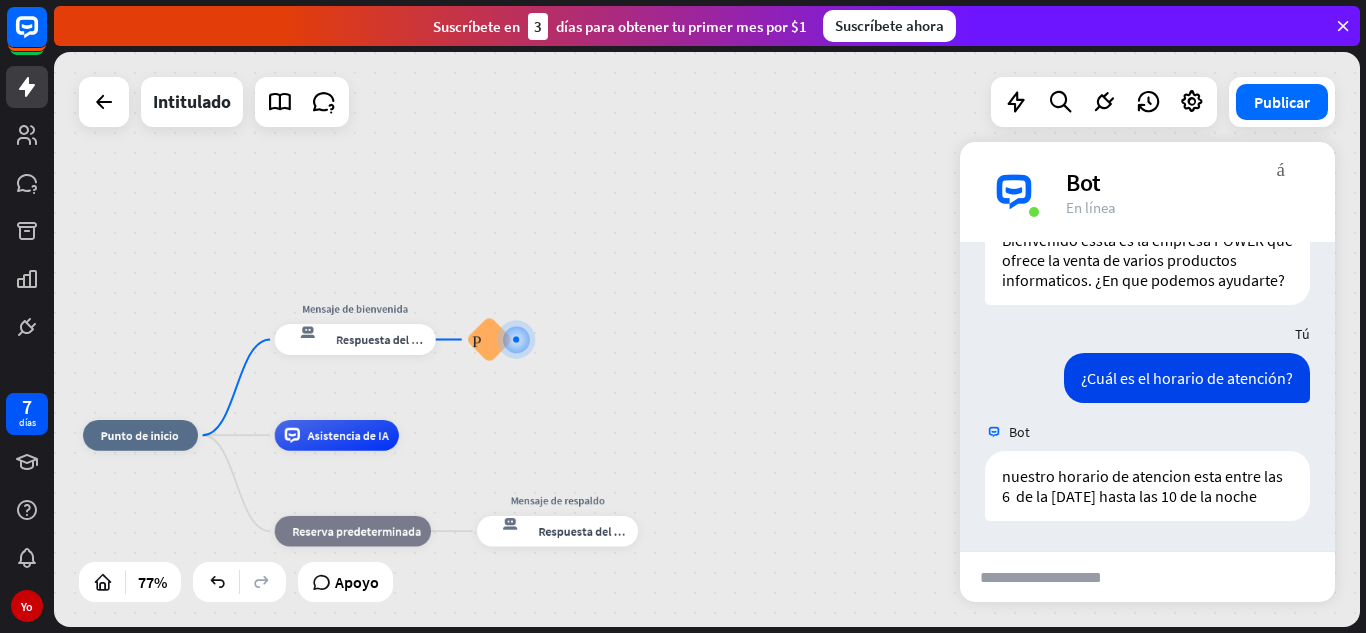 click on "inicio_2   Punto de inicio                 Mensaje de bienvenida   respuesta del bot de bloqueo   Respuesta del bot                   Preguntas frecuentes sobre bloques                         Asistencia de IA                   bloque_de_retroceso   Reserva predeterminada                 Mensaje de respaldo   respuesta del bot de bloqueo   Respuesta del bot" at bounding box center (707, 339) 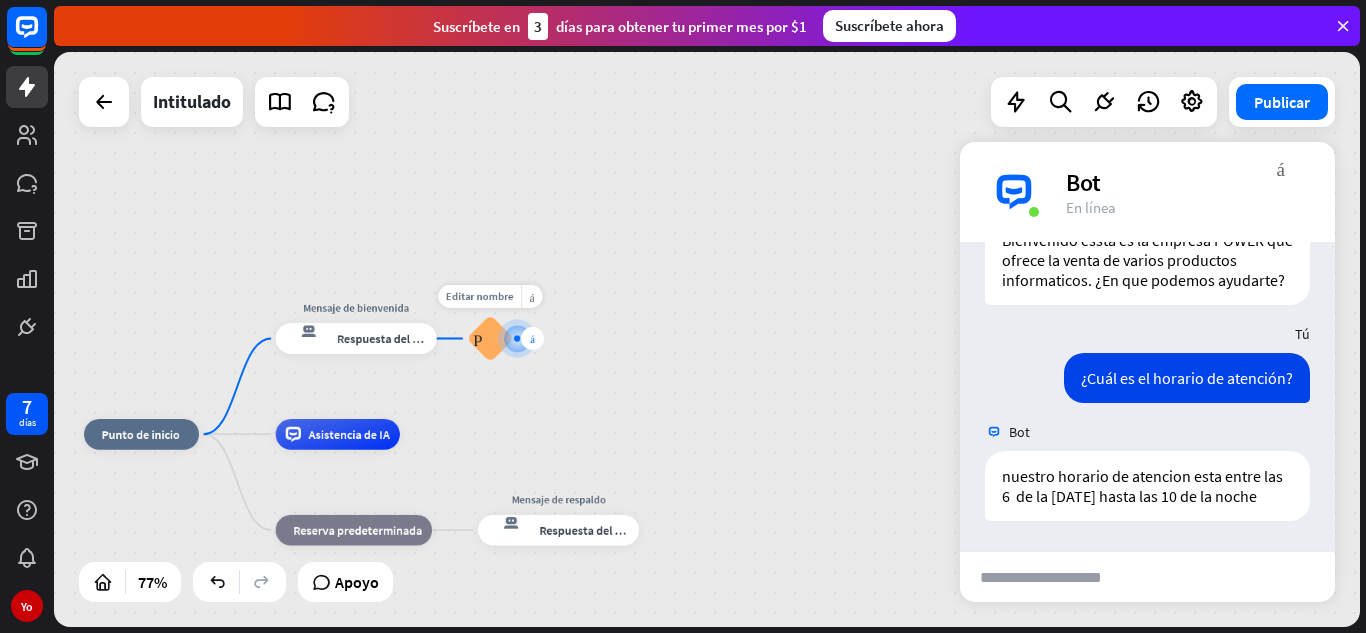 click on "más" at bounding box center [532, 338] 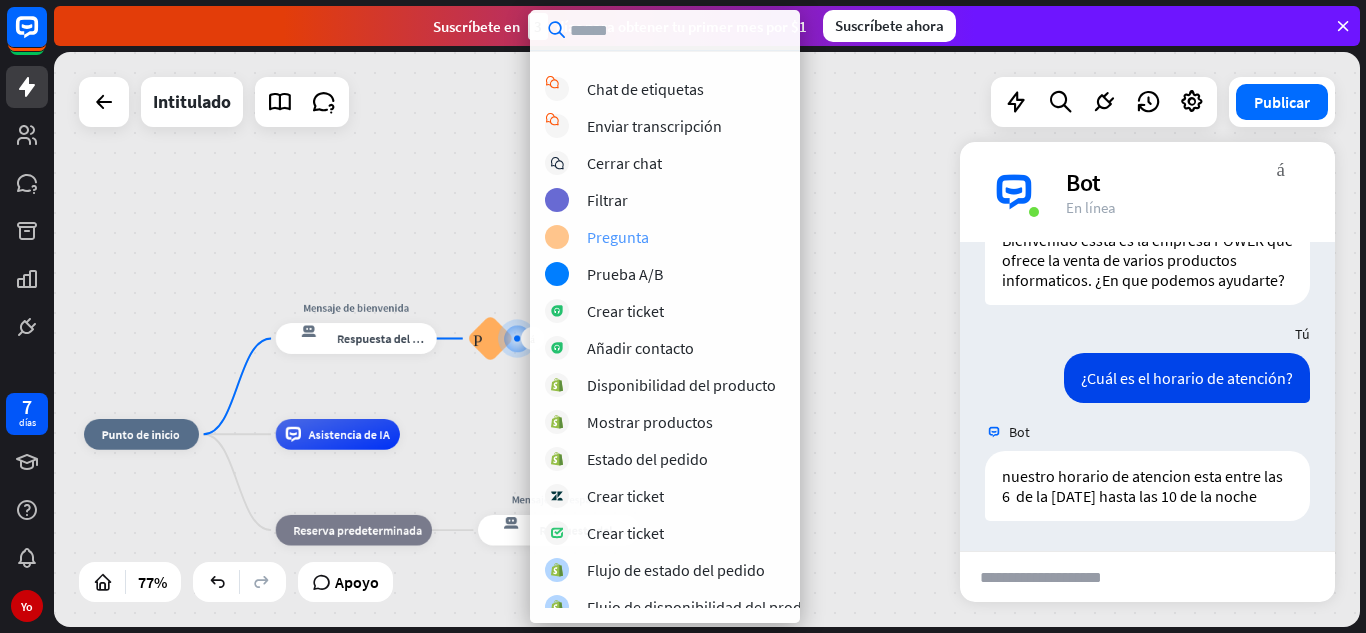 scroll, scrollTop: 444, scrollLeft: 0, axis: vertical 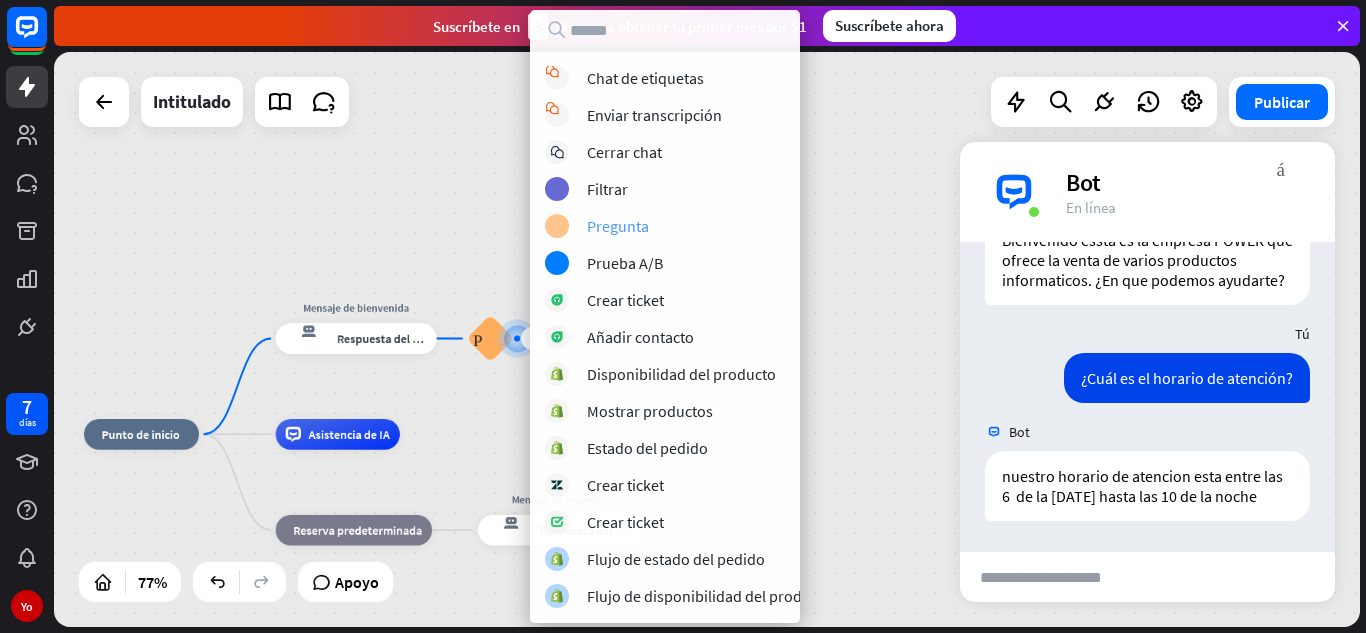 click on "Pregunta" at bounding box center [618, 226] 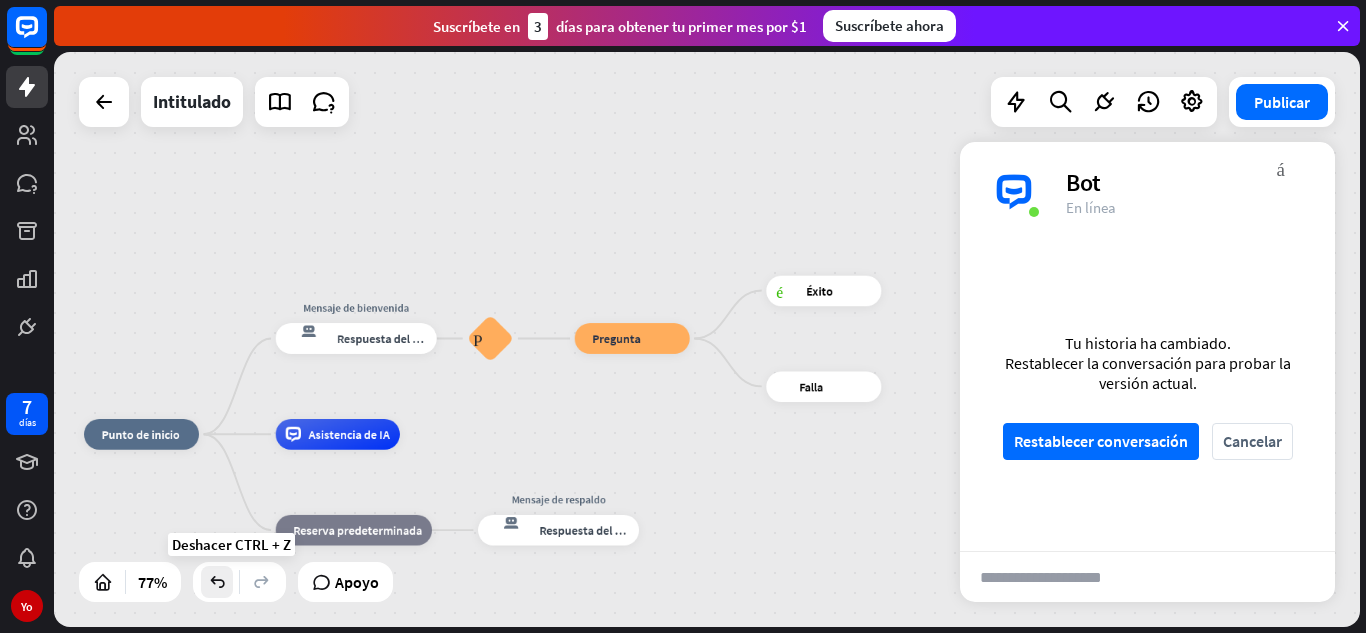 click at bounding box center (217, 582) 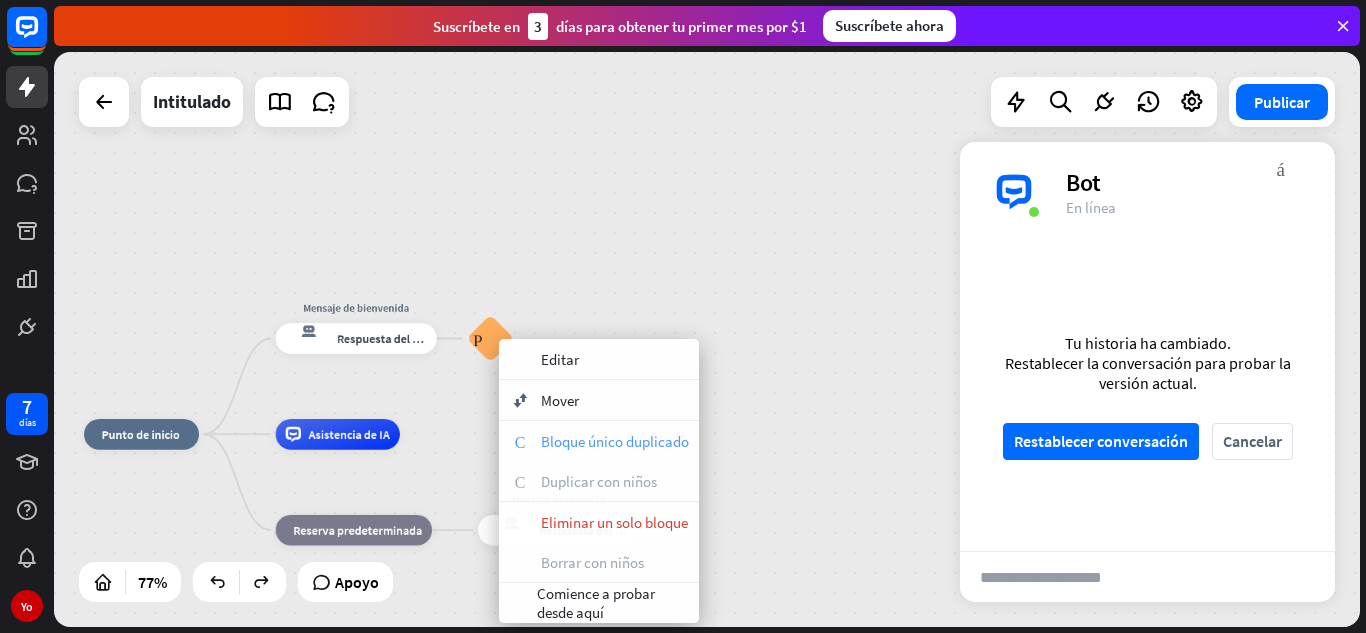 click on "Bloque único duplicado" at bounding box center (615, 441) 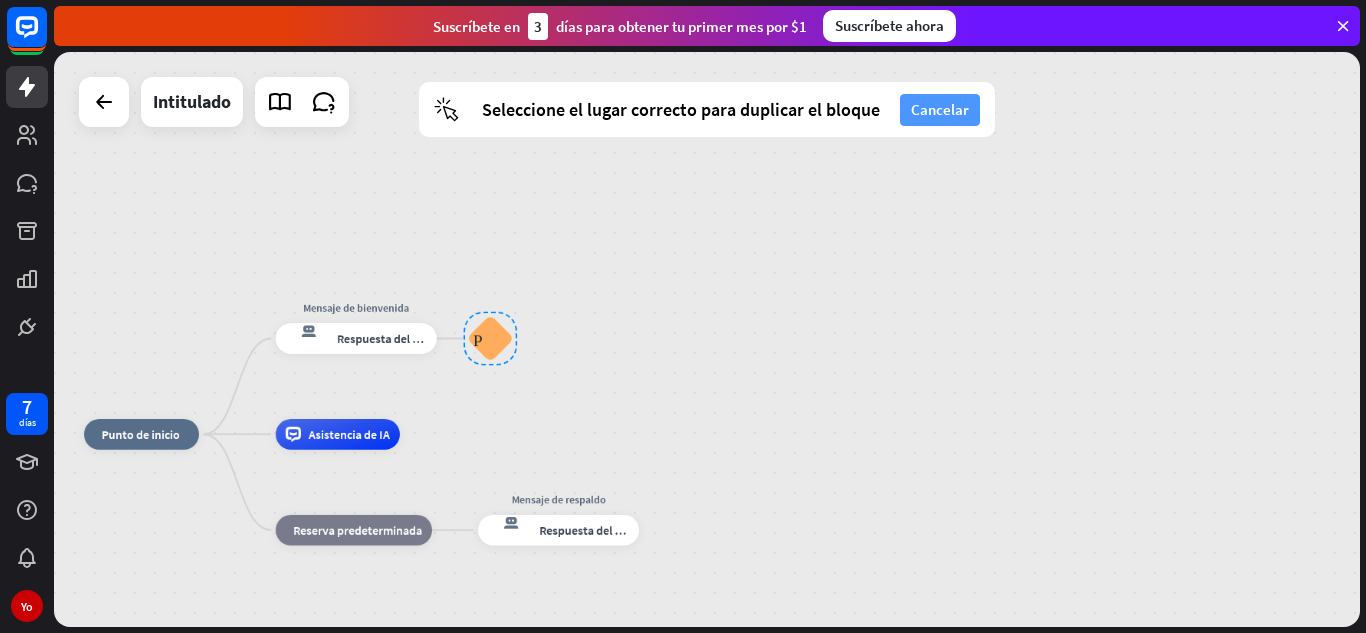 click on "Cancelar" at bounding box center [940, 109] 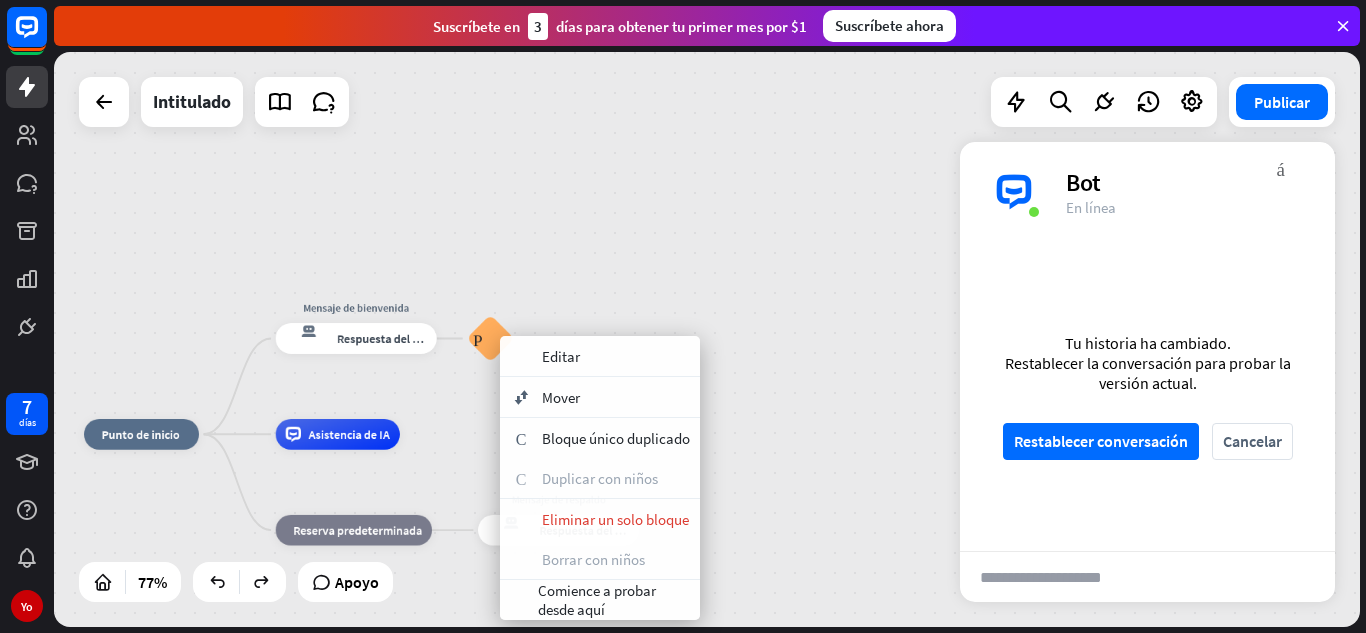 drag, startPoint x: 718, startPoint y: 469, endPoint x: 702, endPoint y: 468, distance: 16.03122 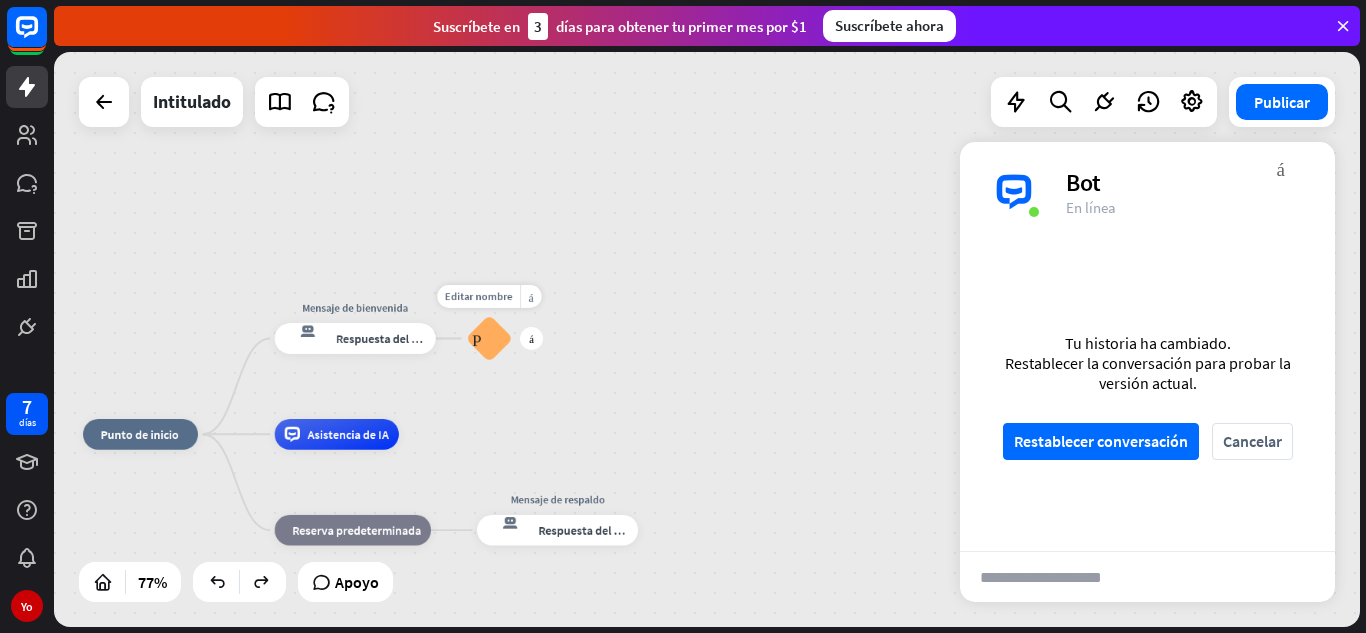 click on "Preguntas frecuentes sobre bloques" at bounding box center (489, 338) 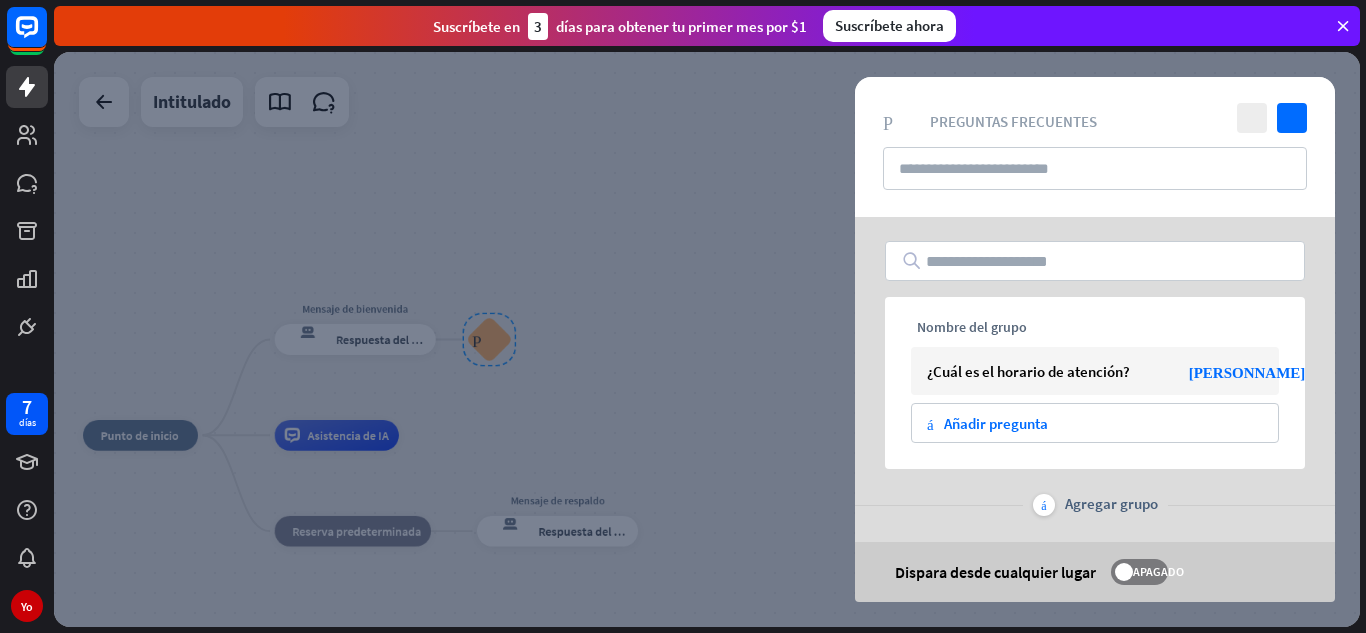 click at bounding box center (707, 339) 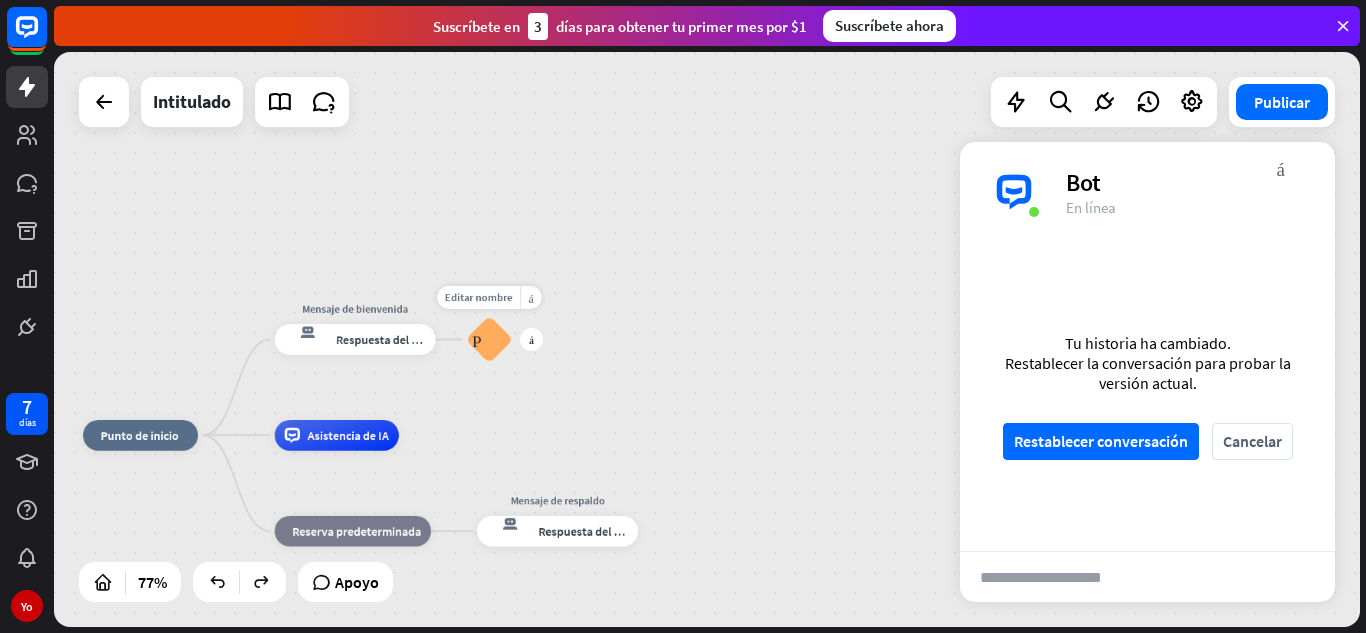 click on "Preguntas frecuentes sobre bloques" at bounding box center [489, 339] 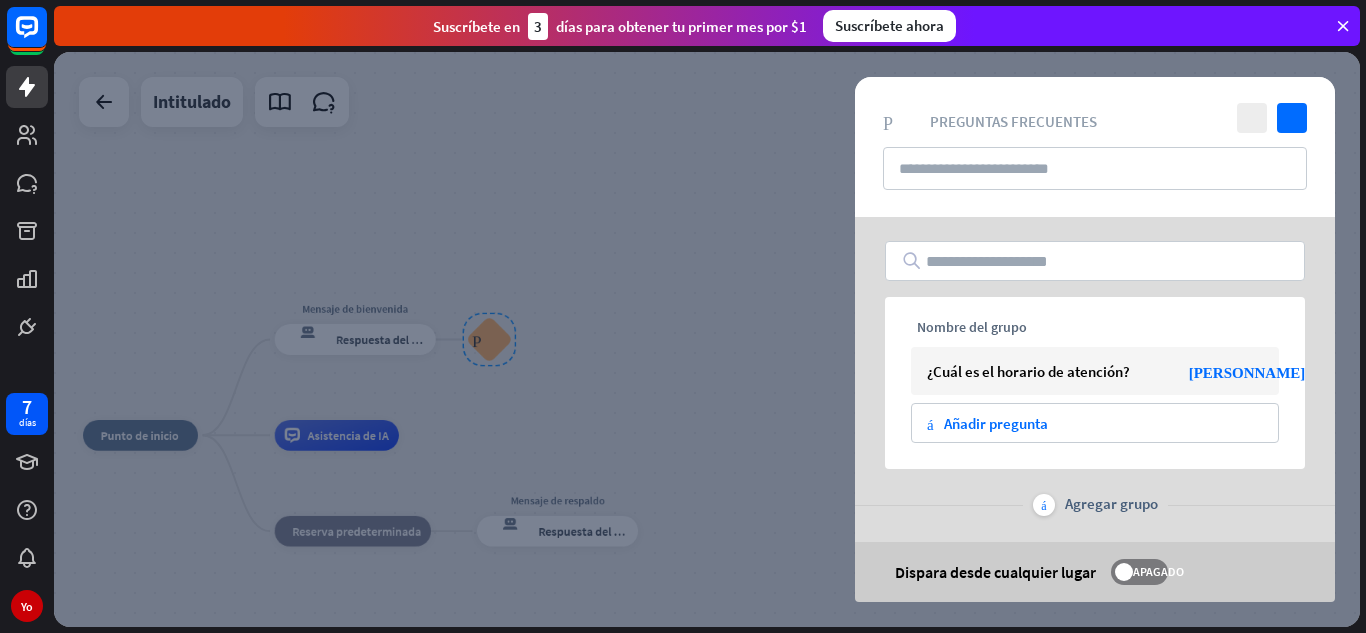 click at bounding box center [707, 339] 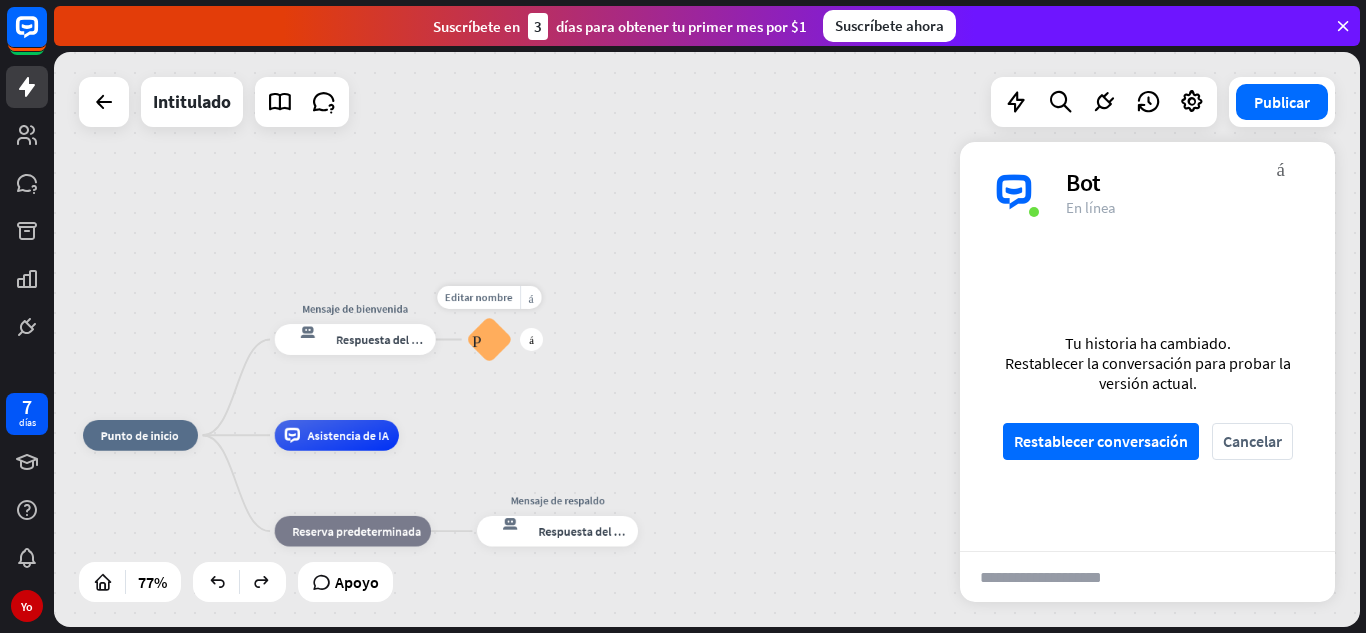 click on "Preguntas frecuentes sobre bloques" at bounding box center [489, 339] 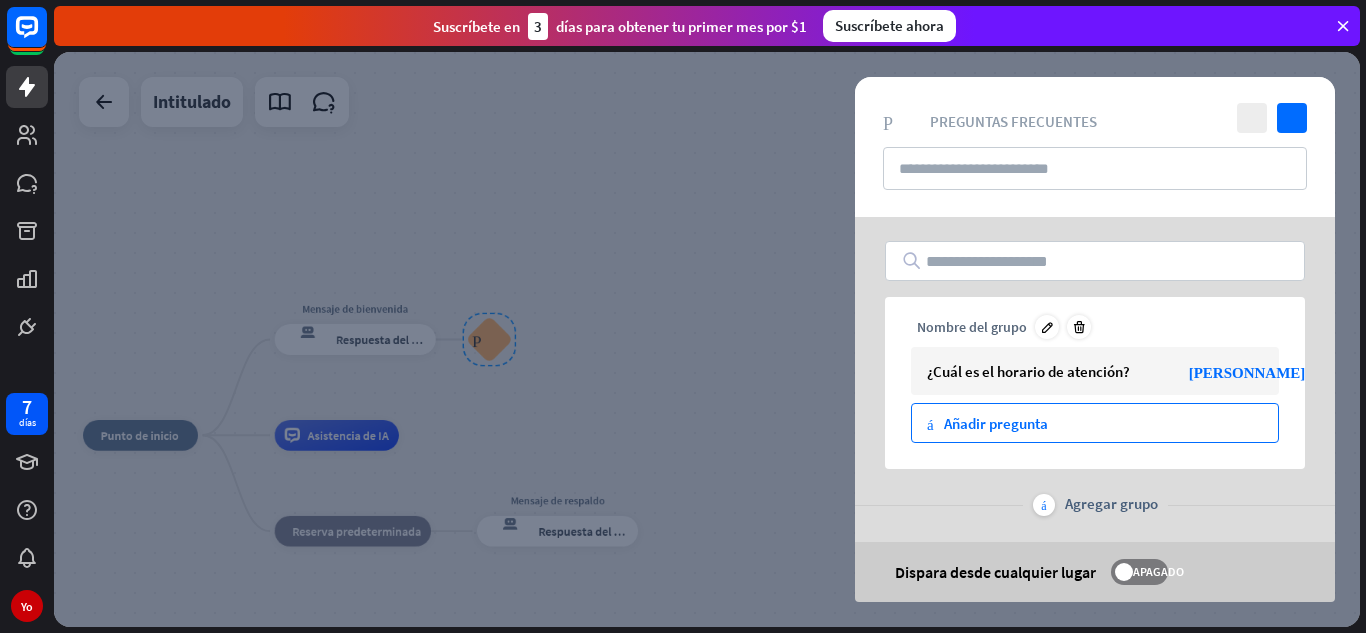 click on "Añadir pregunta" at bounding box center [996, 423] 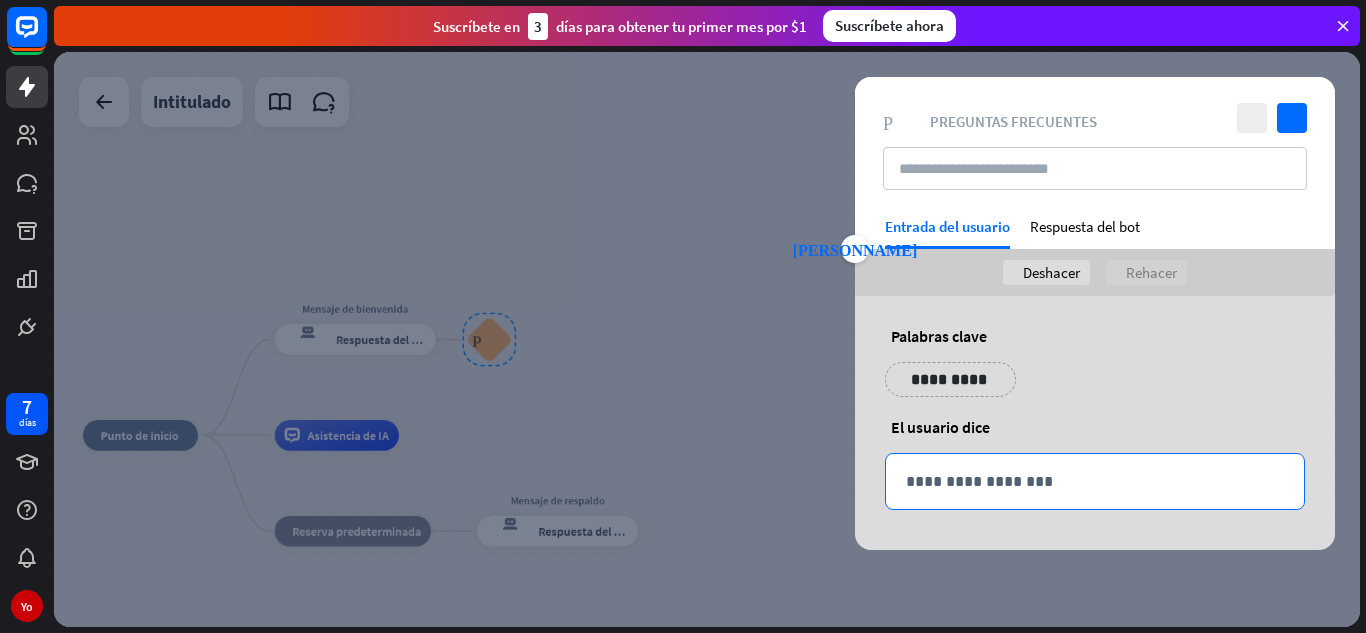 click on "**********" at bounding box center [1095, 481] 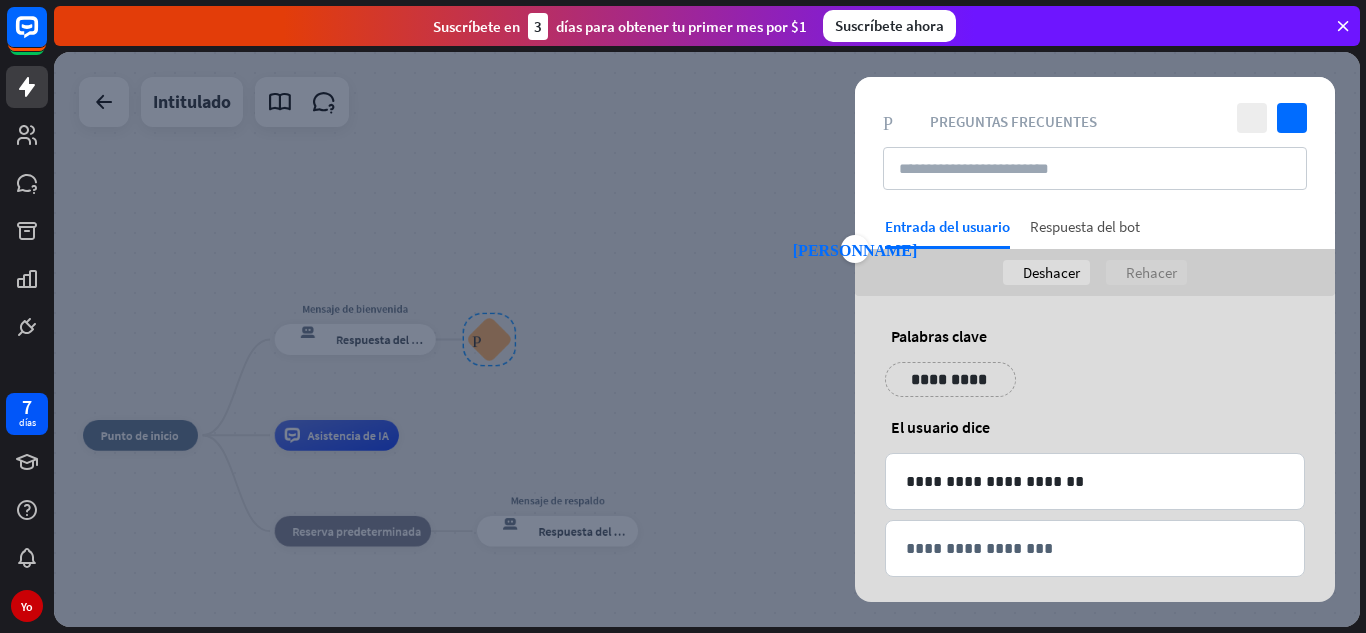 click on "Respuesta del bot" at bounding box center (1085, 226) 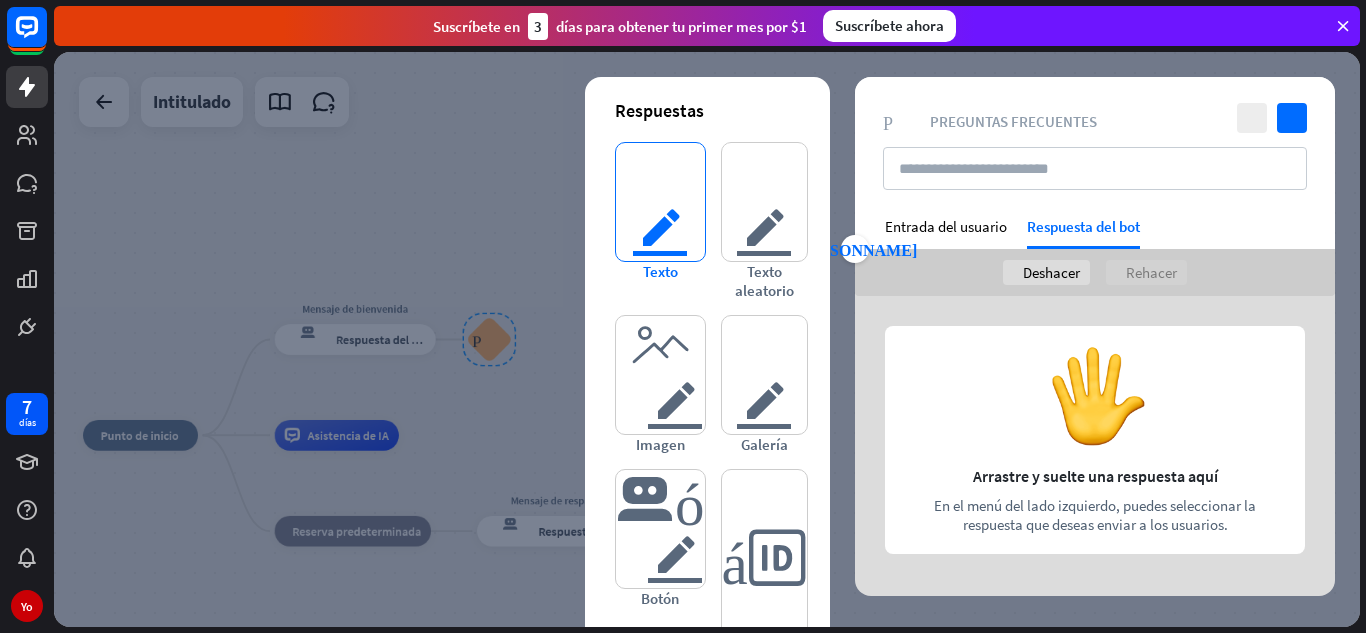 click on "texto del editor" at bounding box center [660, 202] 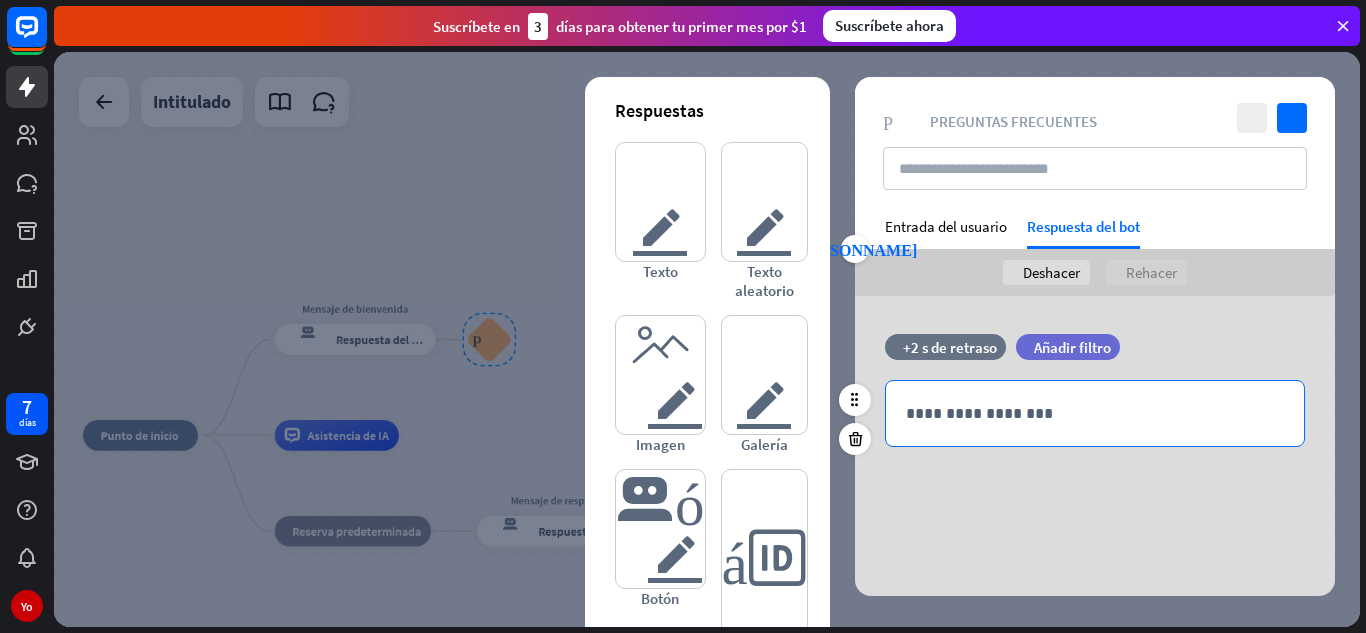 click on "**********" at bounding box center [1095, 413] 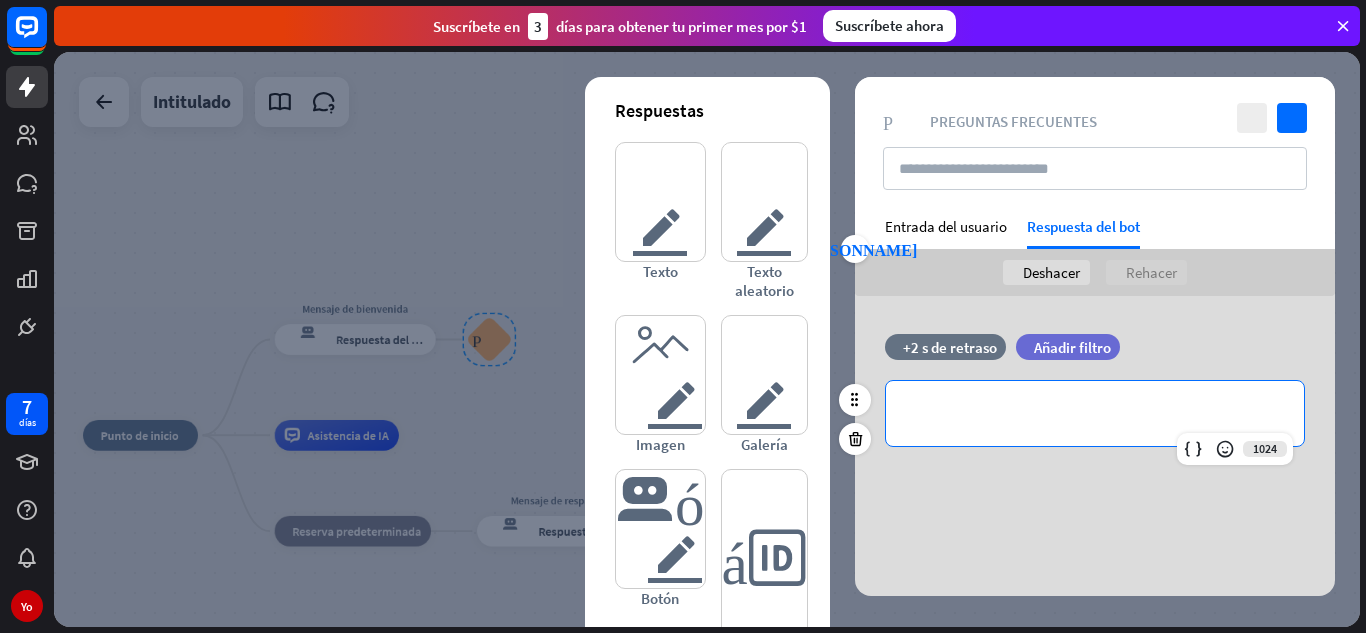 type 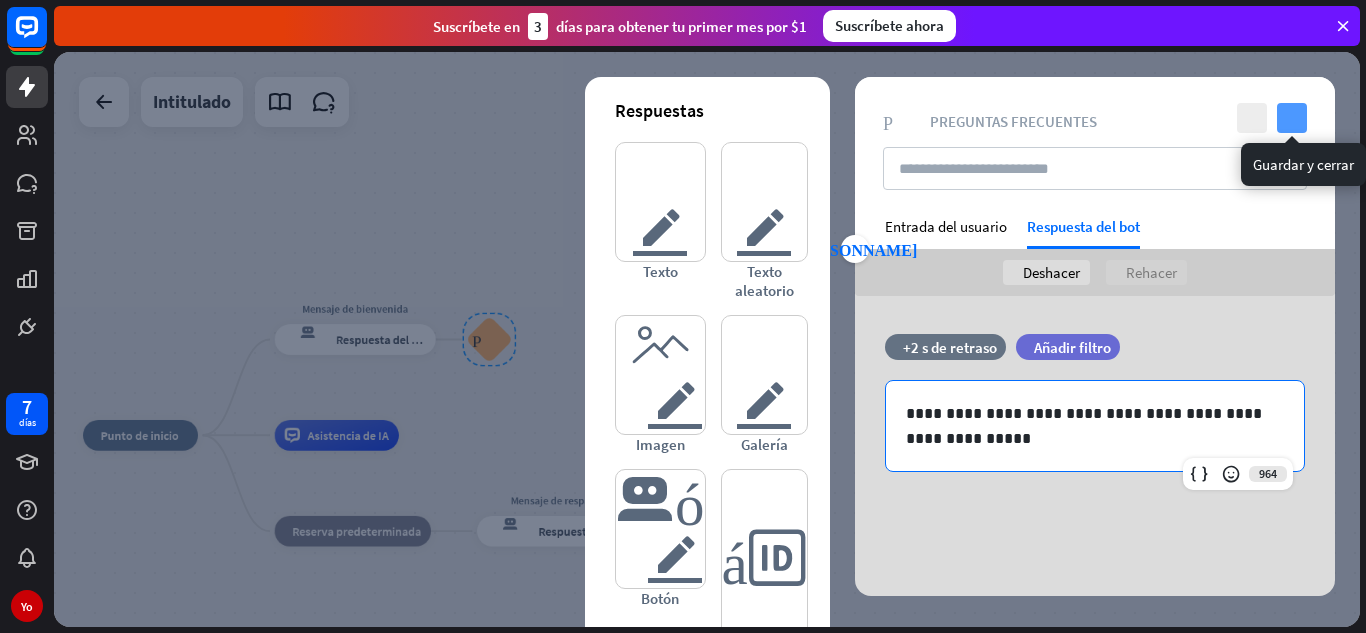 click on "controlar" at bounding box center (1292, 118) 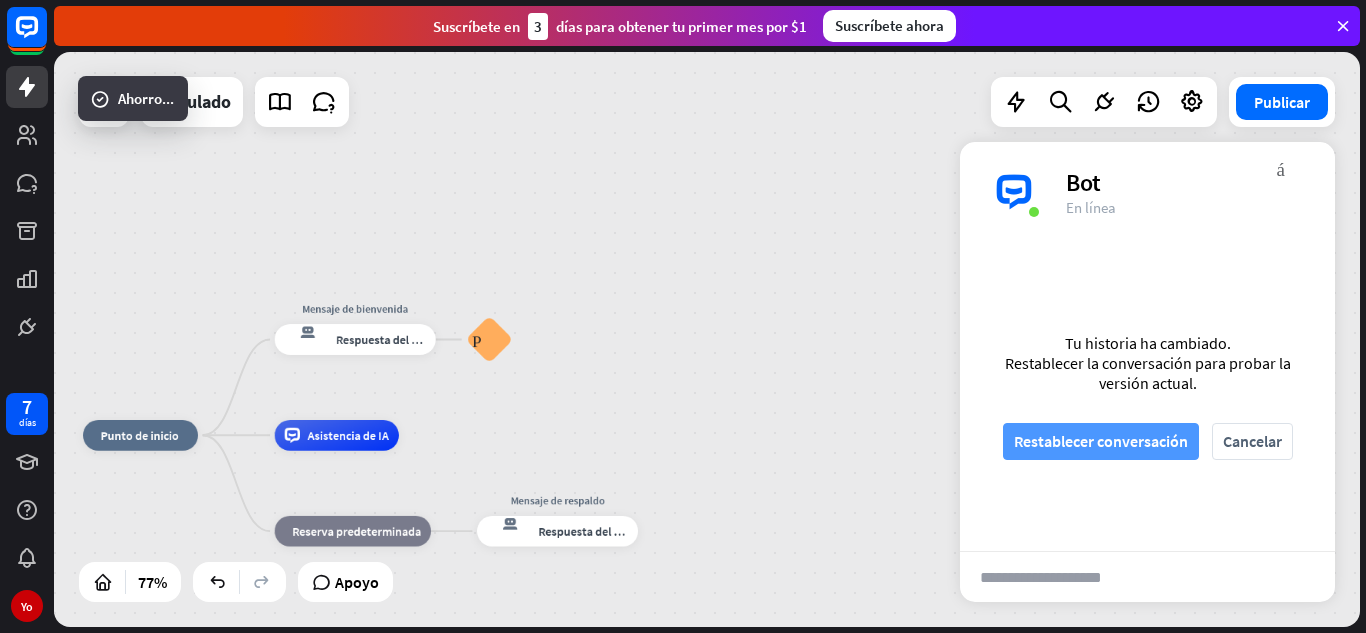click on "Restablecer conversación" at bounding box center (1101, 441) 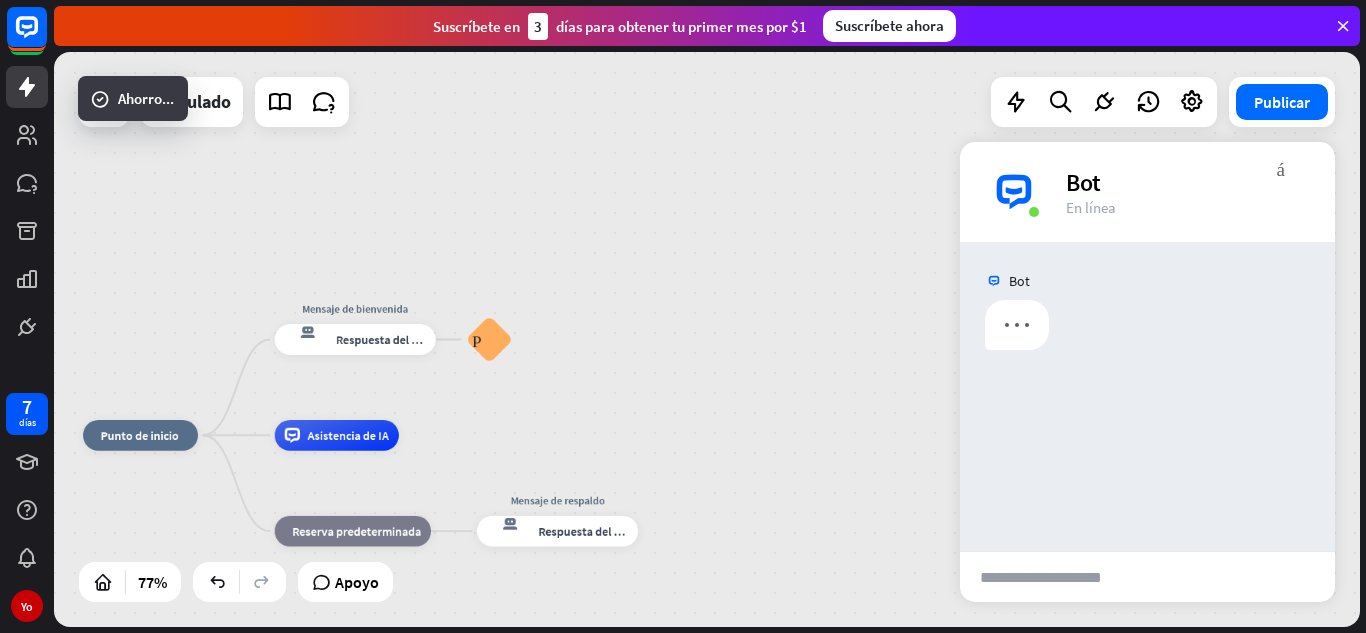 scroll, scrollTop: 0, scrollLeft: 0, axis: both 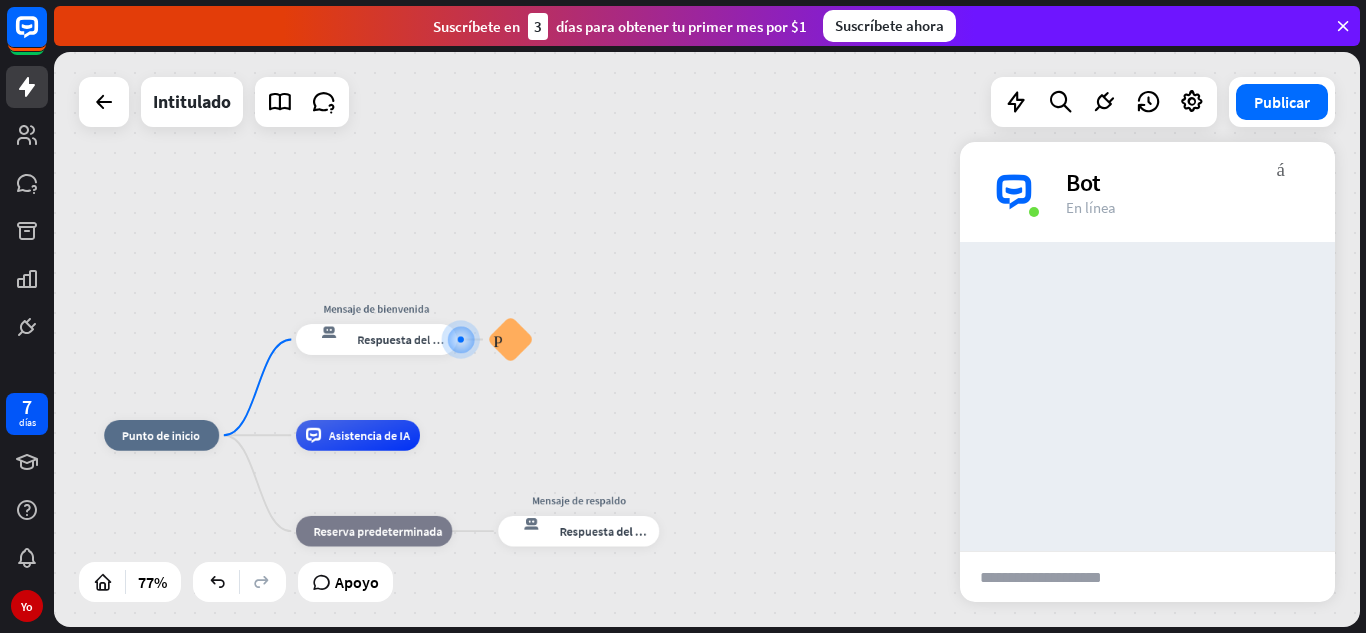 click at bounding box center (1058, 577) 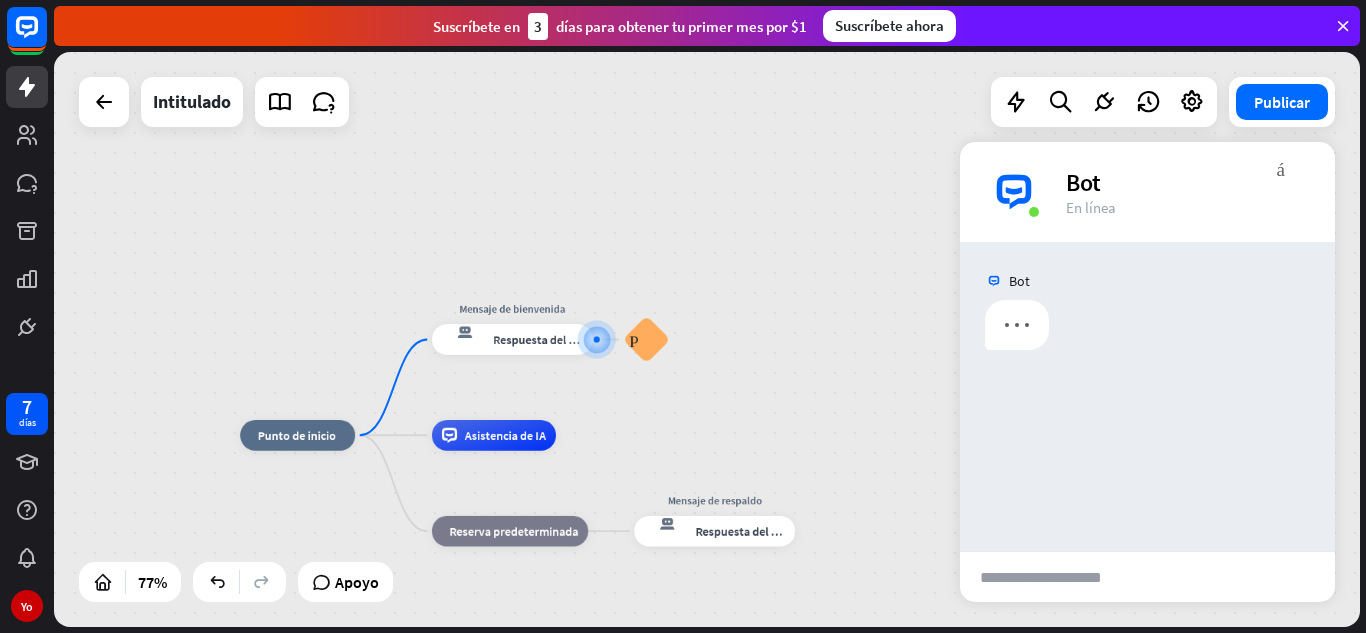 click at bounding box center (1058, 577) 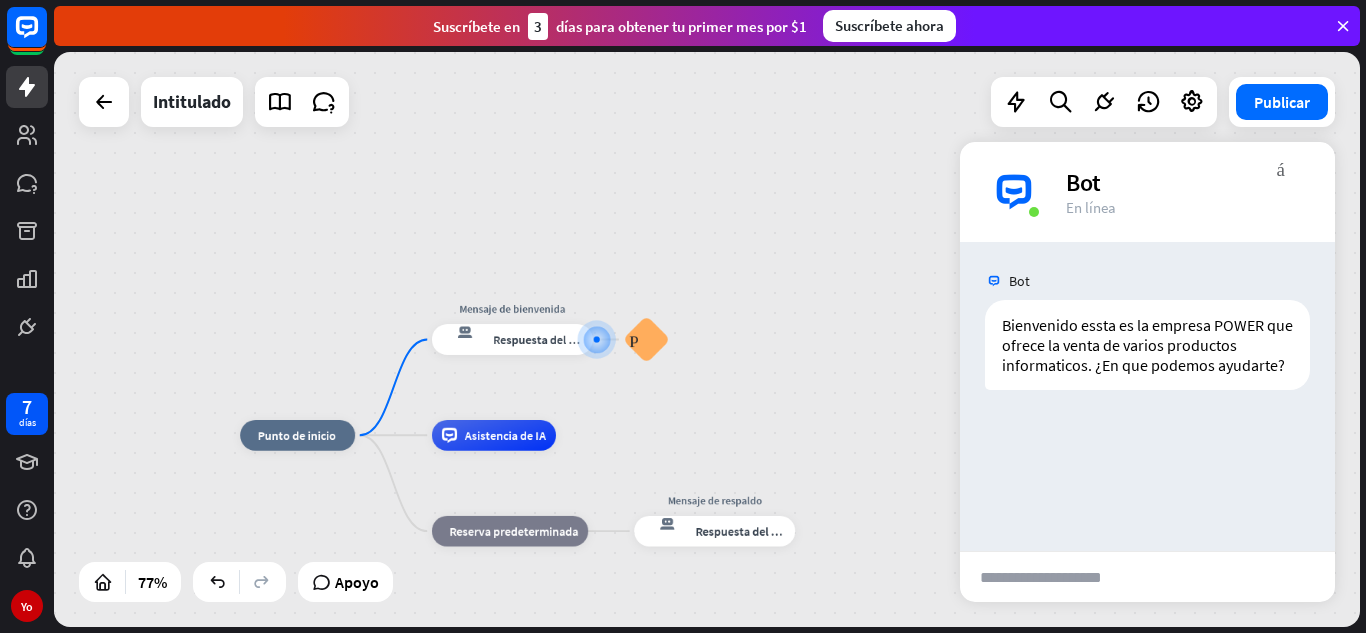 click at bounding box center [1058, 577] 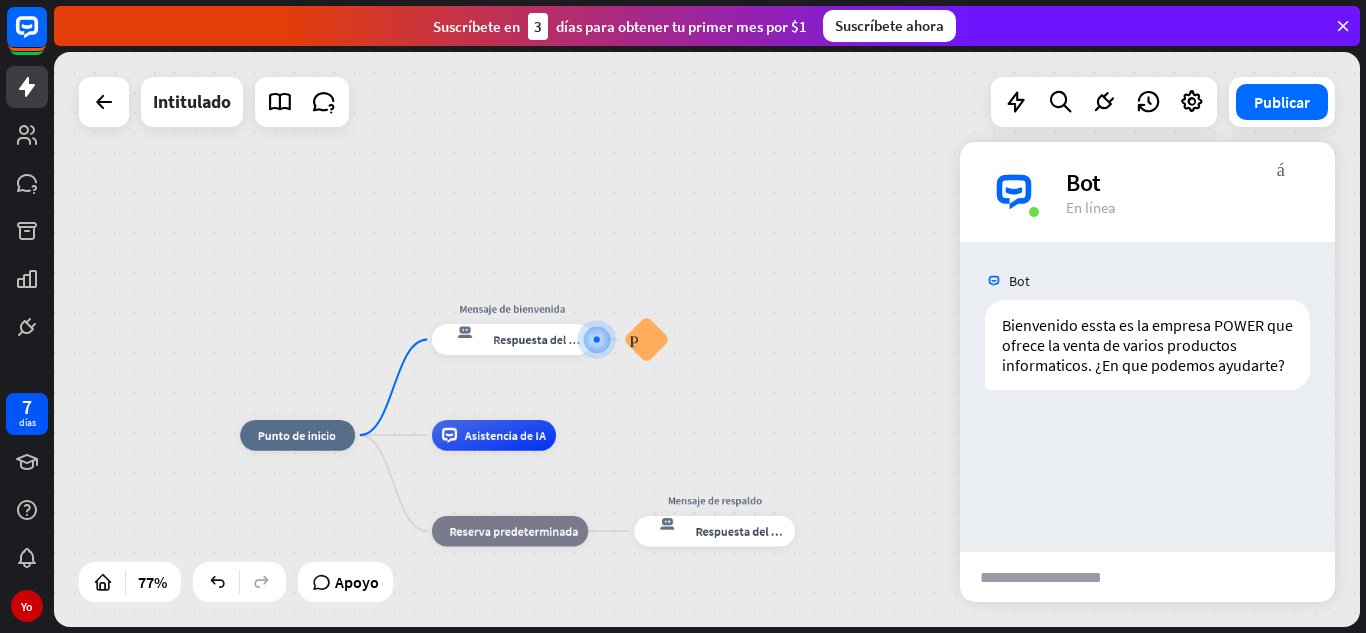paste on "**********" 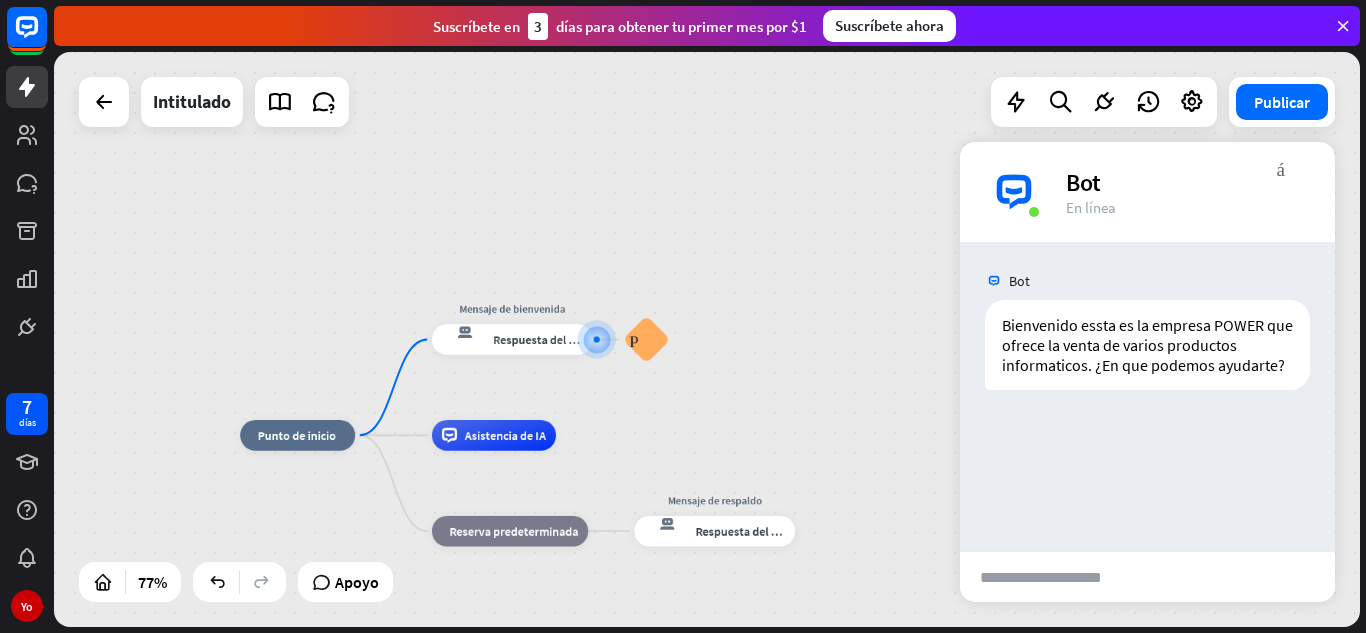 type on "**********" 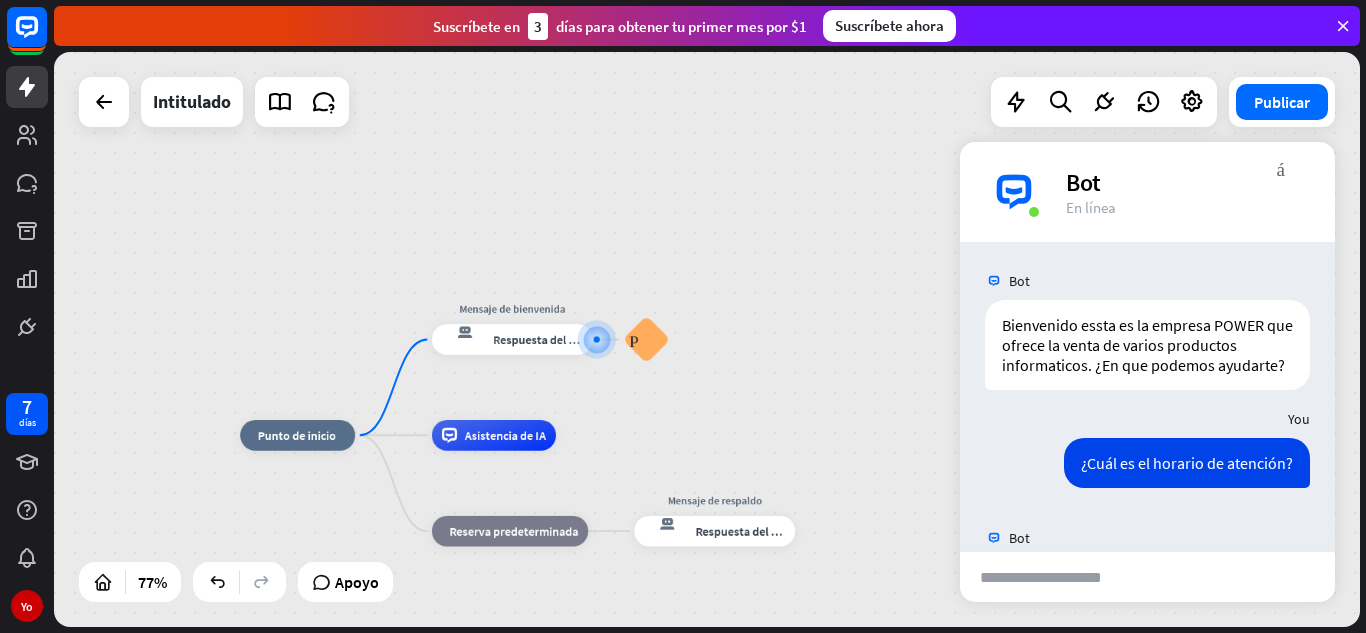 scroll, scrollTop: 0, scrollLeft: 0, axis: both 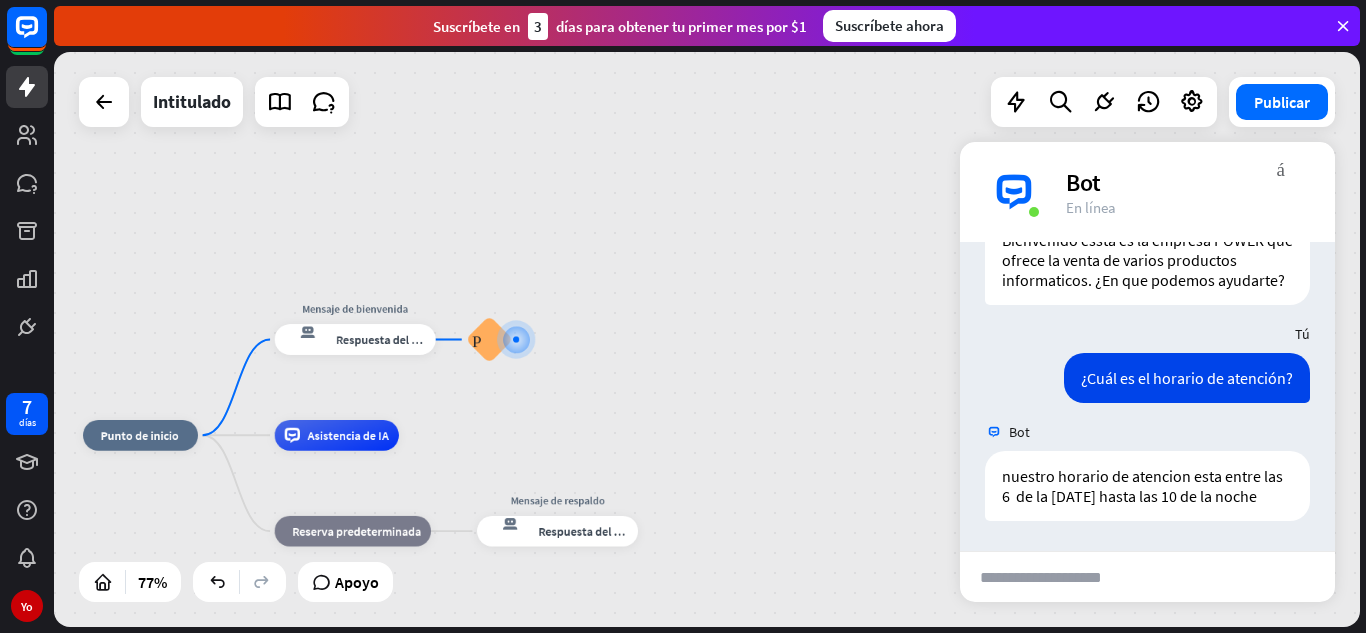 click at bounding box center (1058, 577) 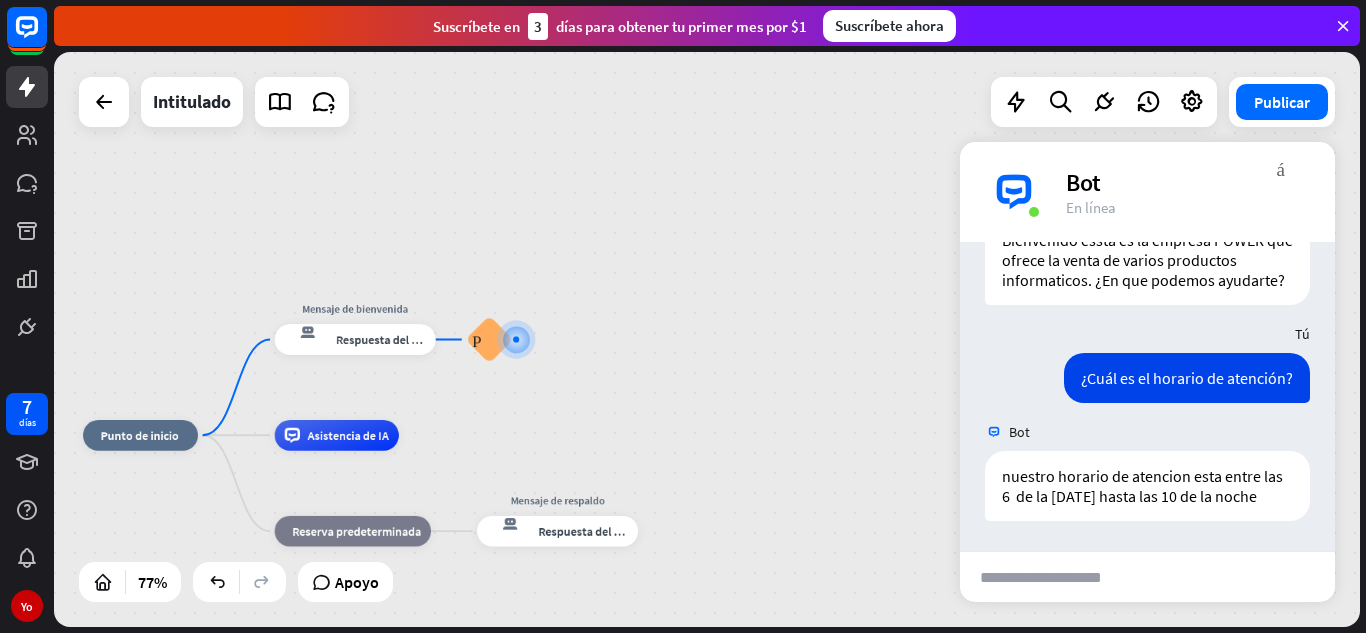 paste on "**********" 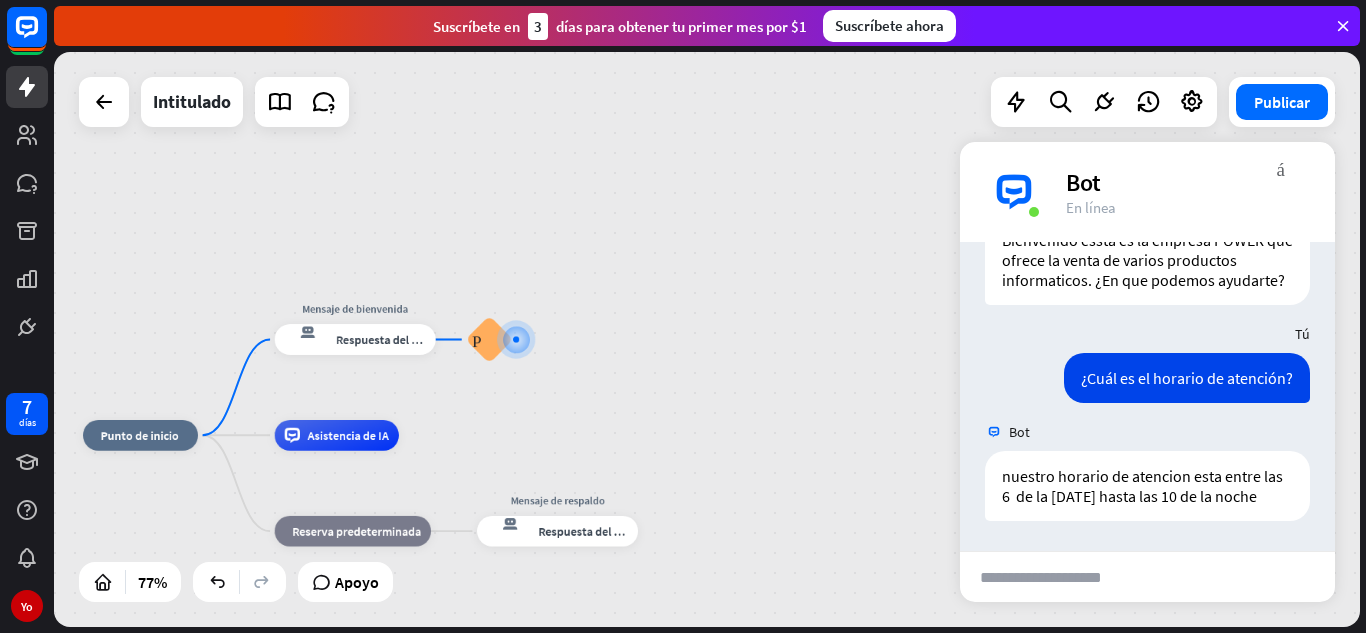 type on "**********" 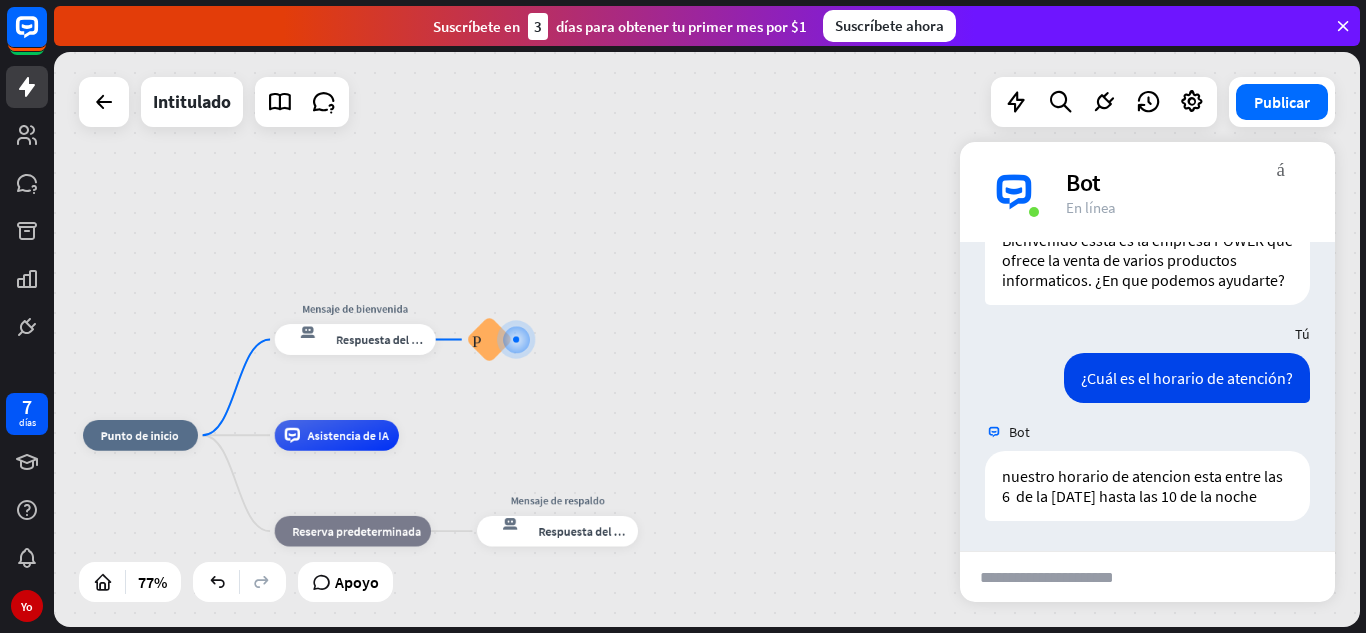 scroll, scrollTop: 0, scrollLeft: 5, axis: horizontal 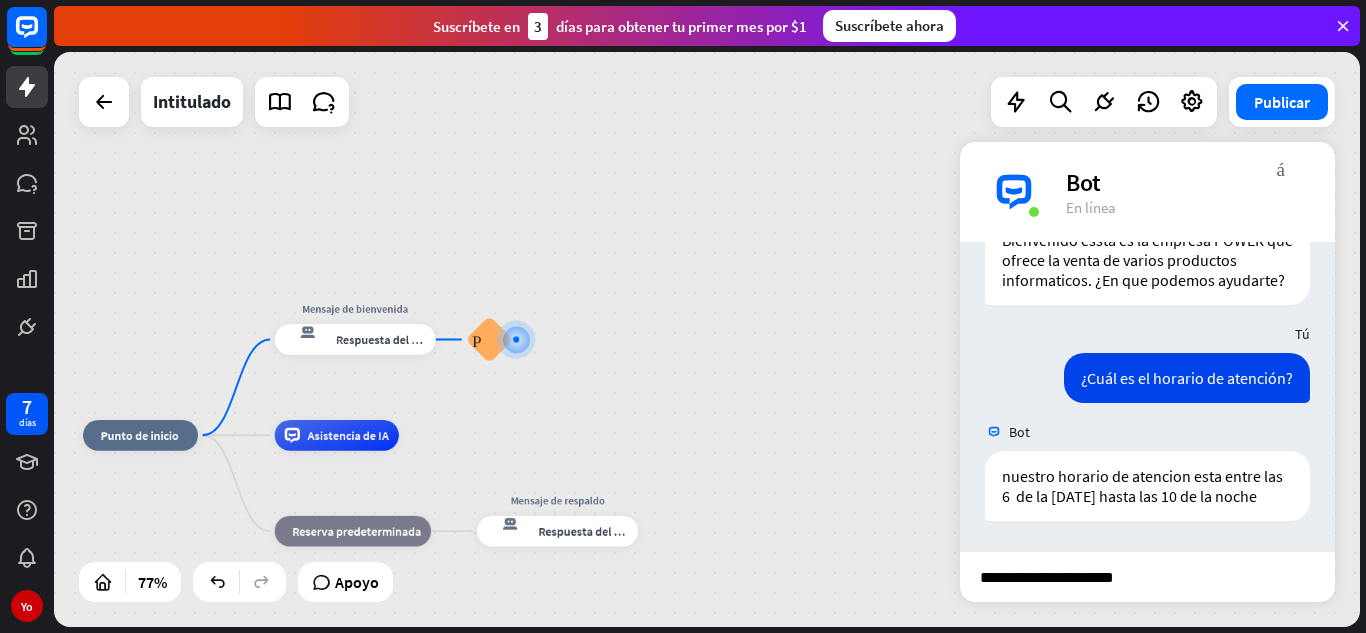 type 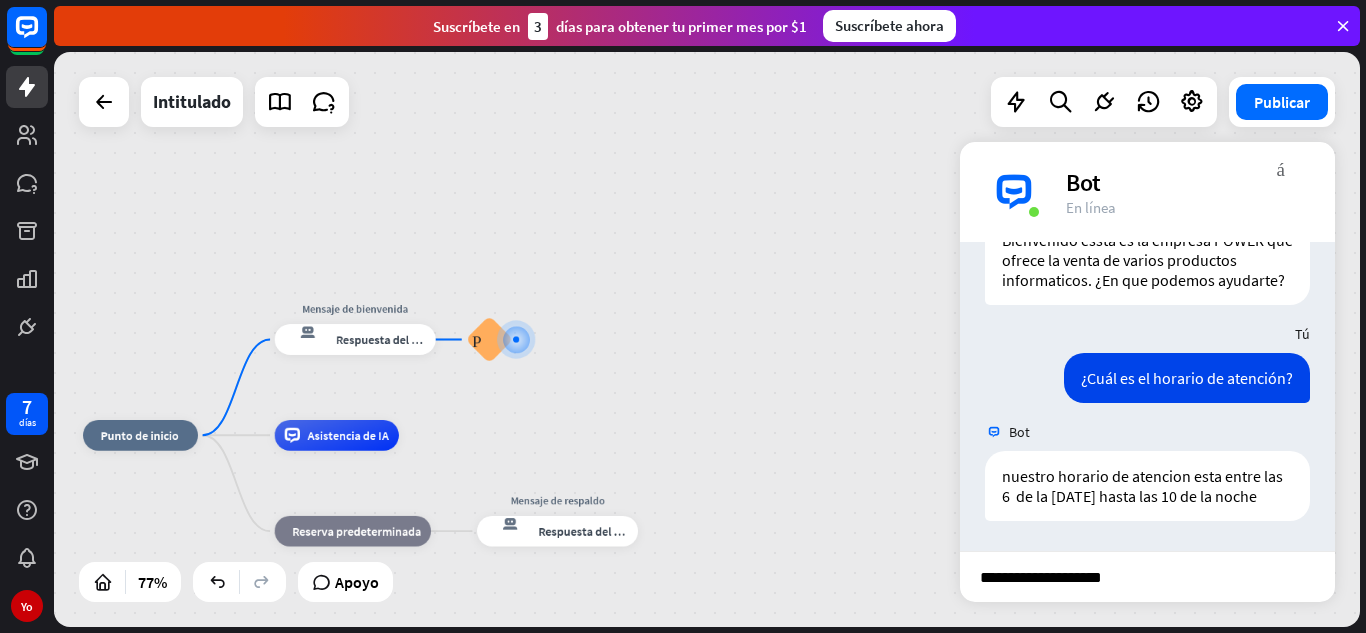 scroll, scrollTop: 0, scrollLeft: 0, axis: both 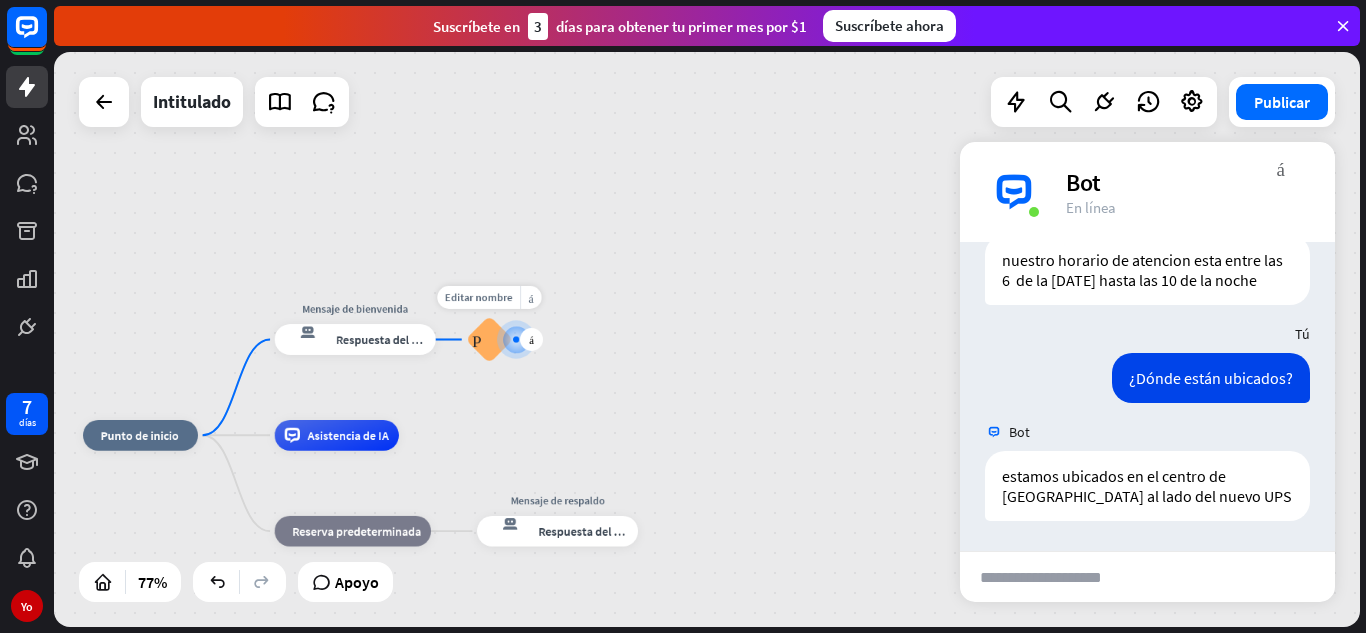 click on "Preguntas frecuentes sobre bloques" at bounding box center (489, 339) 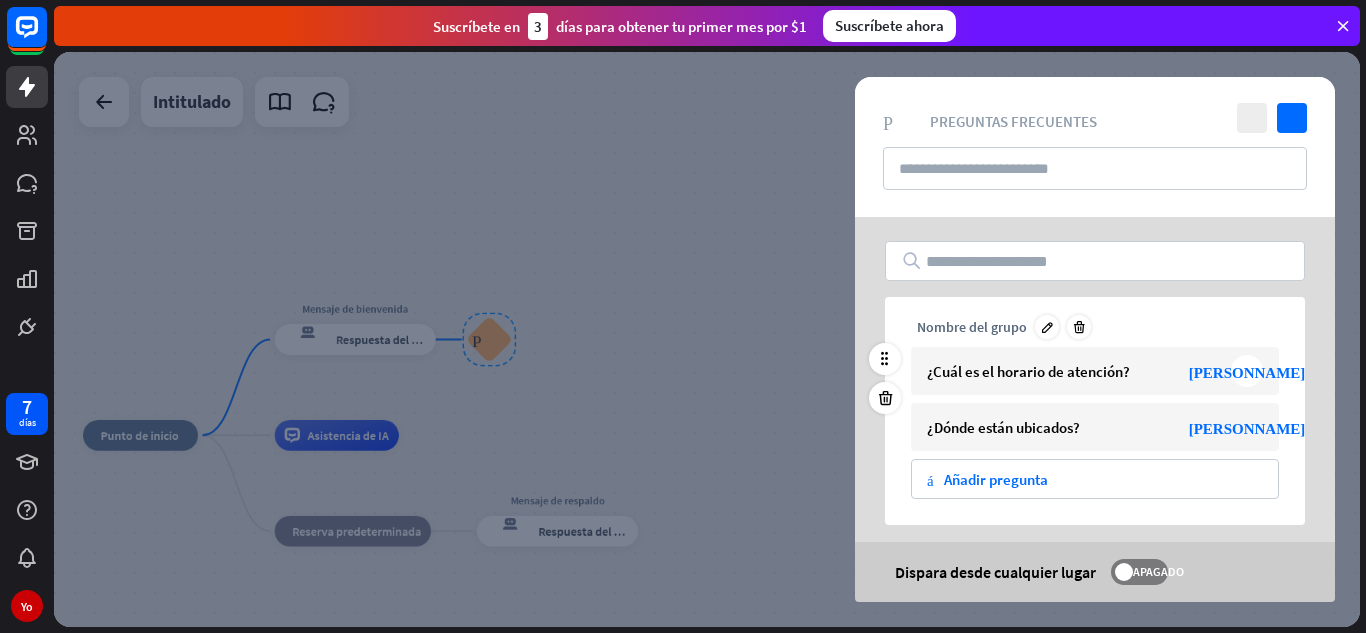 click on "¿Cuál es el horario de atención?" at bounding box center (1028, 371) 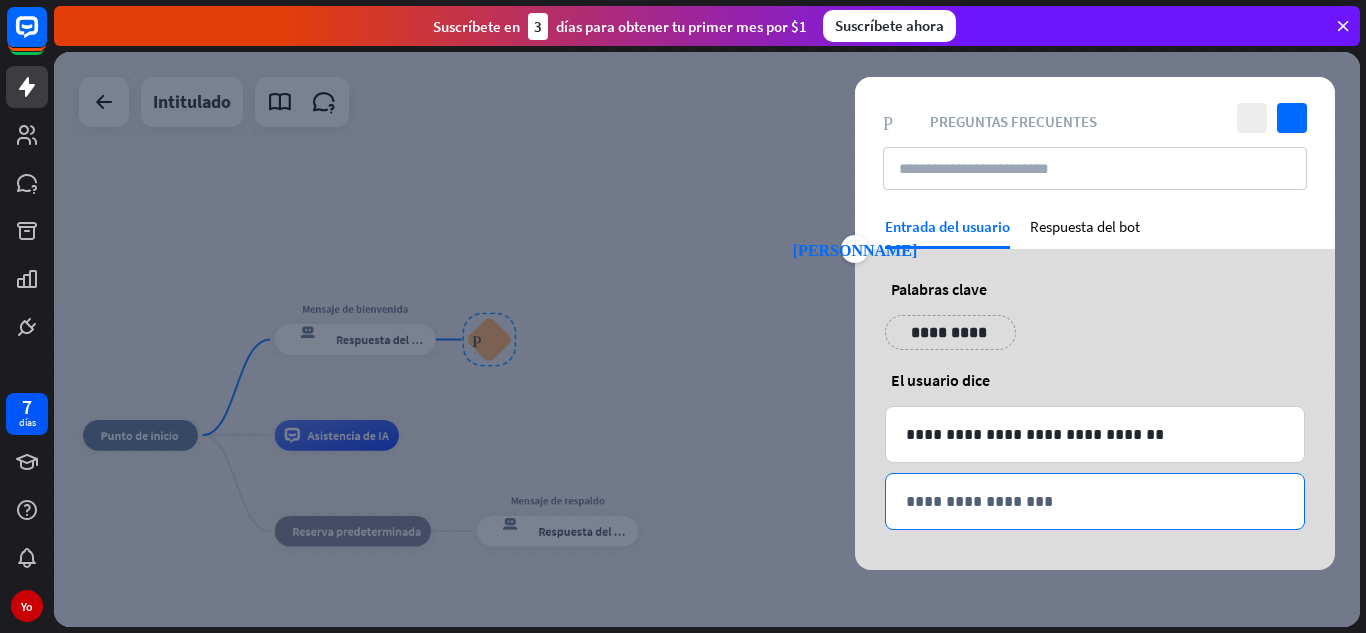click on "**********" at bounding box center (1095, 501) 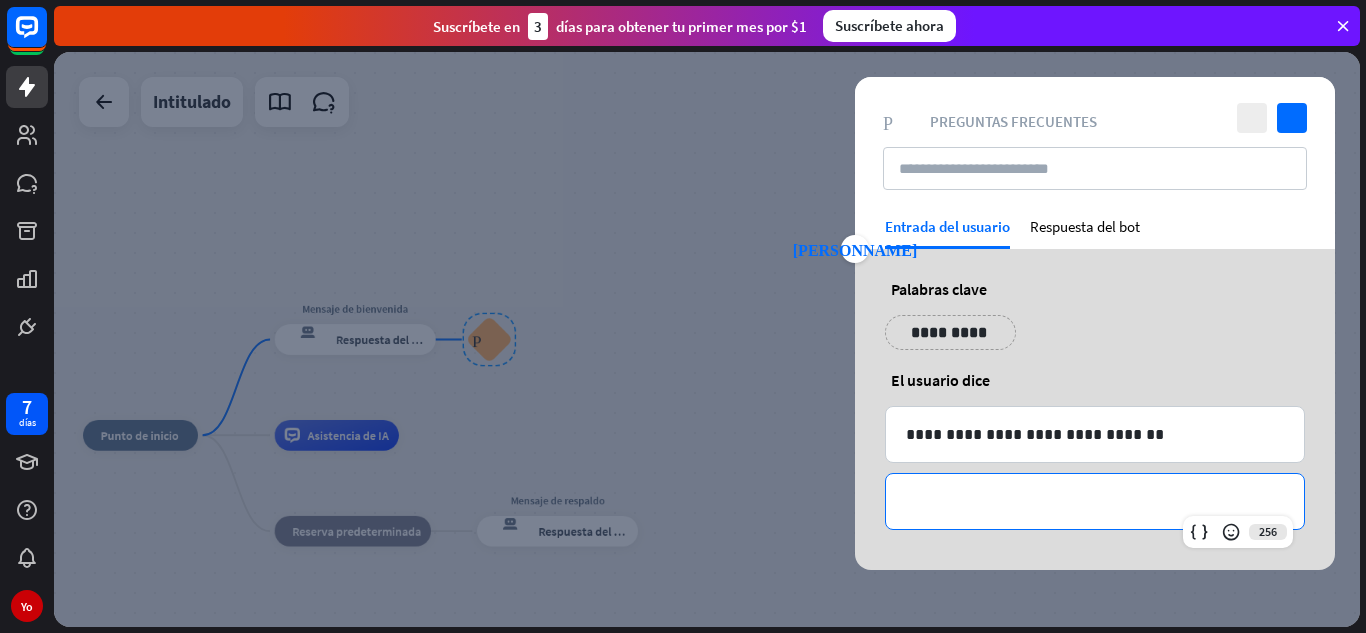 type 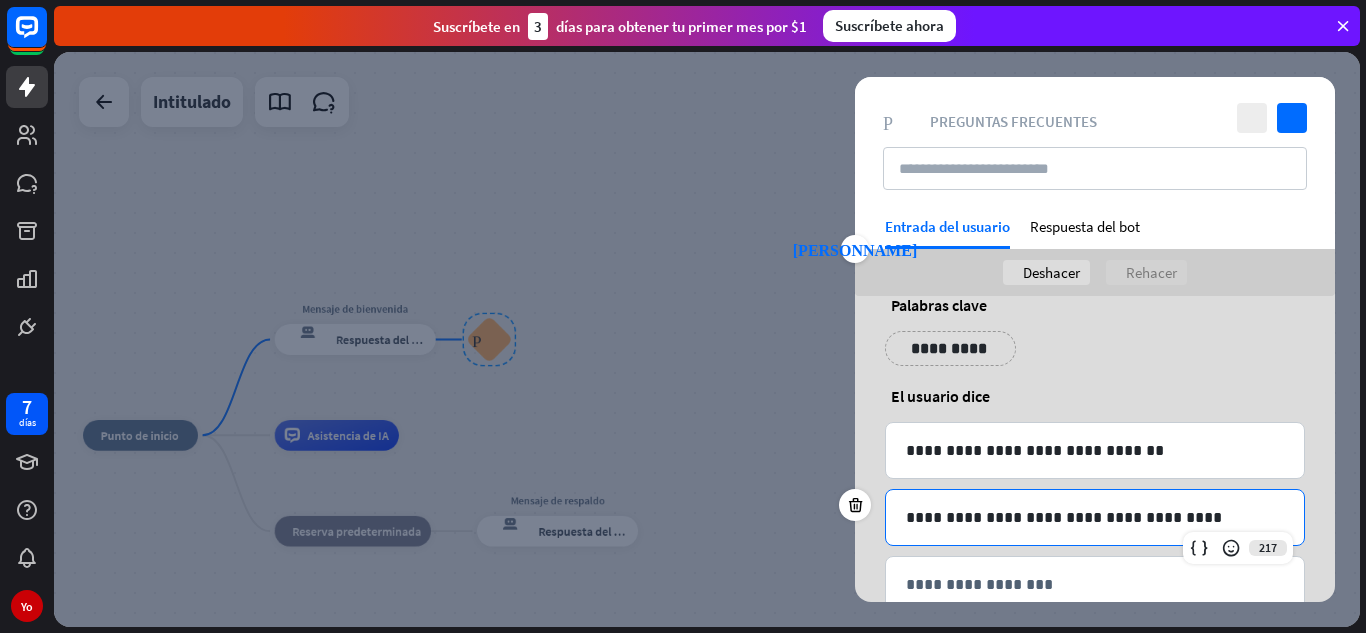 scroll, scrollTop: 82, scrollLeft: 0, axis: vertical 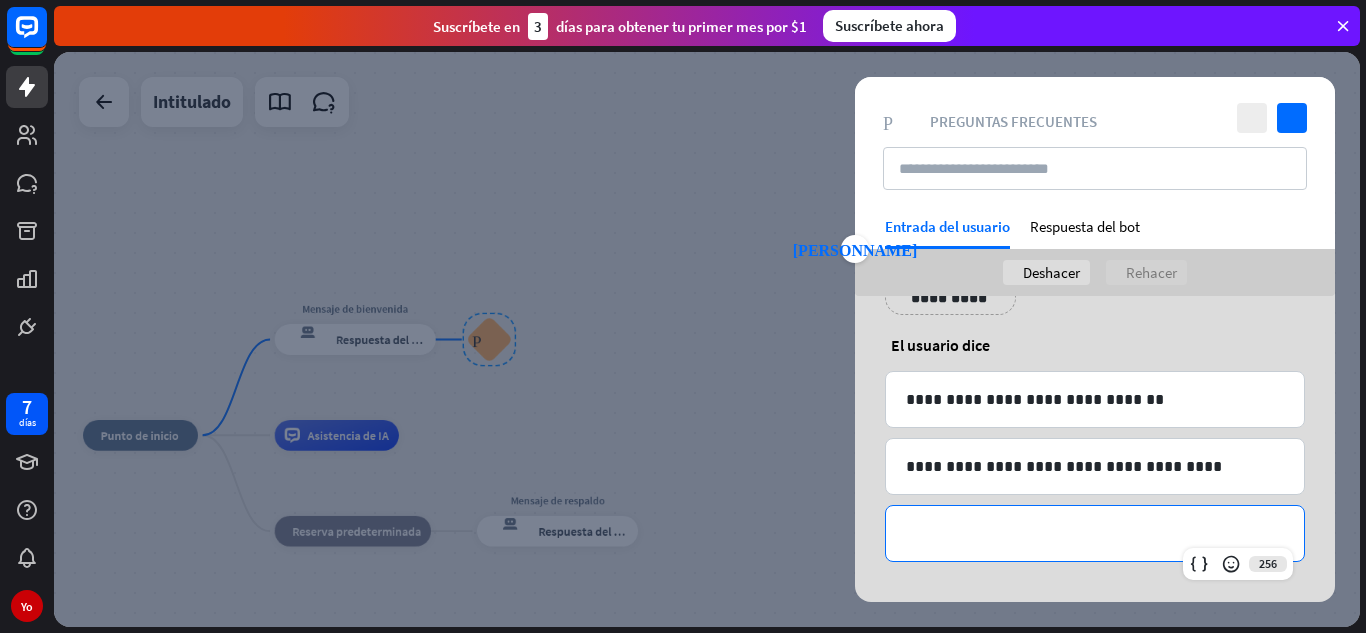 click on "**********" at bounding box center (1095, 533) 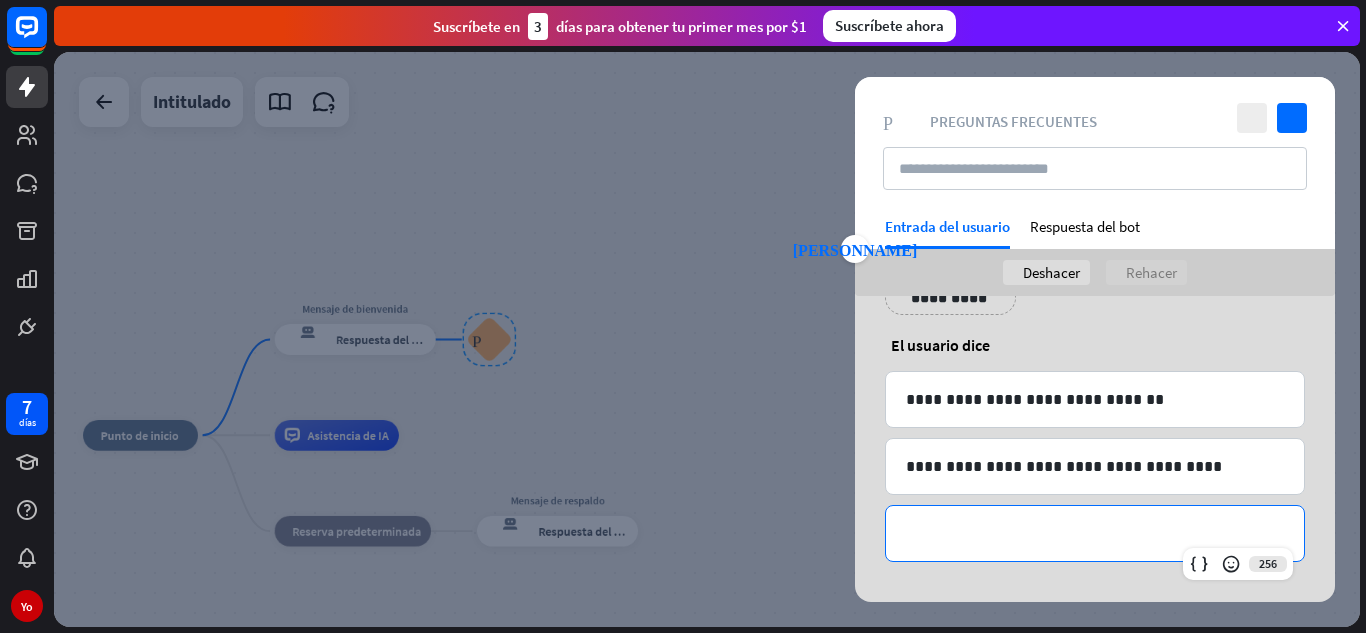 type 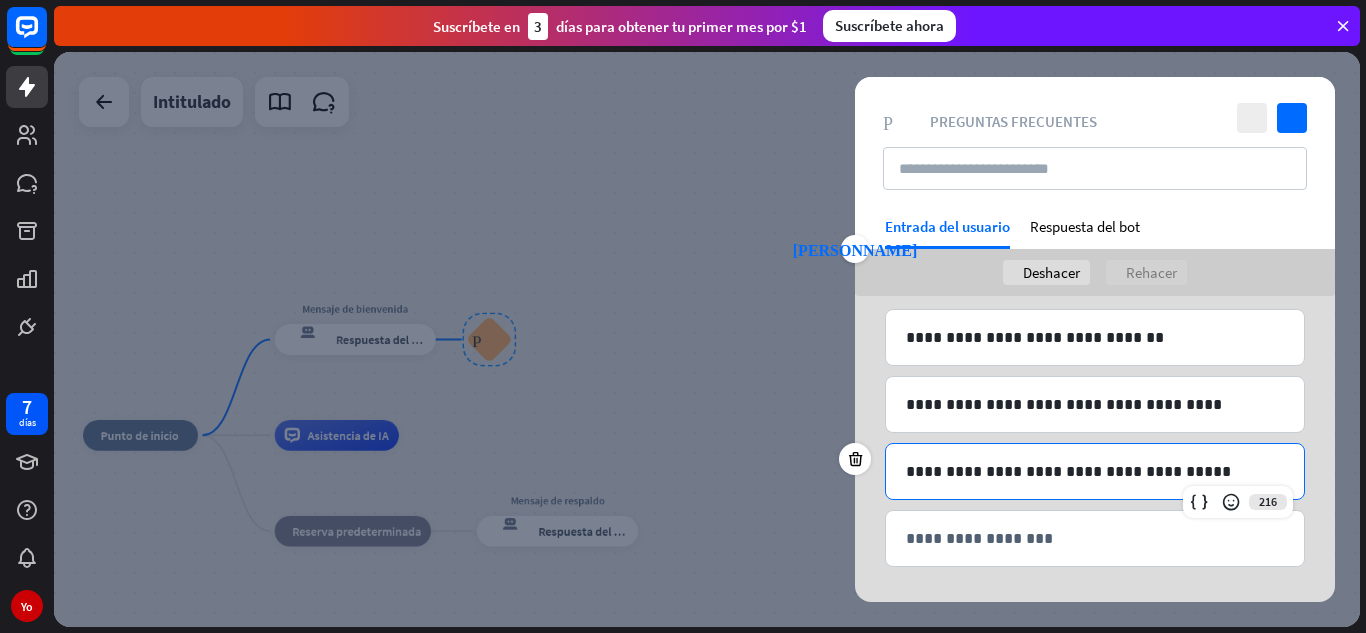 scroll, scrollTop: 149, scrollLeft: 0, axis: vertical 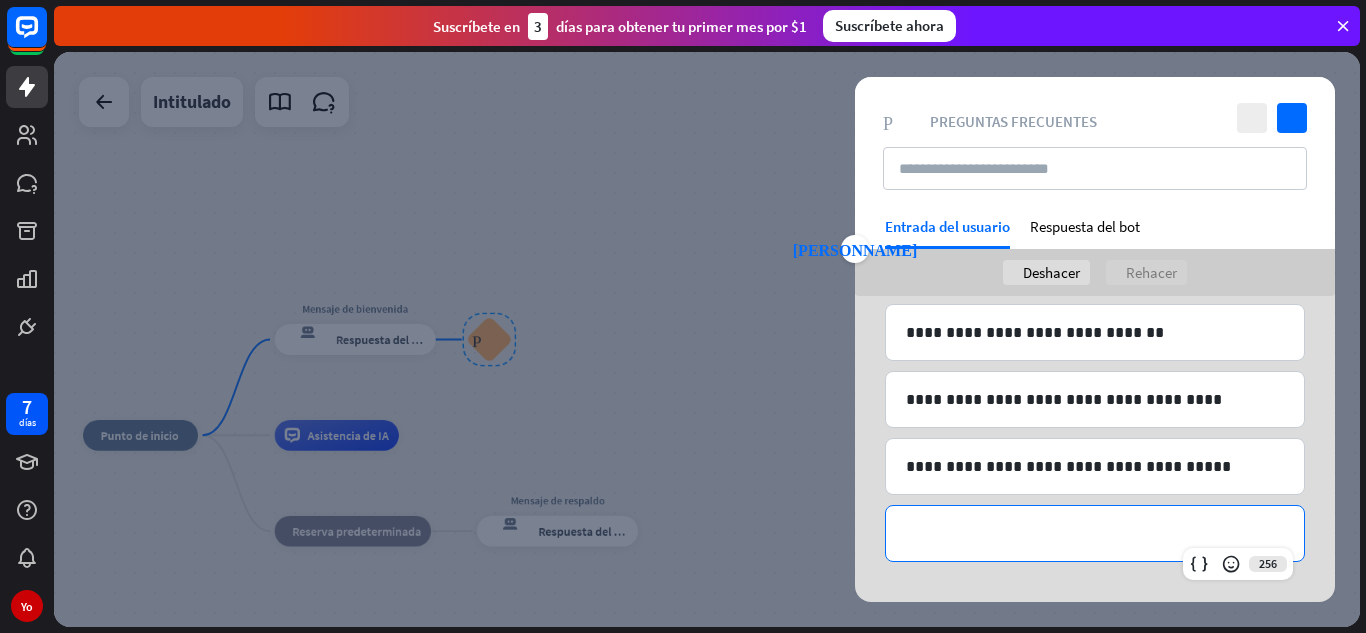 click on "**********" at bounding box center (1095, 533) 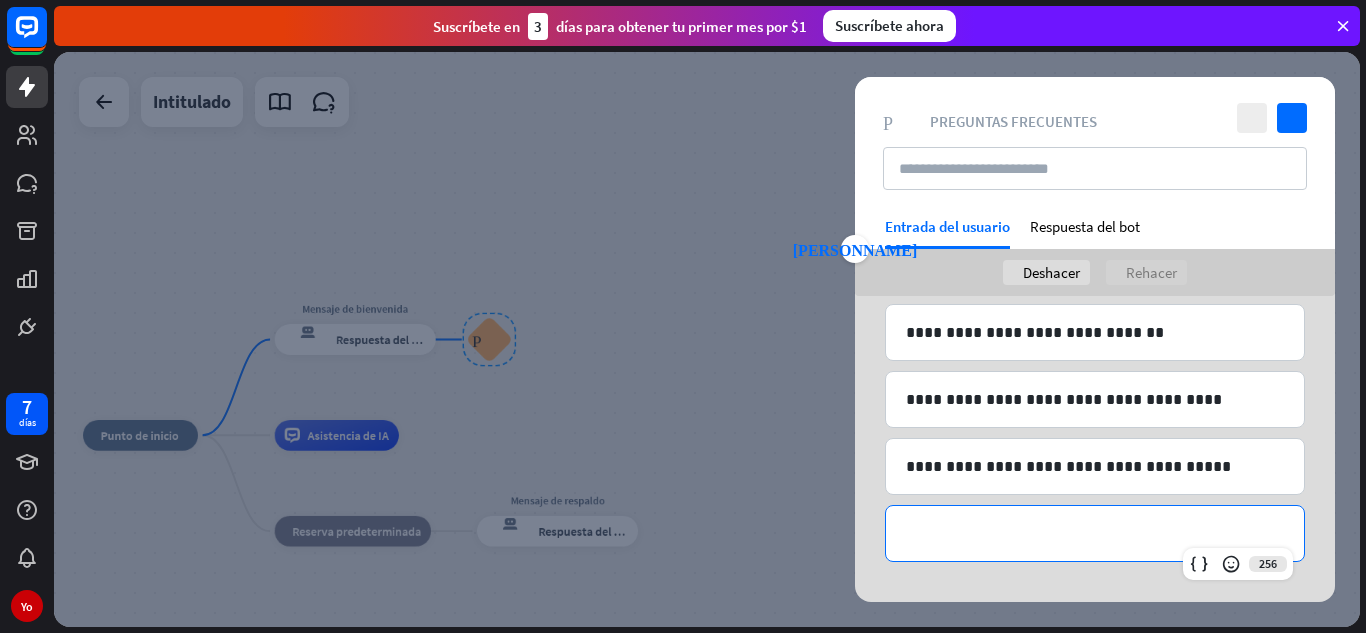 type 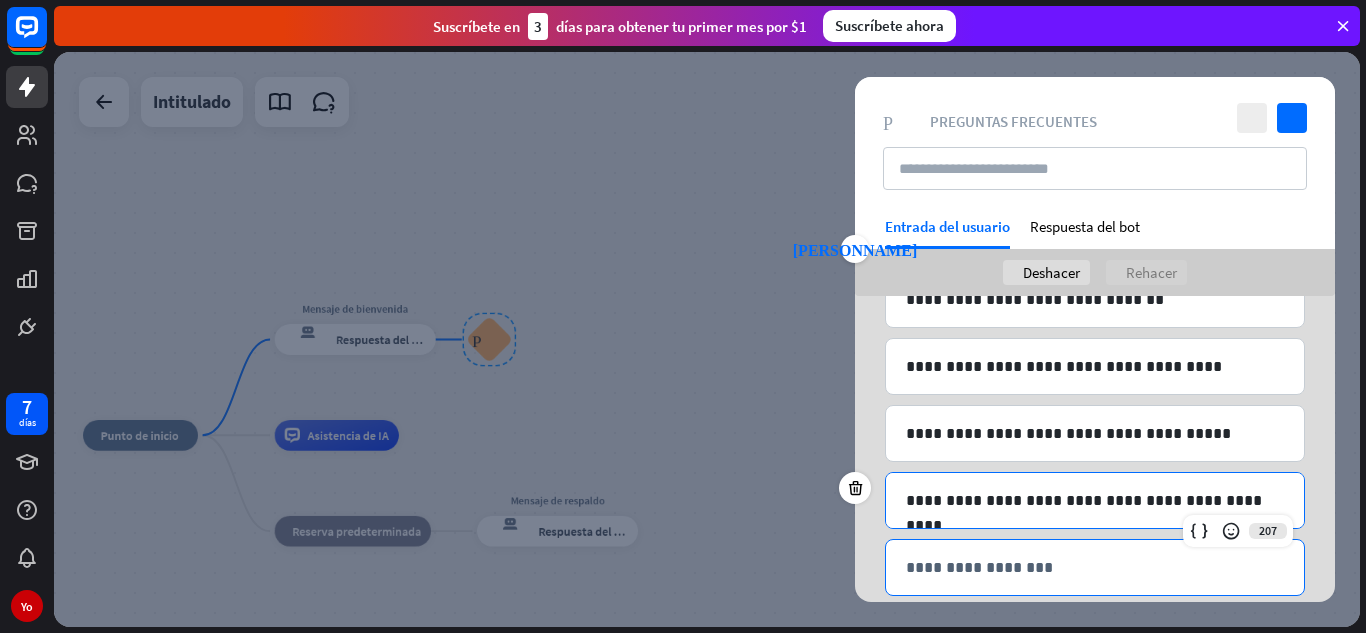 scroll, scrollTop: 216, scrollLeft: 0, axis: vertical 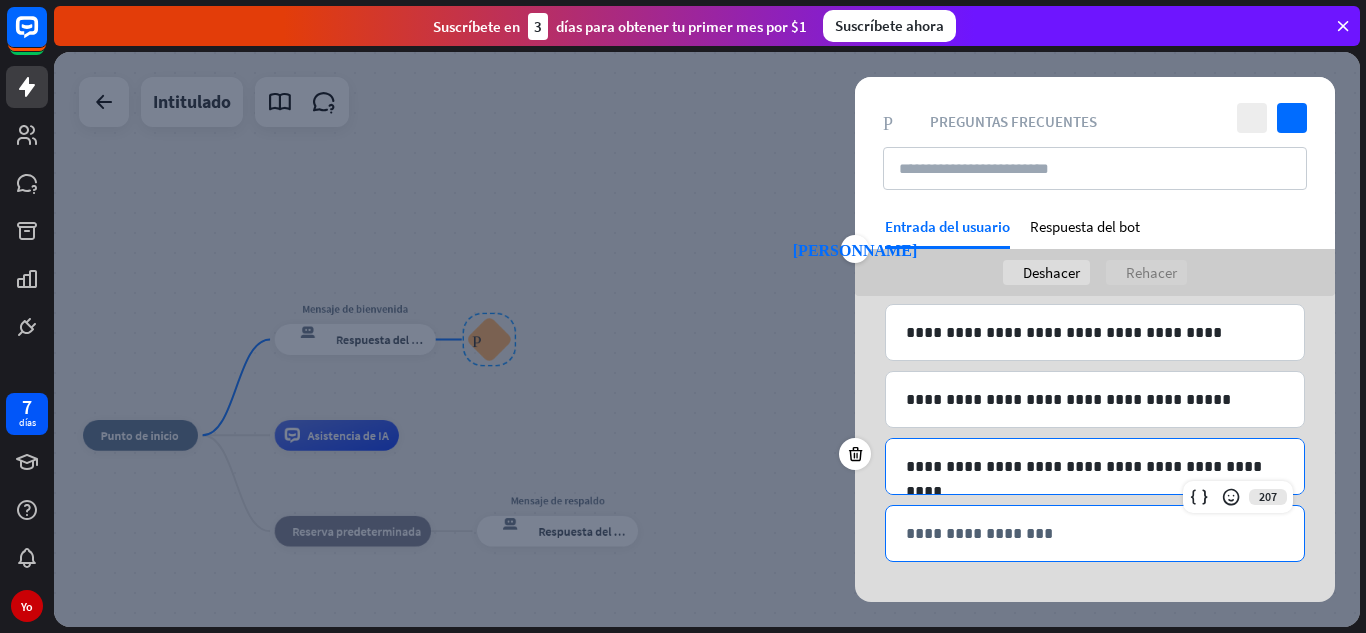 click on "**********" at bounding box center (1095, 533) 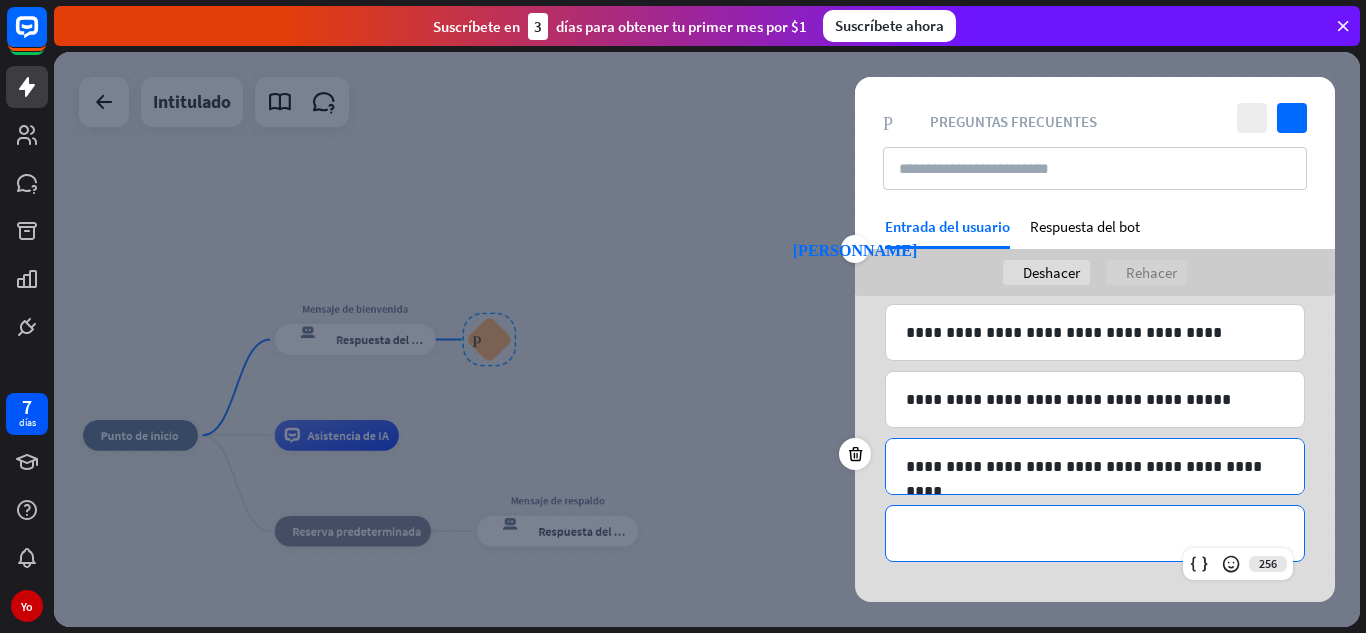 type 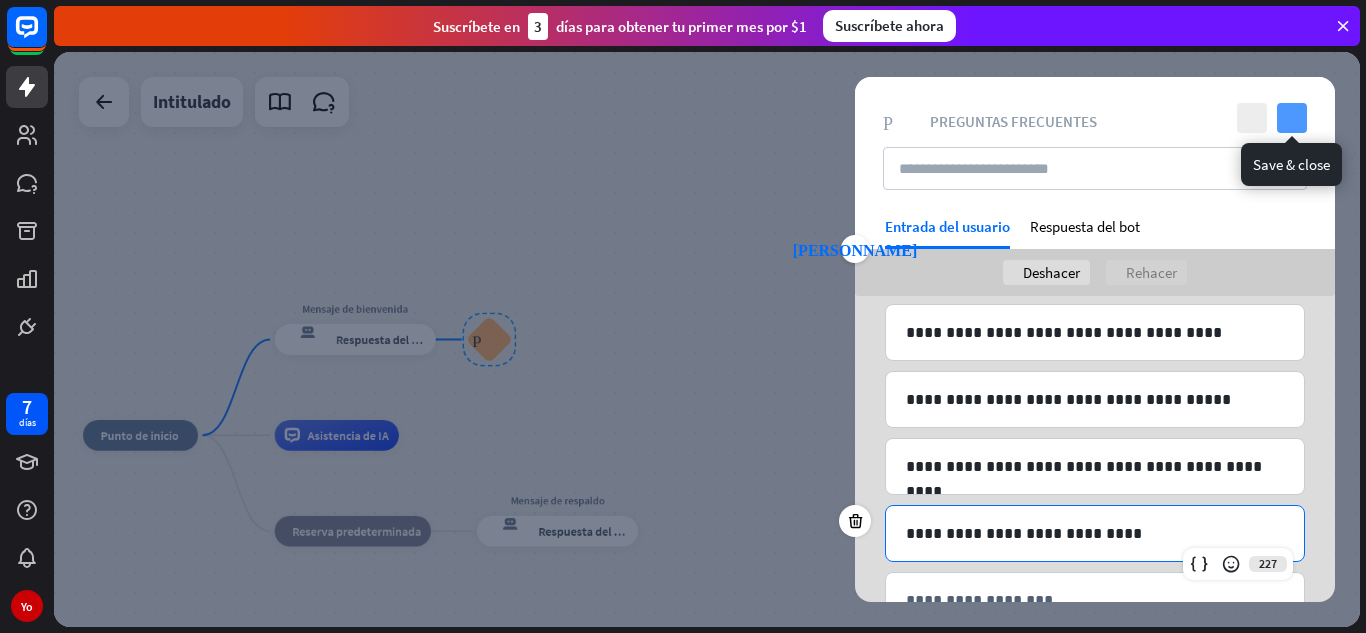 click on "controlar" at bounding box center [1292, 118] 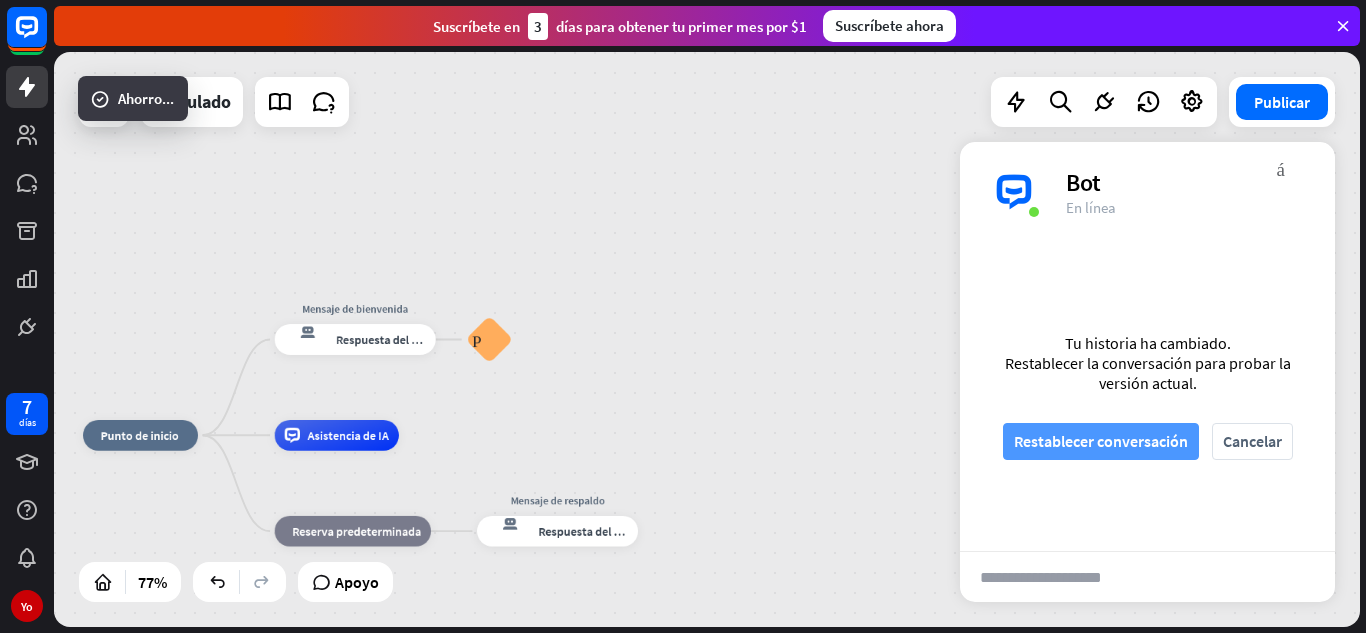 click on "Restablecer conversación" at bounding box center (1101, 441) 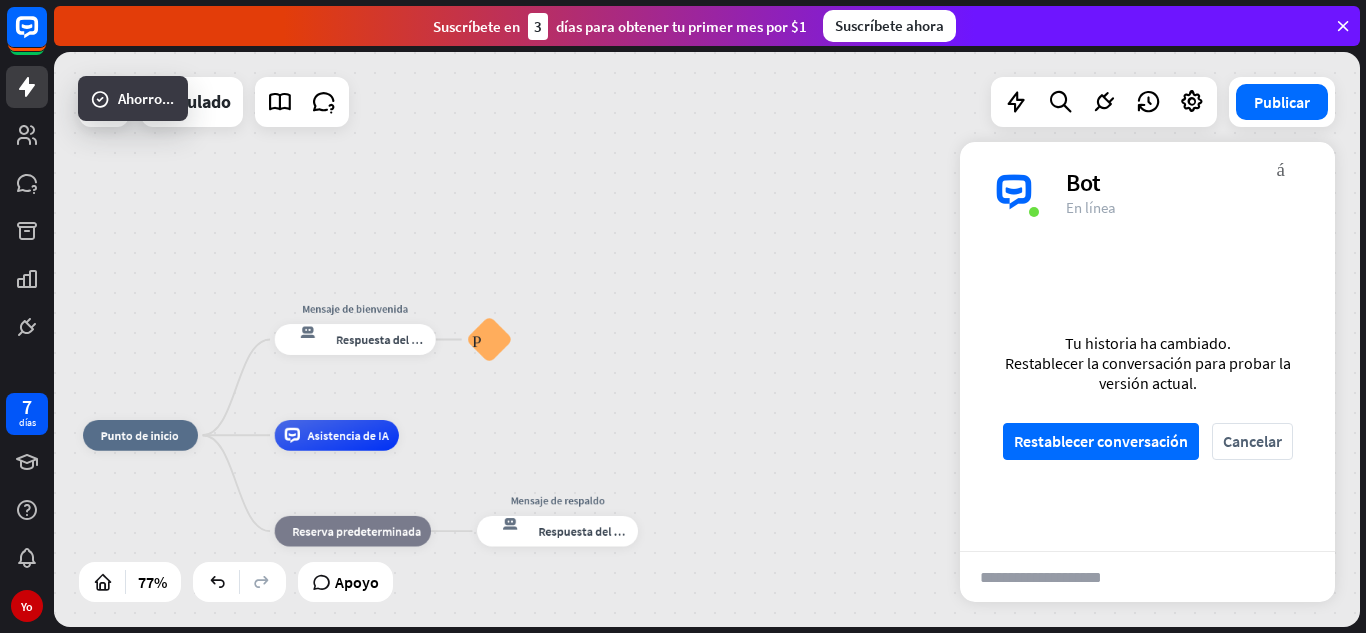 scroll, scrollTop: 0, scrollLeft: 0, axis: both 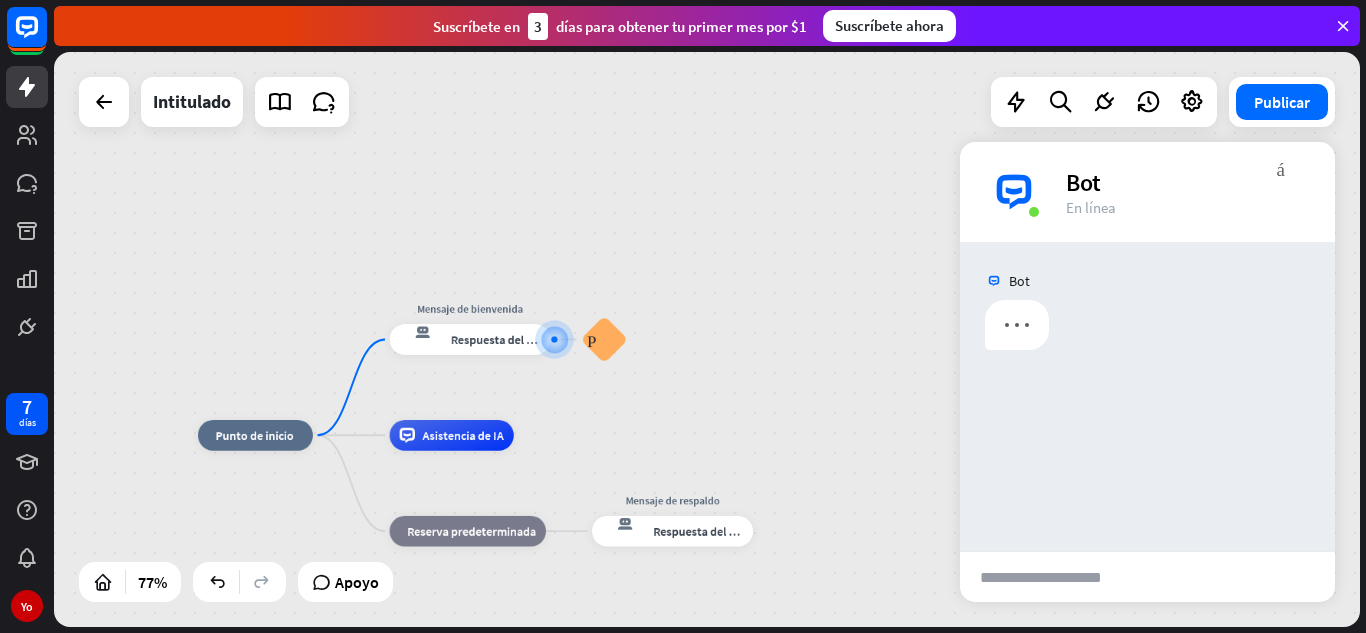 click at bounding box center [1058, 577] 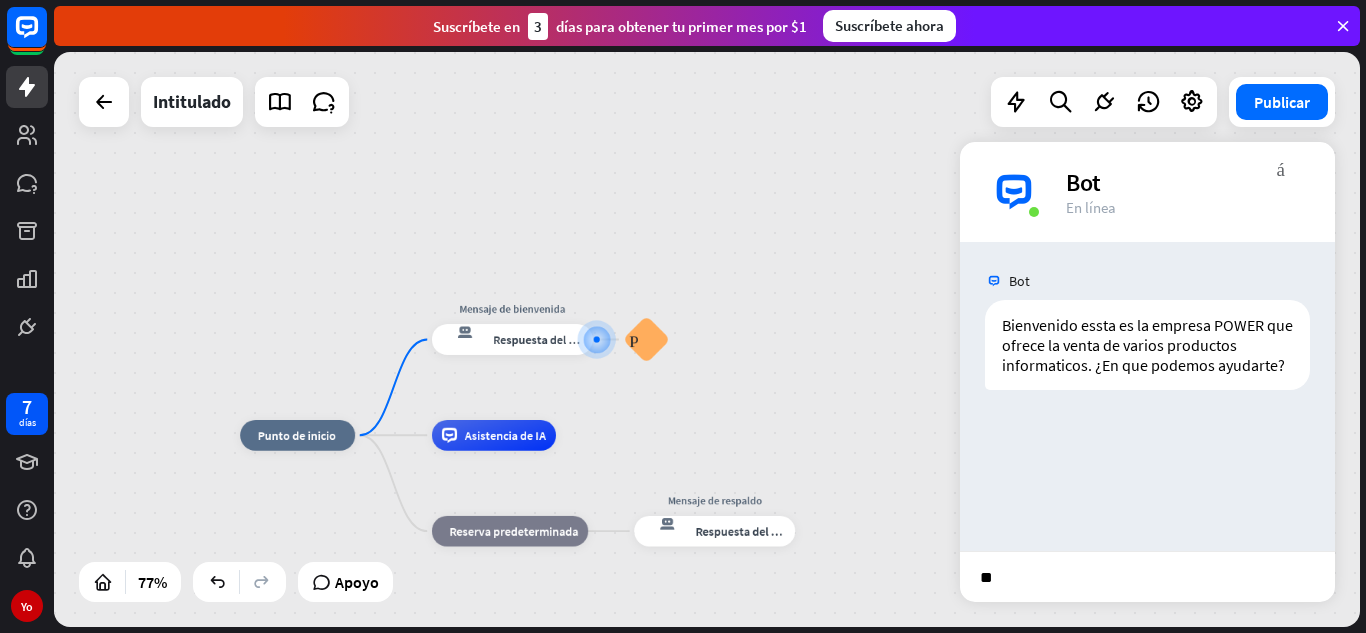 type on "*" 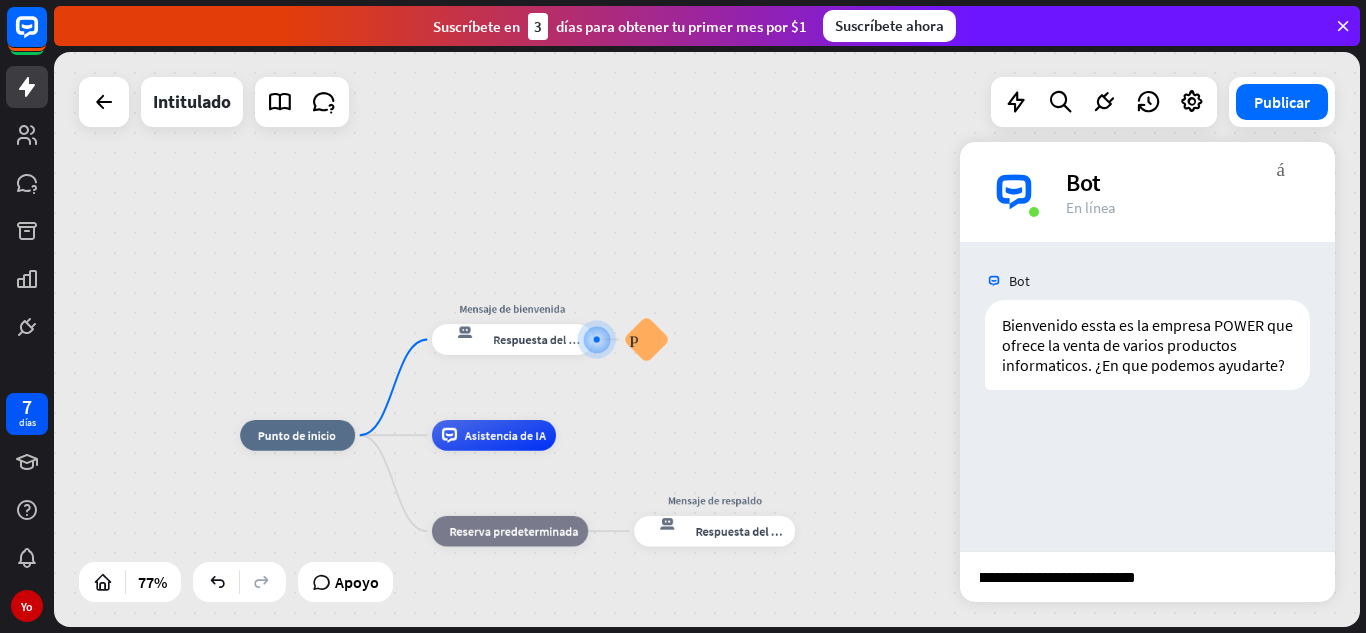 scroll, scrollTop: 0, scrollLeft: 47, axis: horizontal 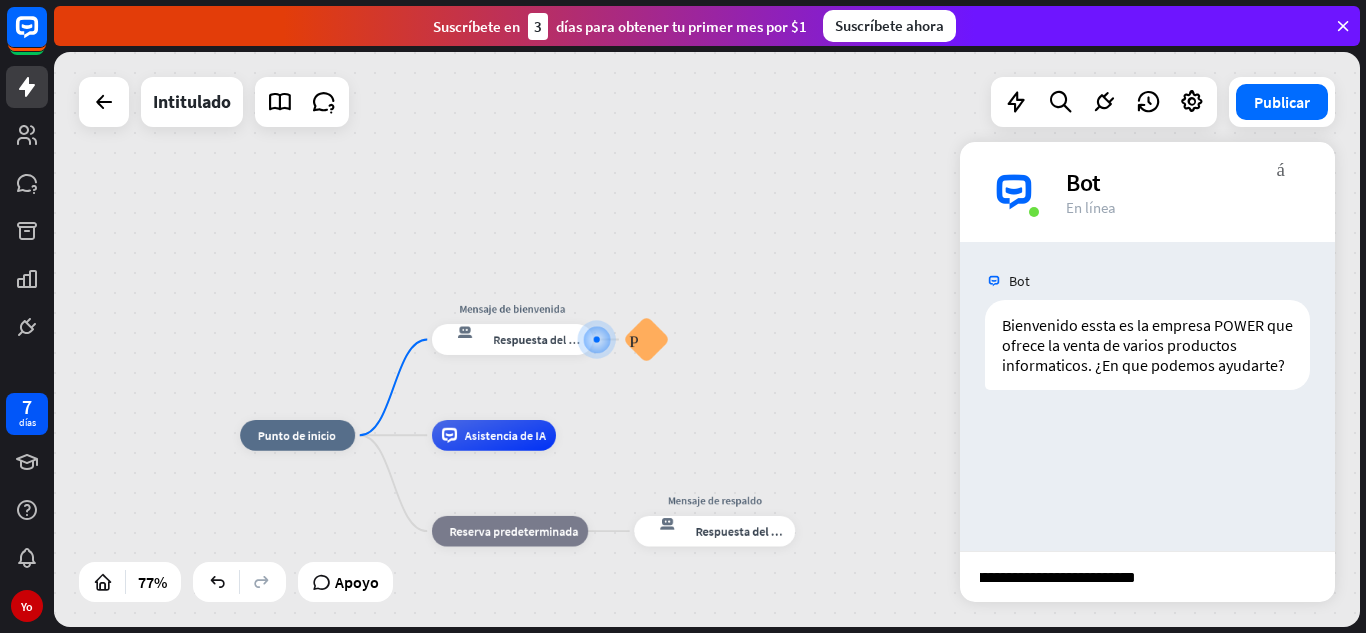 click on "**********" at bounding box center [1058, 577] 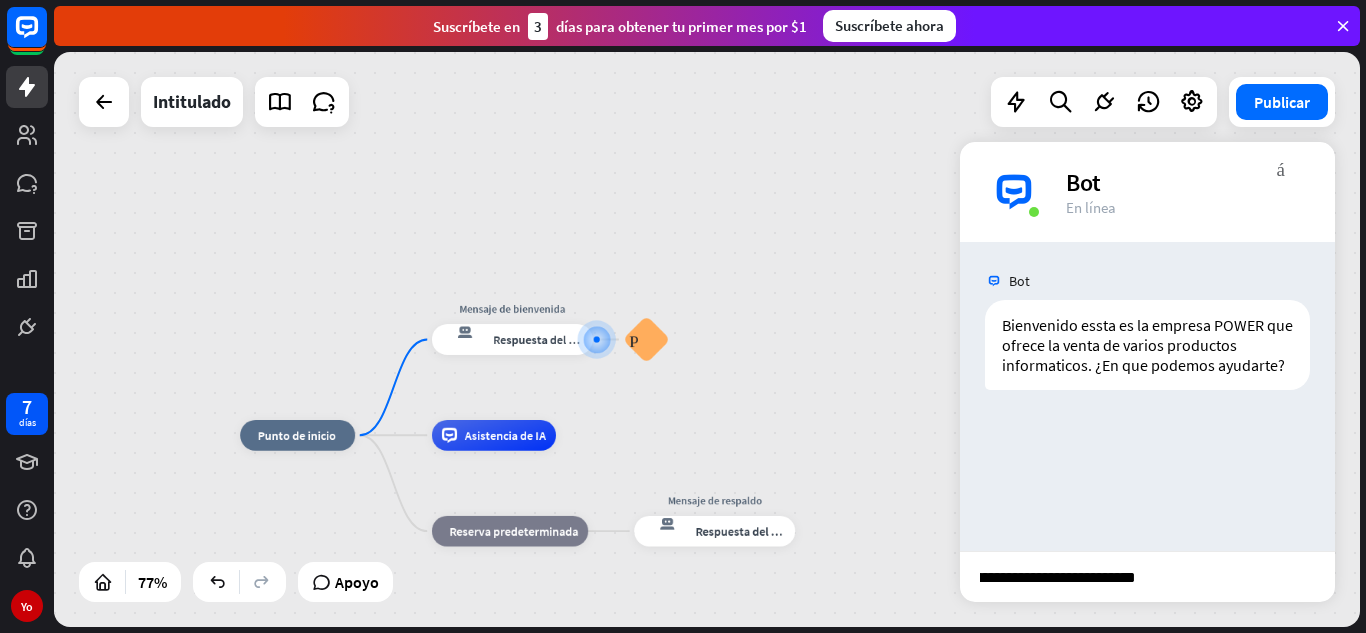 type 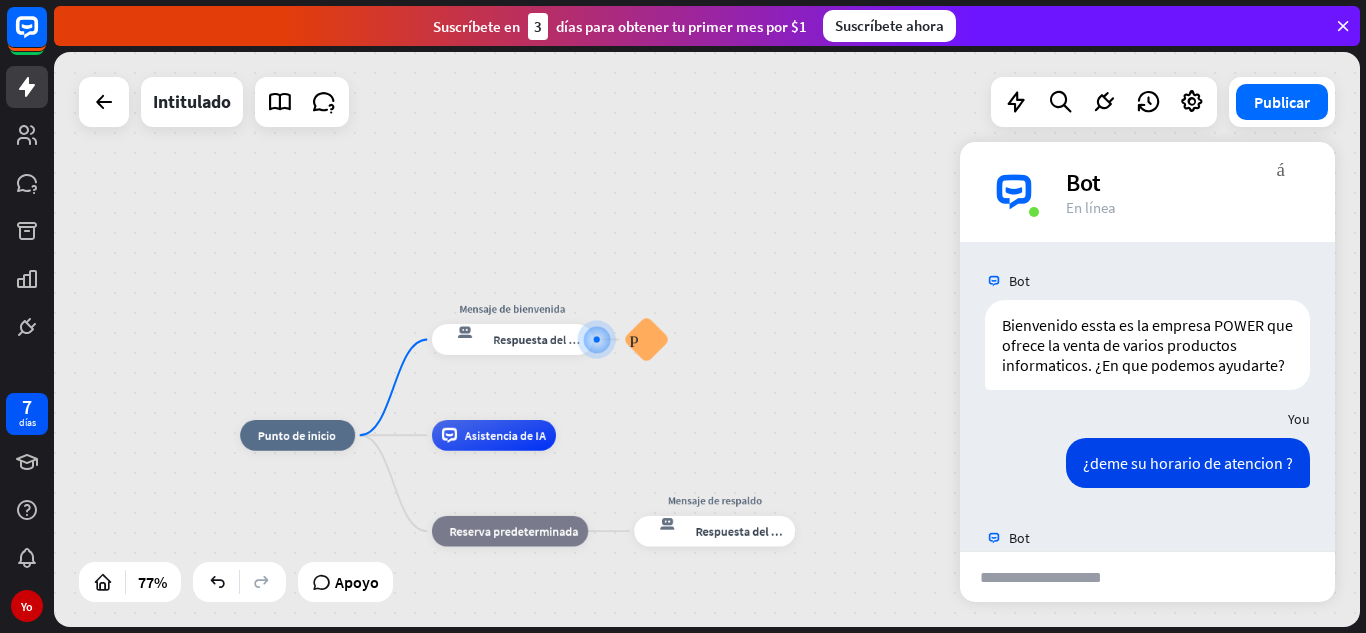scroll, scrollTop: 0, scrollLeft: 0, axis: both 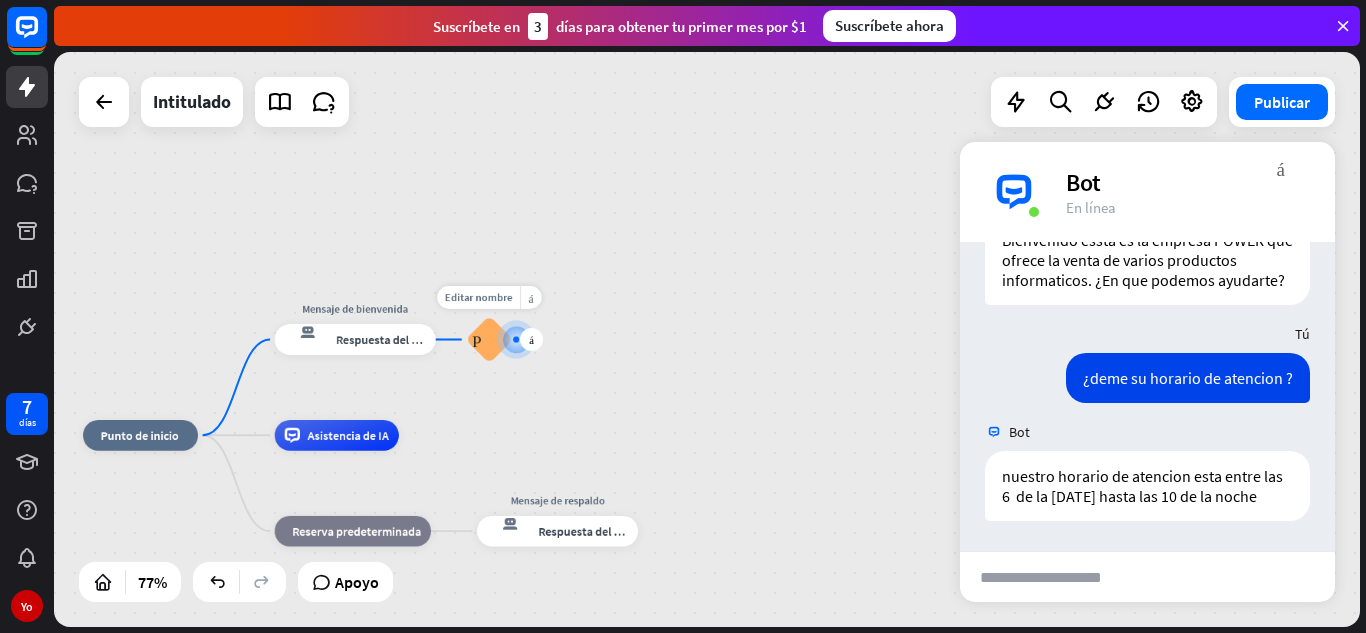 click on "Preguntas frecuentes sobre bloques" at bounding box center (489, 339) 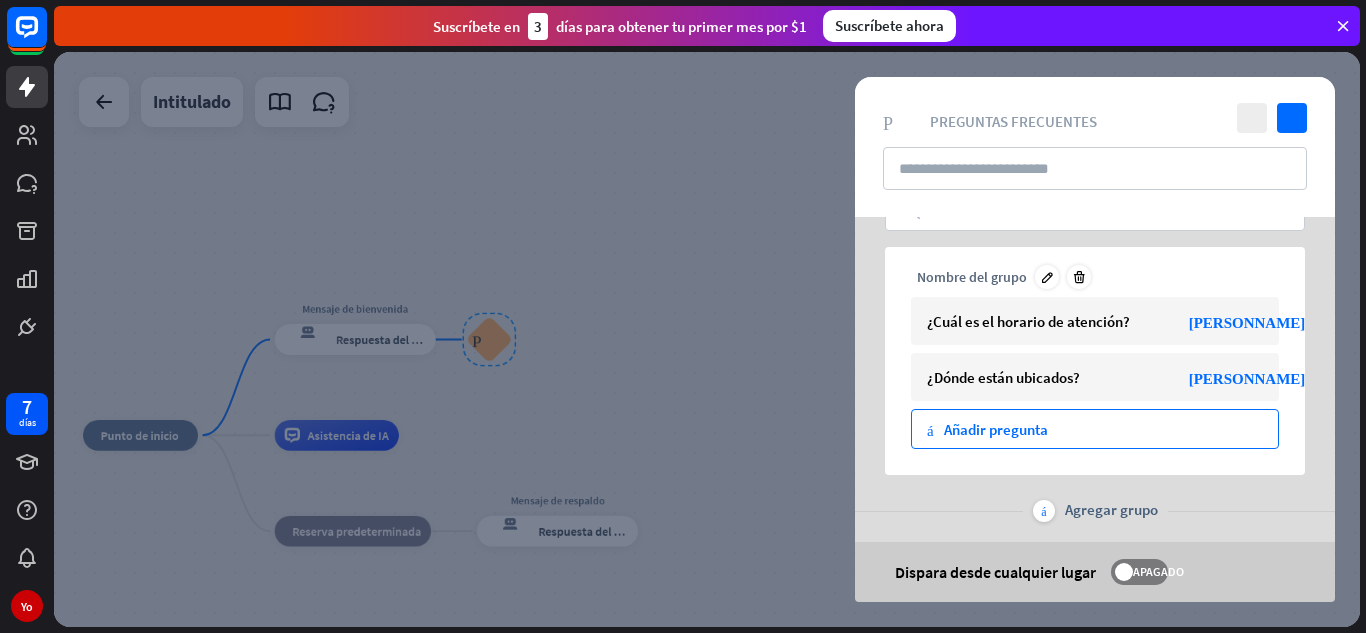 scroll, scrollTop: 69, scrollLeft: 0, axis: vertical 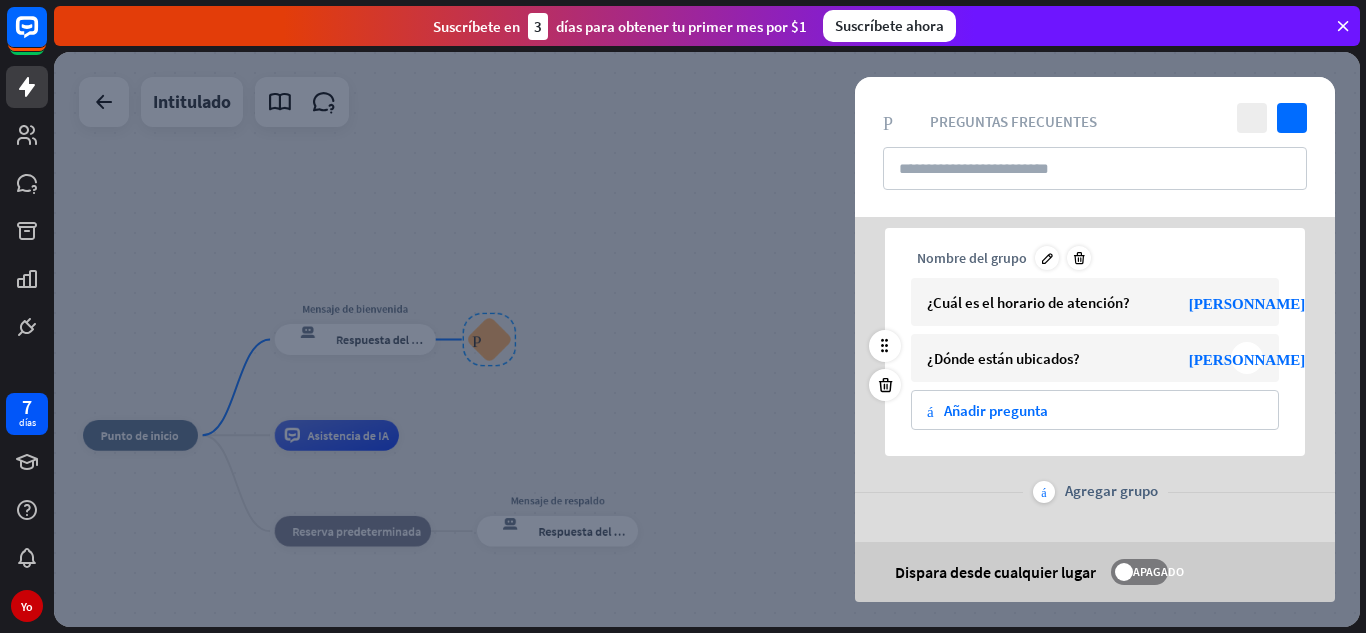 click on "¿Dónde están ubicados?" at bounding box center (1075, 358) 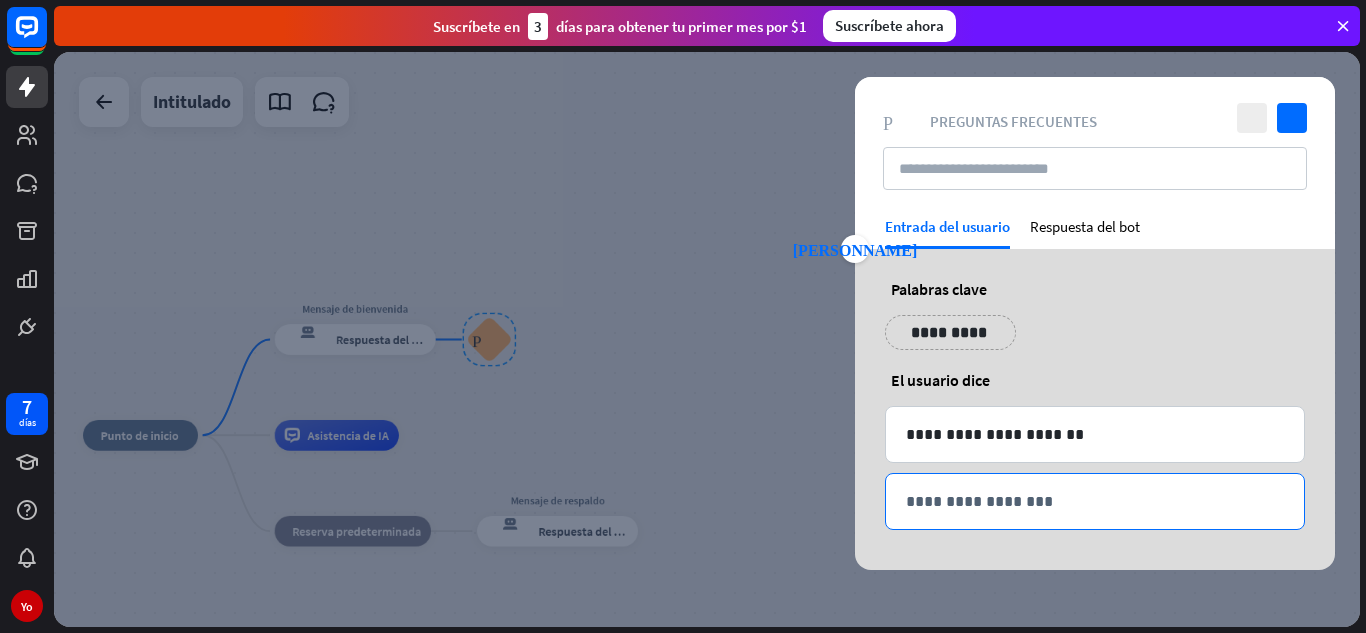 click on "**********" at bounding box center (1095, 501) 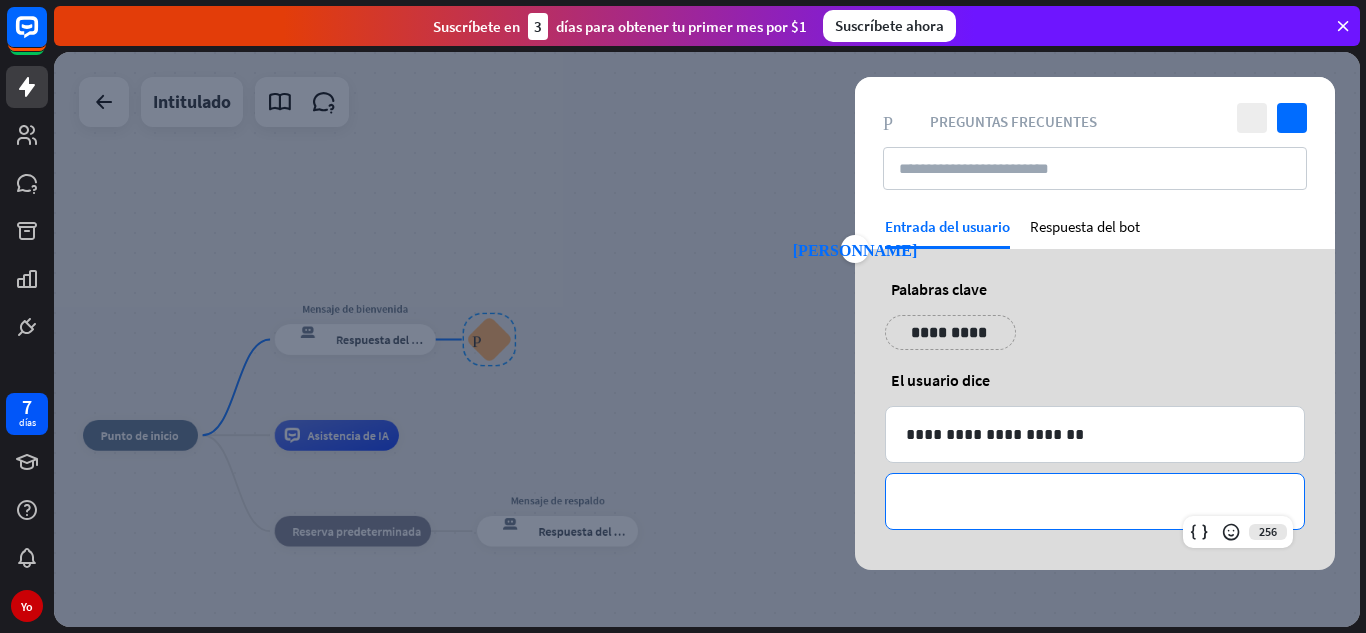 type 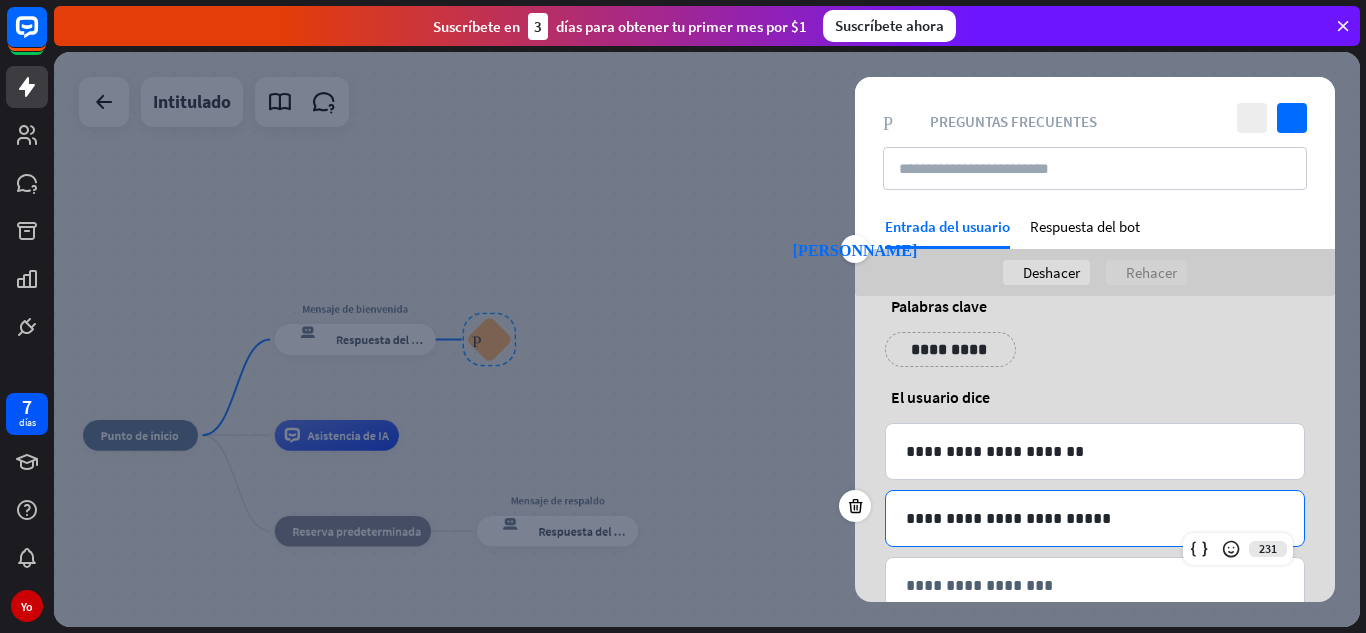 scroll, scrollTop: 82, scrollLeft: 0, axis: vertical 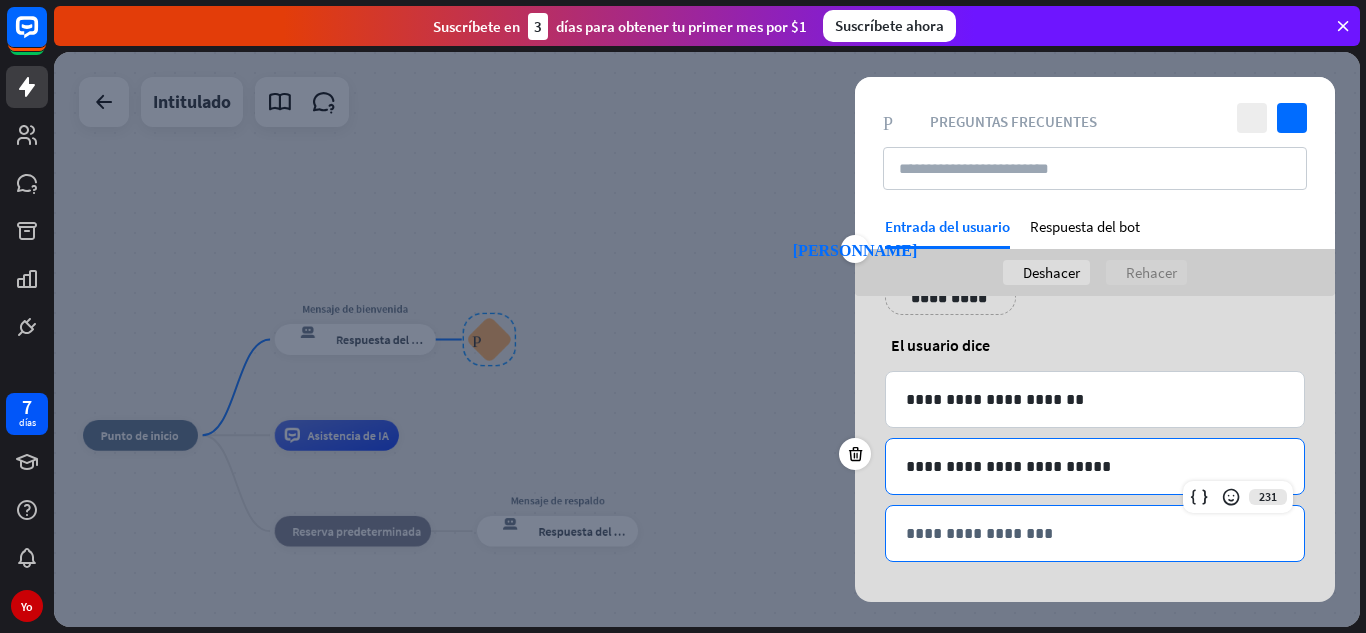 click on "**********" at bounding box center (1095, 533) 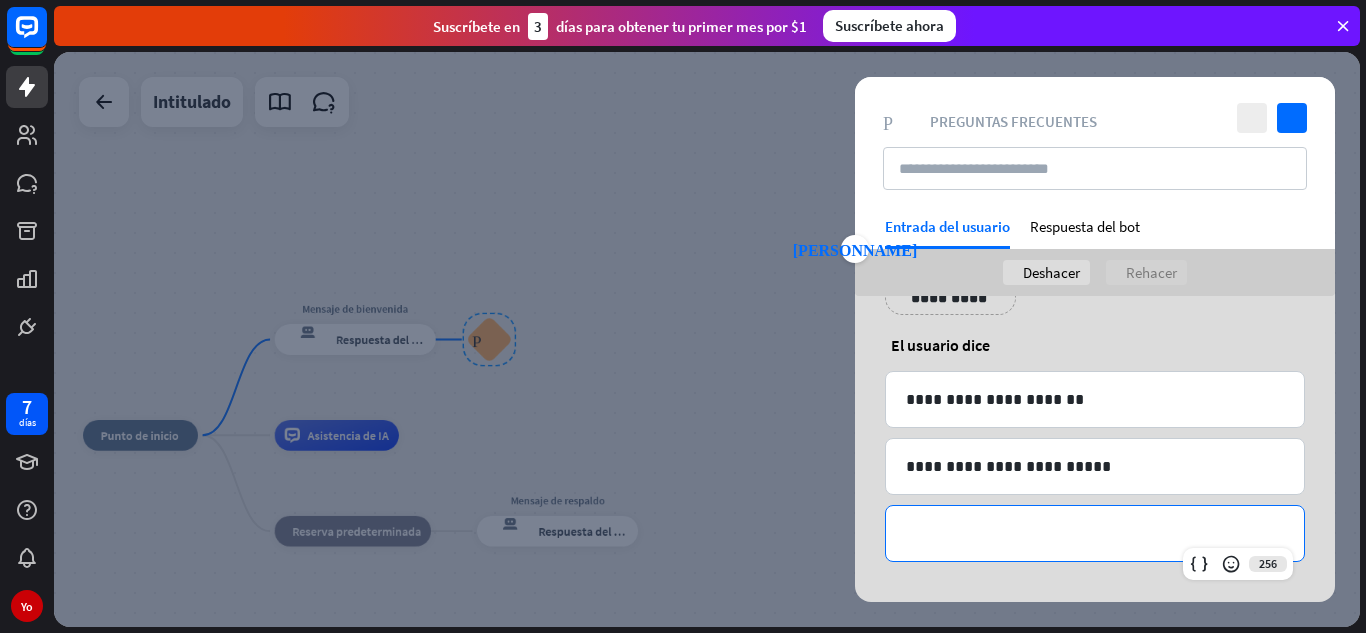 type 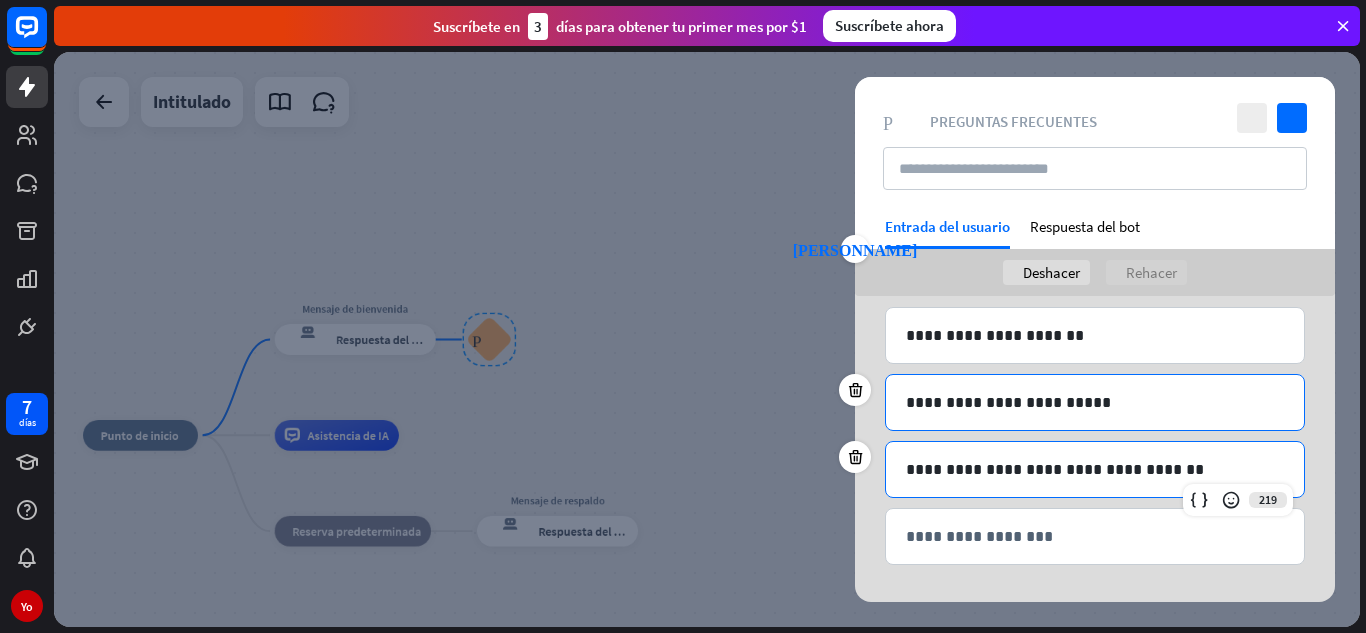scroll, scrollTop: 149, scrollLeft: 0, axis: vertical 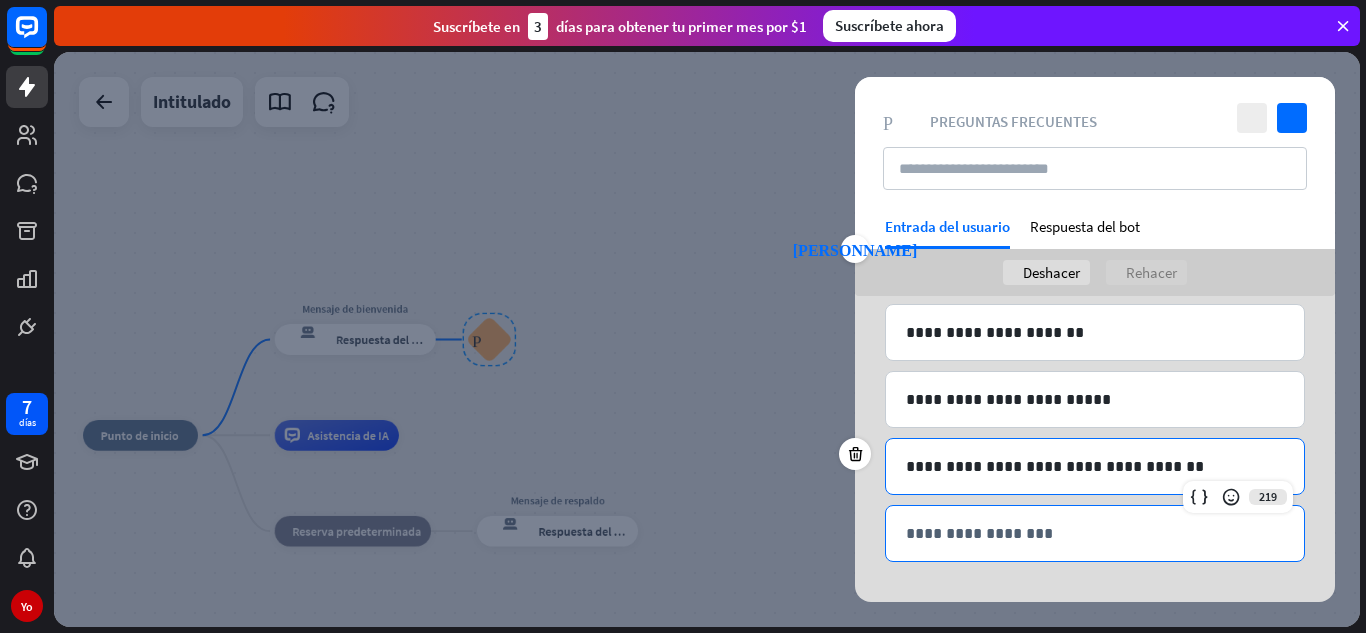 click on "**********" at bounding box center (1095, 533) 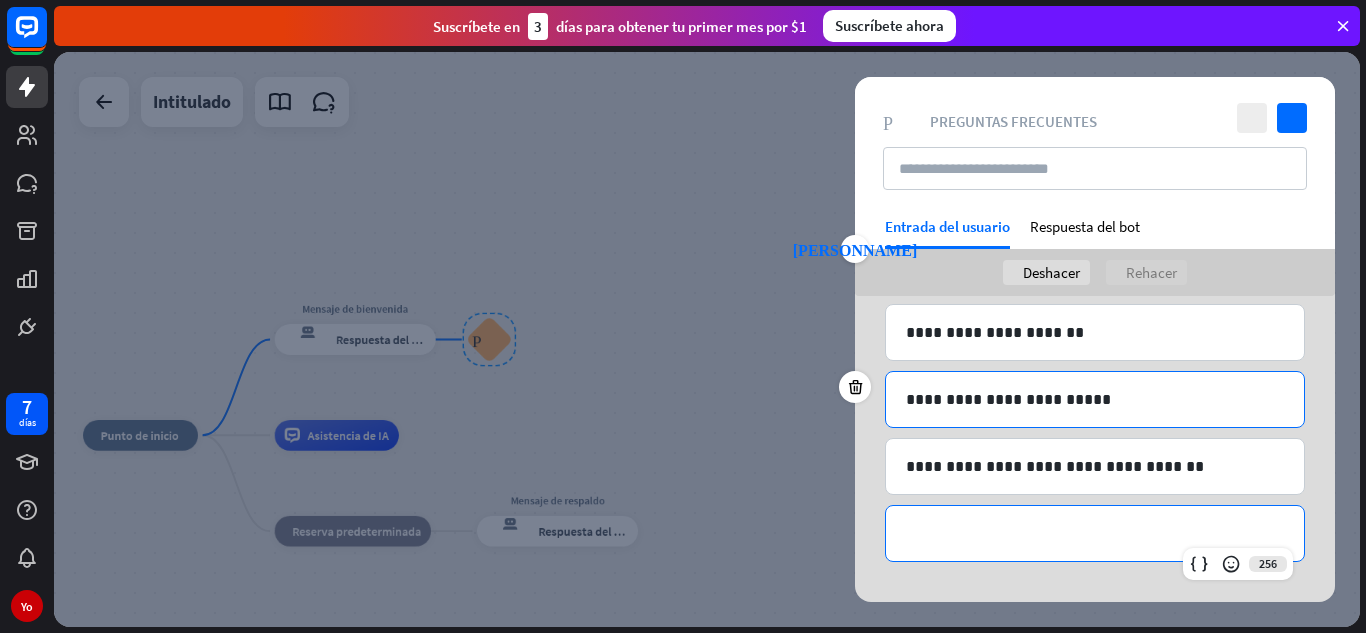 click on "**********" at bounding box center (1095, 399) 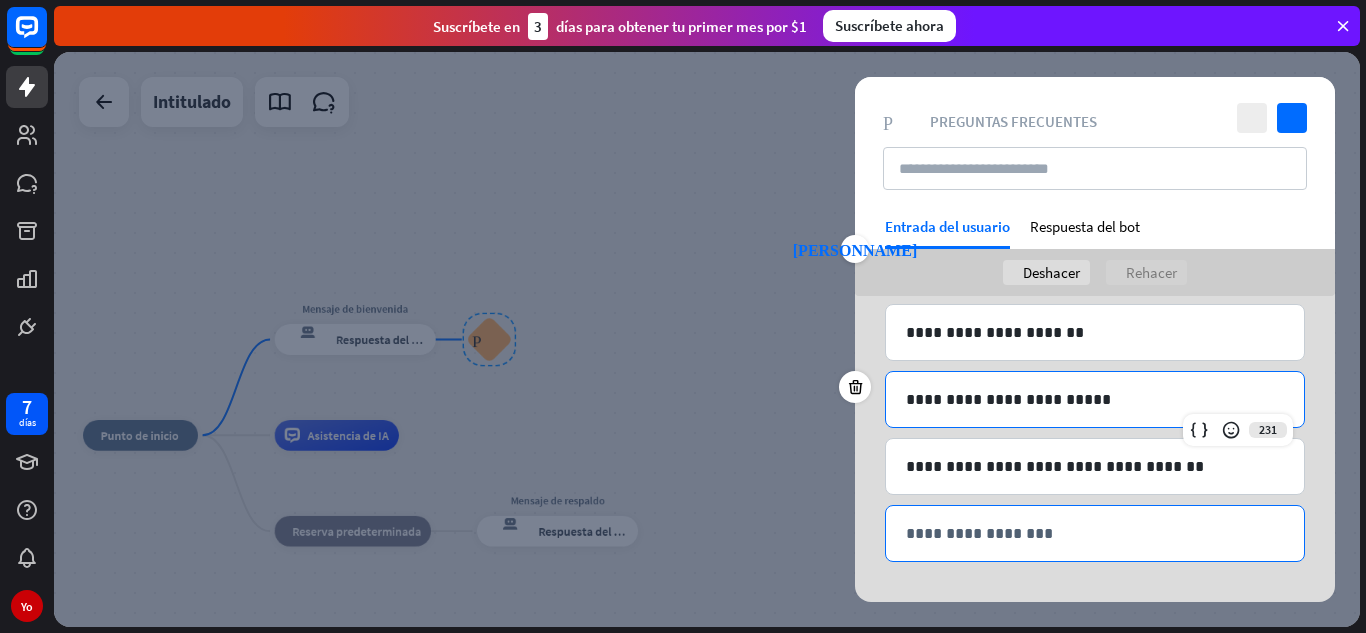 click on "**********" at bounding box center [1095, 533] 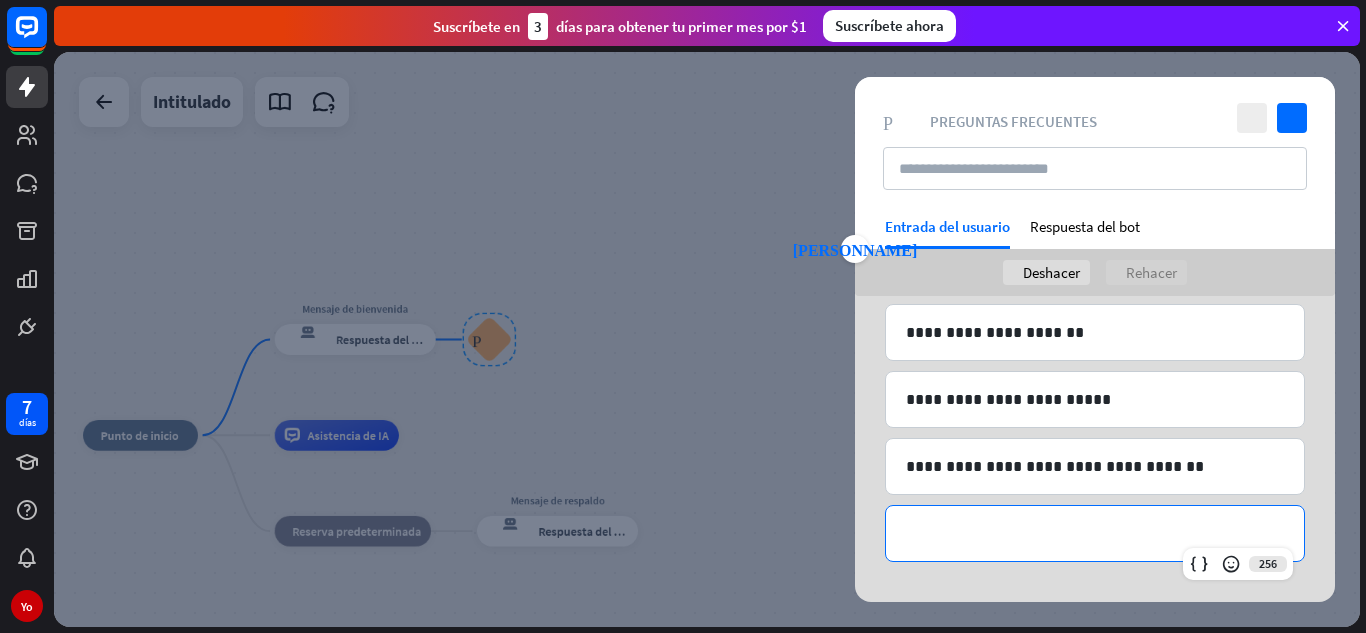type 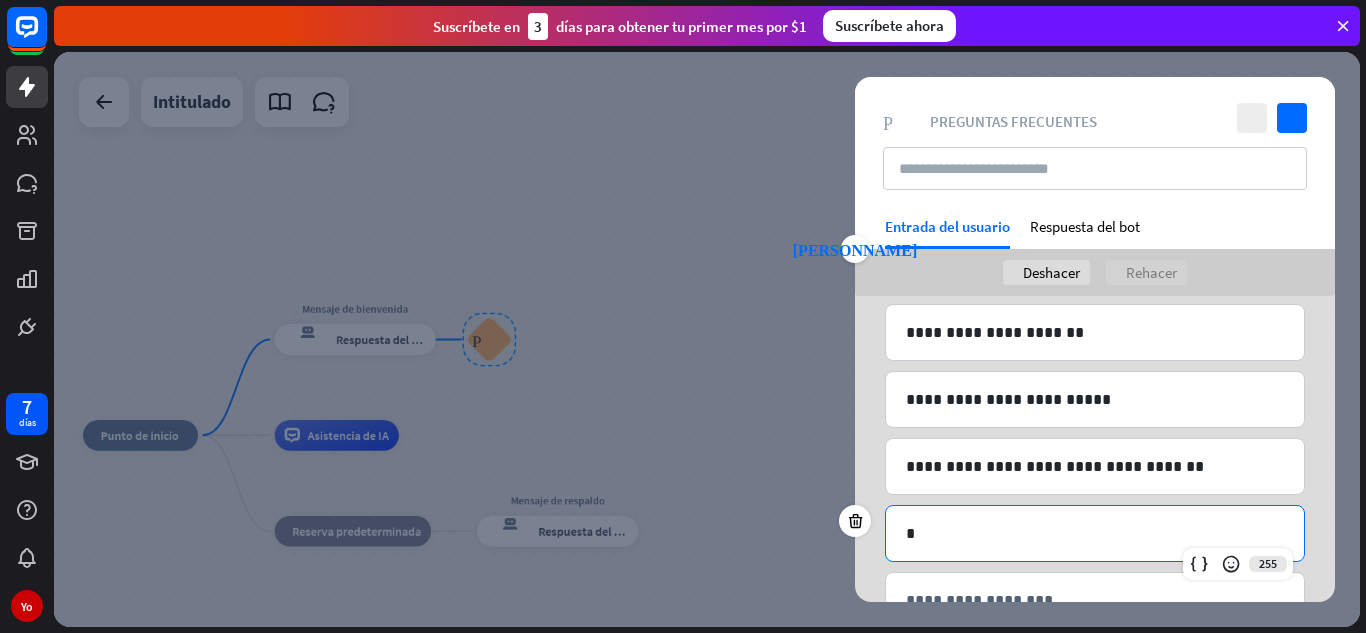 scroll, scrollTop: 93, scrollLeft: 0, axis: vertical 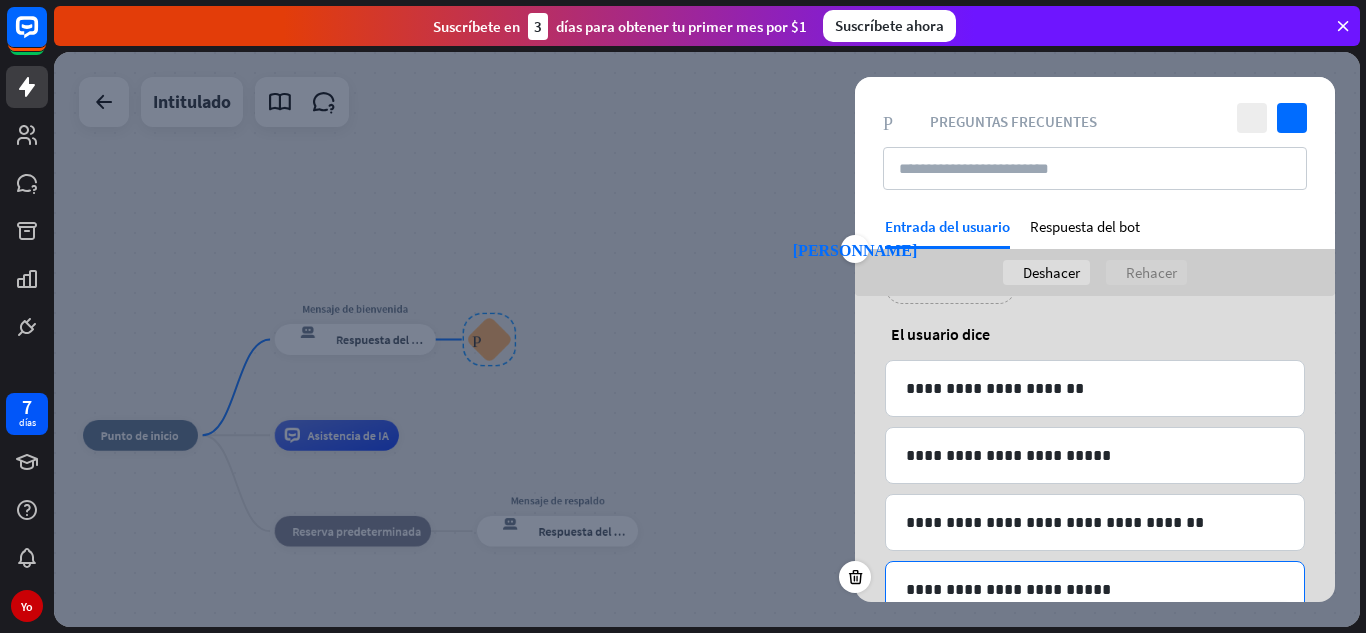 click on "**********" at bounding box center (1095, 589) 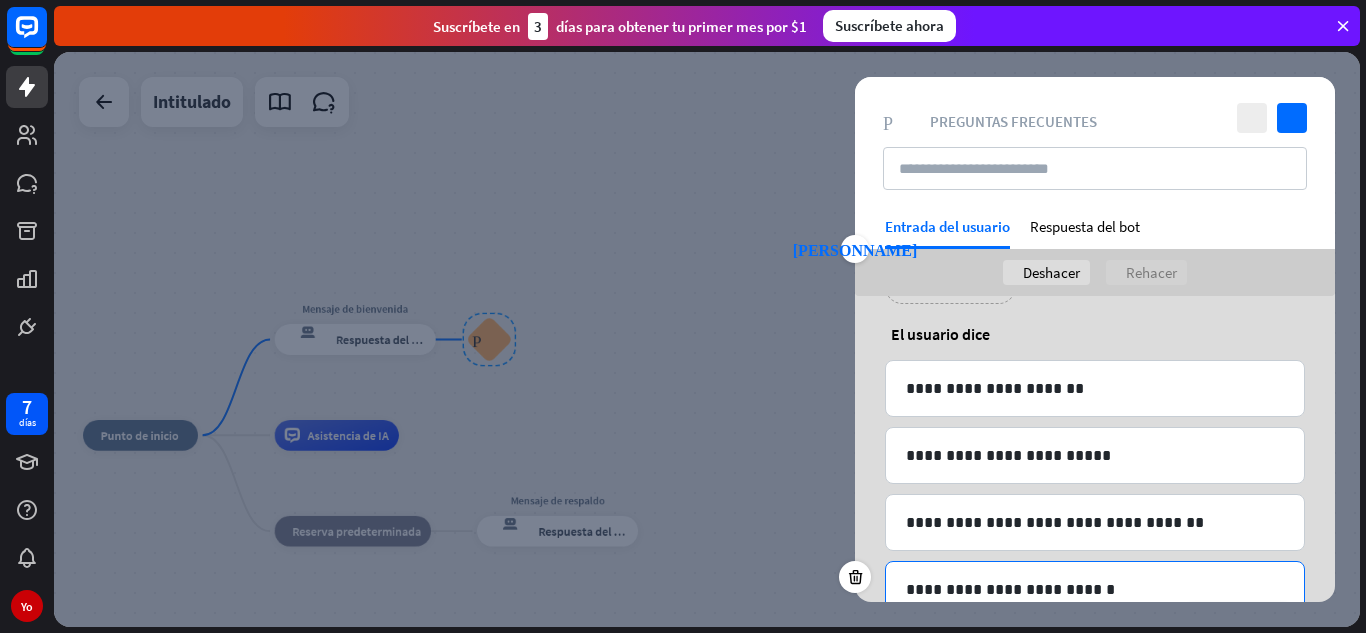 click on "**********" at bounding box center (1095, 589) 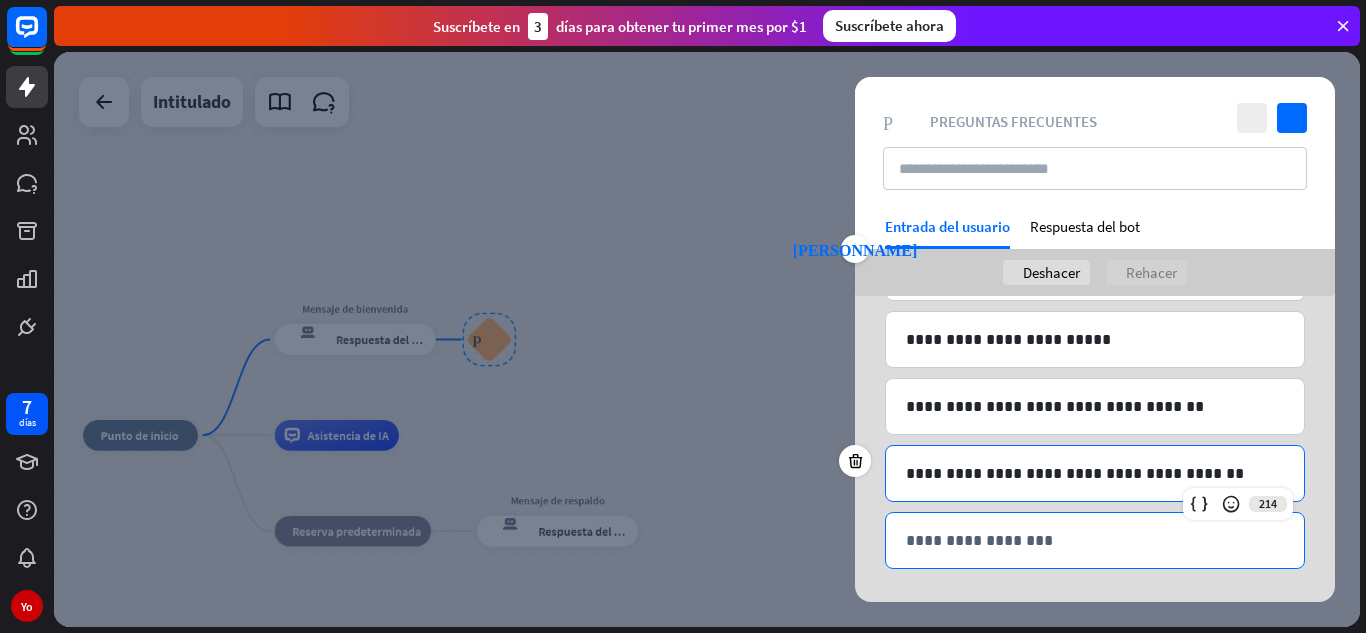 scroll, scrollTop: 216, scrollLeft: 0, axis: vertical 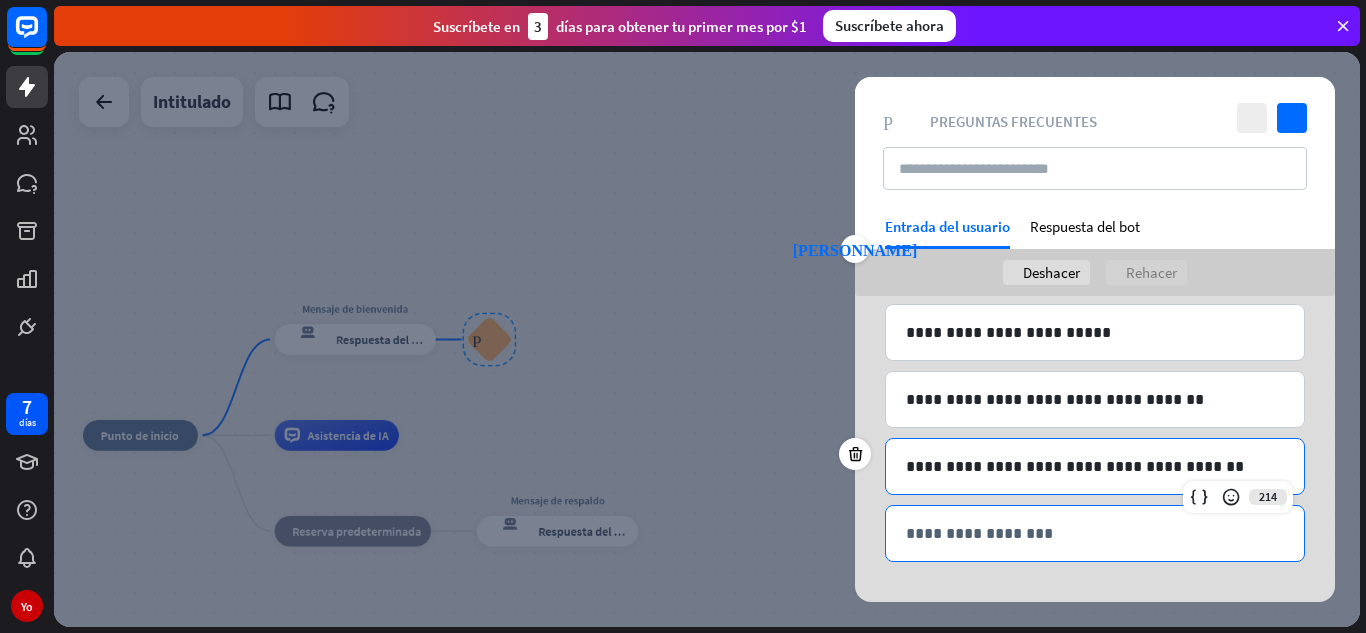 click on "**********" at bounding box center (1095, 533) 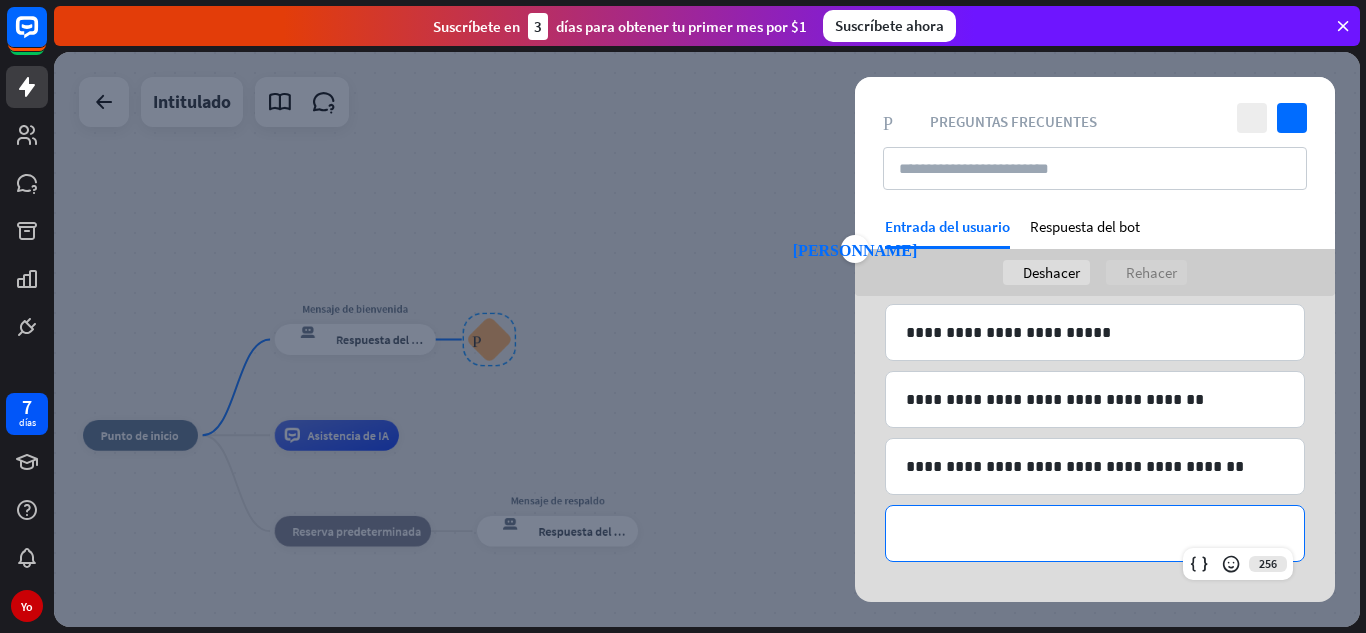 type 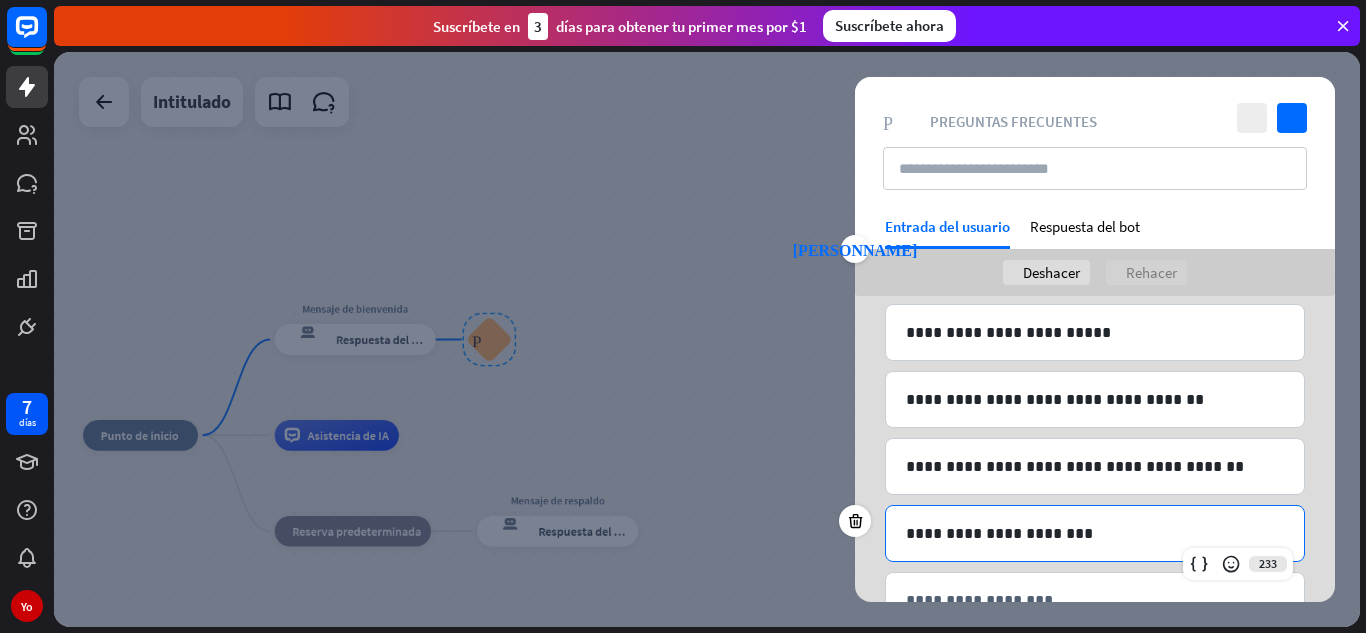 click on "**********" at bounding box center (1095, 533) 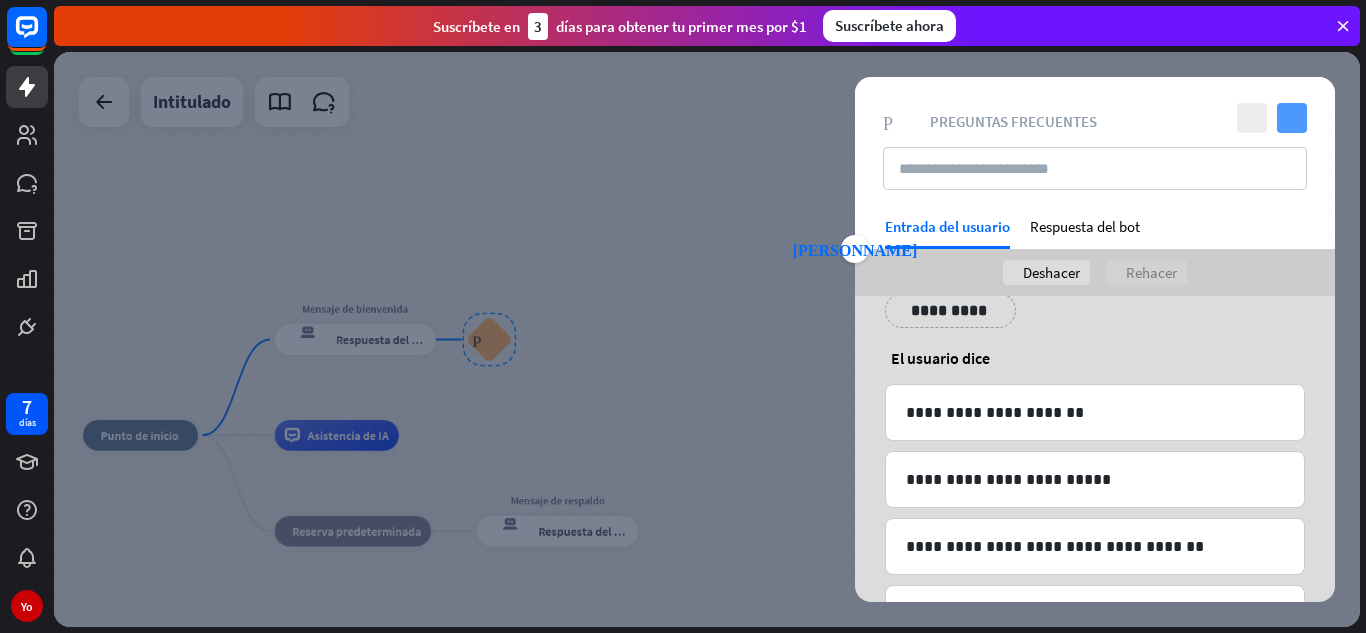 scroll, scrollTop: 49, scrollLeft: 0, axis: vertical 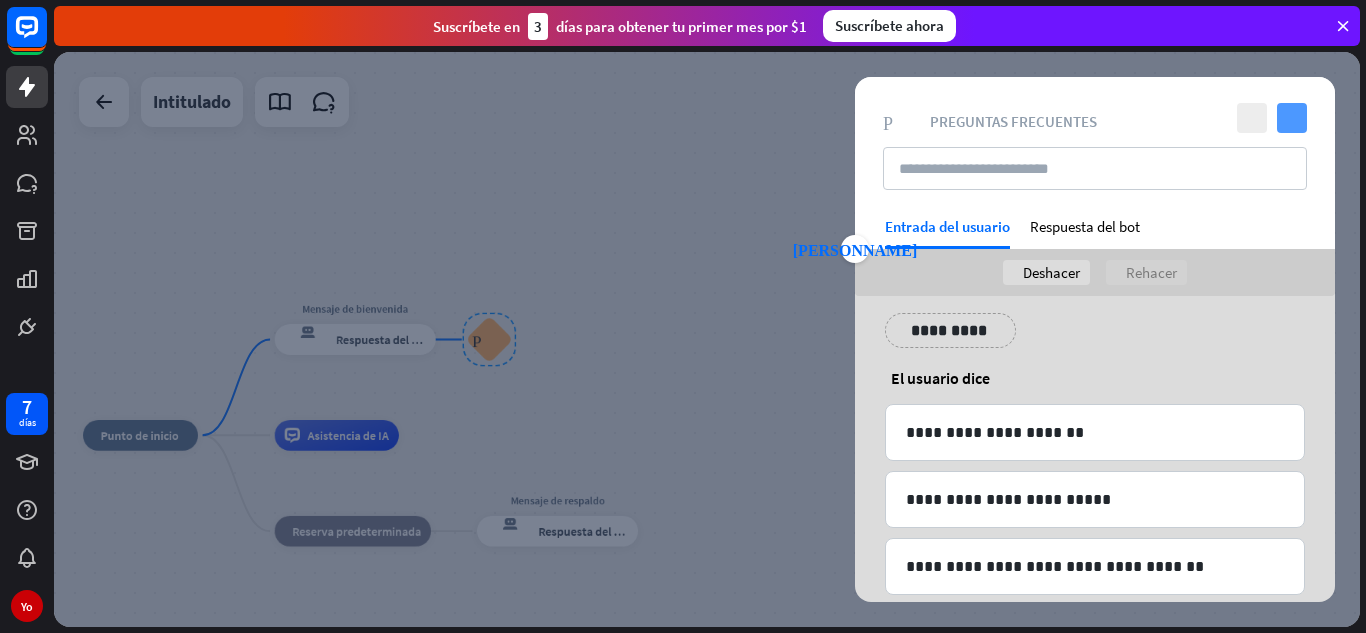 click on "controlar" at bounding box center [1292, 118] 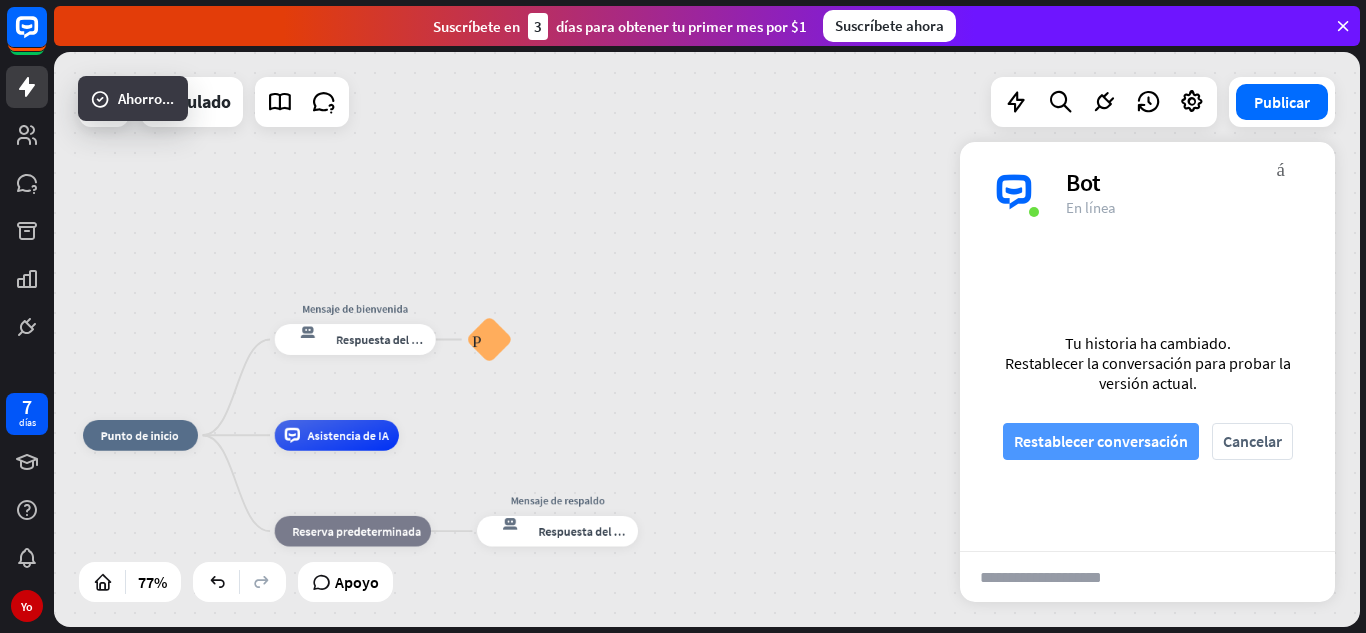 click on "Restablecer conversación" at bounding box center (1101, 441) 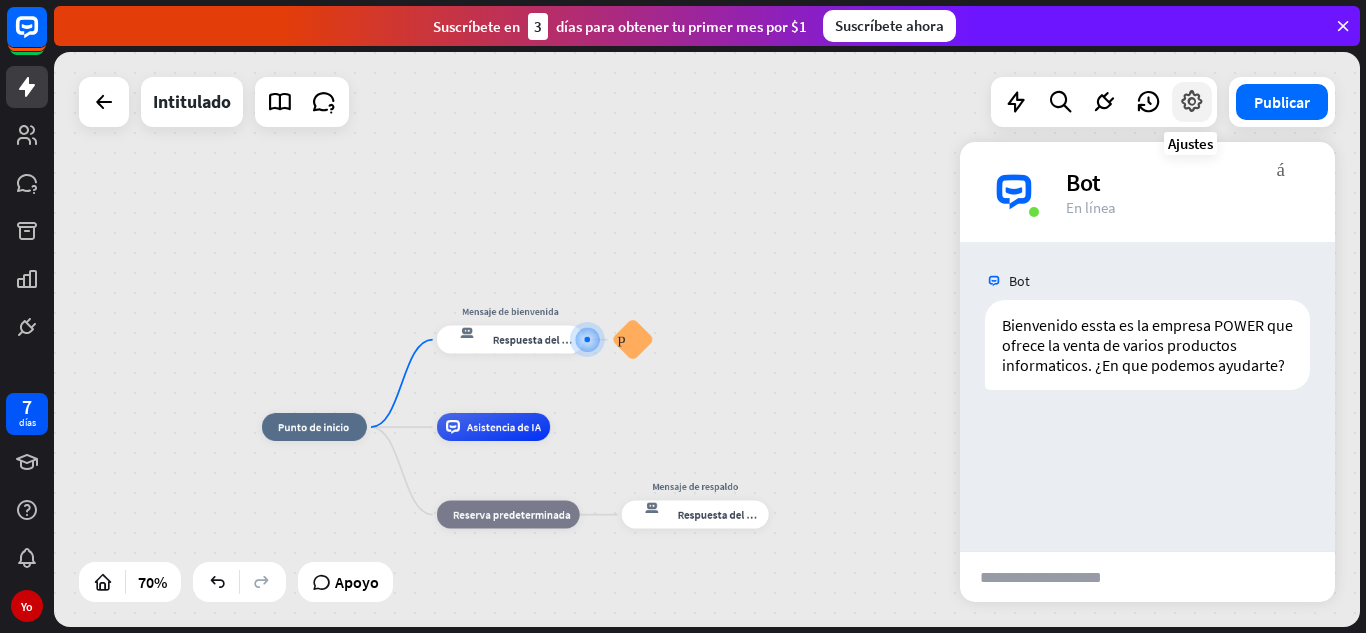 click at bounding box center (1192, 102) 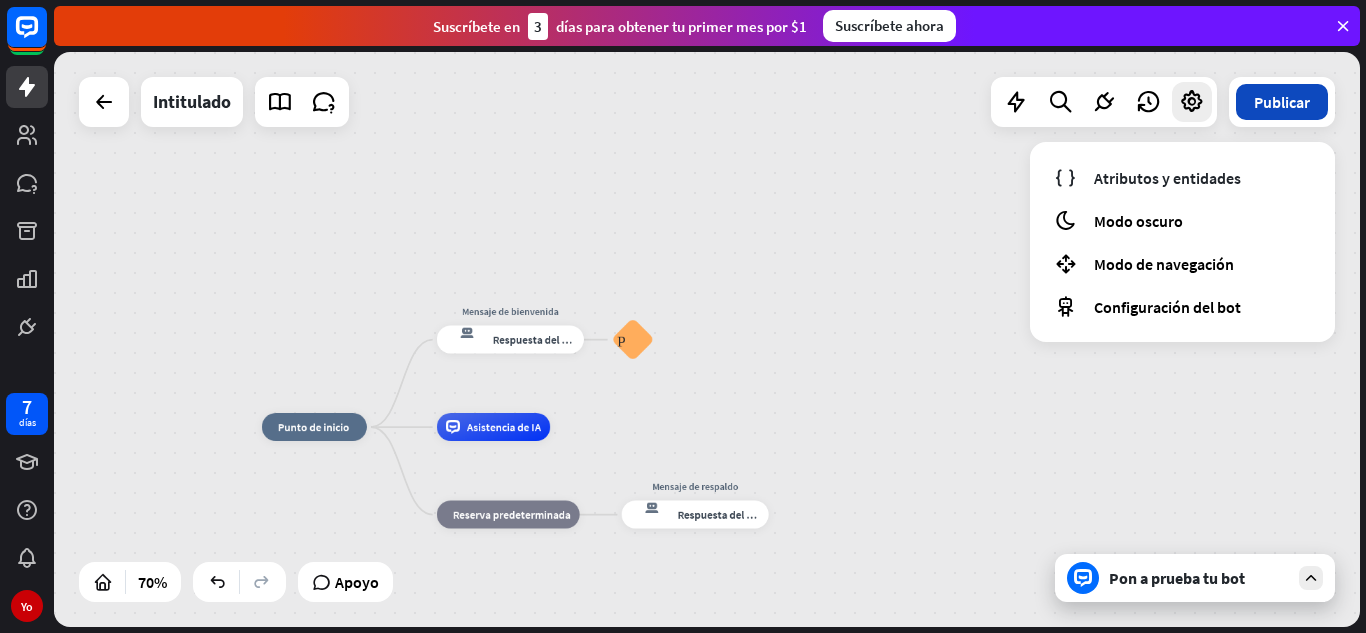 click on "Publicar" at bounding box center (1282, 102) 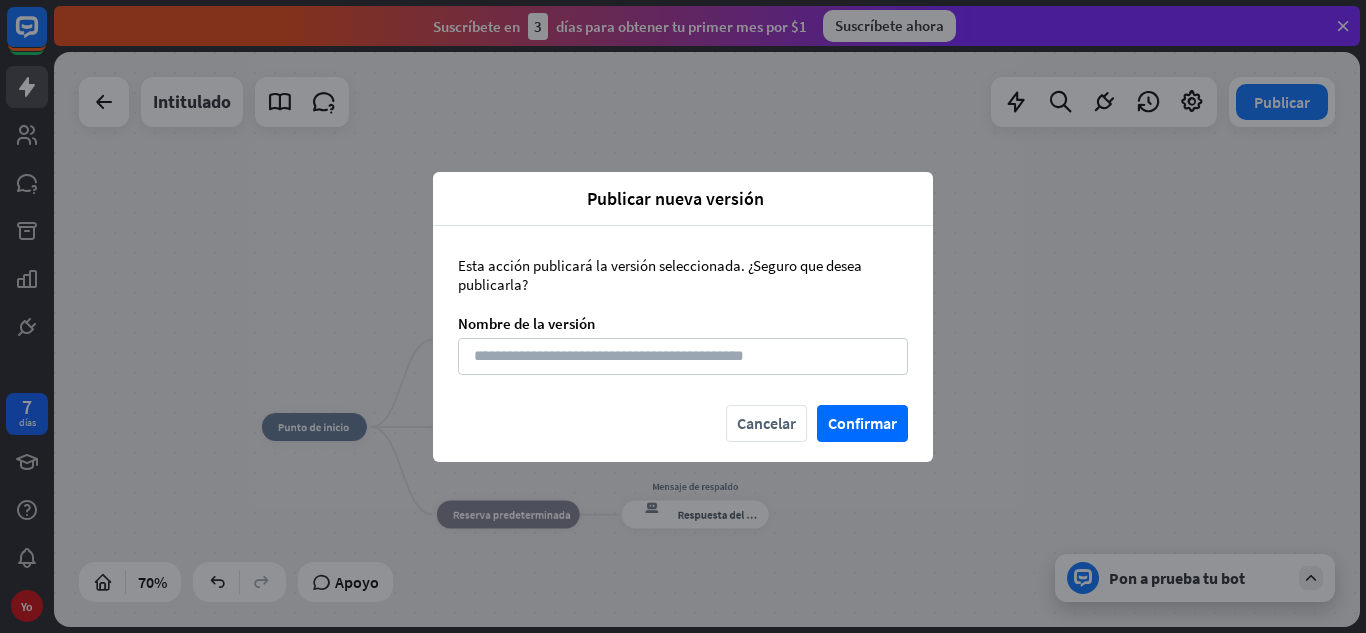 click on "Esta acción publicará la versión seleccionada. ¿Seguro que desea publicarla?
Nombre de la versión" at bounding box center (683, 315) 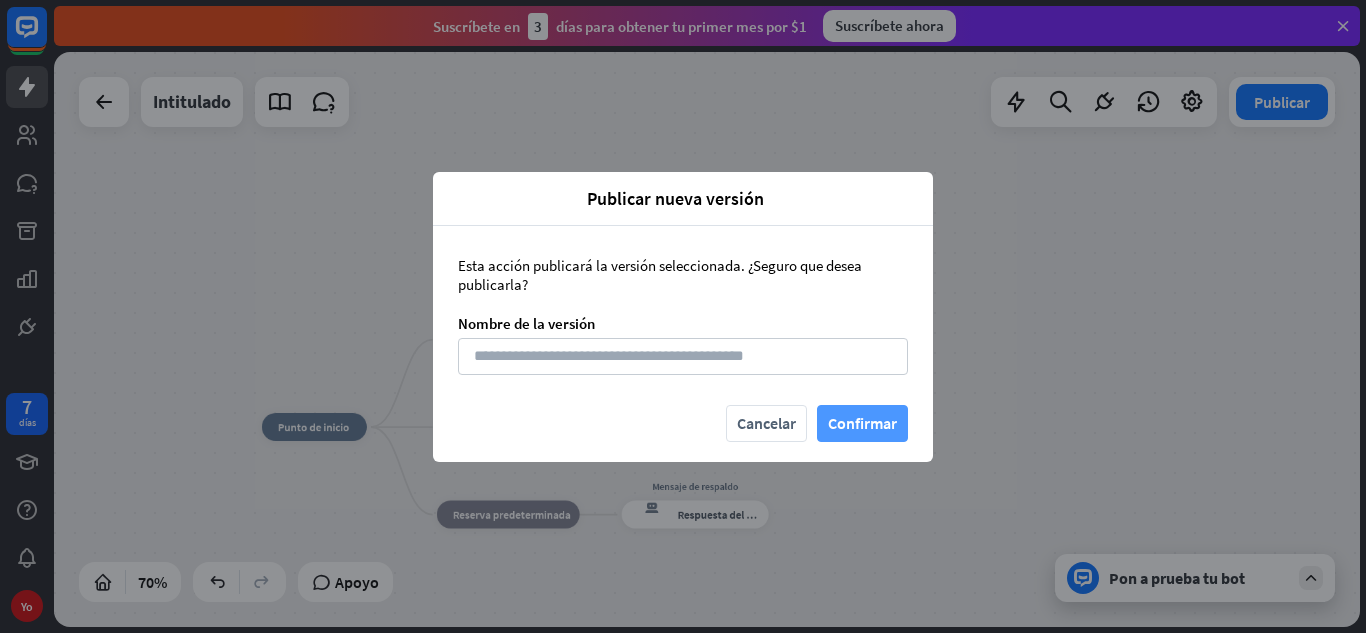 click on "Confirmar" at bounding box center (862, 423) 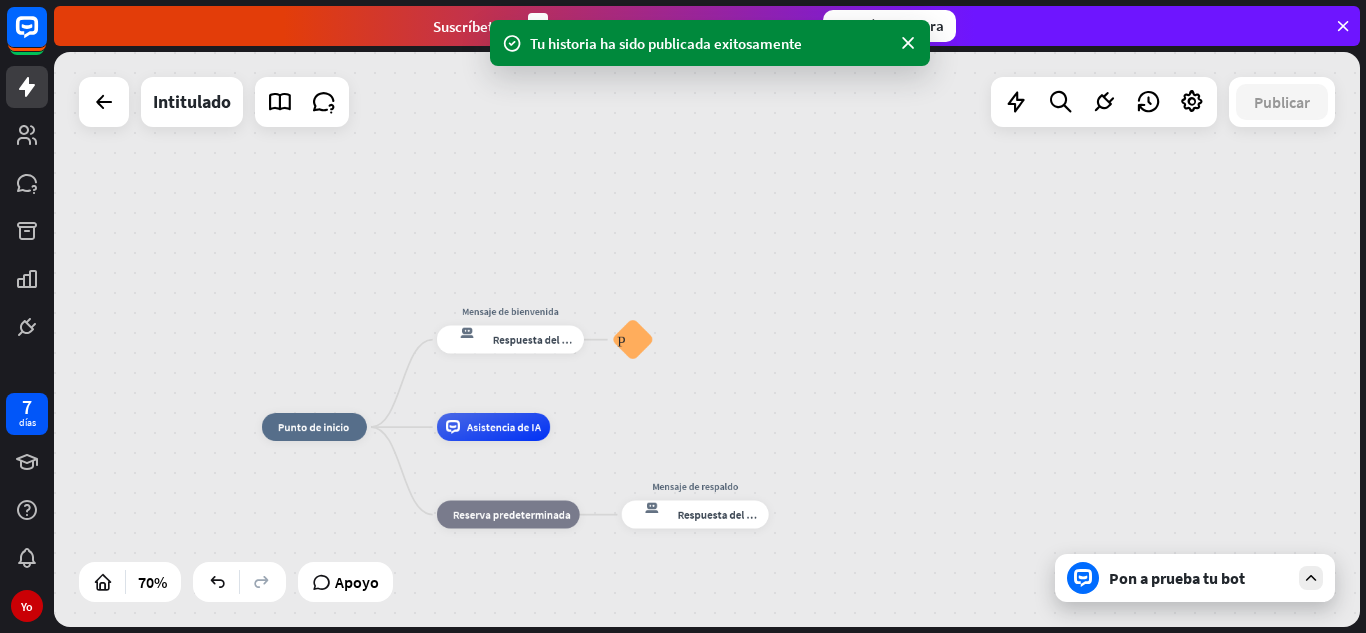 click at bounding box center (104, 102) 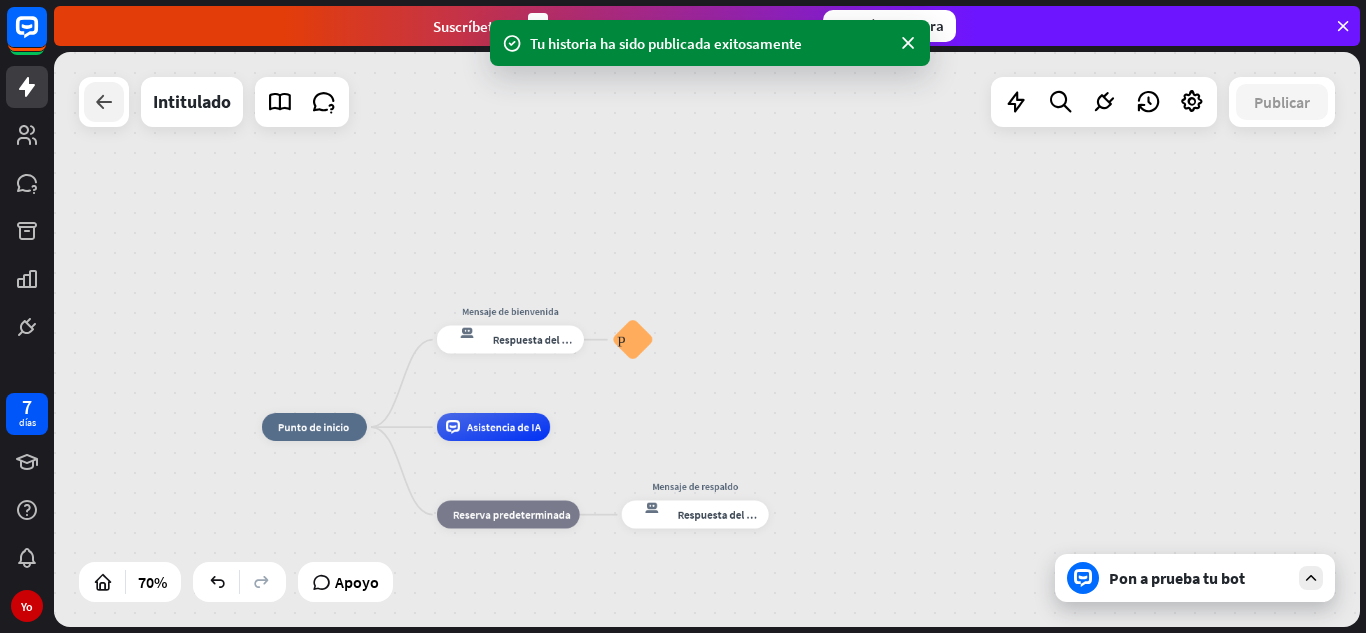 click at bounding box center [104, 102] 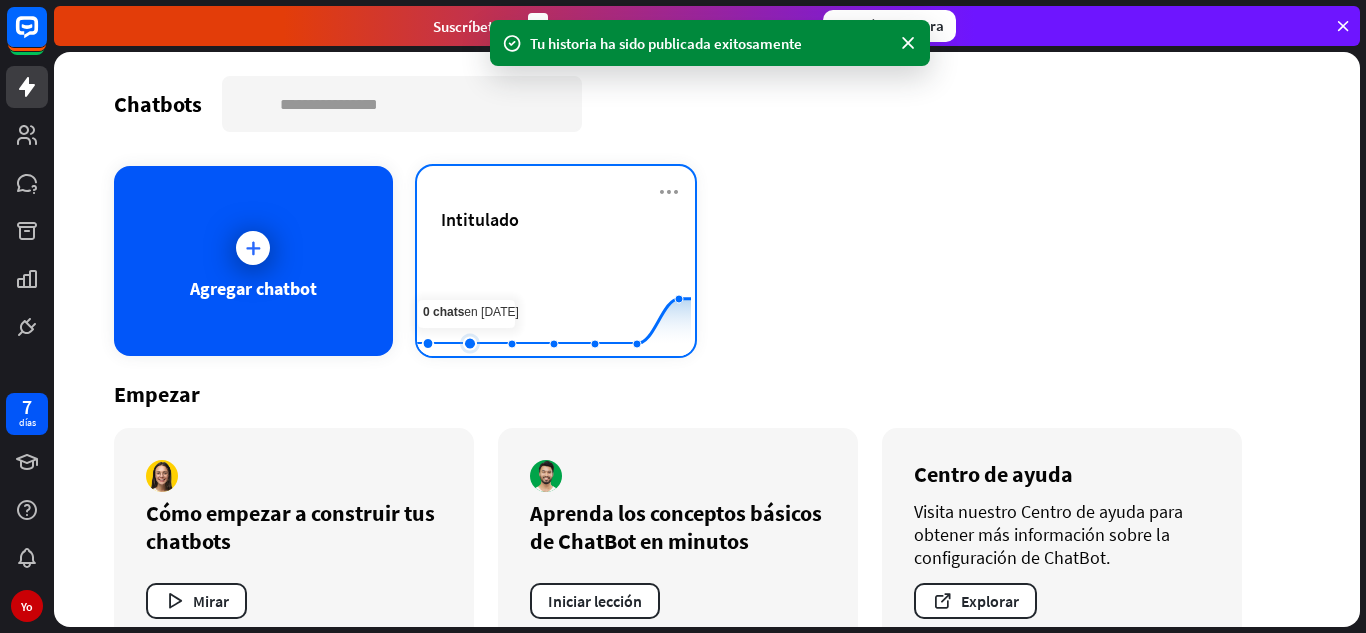 click 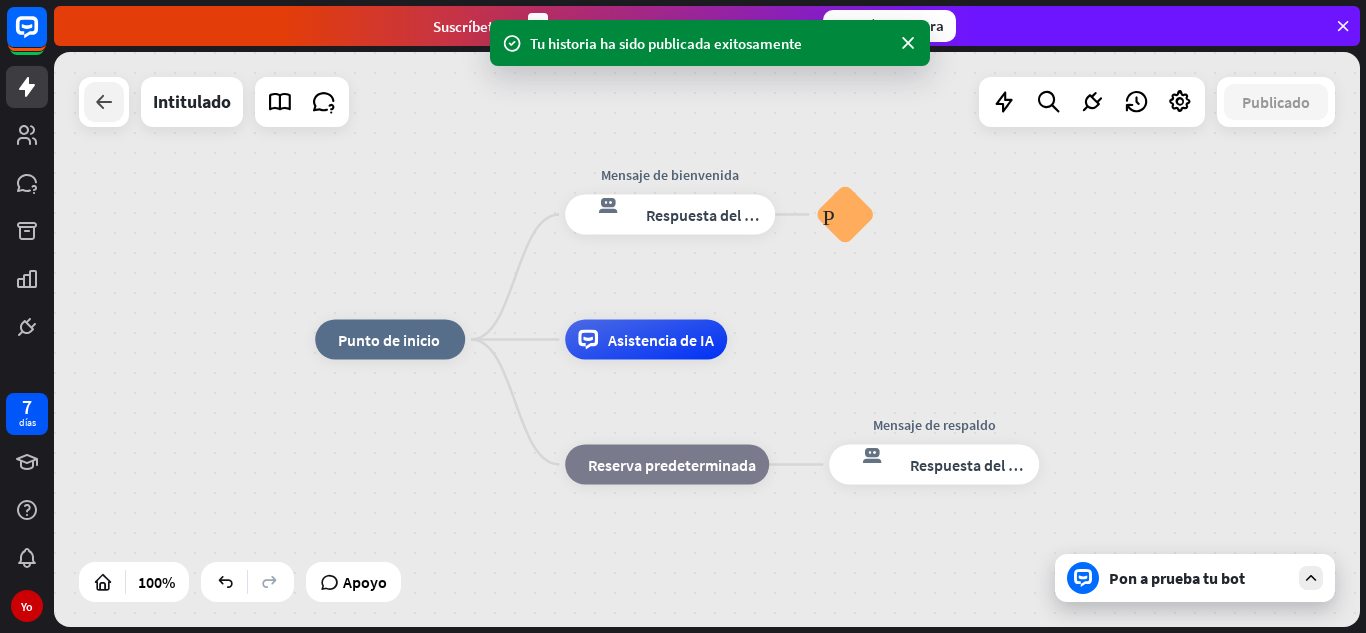 click at bounding box center (104, 102) 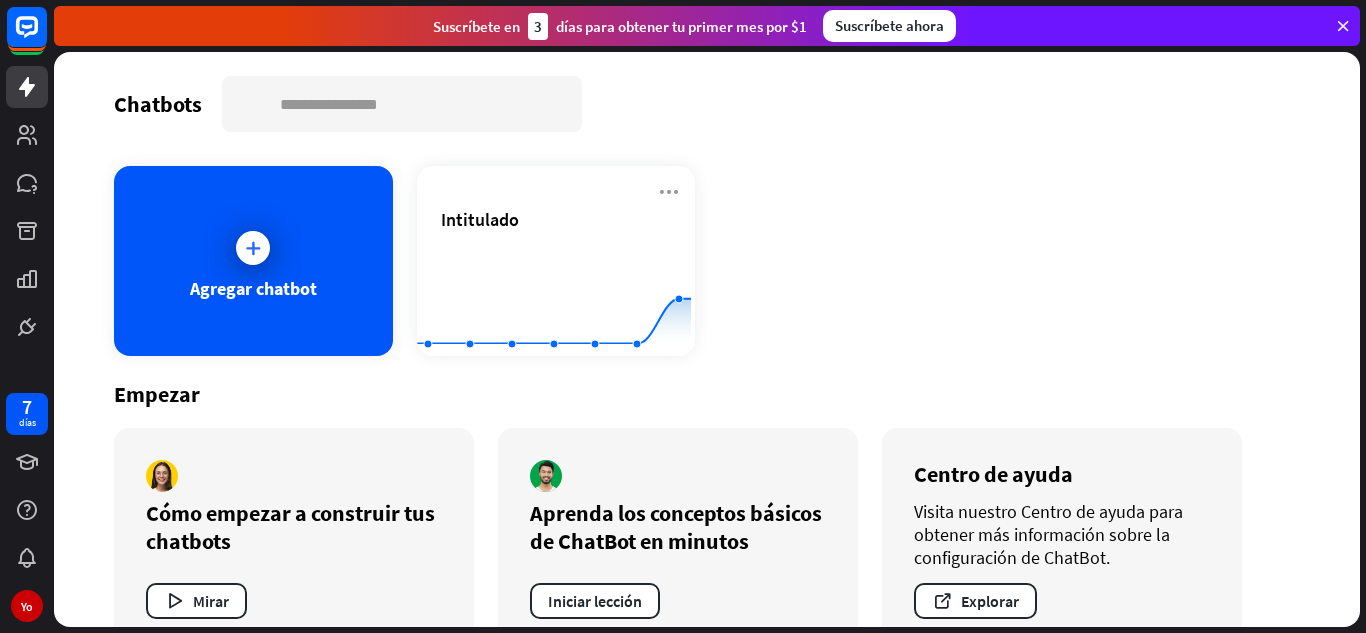 click at bounding box center [1343, 26] 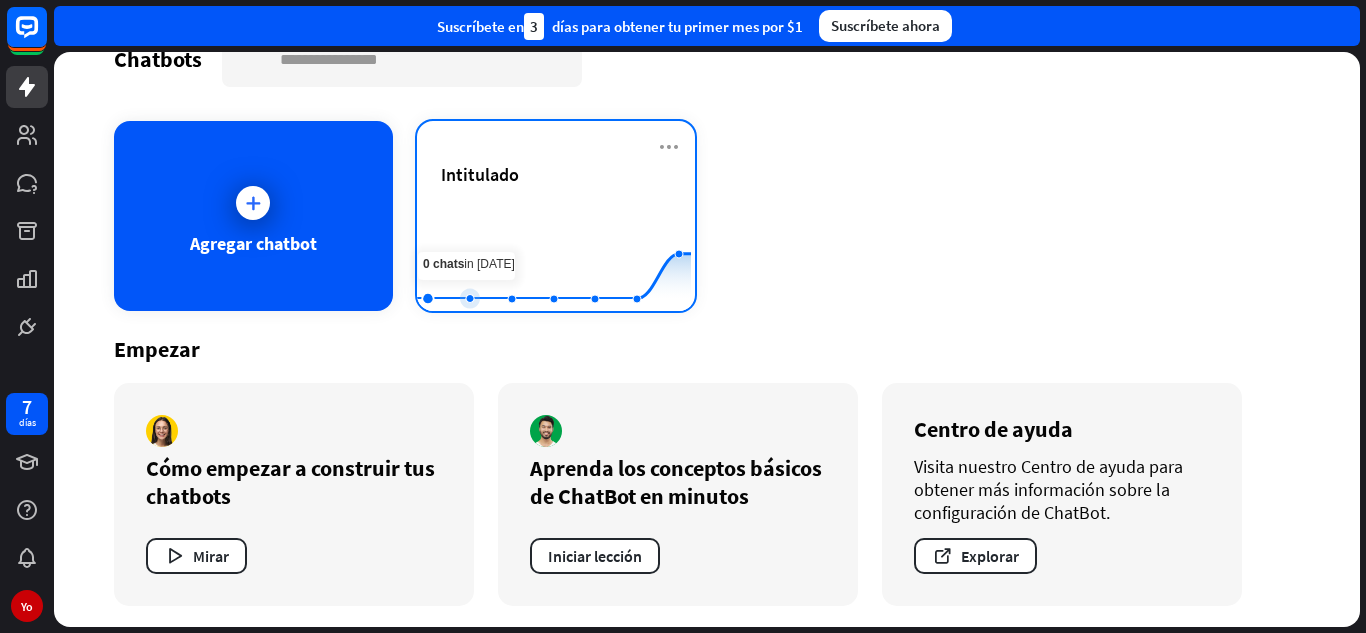 scroll, scrollTop: 48, scrollLeft: 0, axis: vertical 